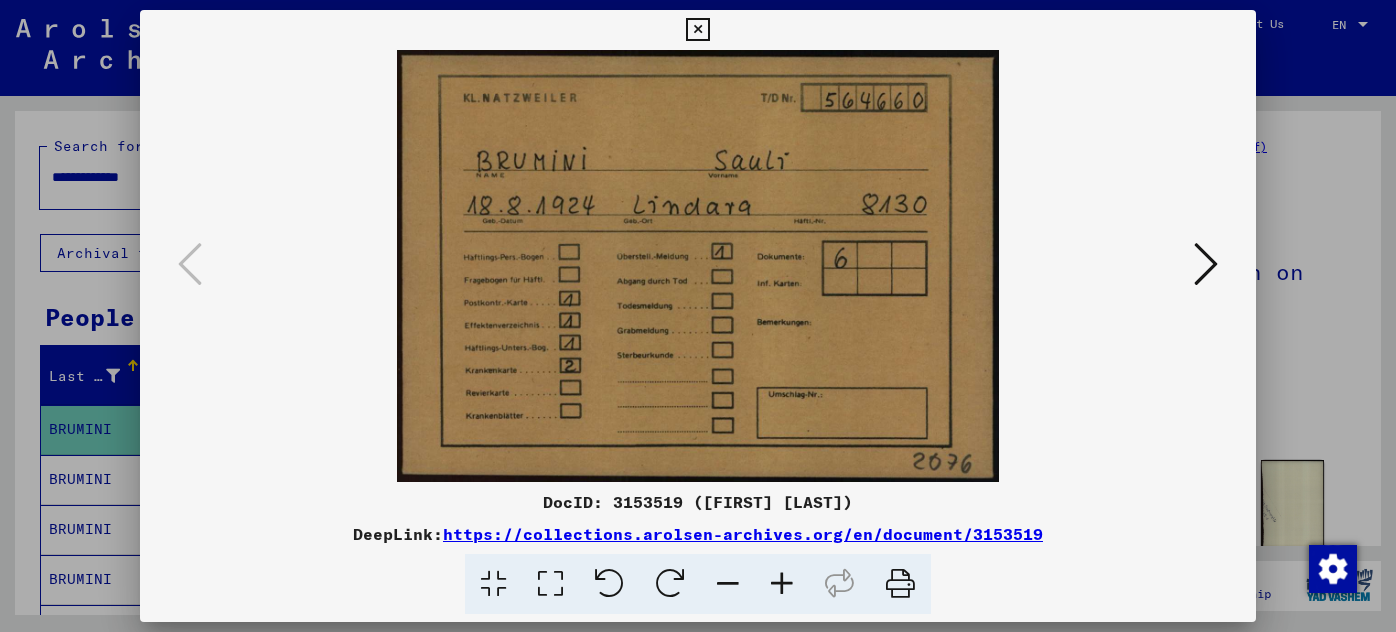 scroll, scrollTop: 0, scrollLeft: 0, axis: both 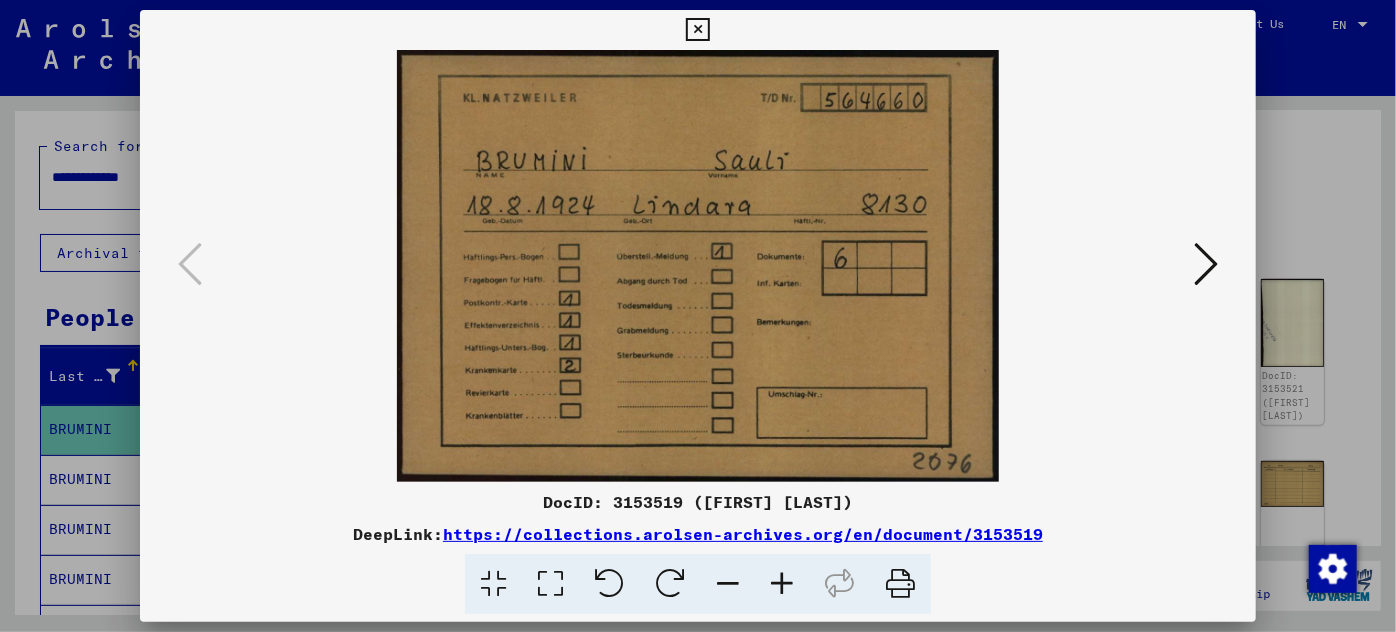 click at bounding box center [1206, 264] 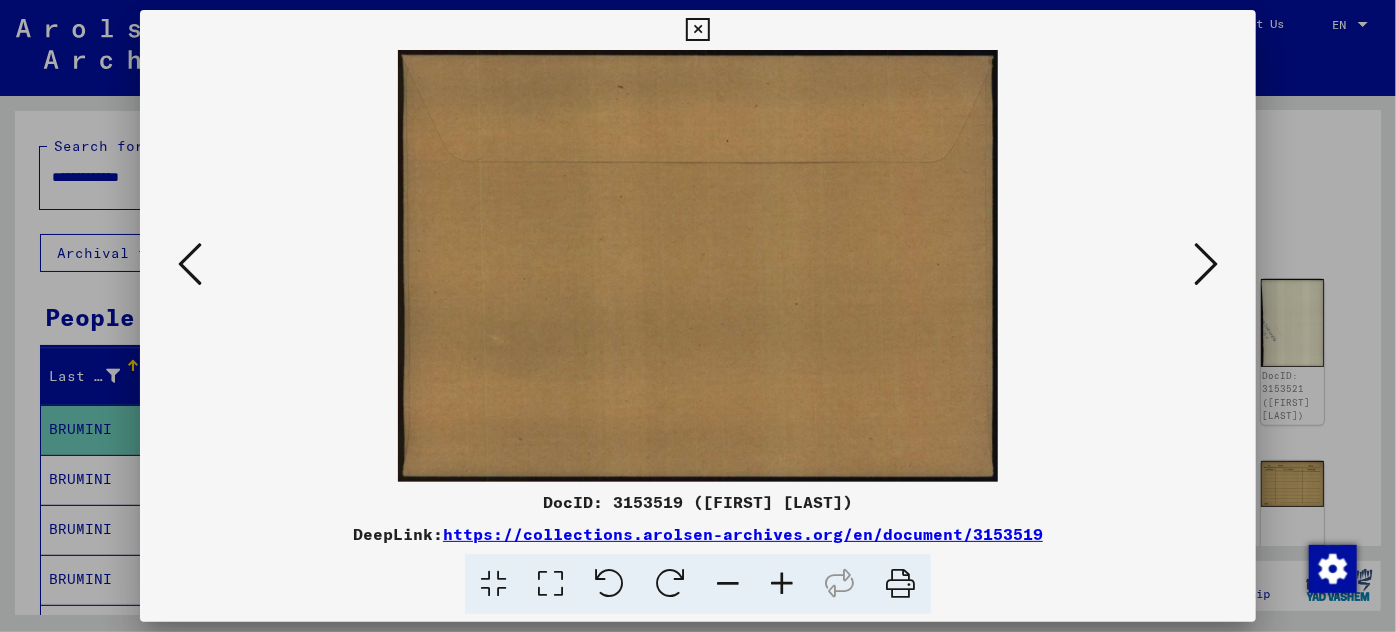click at bounding box center (1206, 264) 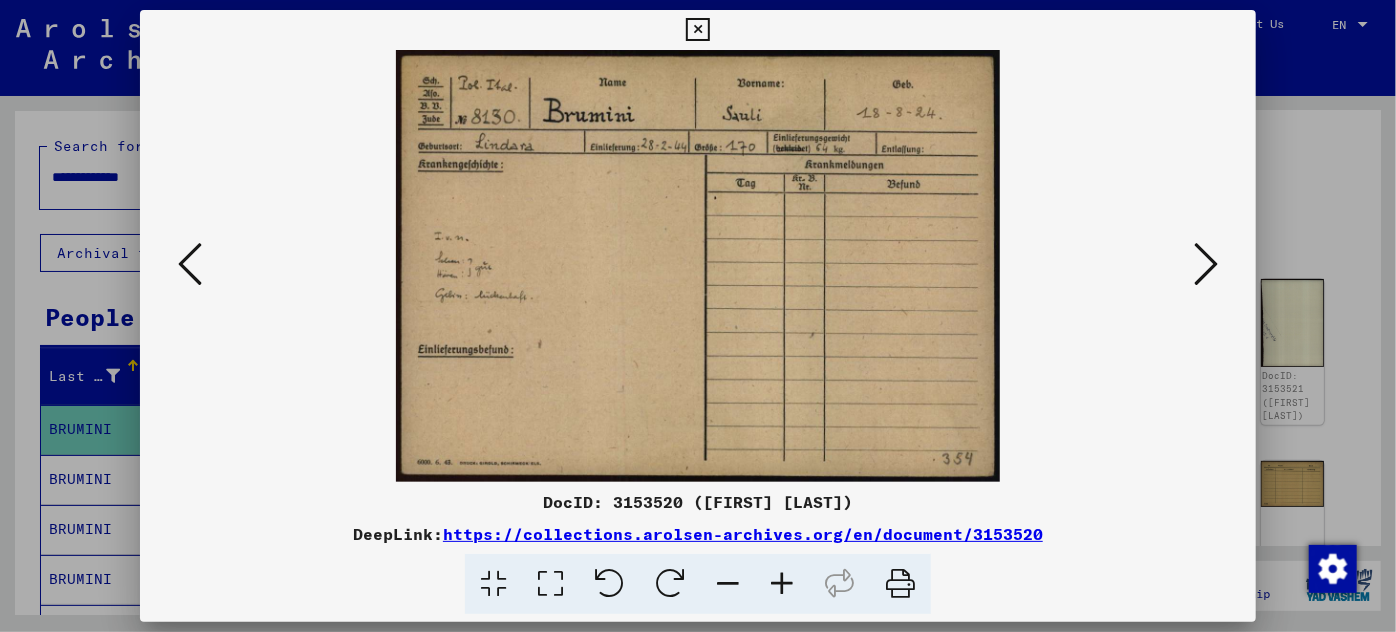 click at bounding box center [1206, 264] 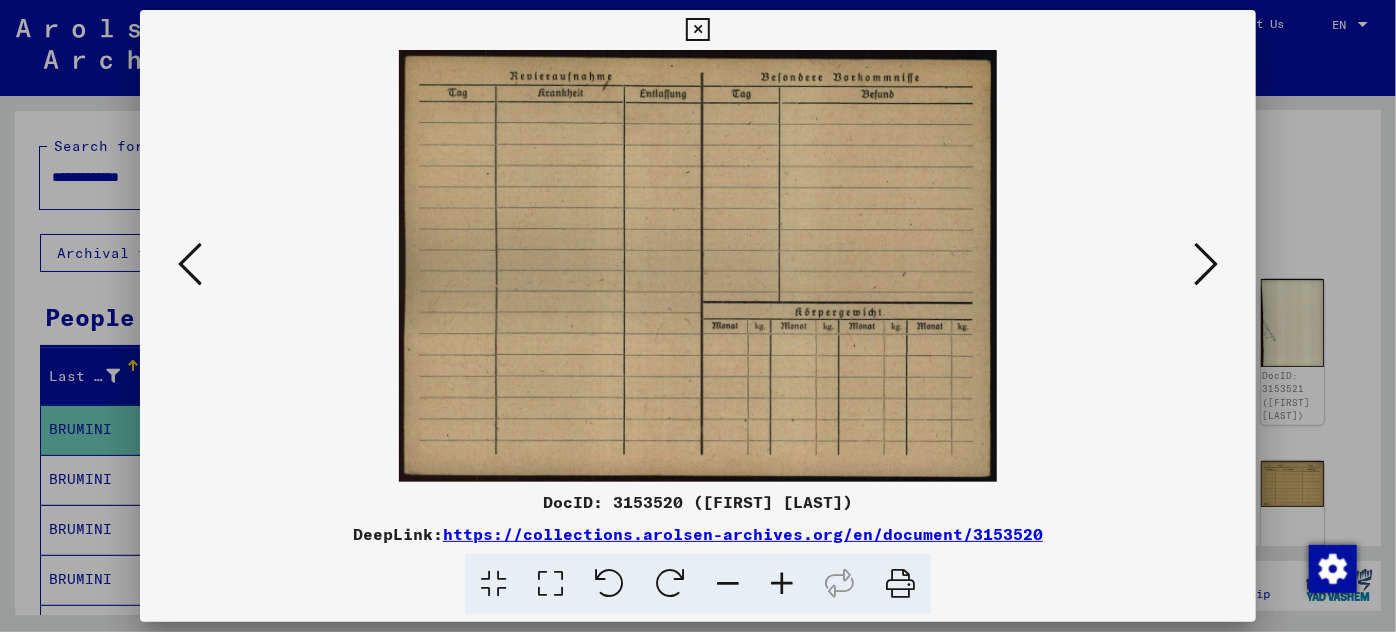 click at bounding box center [1206, 264] 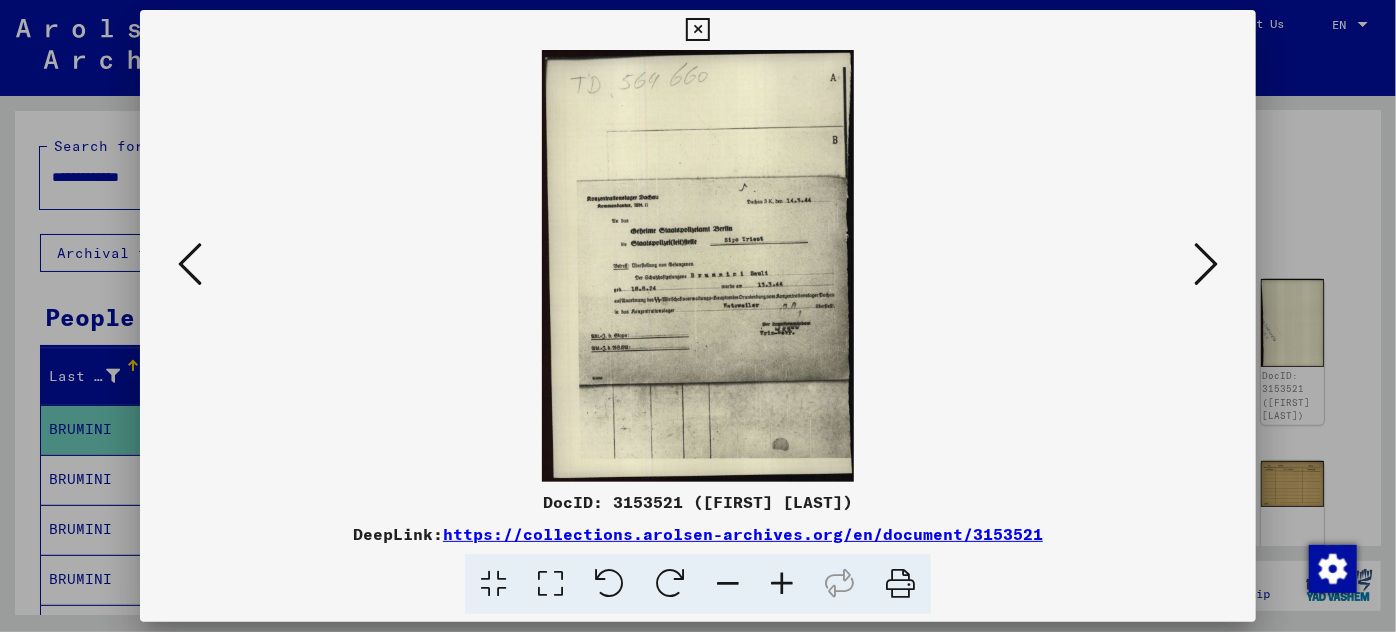 click at bounding box center (782, 584) 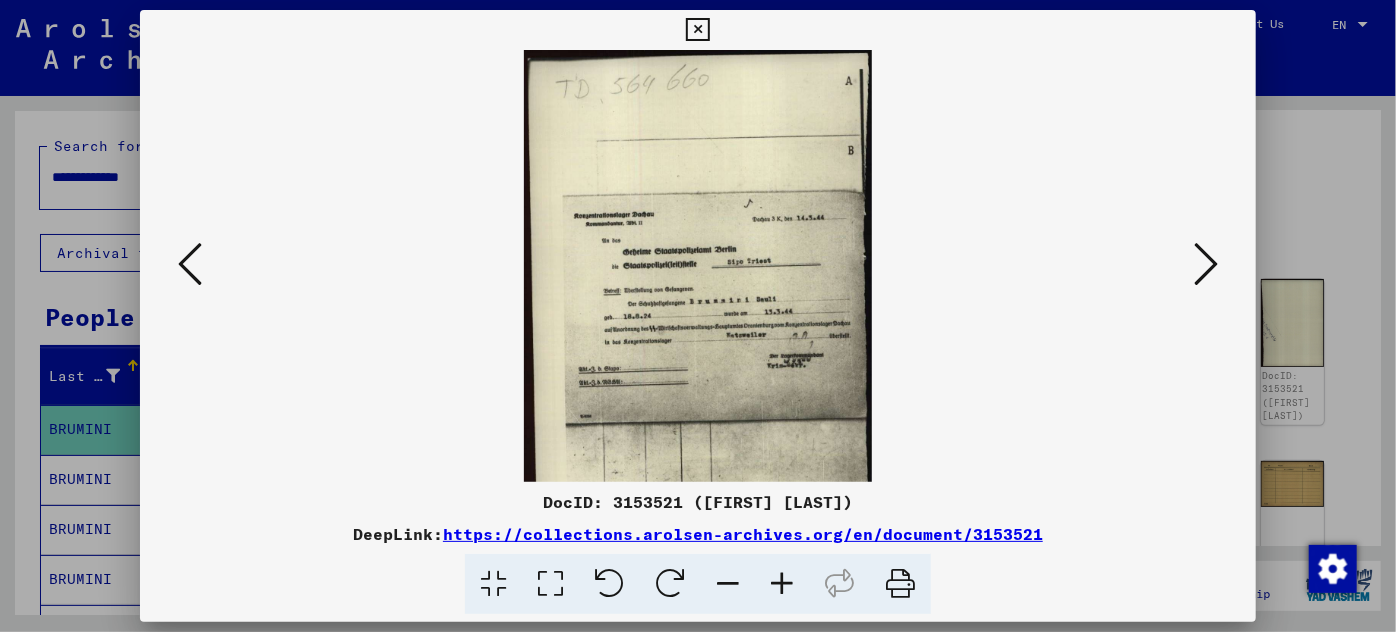 click at bounding box center [782, 584] 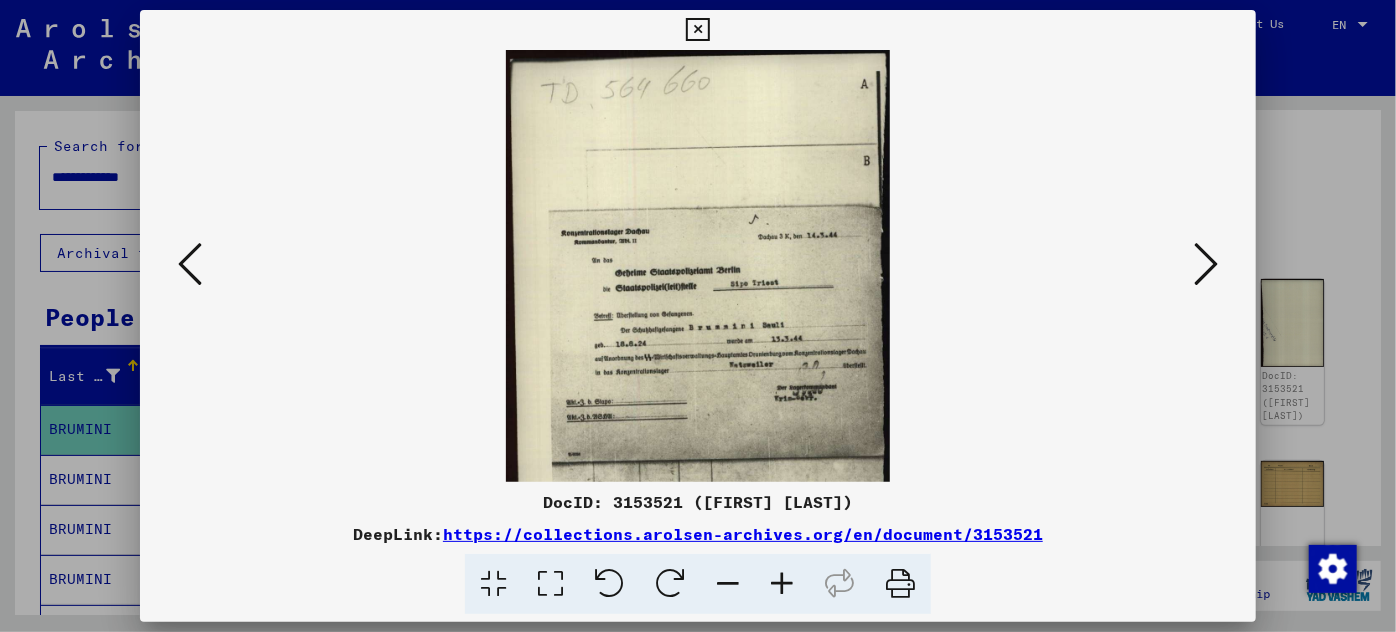 click at bounding box center [782, 584] 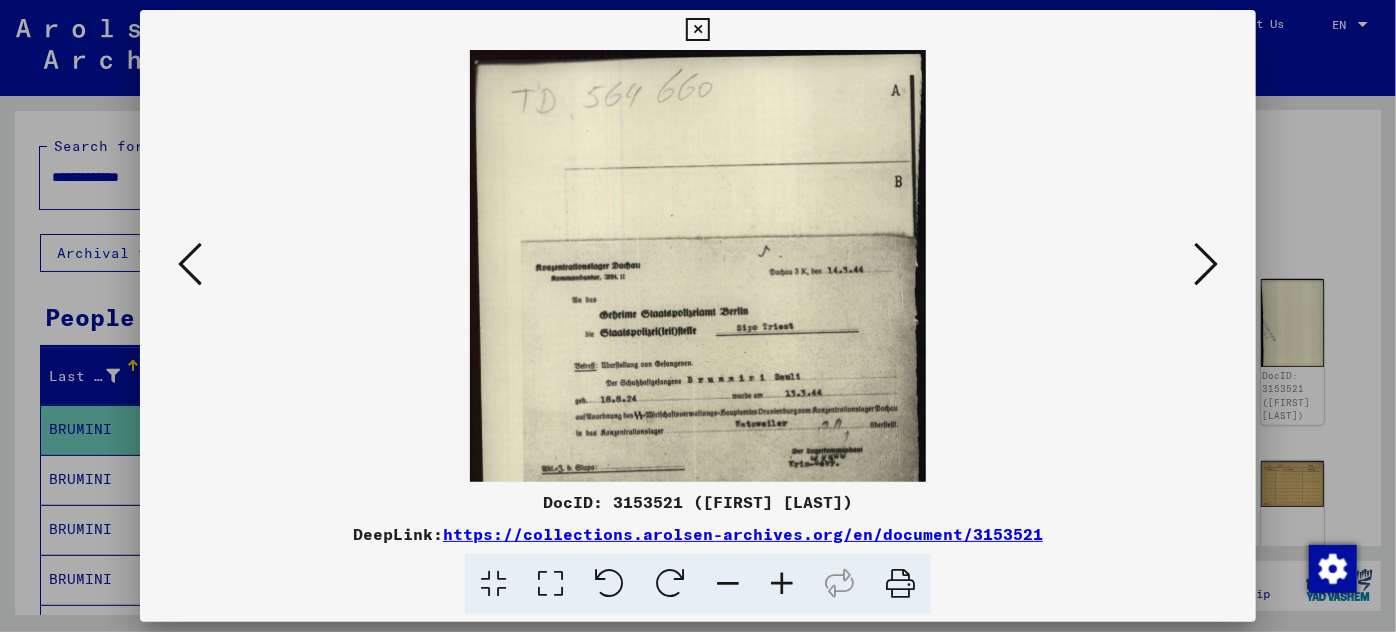 click at bounding box center [782, 584] 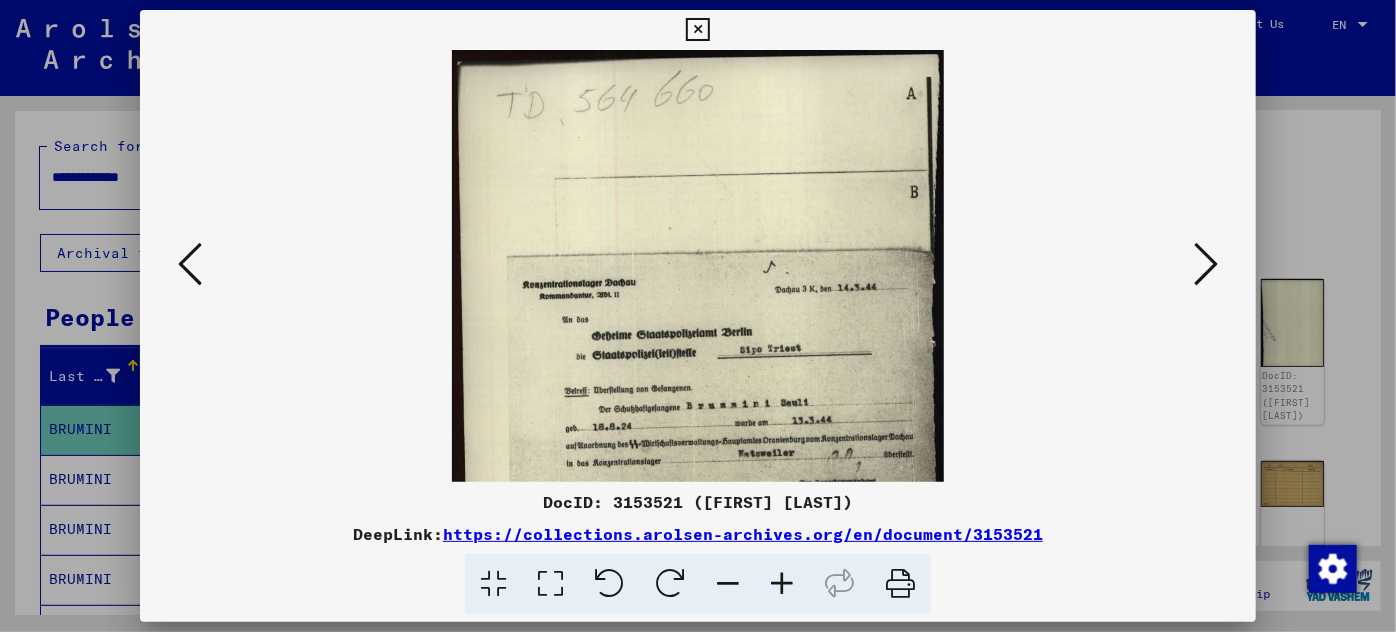 click at bounding box center (782, 584) 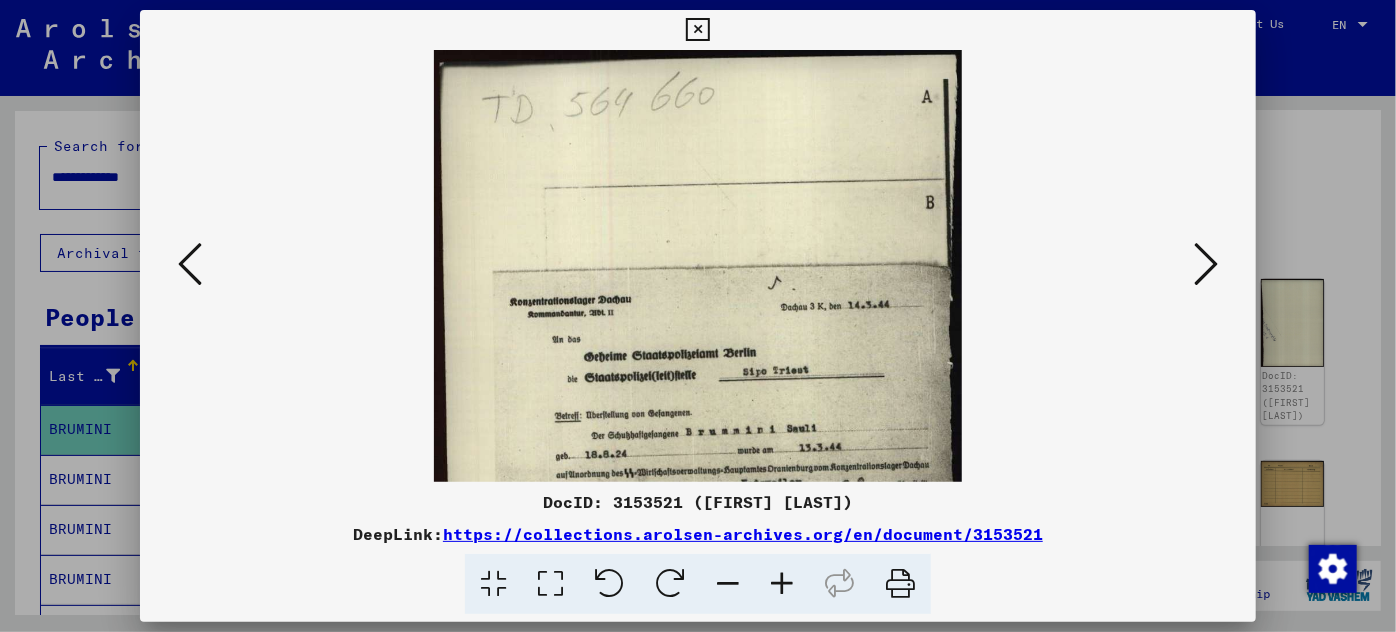 click at bounding box center [782, 584] 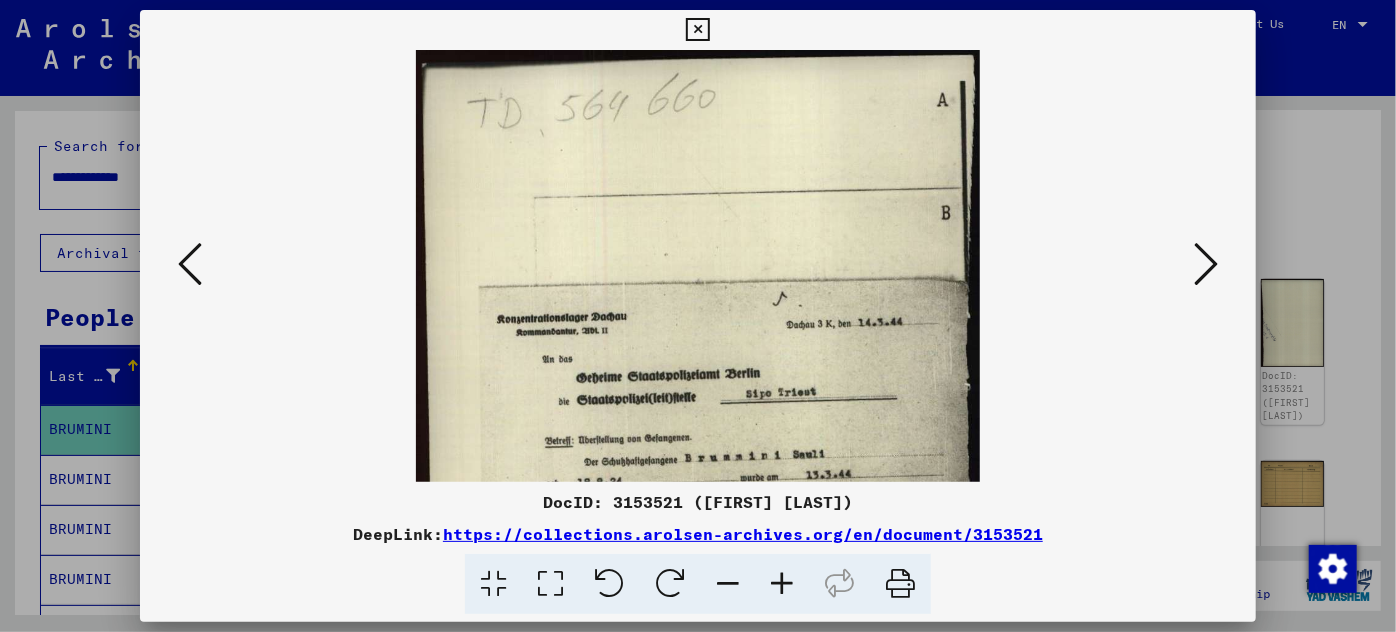 click at bounding box center [782, 584] 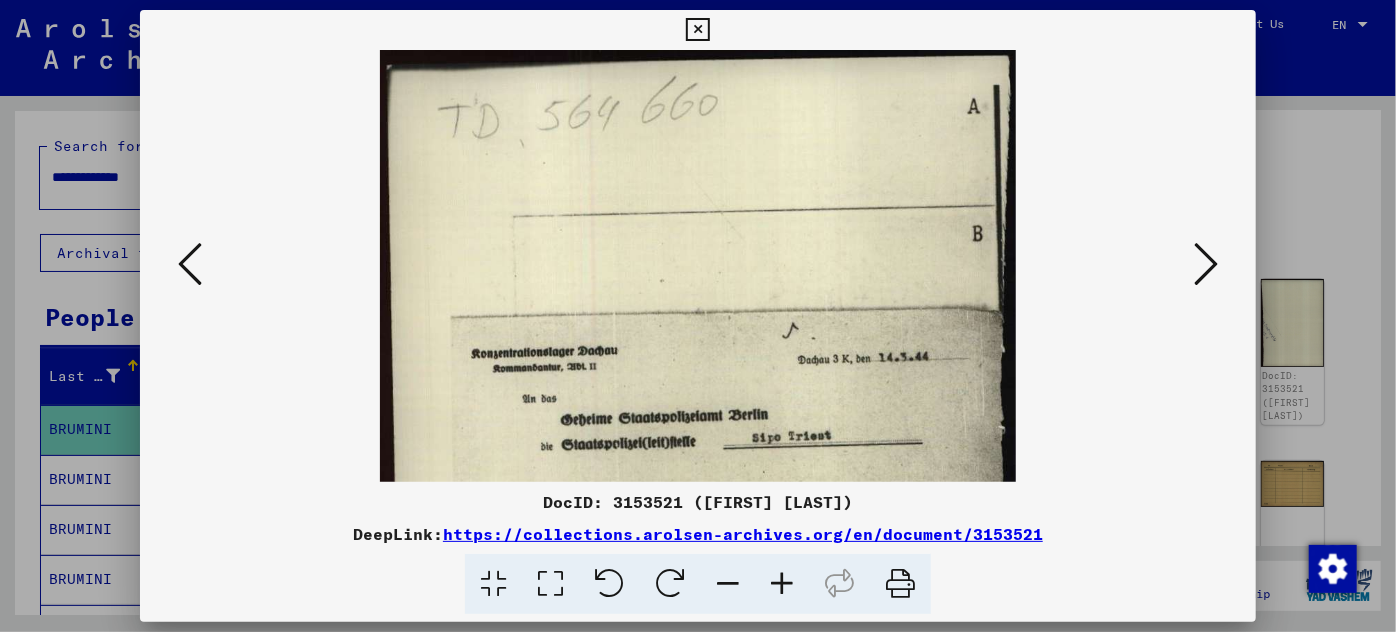 click at bounding box center [782, 584] 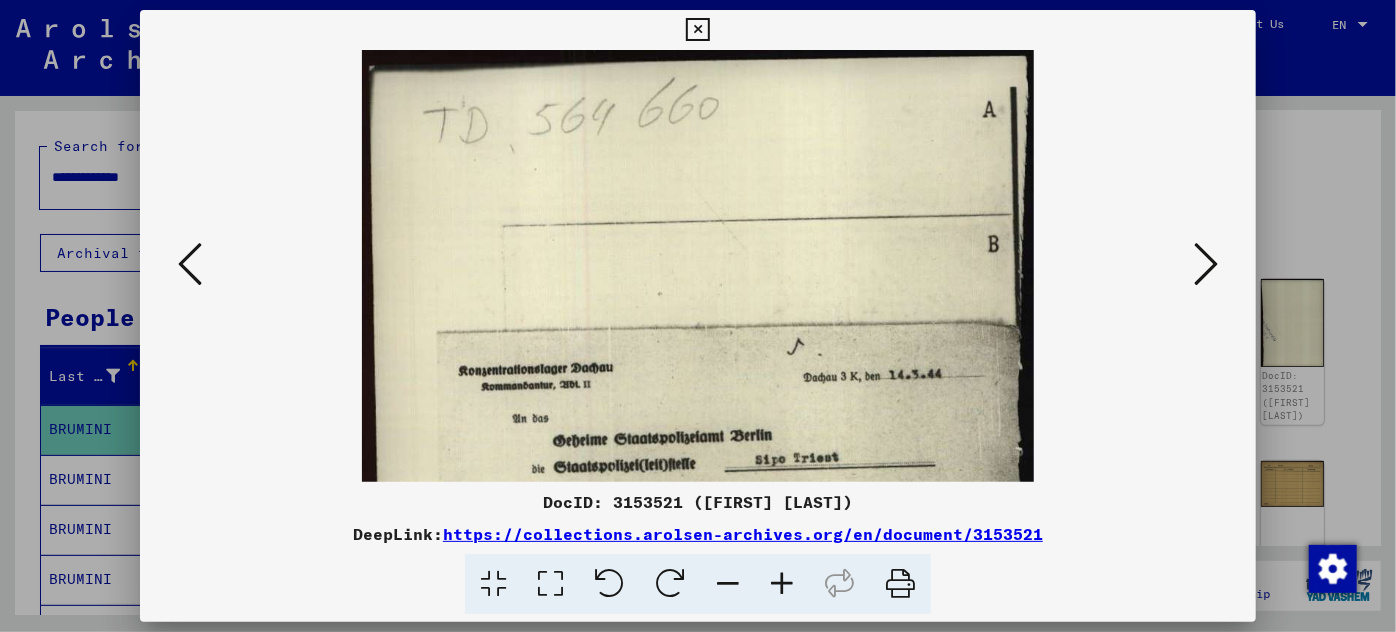 click at bounding box center (782, 584) 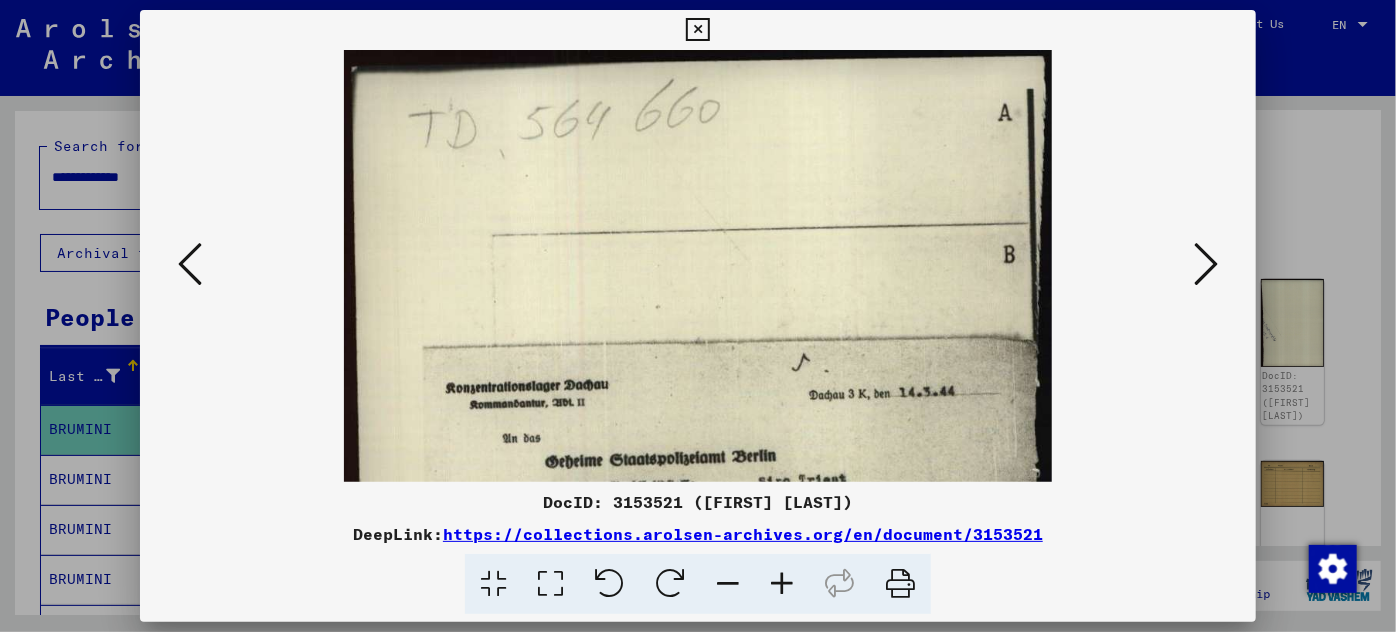 click at bounding box center (782, 584) 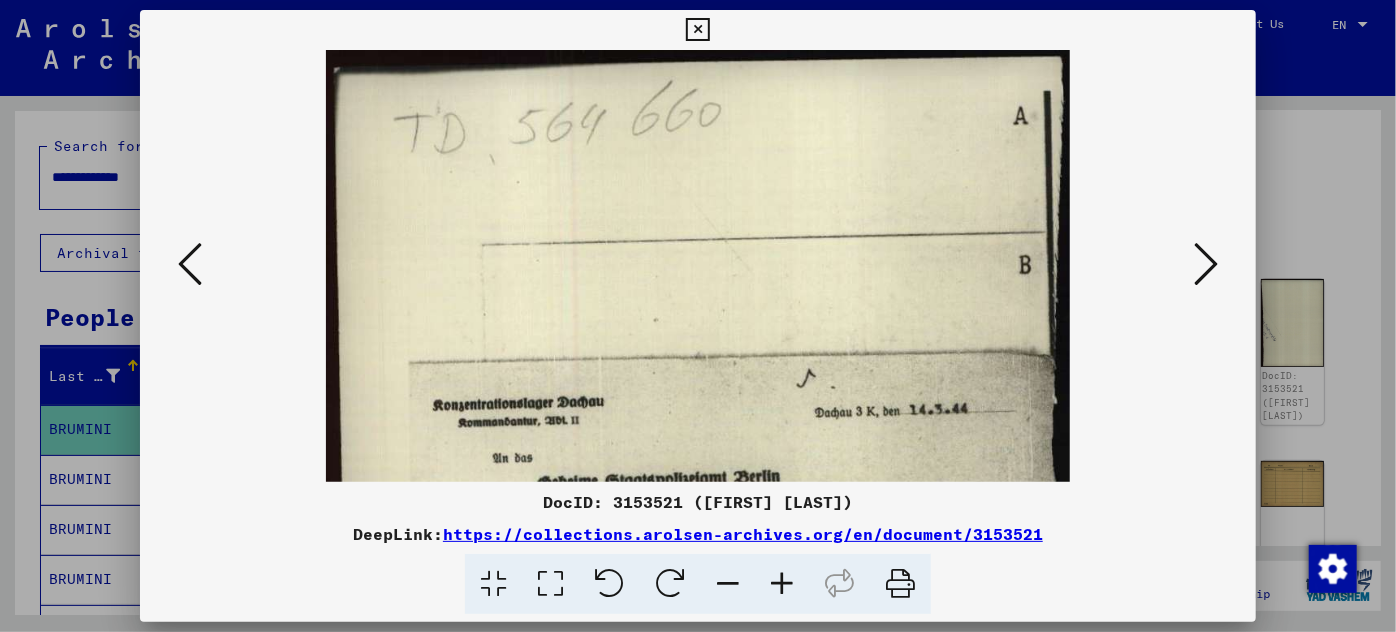 click at bounding box center (782, 584) 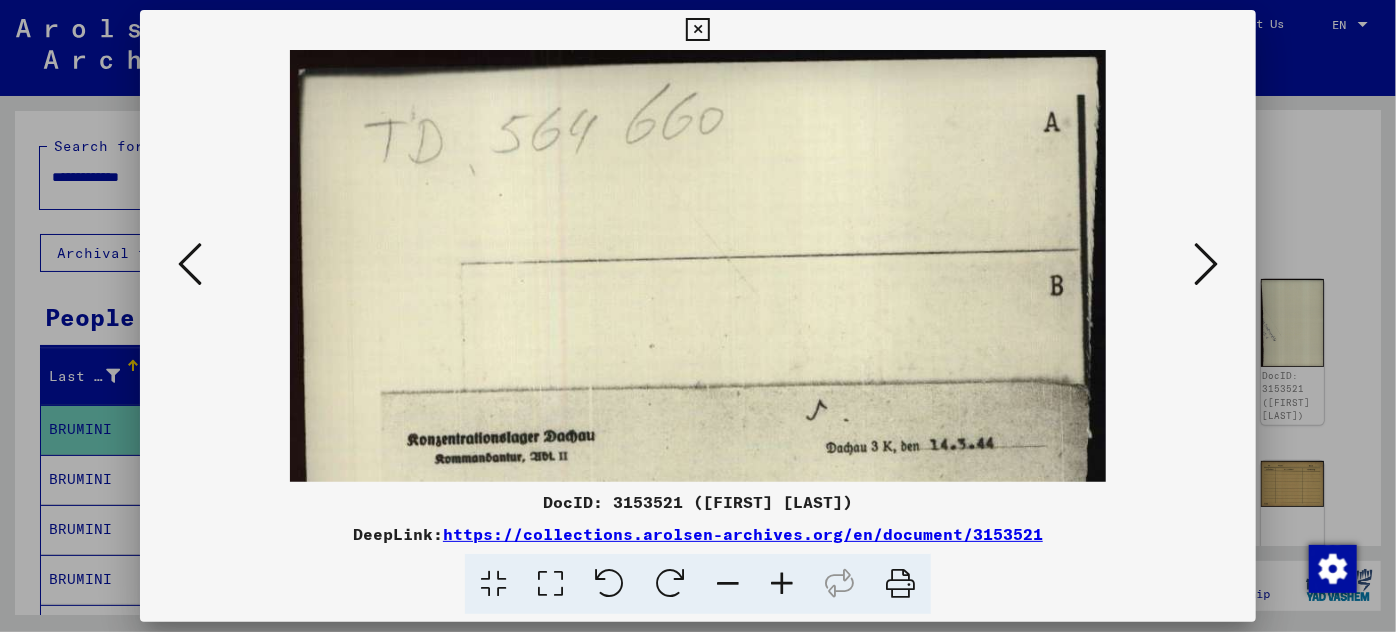 click at bounding box center [782, 584] 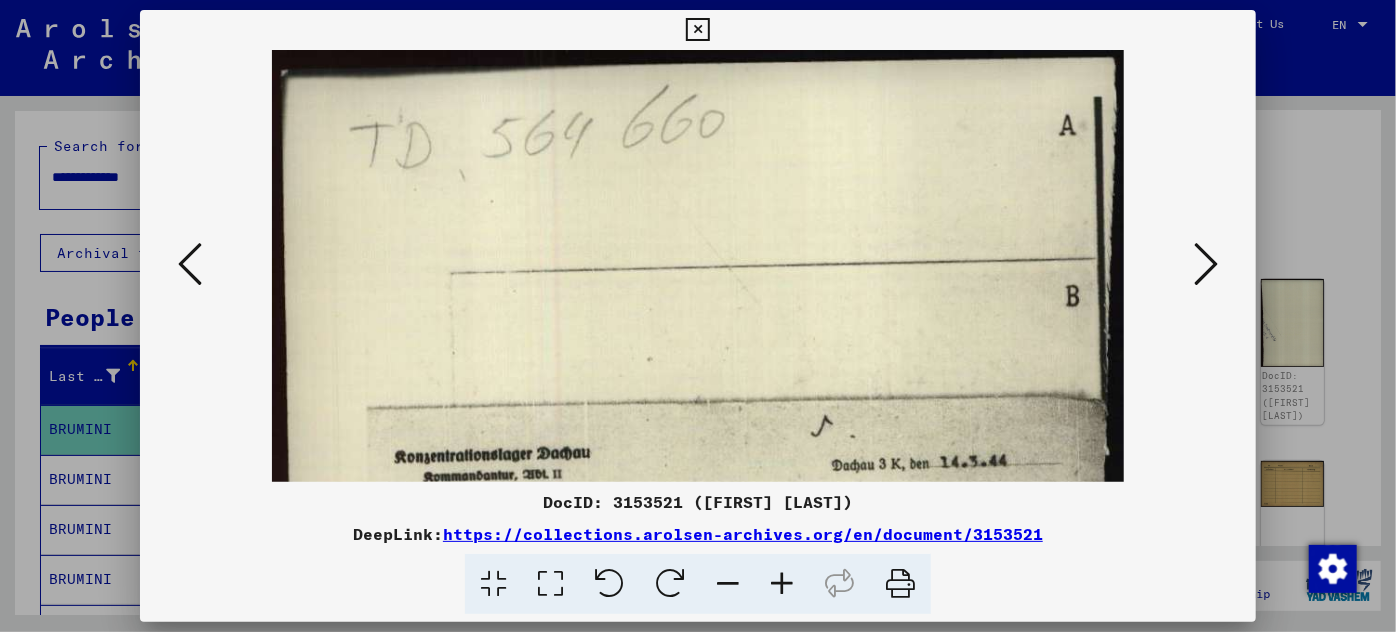 click at bounding box center [782, 584] 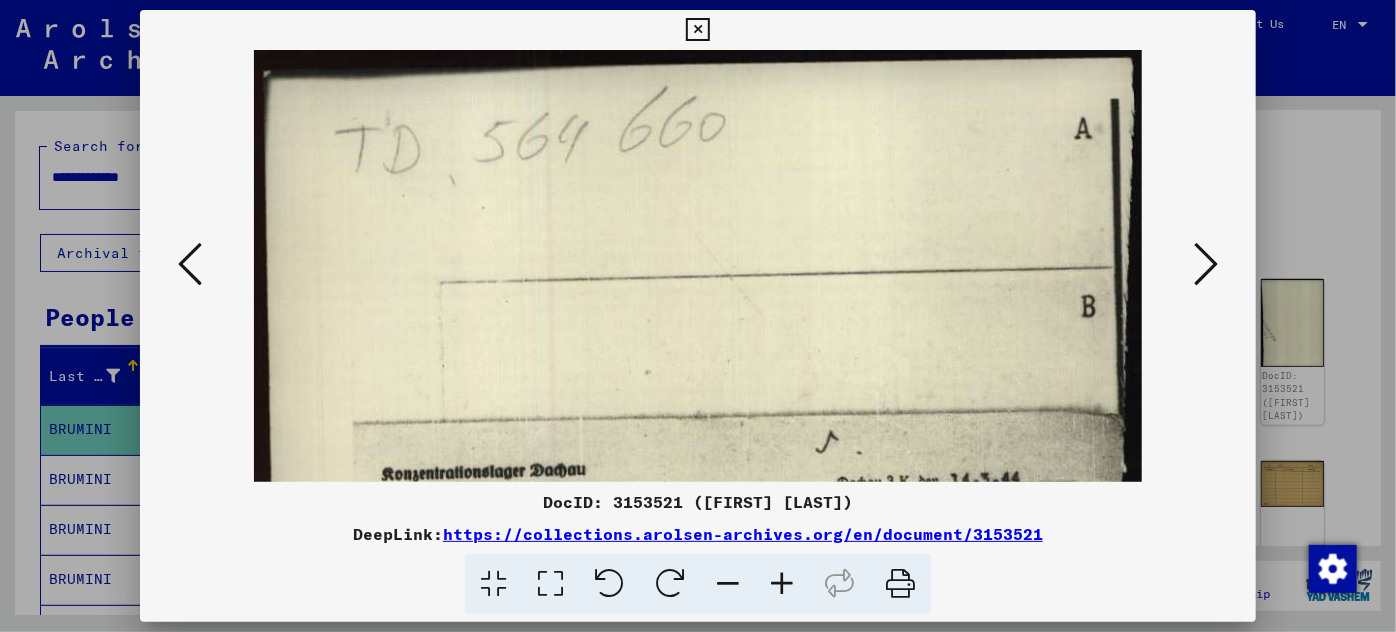 click at bounding box center (782, 584) 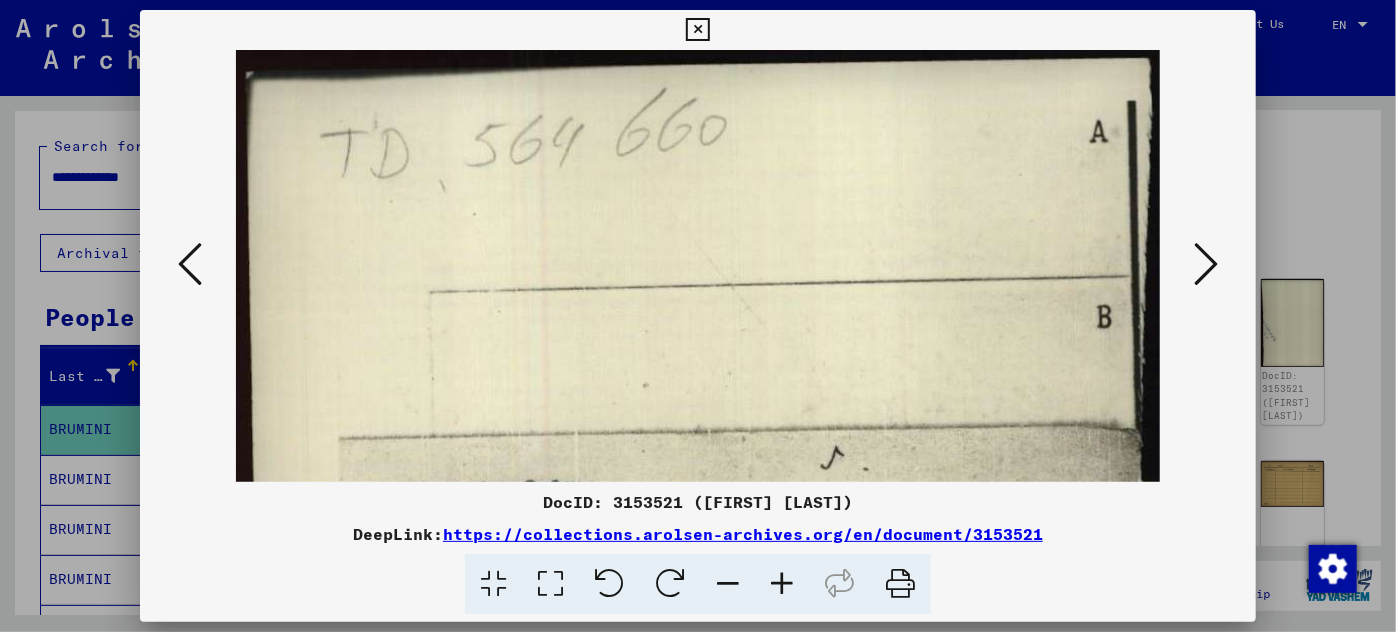 click at bounding box center [782, 584] 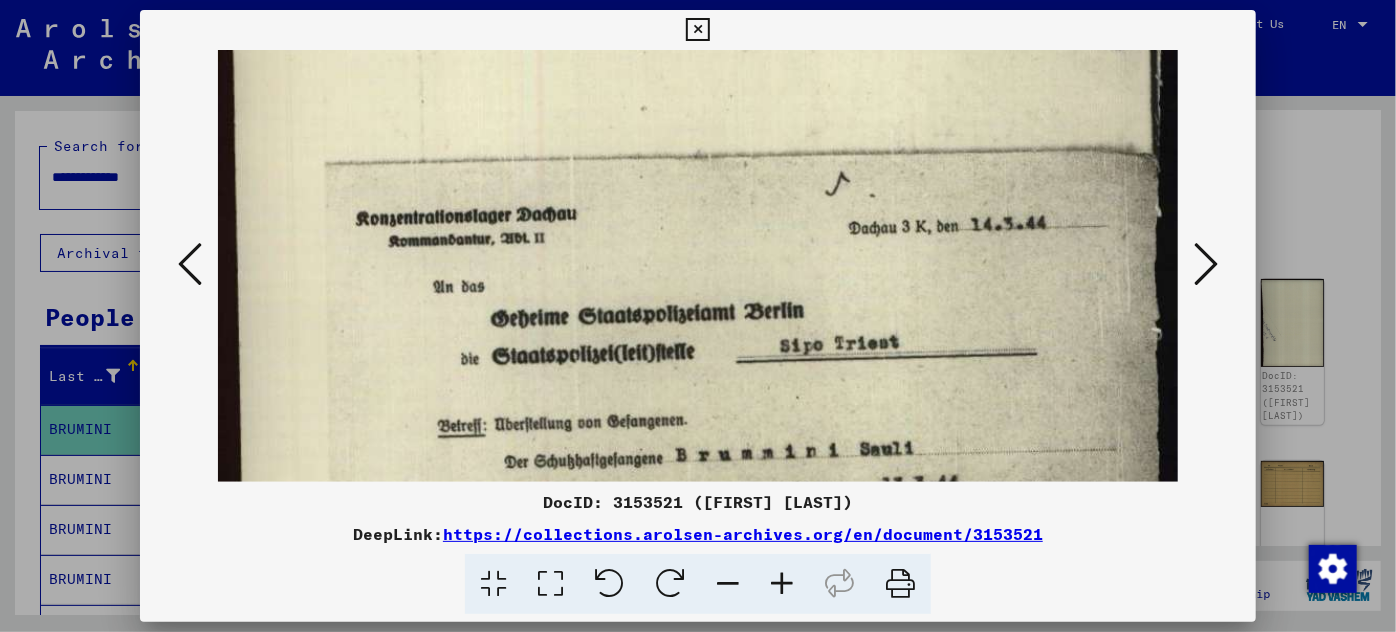 scroll, scrollTop: 361, scrollLeft: 0, axis: vertical 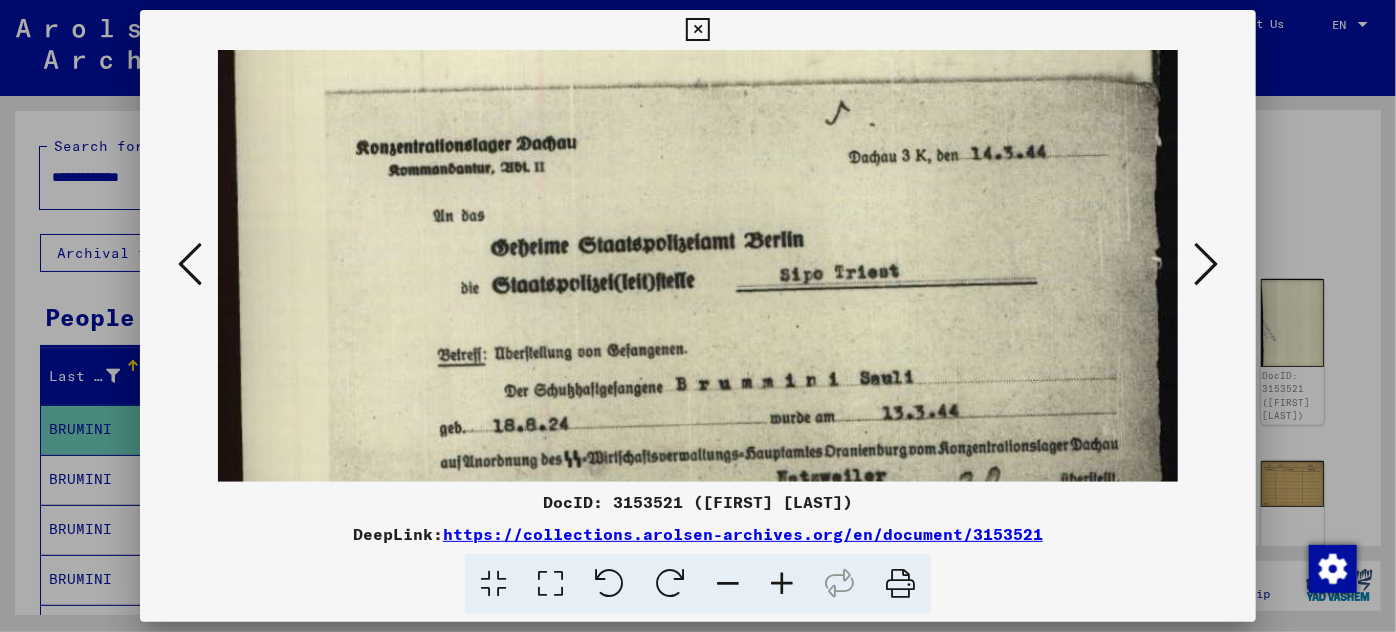 drag, startPoint x: 756, startPoint y: 416, endPoint x: 671, endPoint y: 59, distance: 366.97955 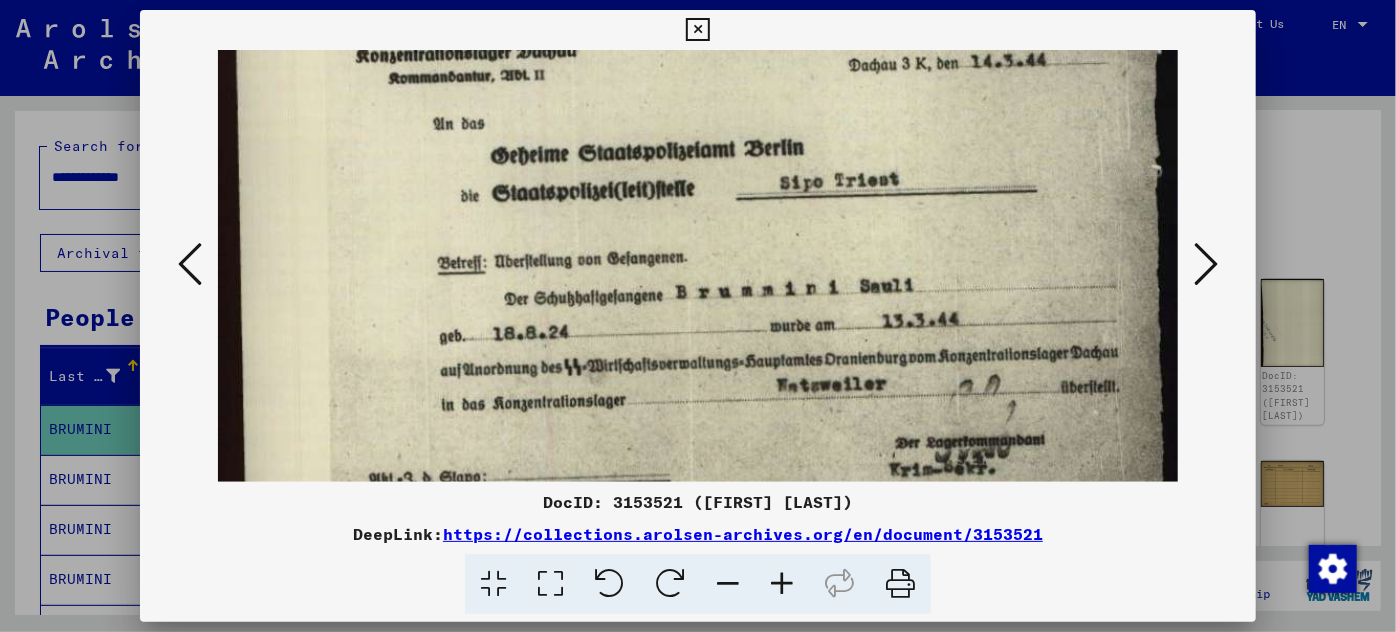 scroll, scrollTop: 514, scrollLeft: 0, axis: vertical 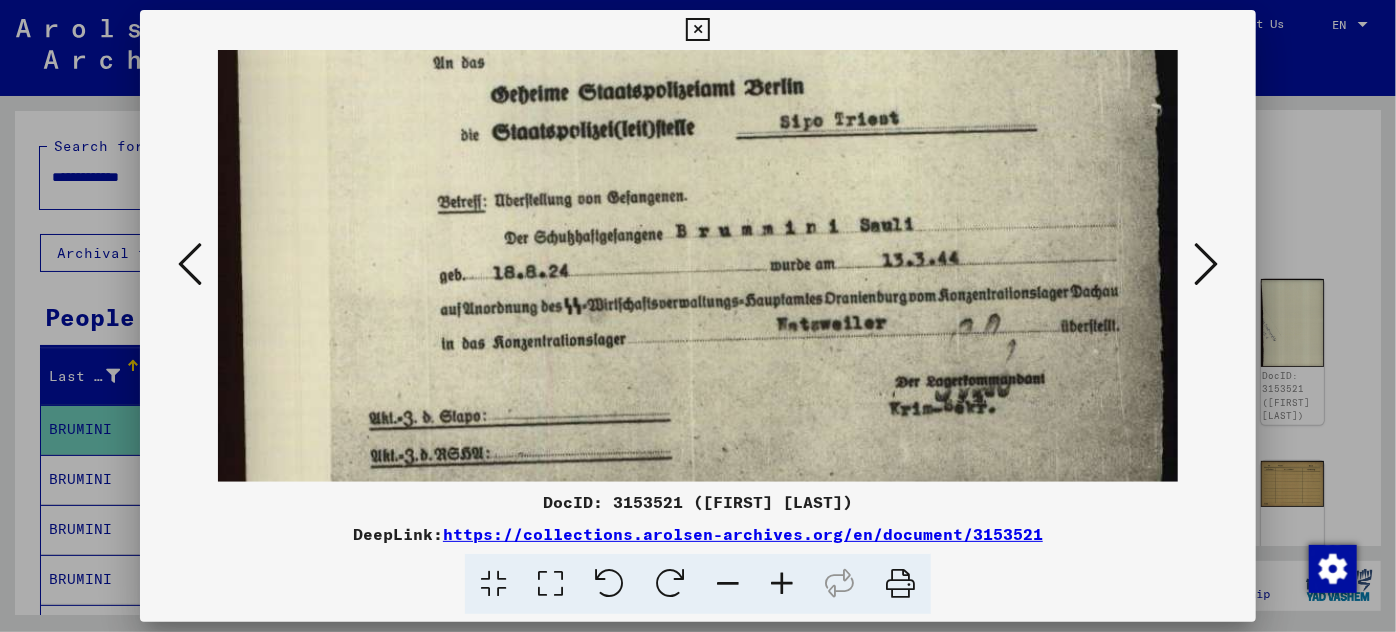 drag, startPoint x: 405, startPoint y: 407, endPoint x: 445, endPoint y: 257, distance: 155.24174 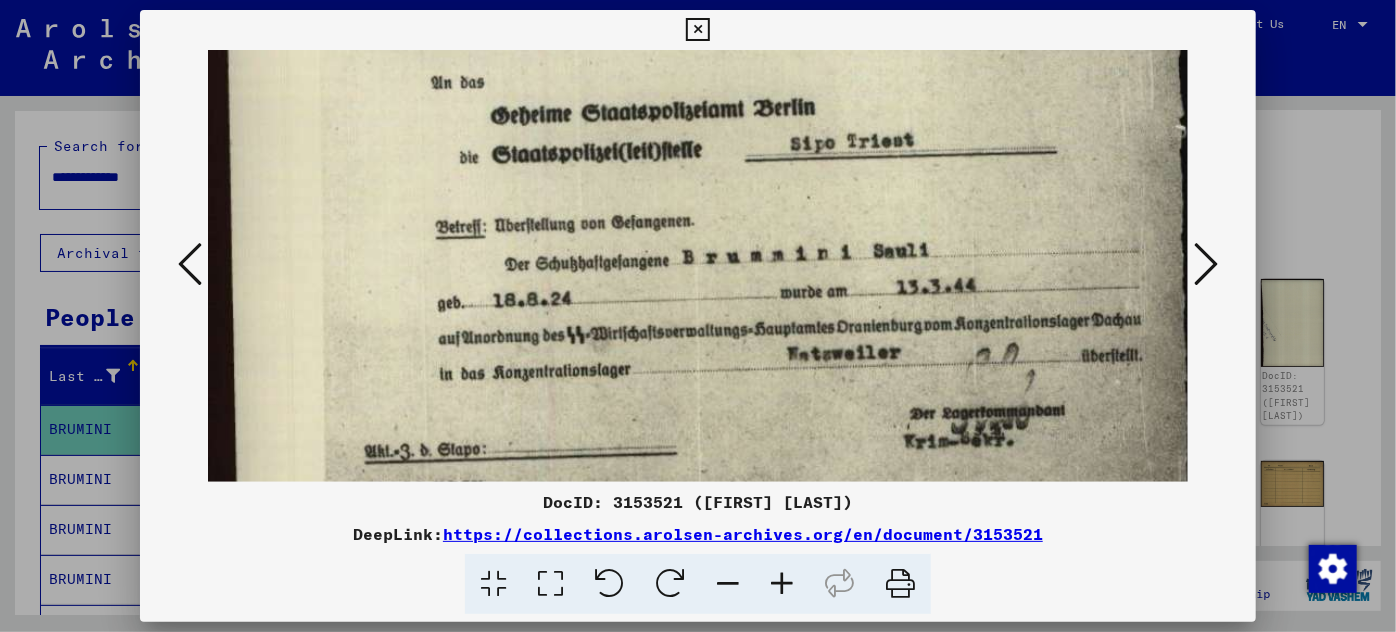 click at bounding box center (782, 584) 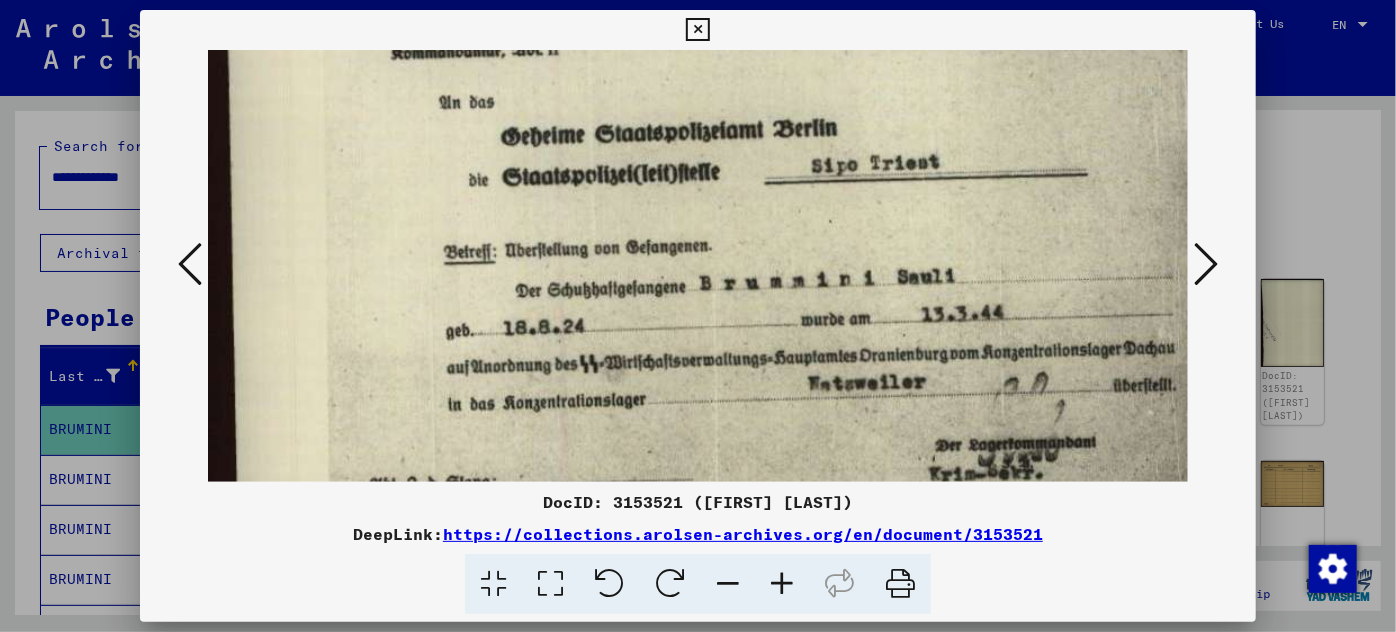click at bounding box center (782, 584) 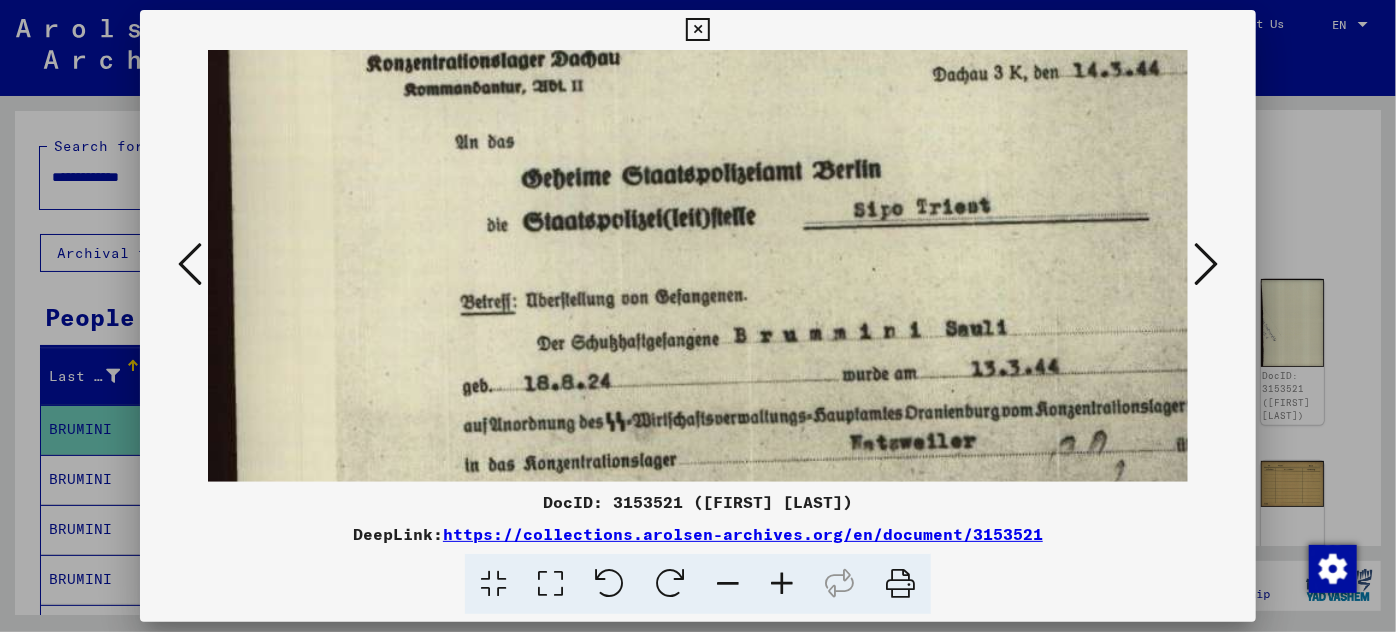 click at bounding box center (782, 584) 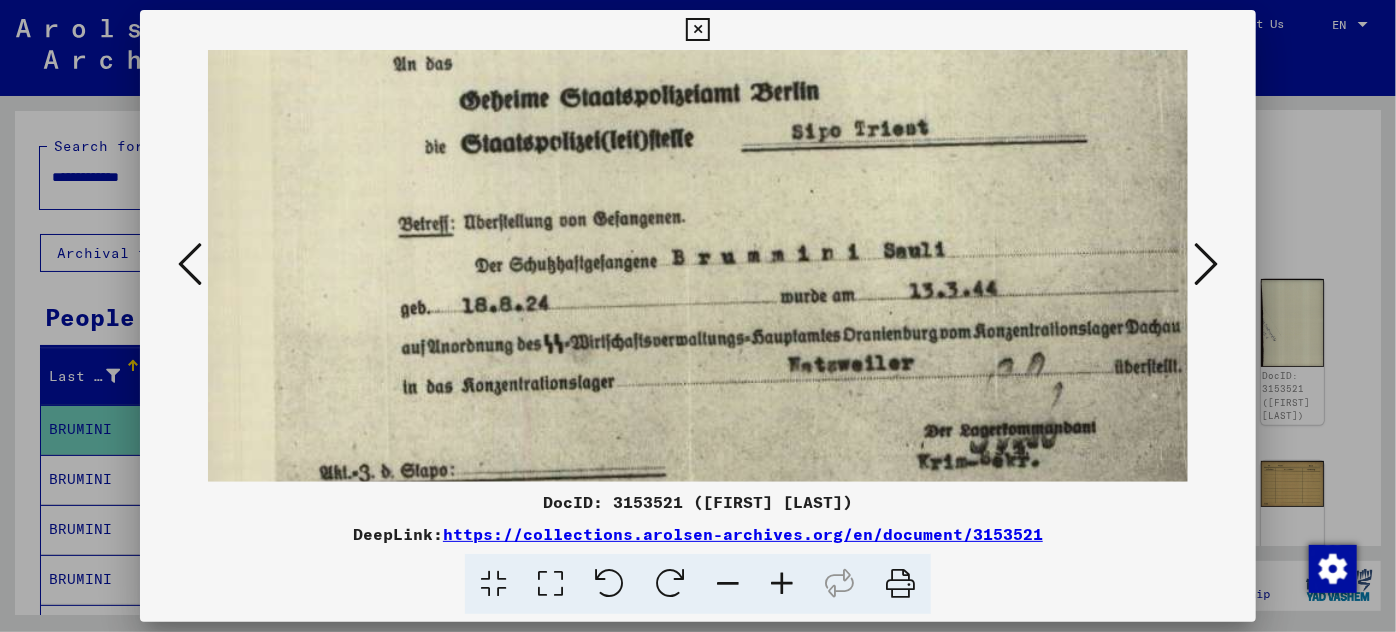 scroll, scrollTop: 594, scrollLeft: 74, axis: both 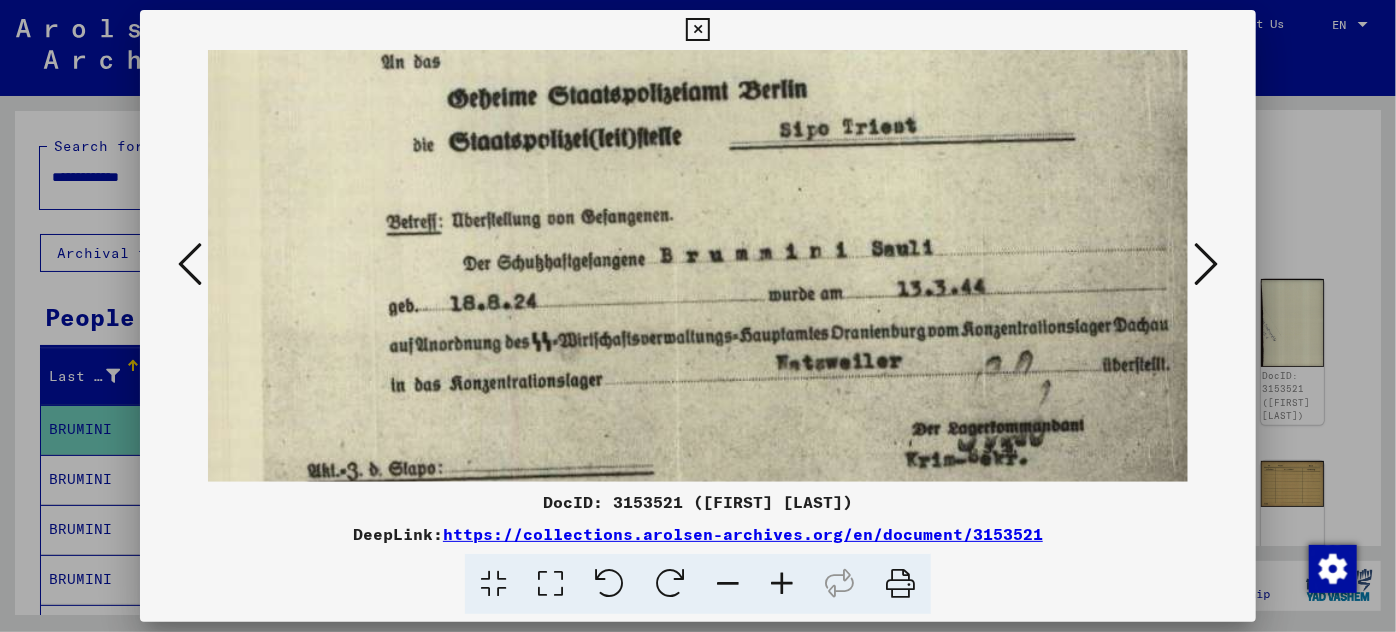 drag, startPoint x: 808, startPoint y: 411, endPoint x: 724, endPoint y: 332, distance: 115.31262 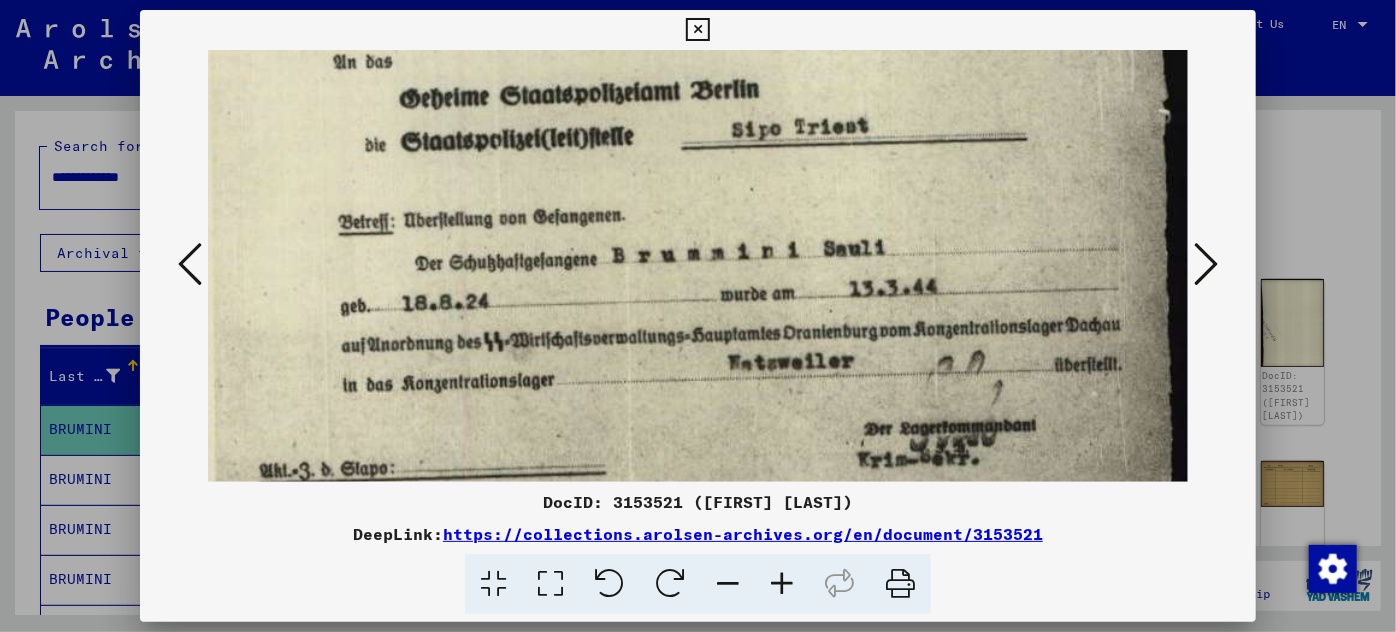 drag, startPoint x: 562, startPoint y: 354, endPoint x: 360, endPoint y: 353, distance: 202.00247 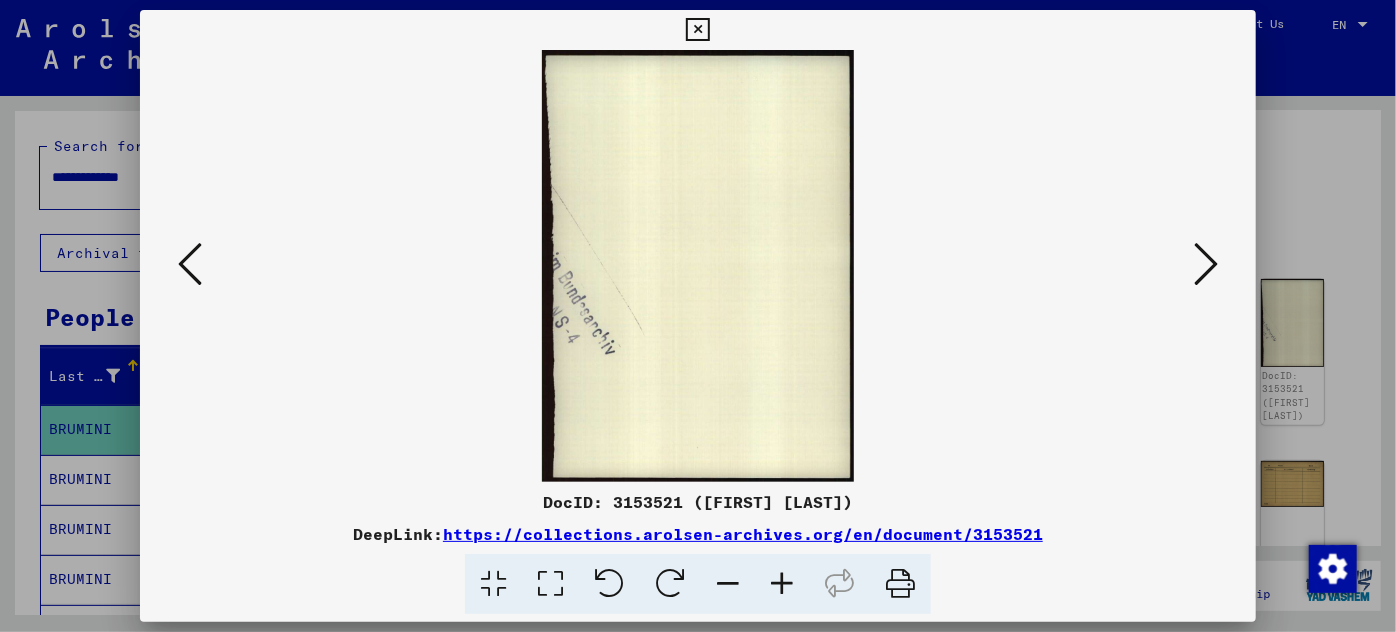 click at bounding box center [1206, 264] 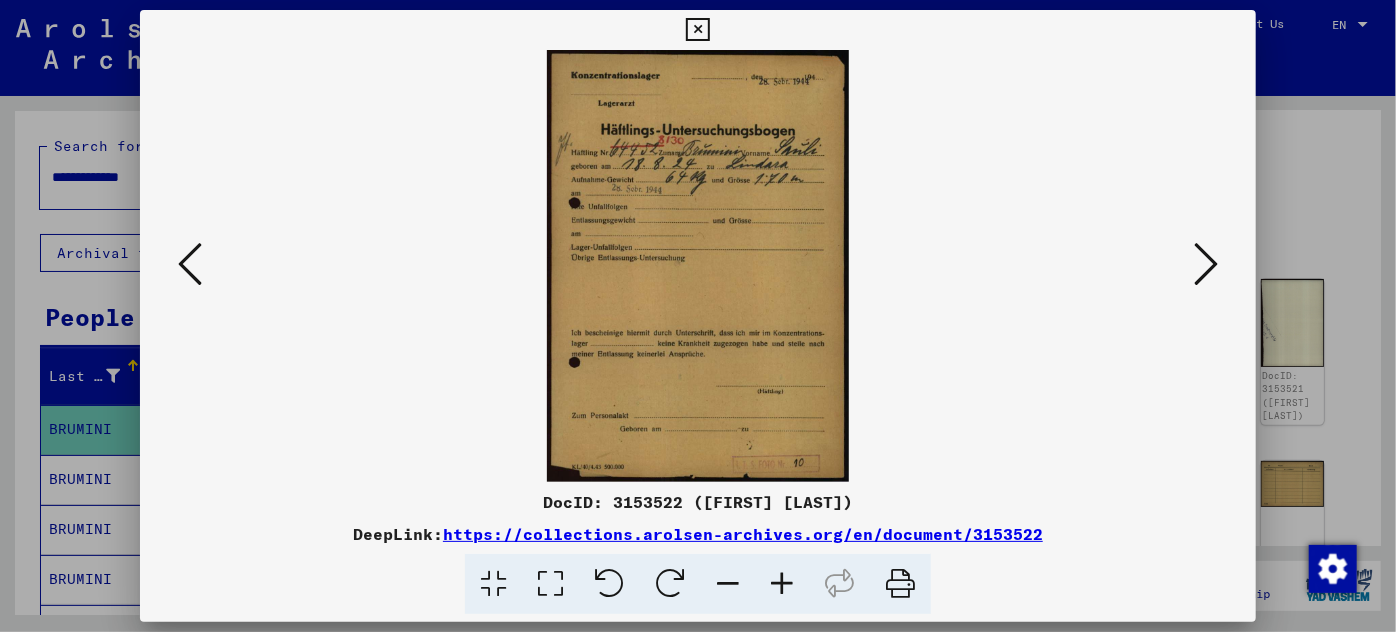 click at bounding box center [782, 584] 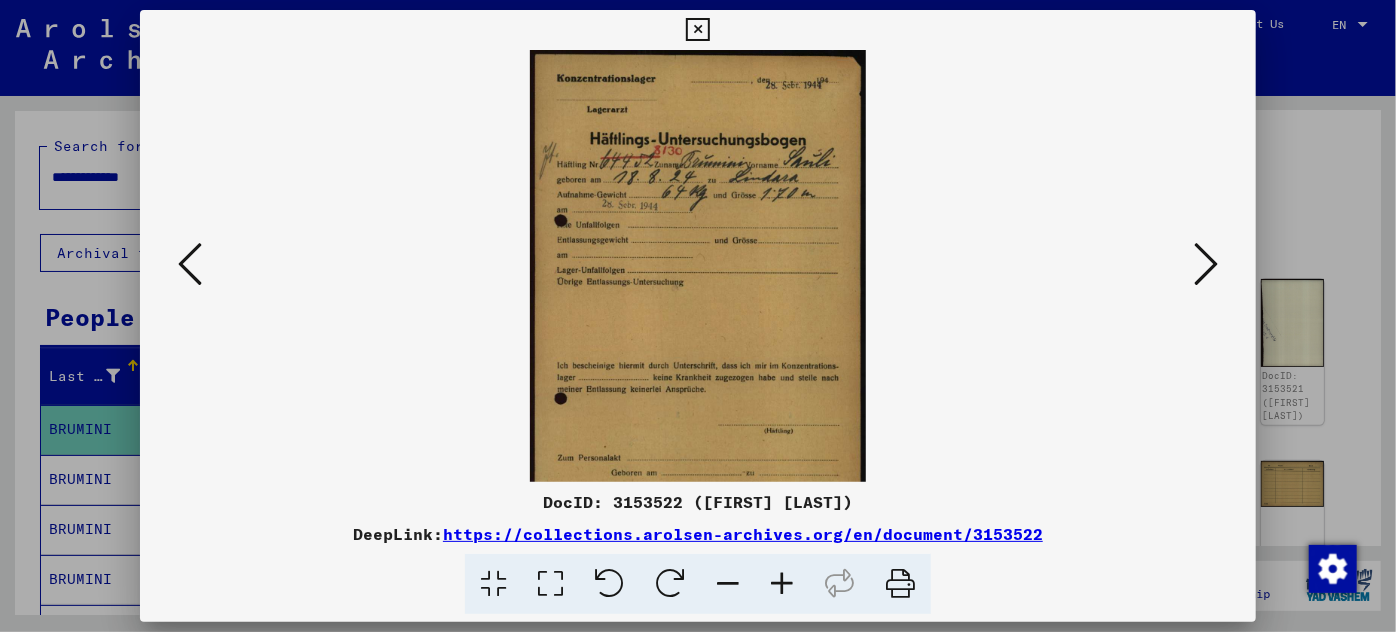 click at bounding box center [782, 584] 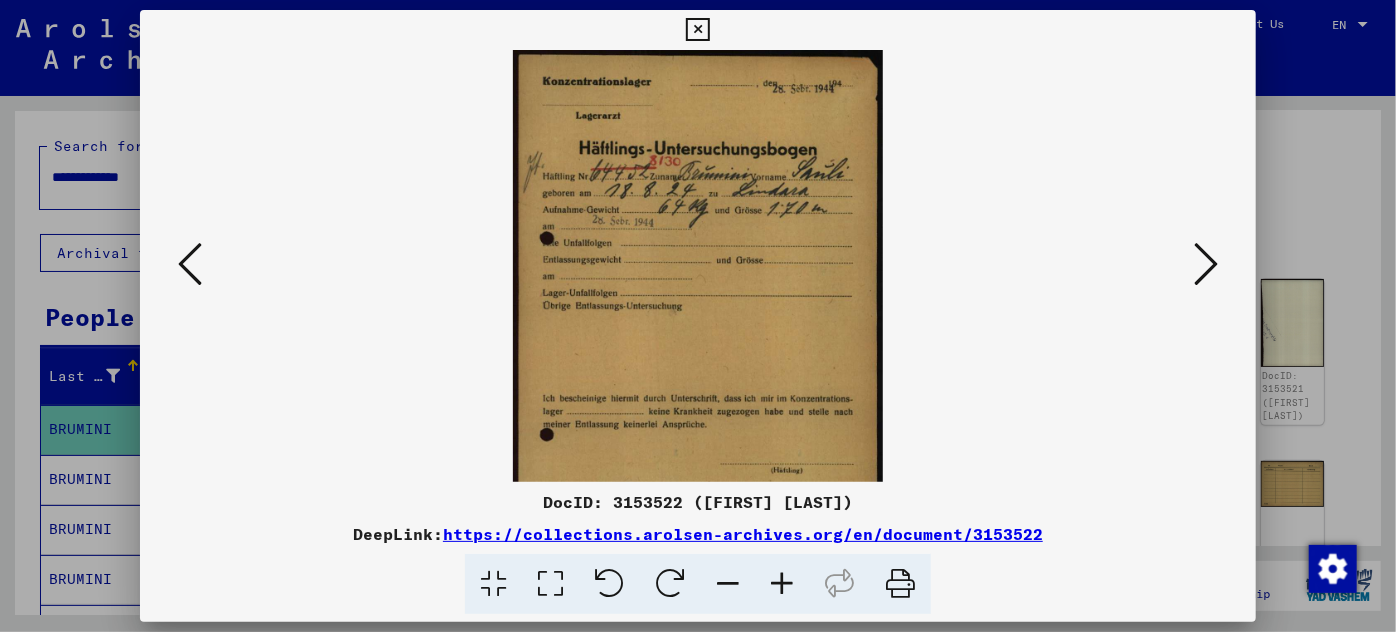 click at bounding box center (782, 584) 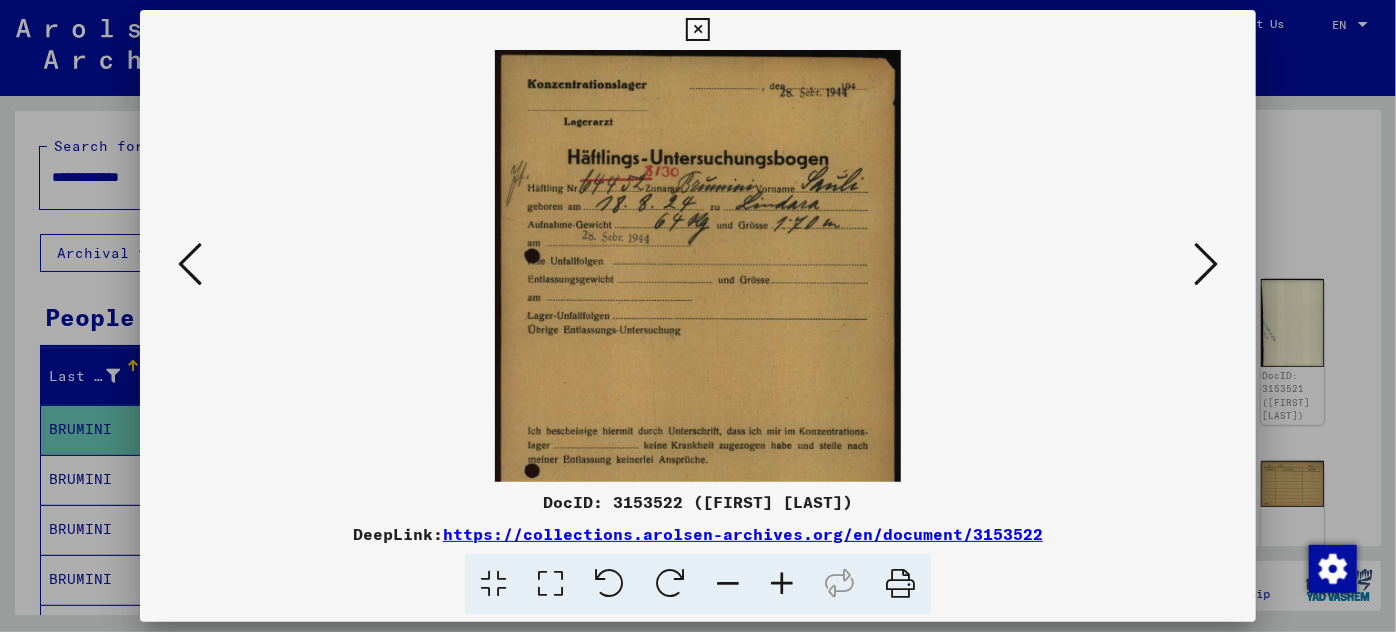 click at bounding box center [782, 584] 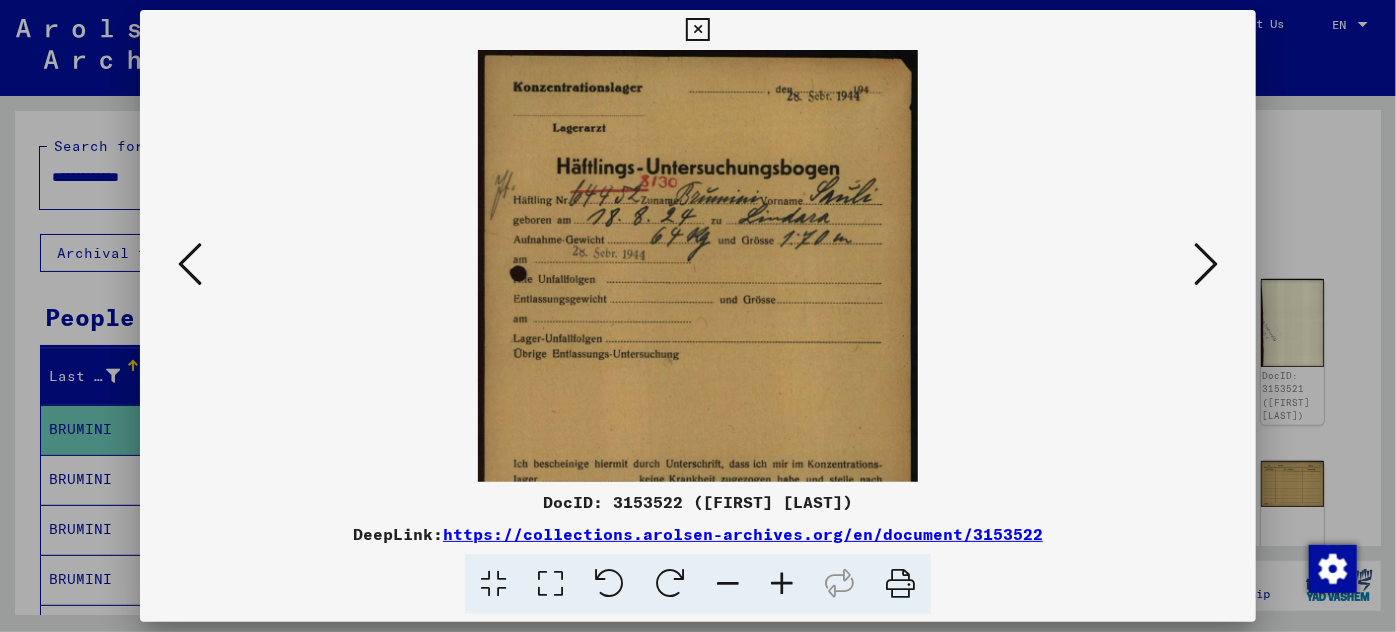 click at bounding box center (782, 584) 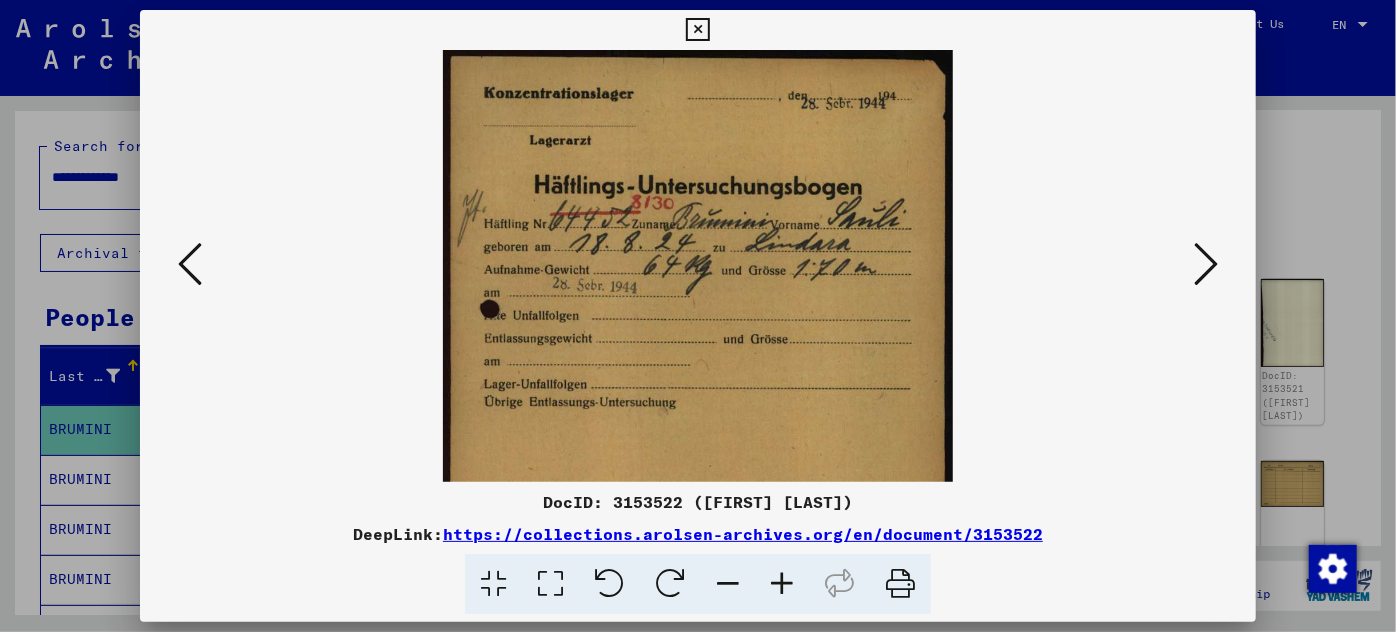 click at bounding box center [782, 584] 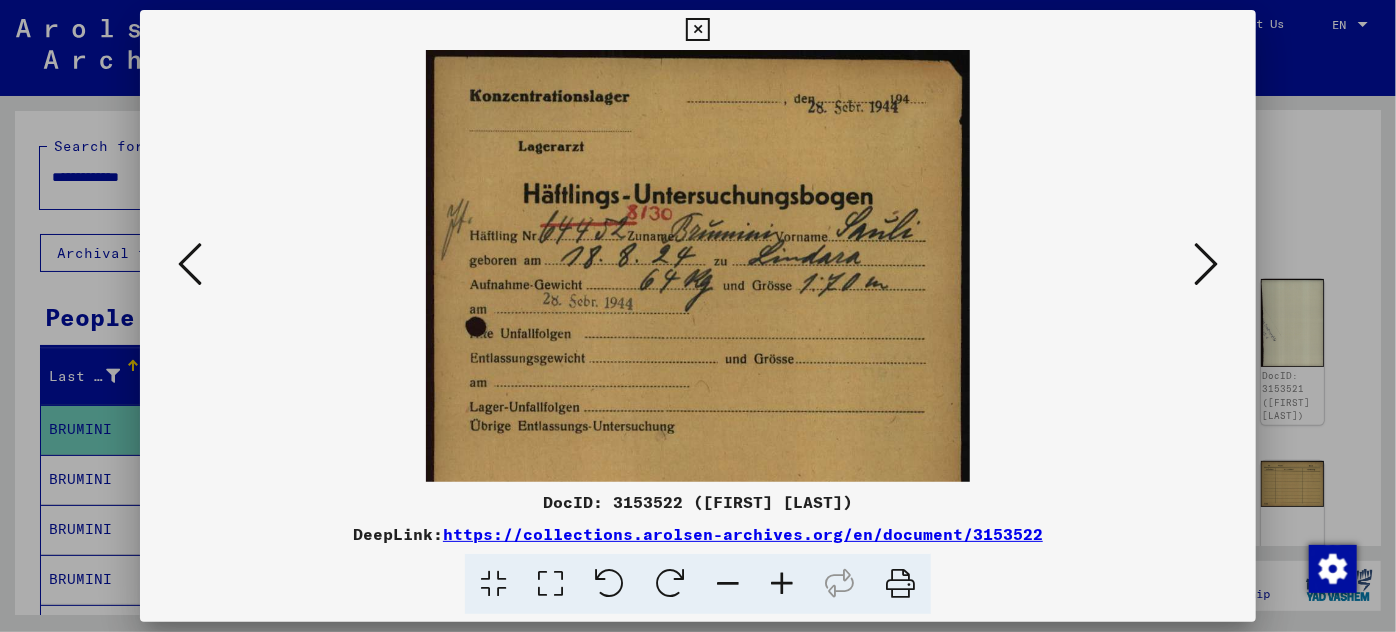 click at bounding box center (782, 584) 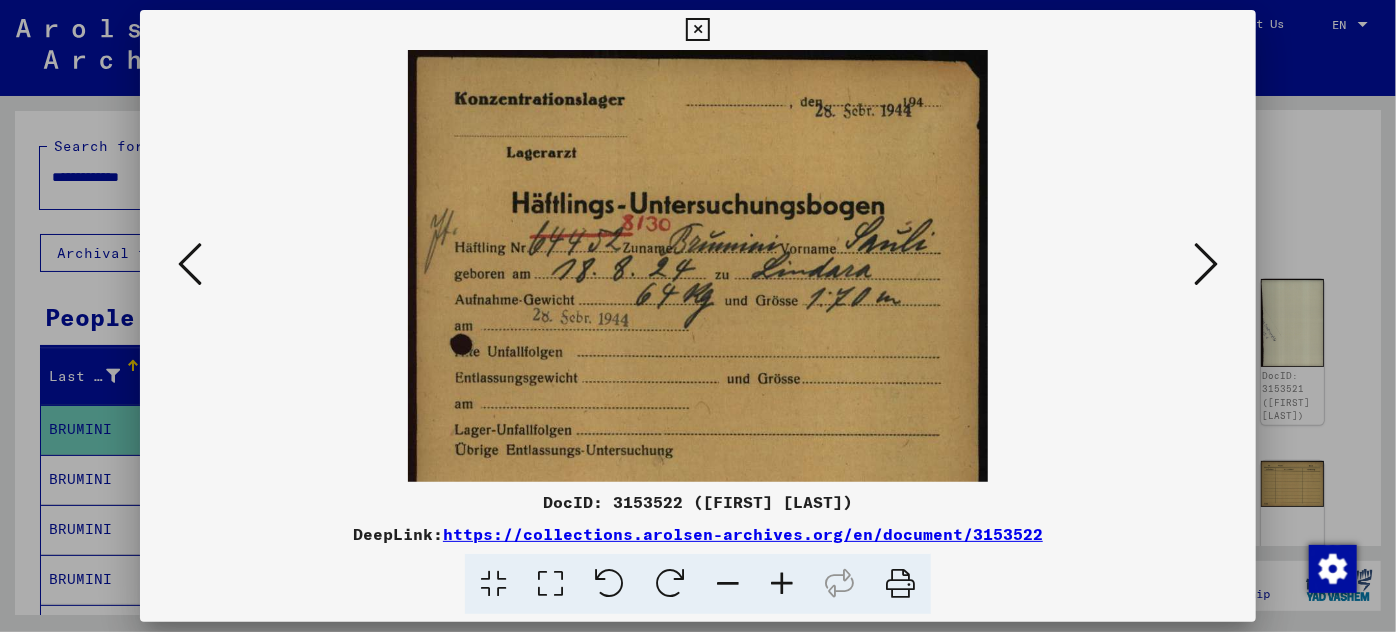 click at bounding box center [782, 584] 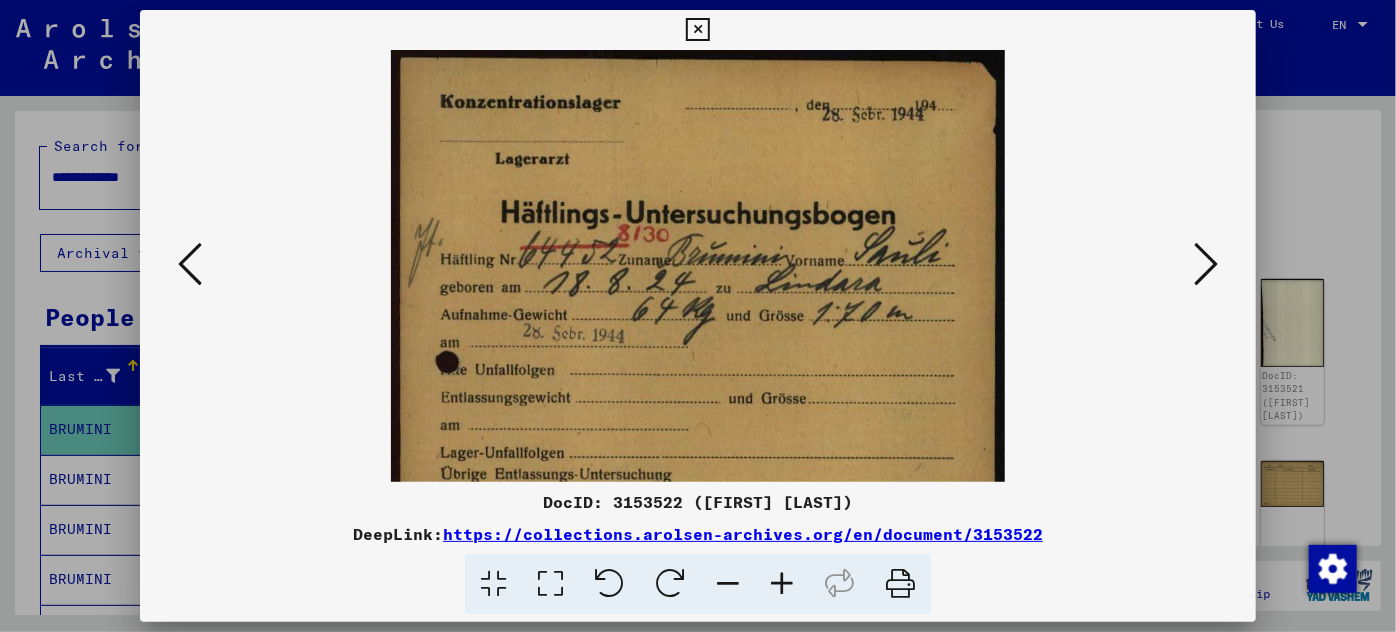 click at bounding box center [782, 584] 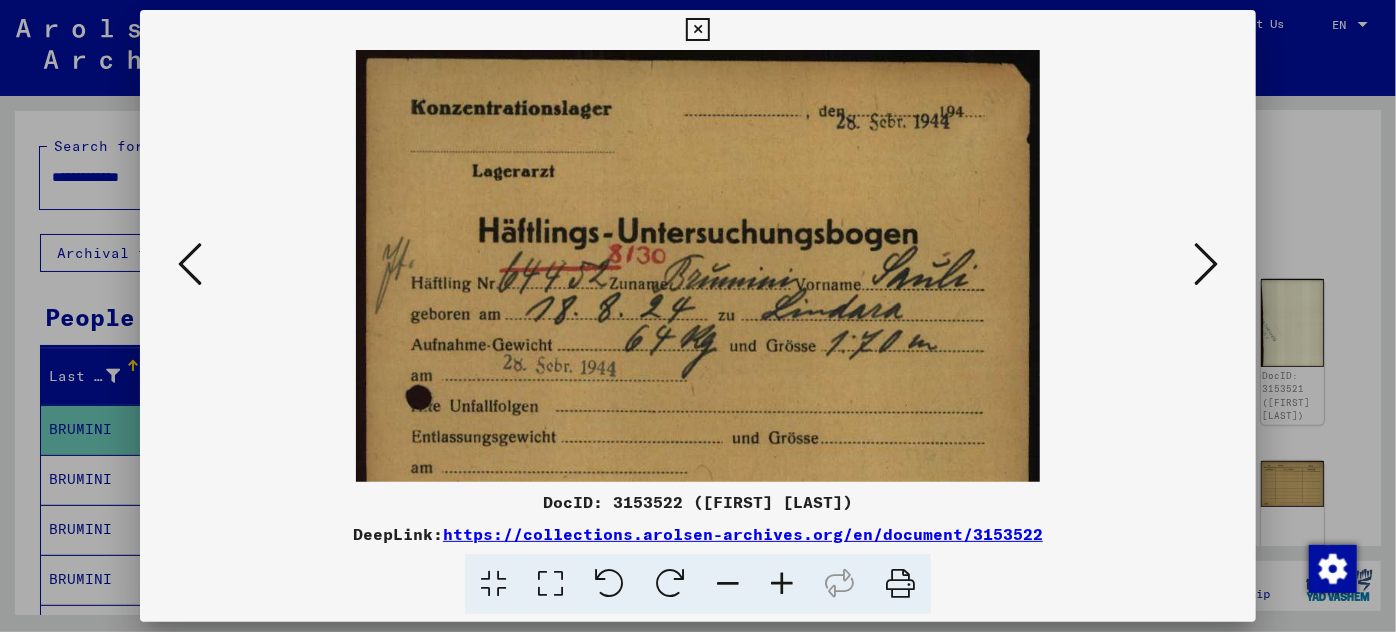 click at bounding box center [782, 584] 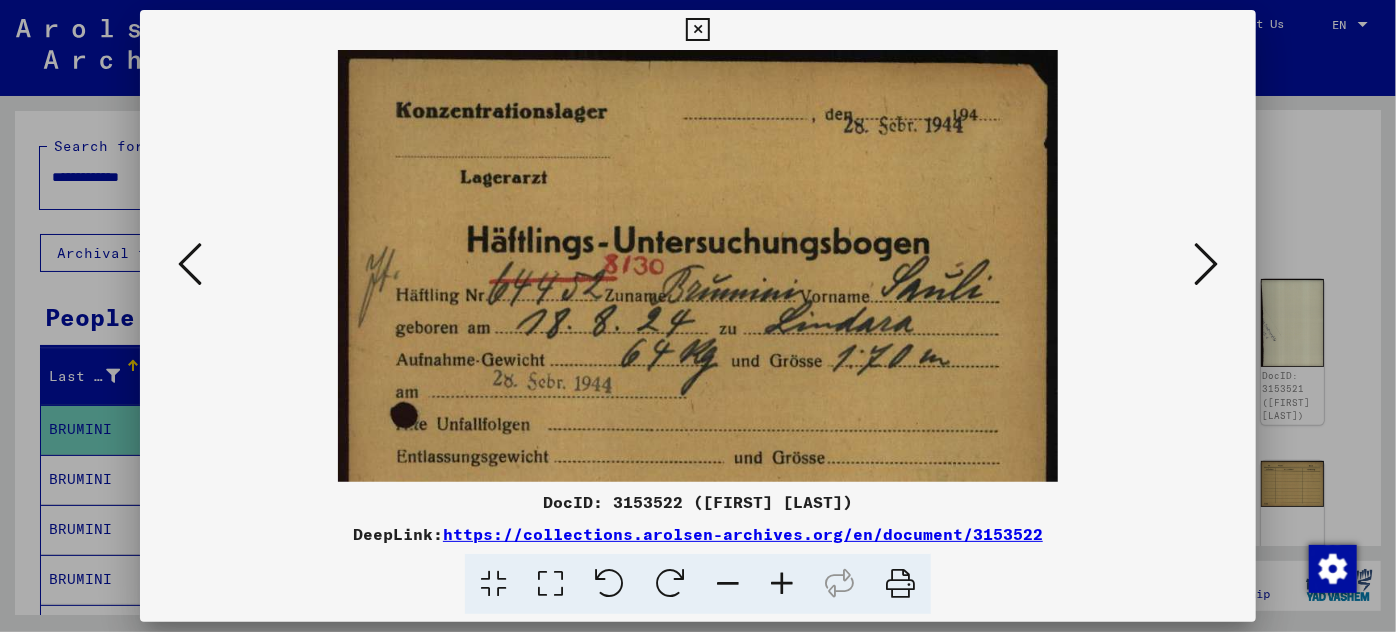 click at bounding box center (782, 584) 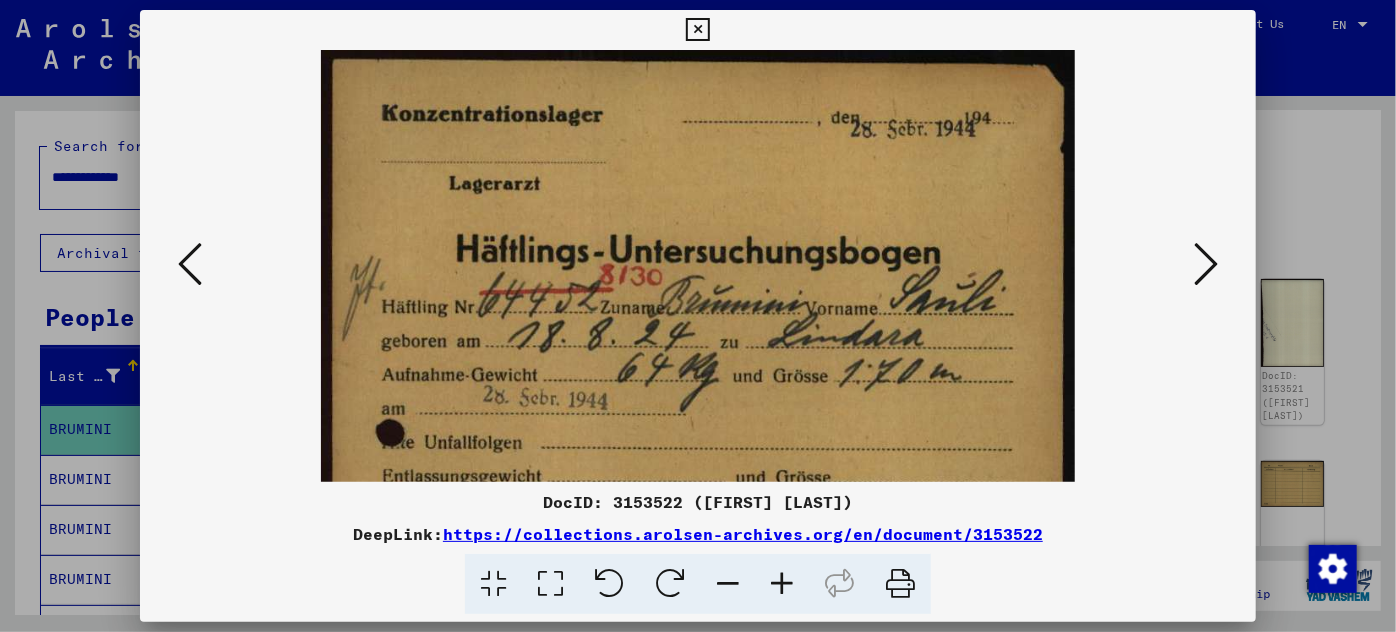 click at bounding box center (782, 584) 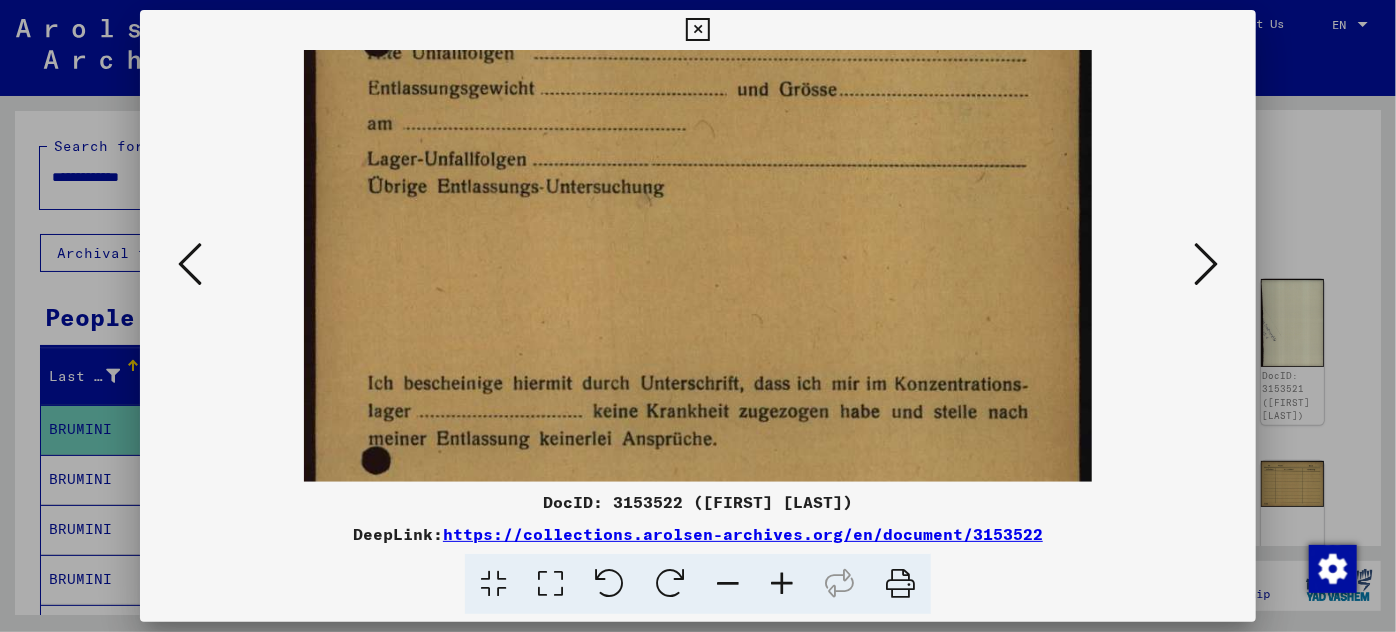 drag, startPoint x: 757, startPoint y: 418, endPoint x: 821, endPoint y: 12, distance: 411.01337 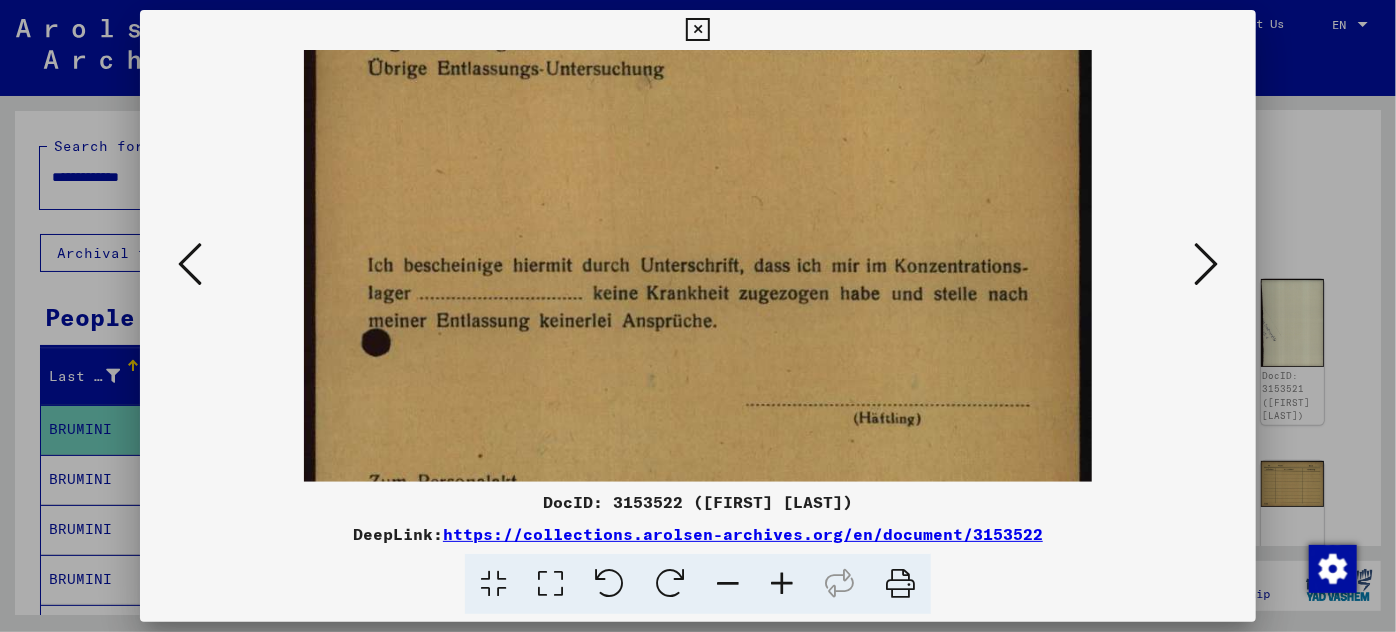 scroll, scrollTop: 700, scrollLeft: 0, axis: vertical 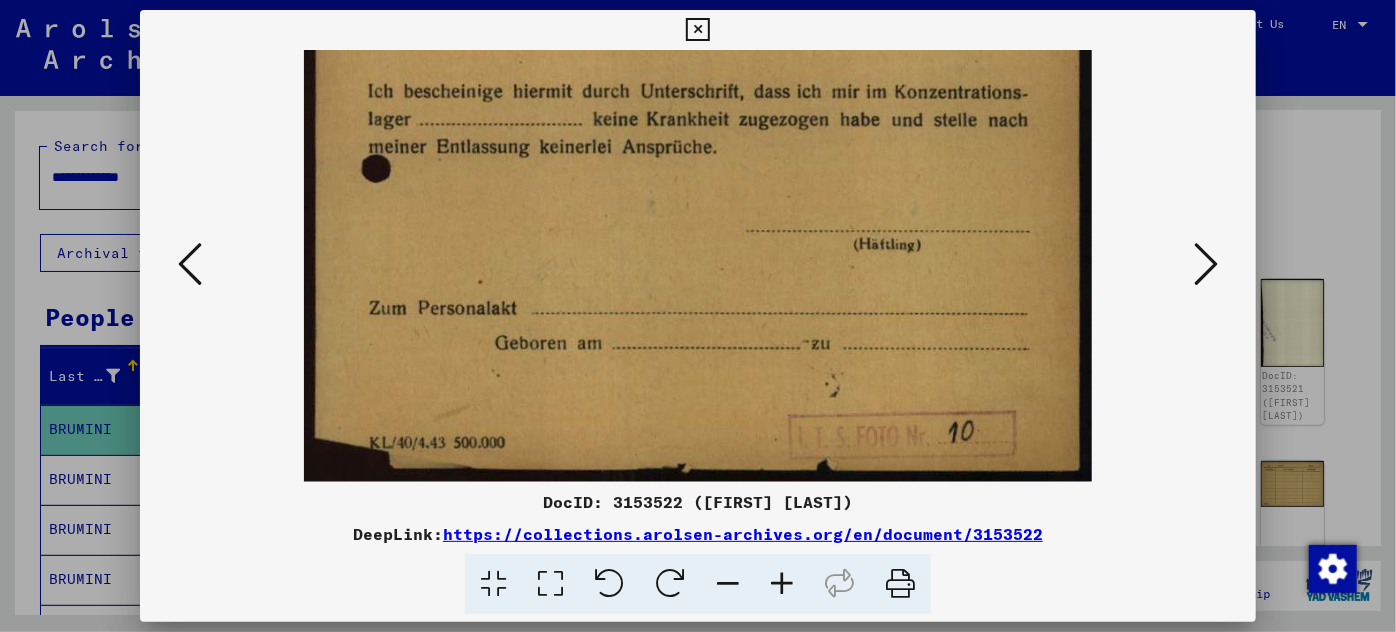 drag, startPoint x: 821, startPoint y: 370, endPoint x: 892, endPoint y: 60, distance: 318.02673 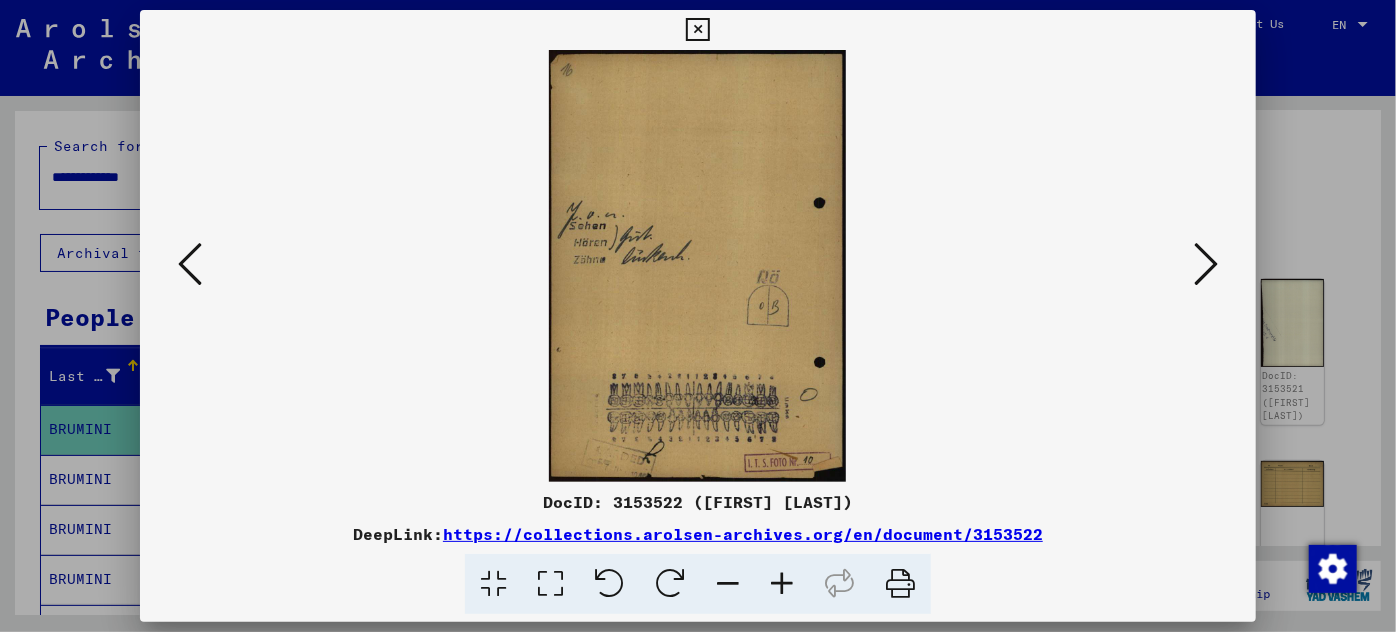 click at bounding box center (1206, 264) 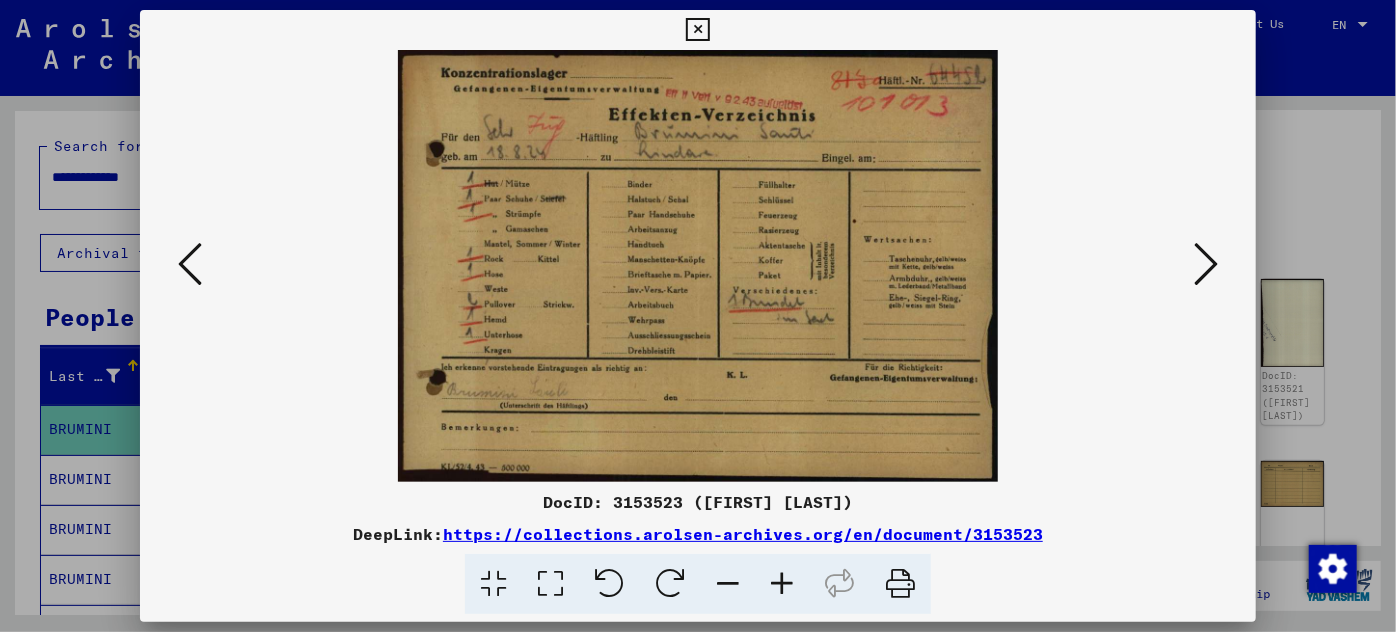 click at bounding box center (782, 584) 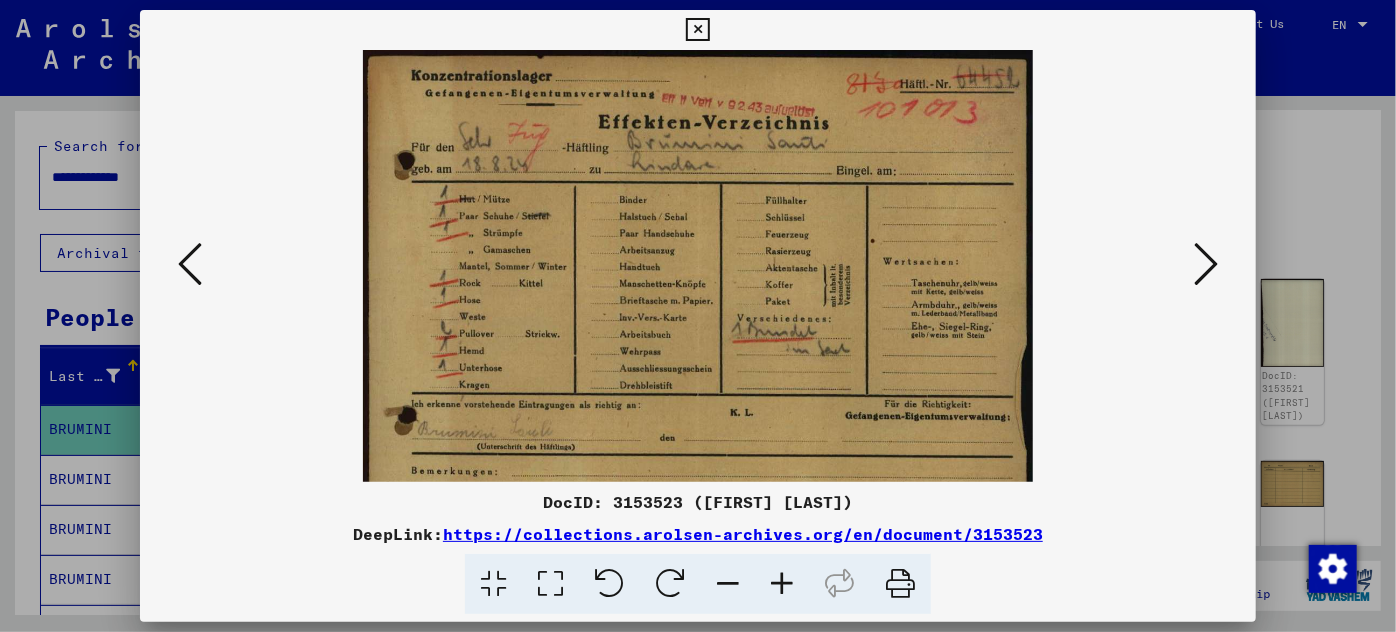 click at bounding box center [782, 584] 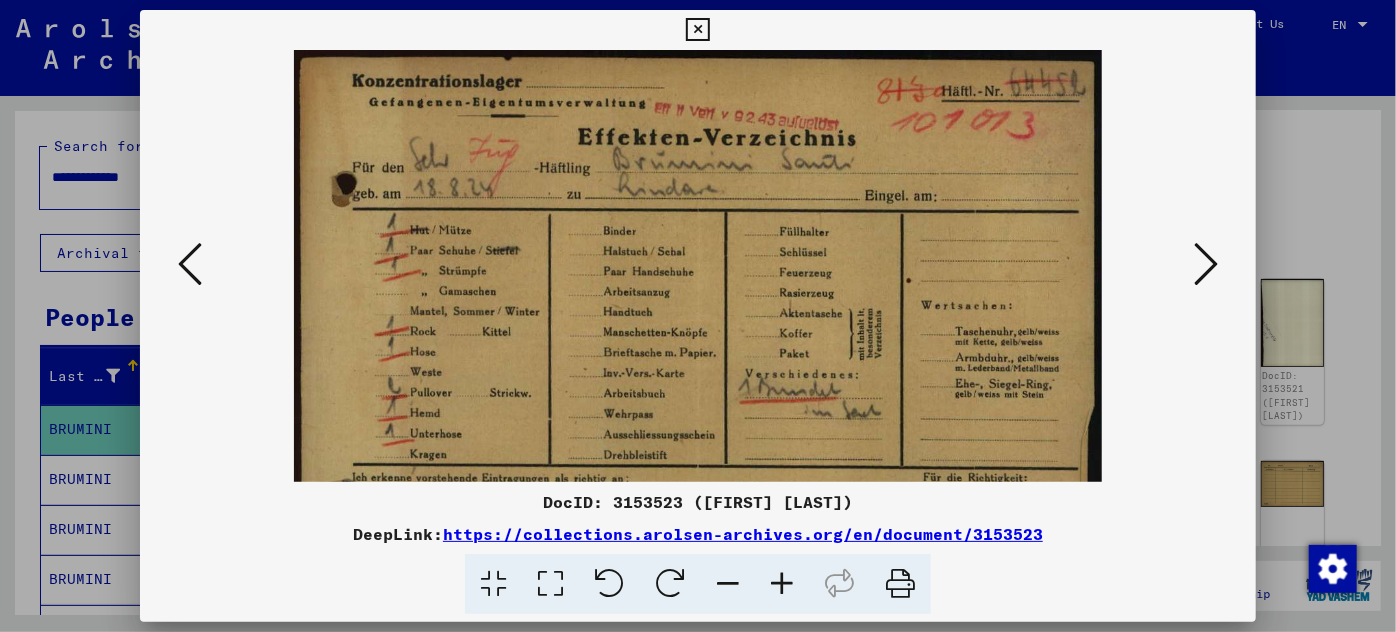 click at bounding box center [782, 584] 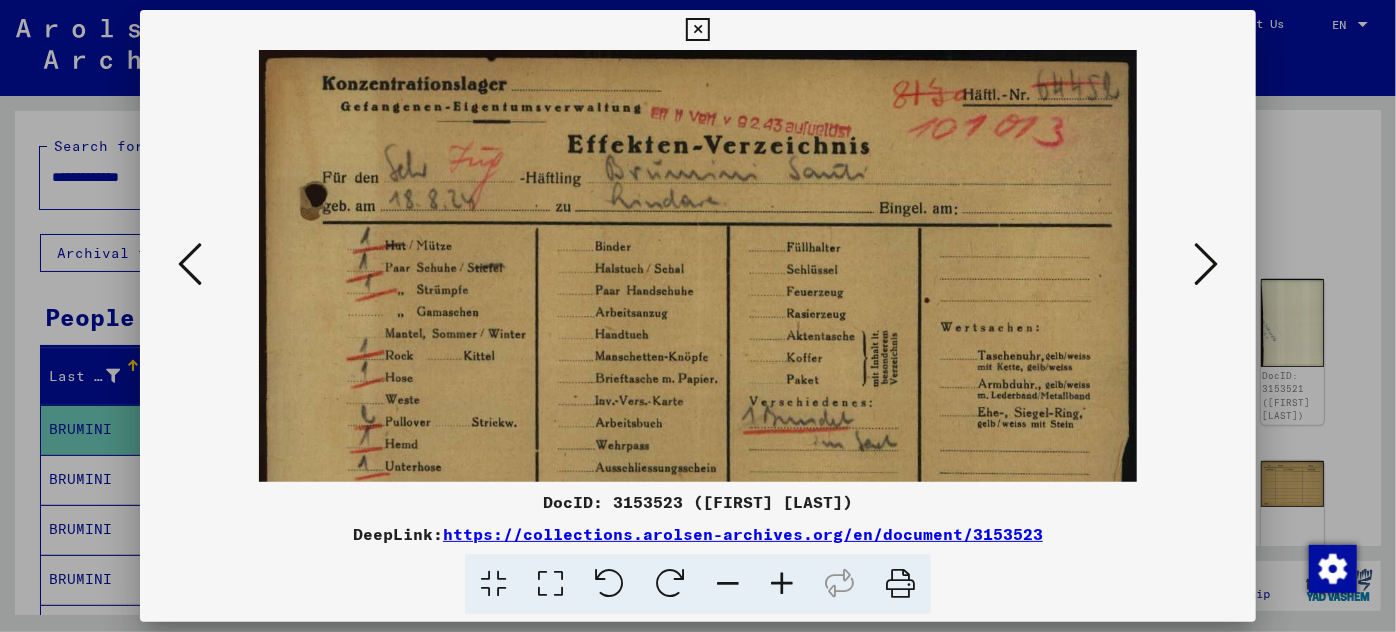 click at bounding box center (782, 584) 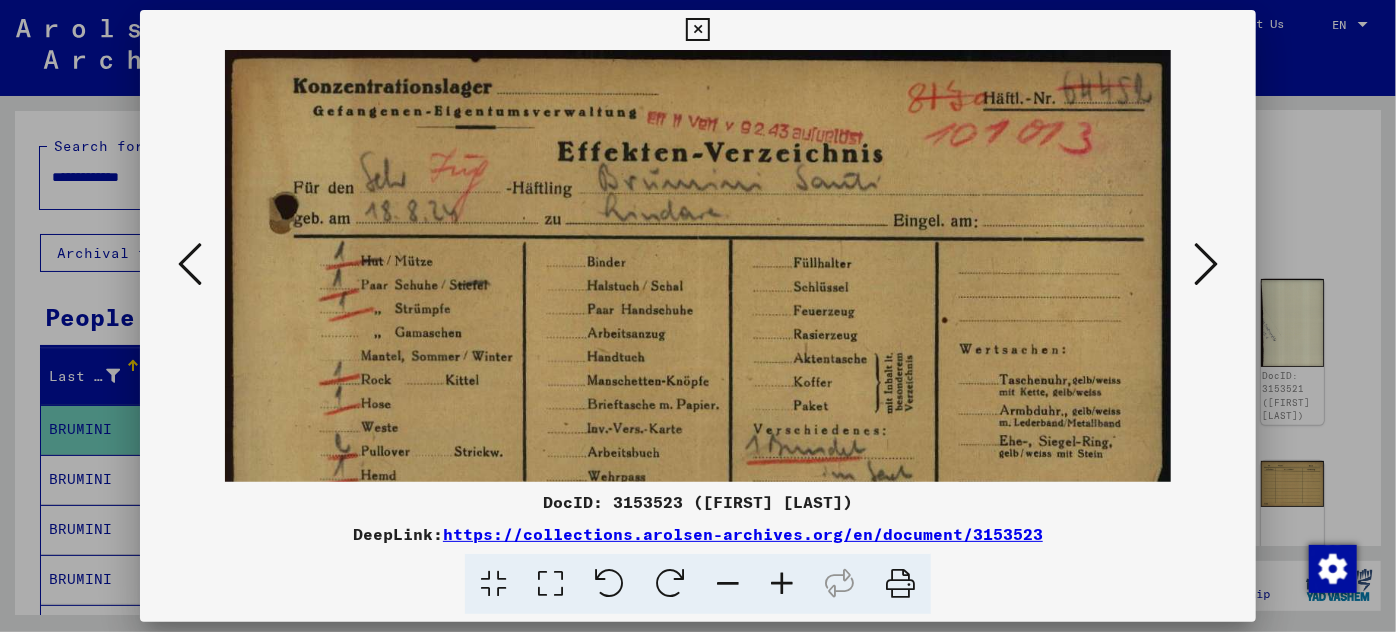 click at bounding box center [782, 584] 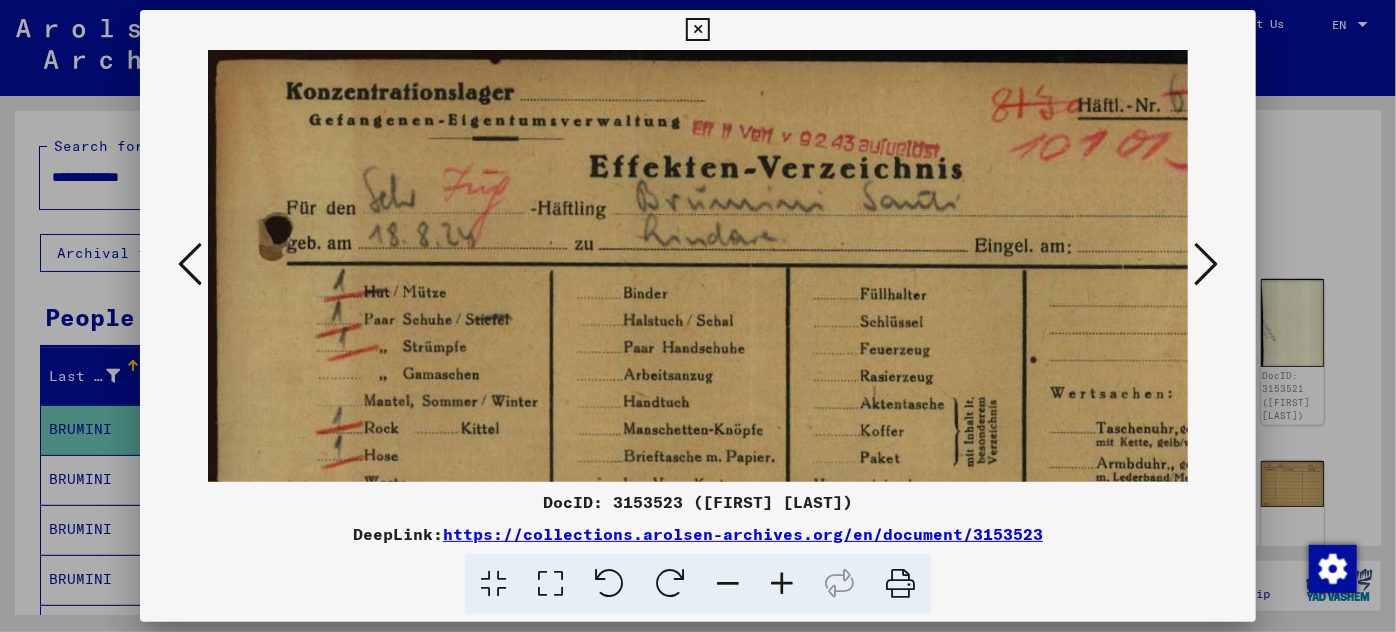 click at bounding box center [782, 584] 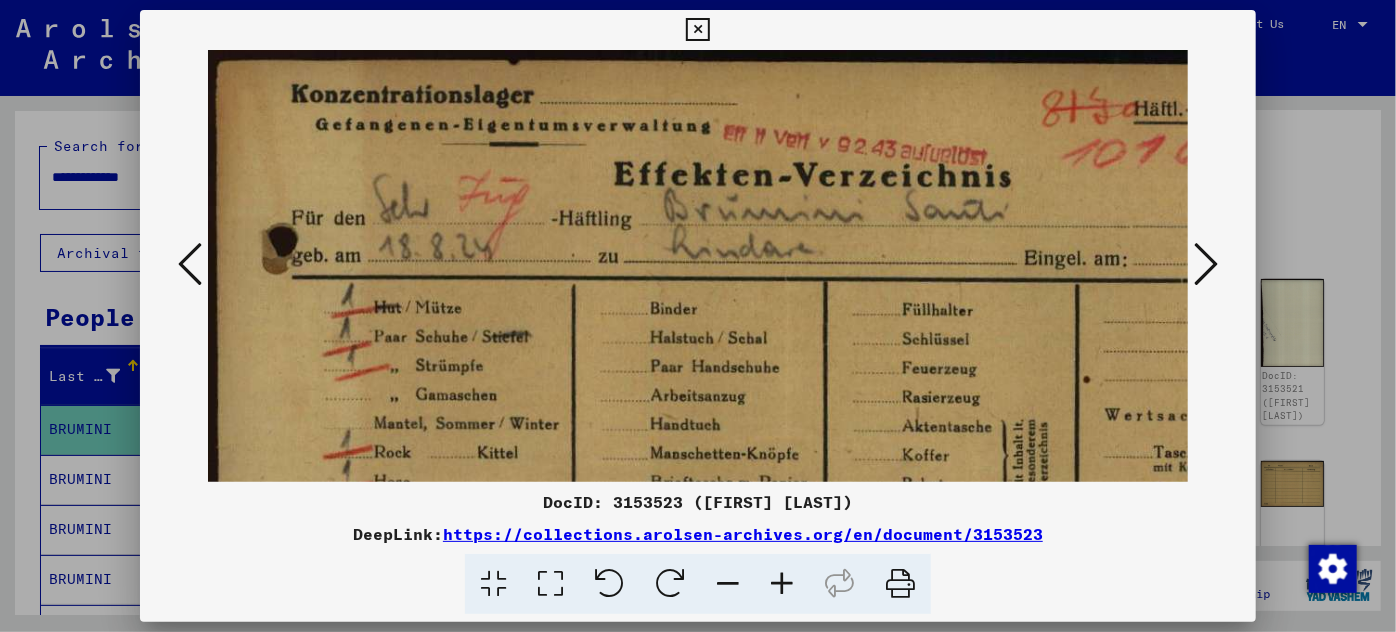 click at bounding box center (782, 584) 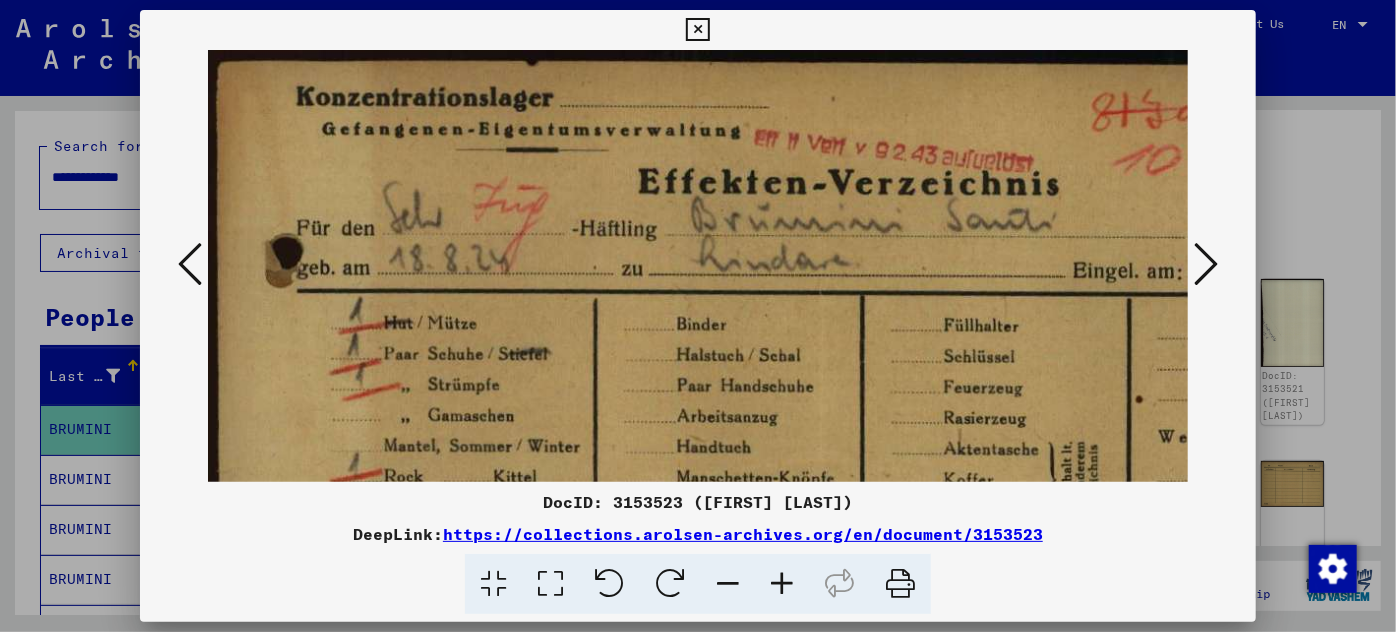 click at bounding box center (782, 584) 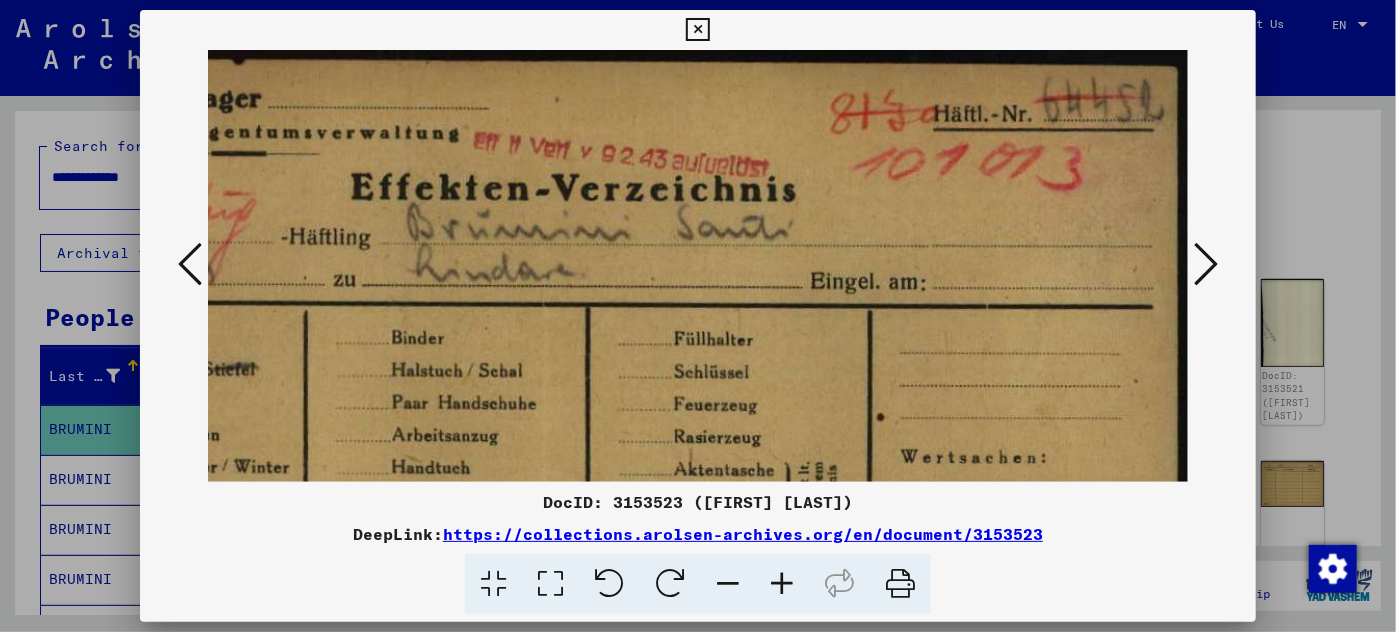 drag, startPoint x: 1058, startPoint y: 348, endPoint x: 684, endPoint y: 345, distance: 374.01202 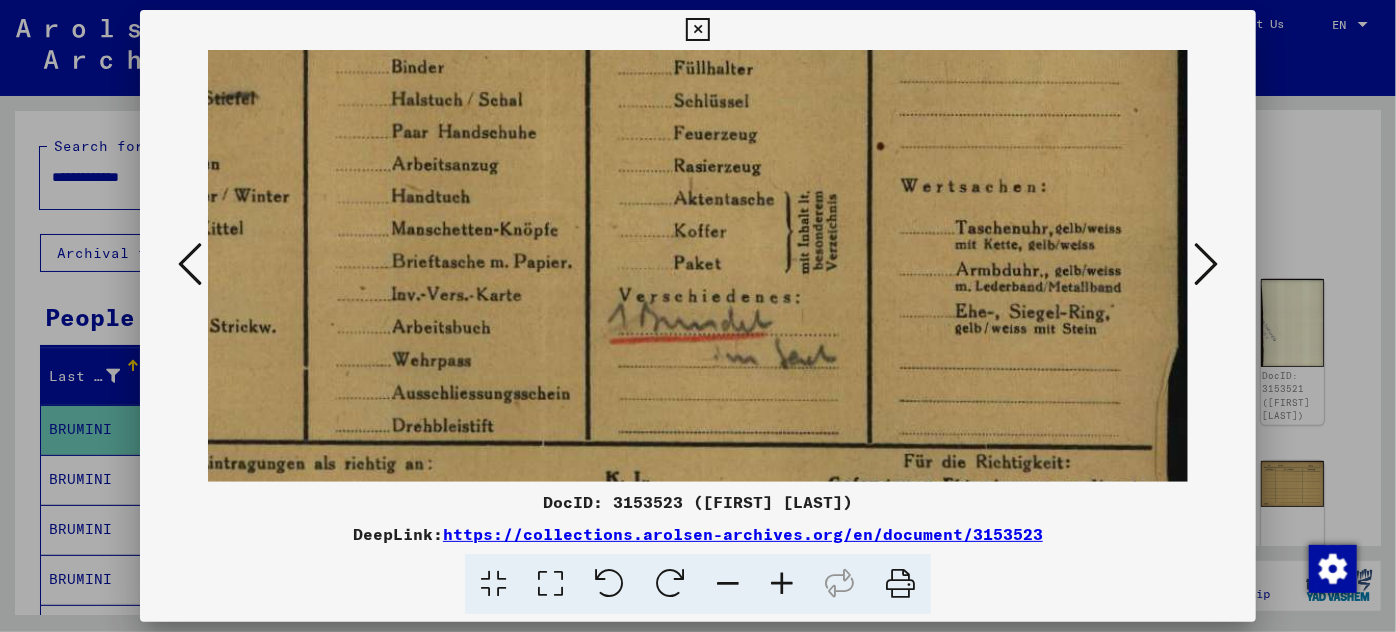 scroll, scrollTop: 304, scrollLeft: 312, axis: both 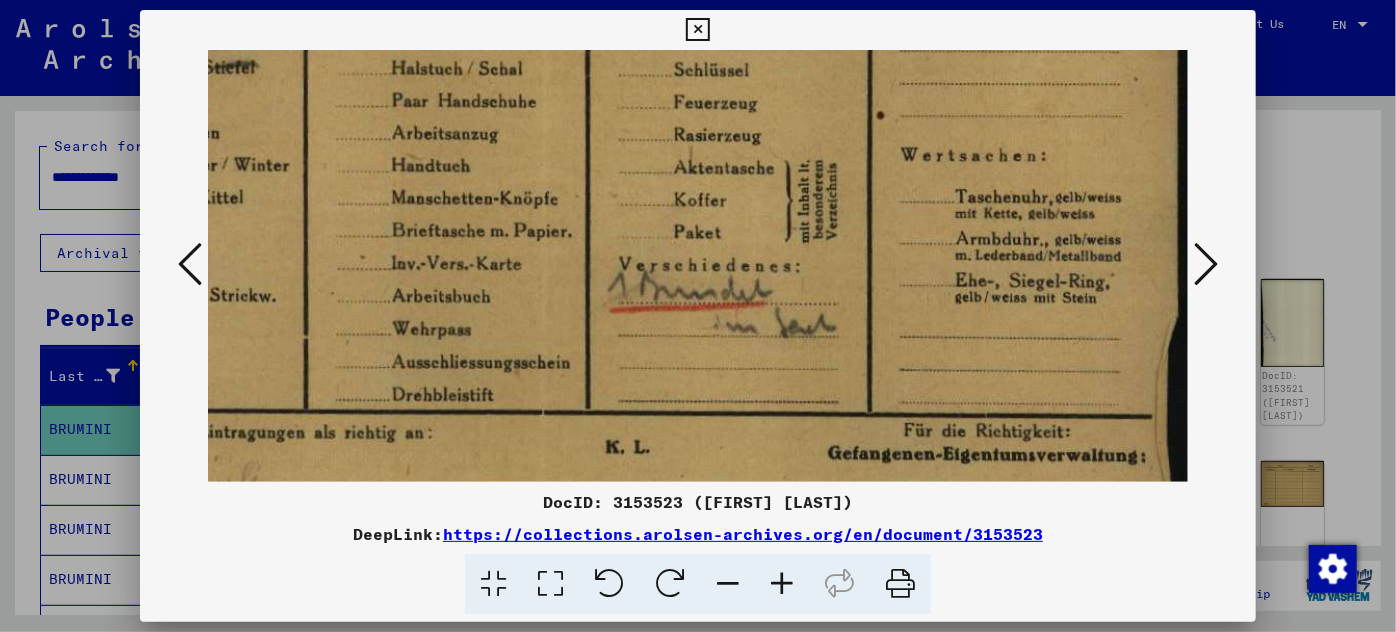 drag, startPoint x: 772, startPoint y: 357, endPoint x: 492, endPoint y: 61, distance: 407.45062 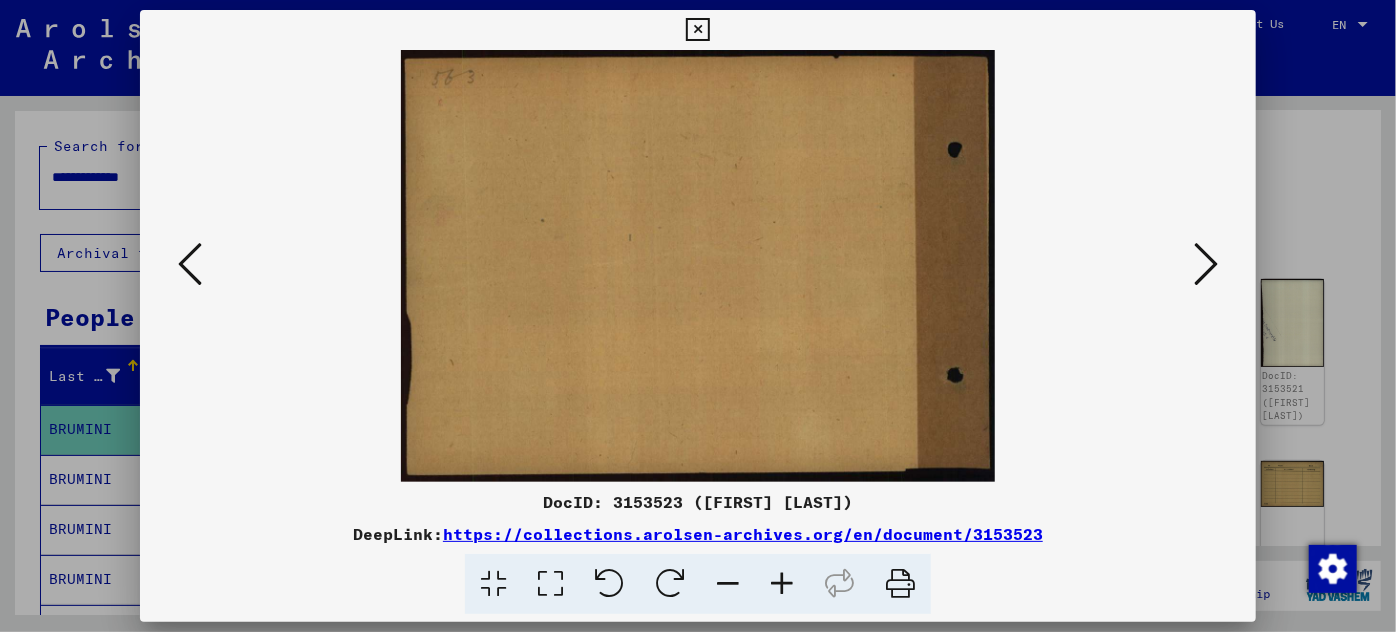 click at bounding box center (1206, 264) 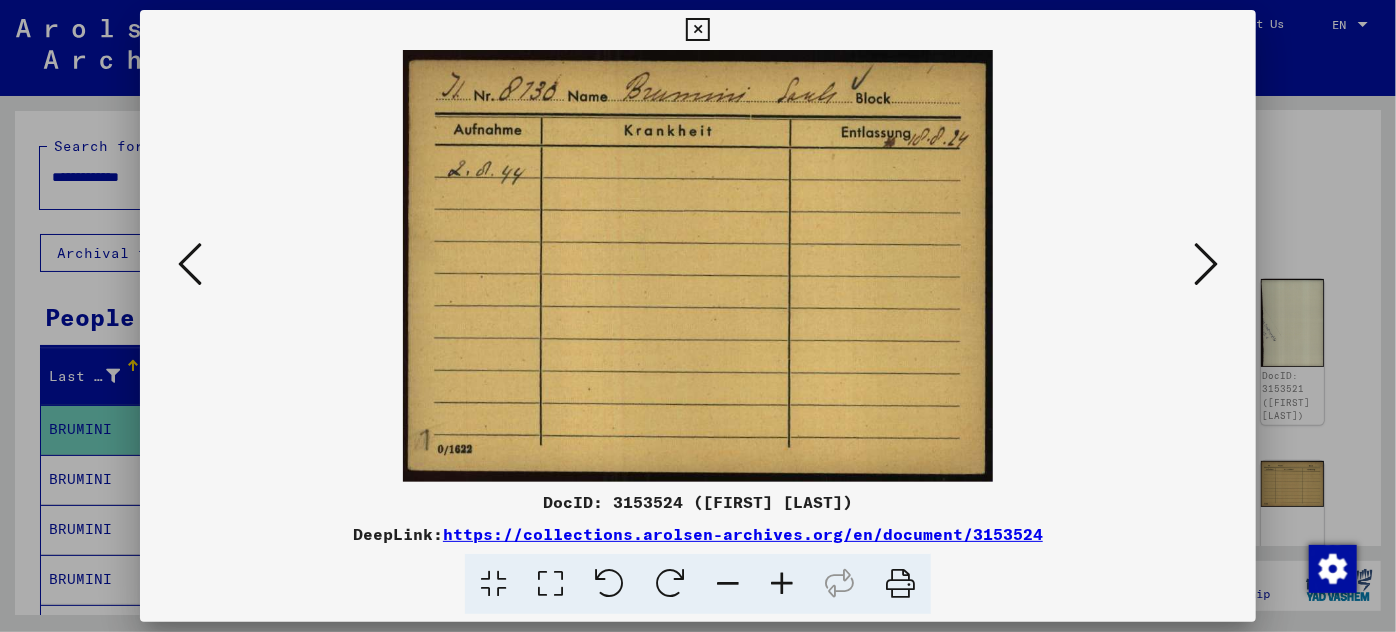 click at bounding box center [1206, 264] 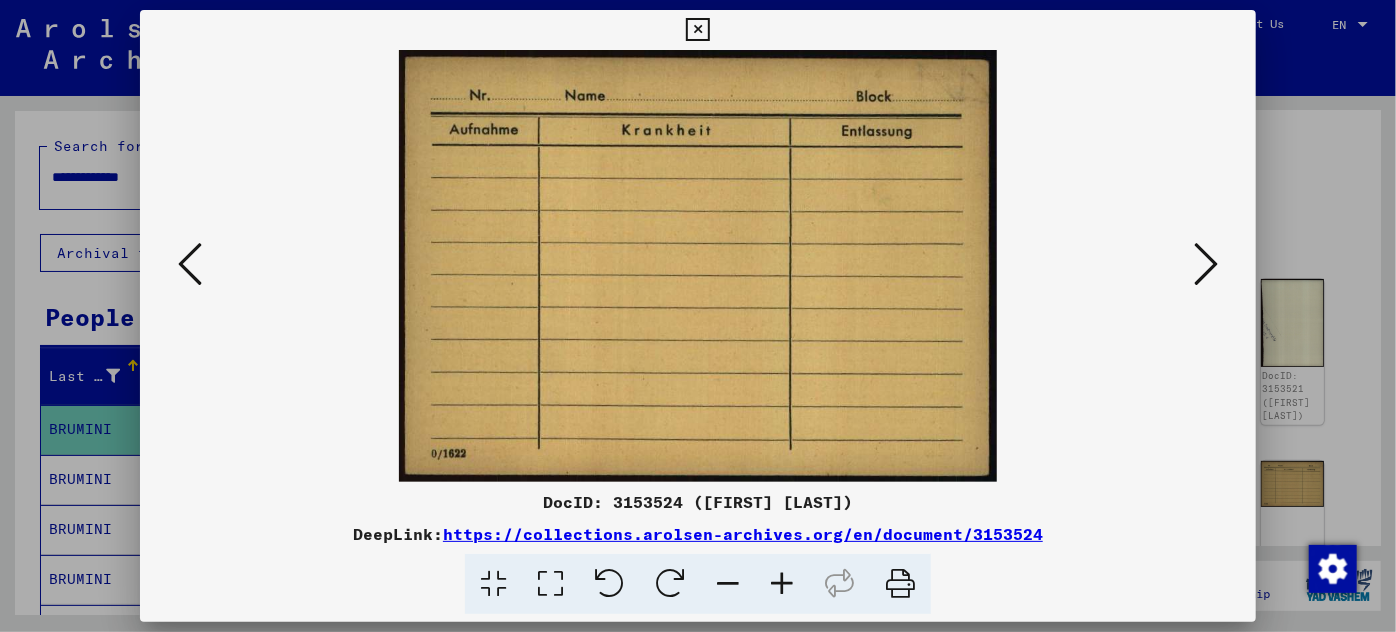 click at bounding box center (1206, 264) 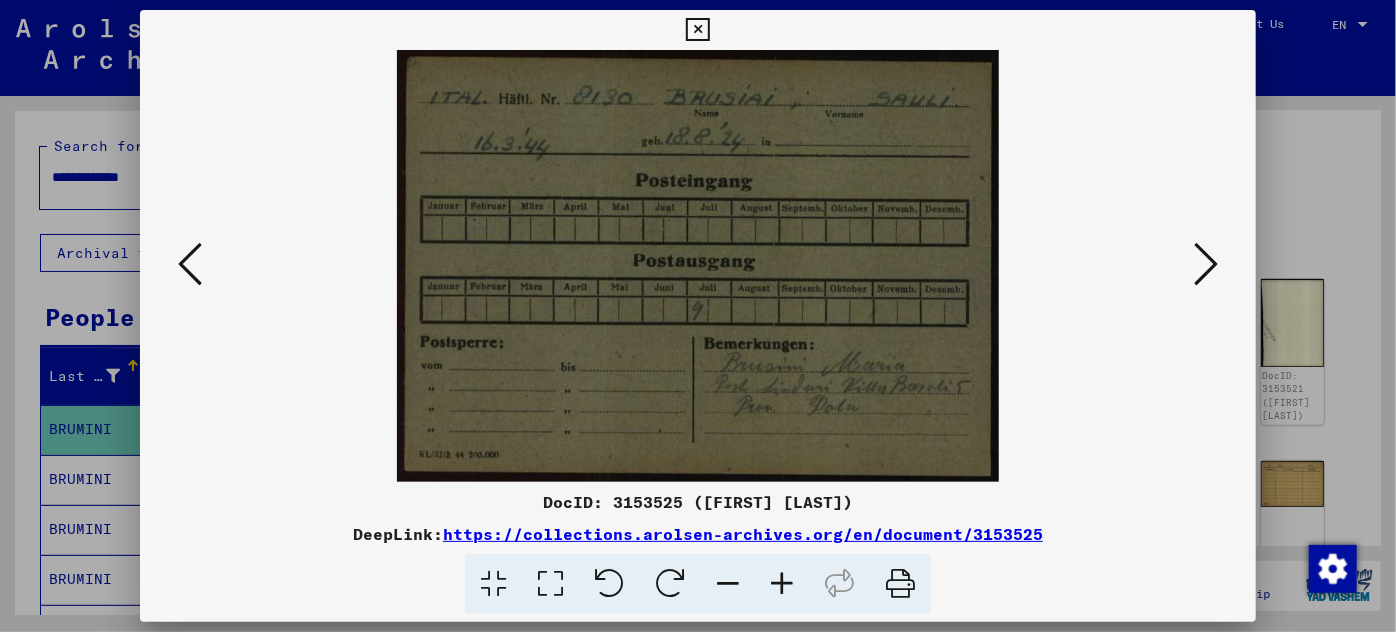 click at bounding box center [782, 584] 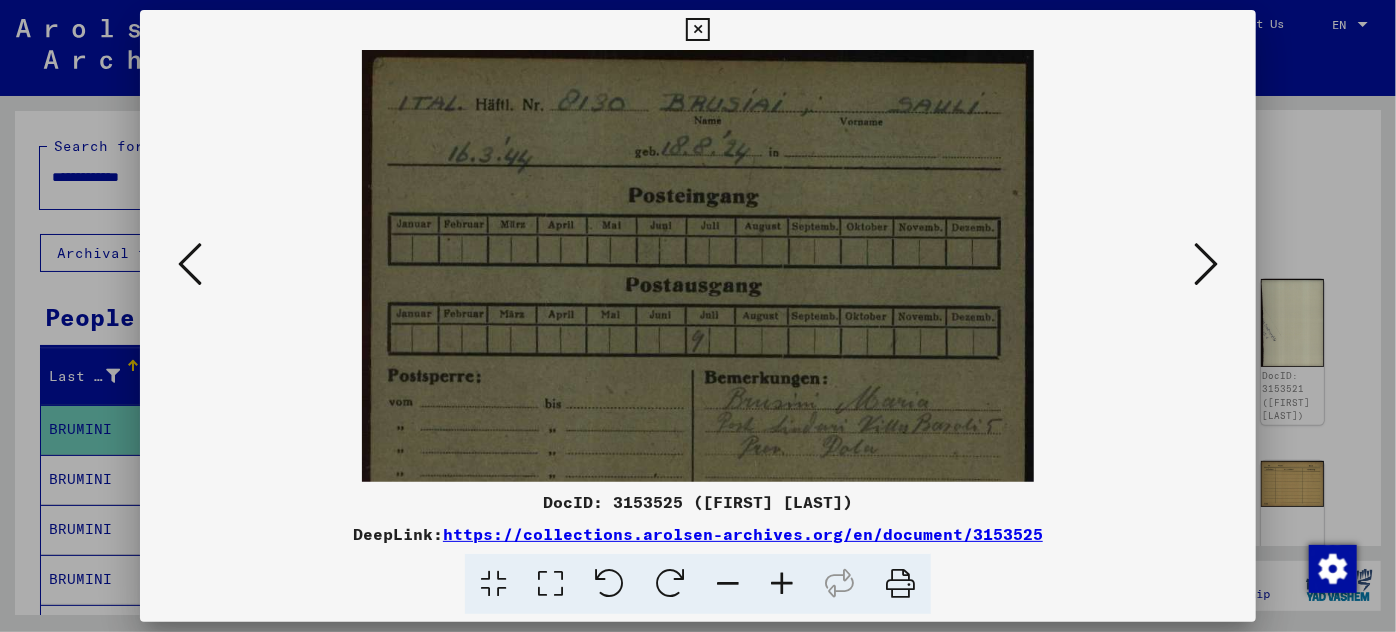 click at bounding box center (782, 584) 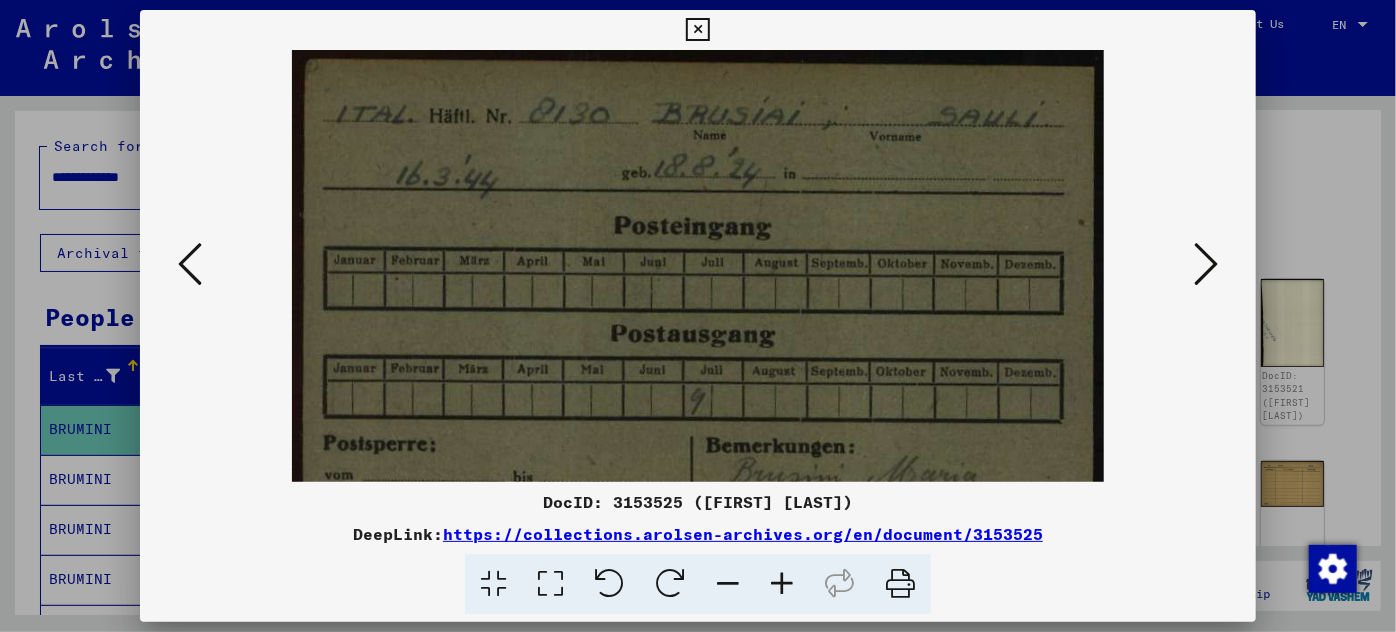 click at bounding box center [782, 584] 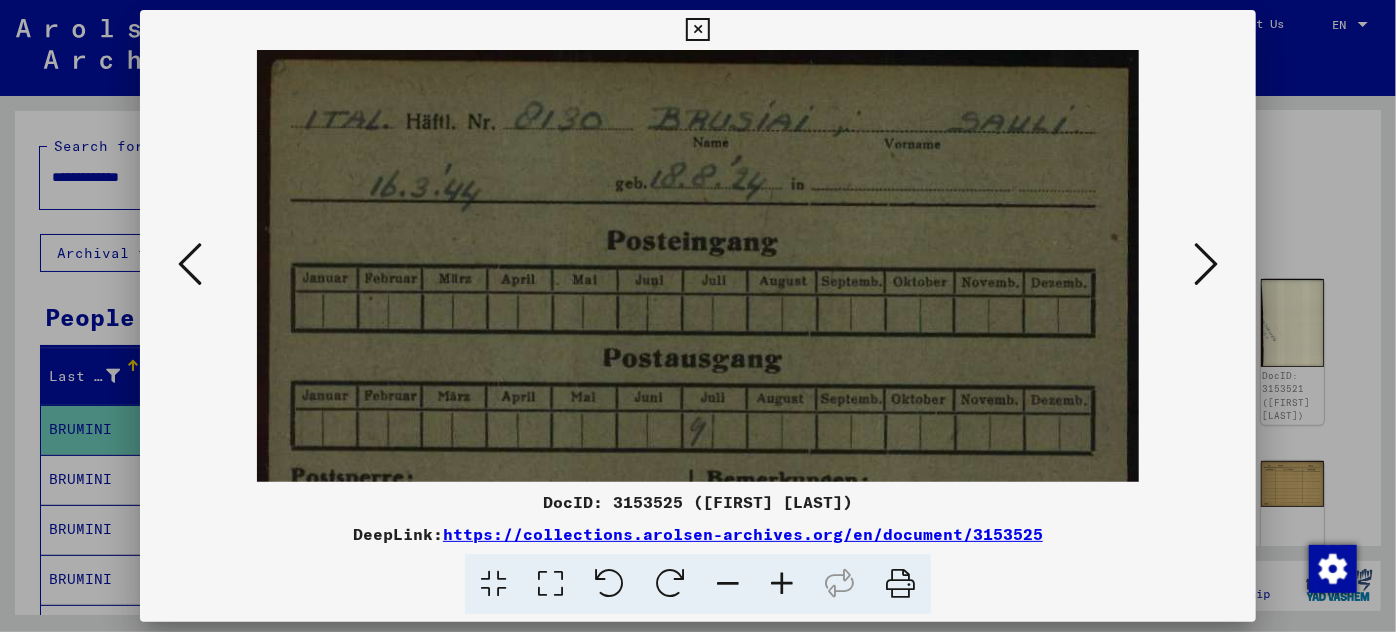 click at bounding box center [782, 584] 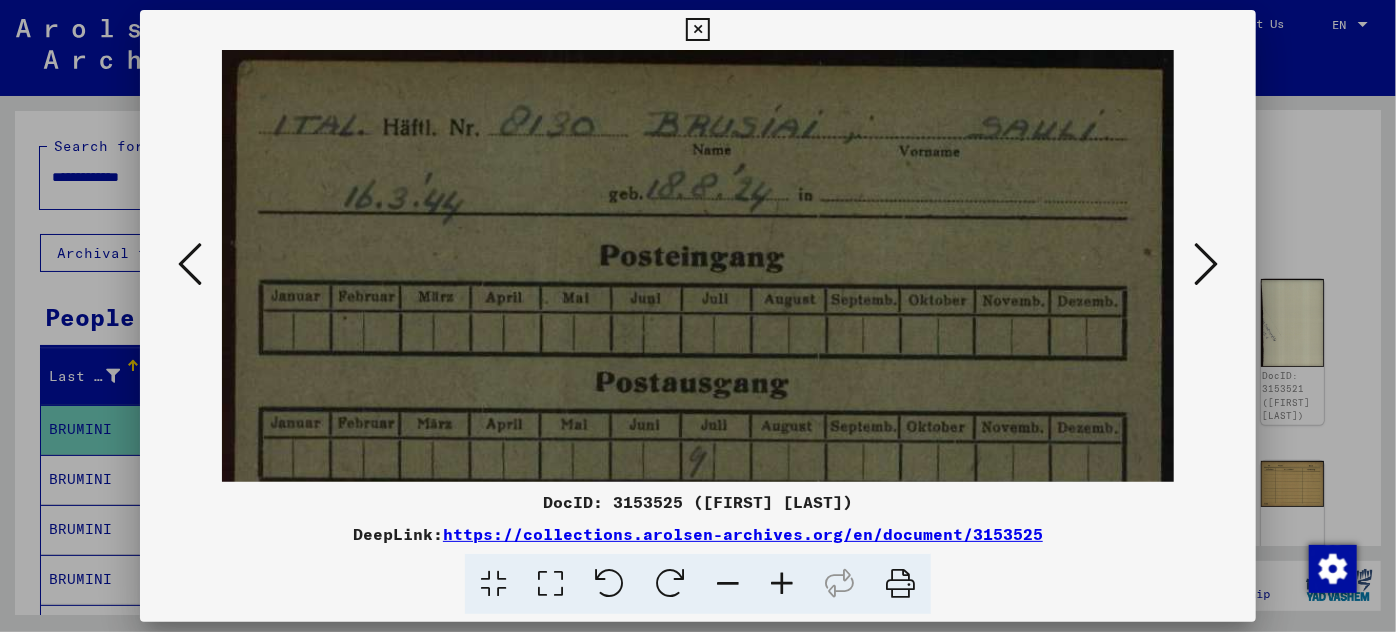 click at bounding box center (782, 584) 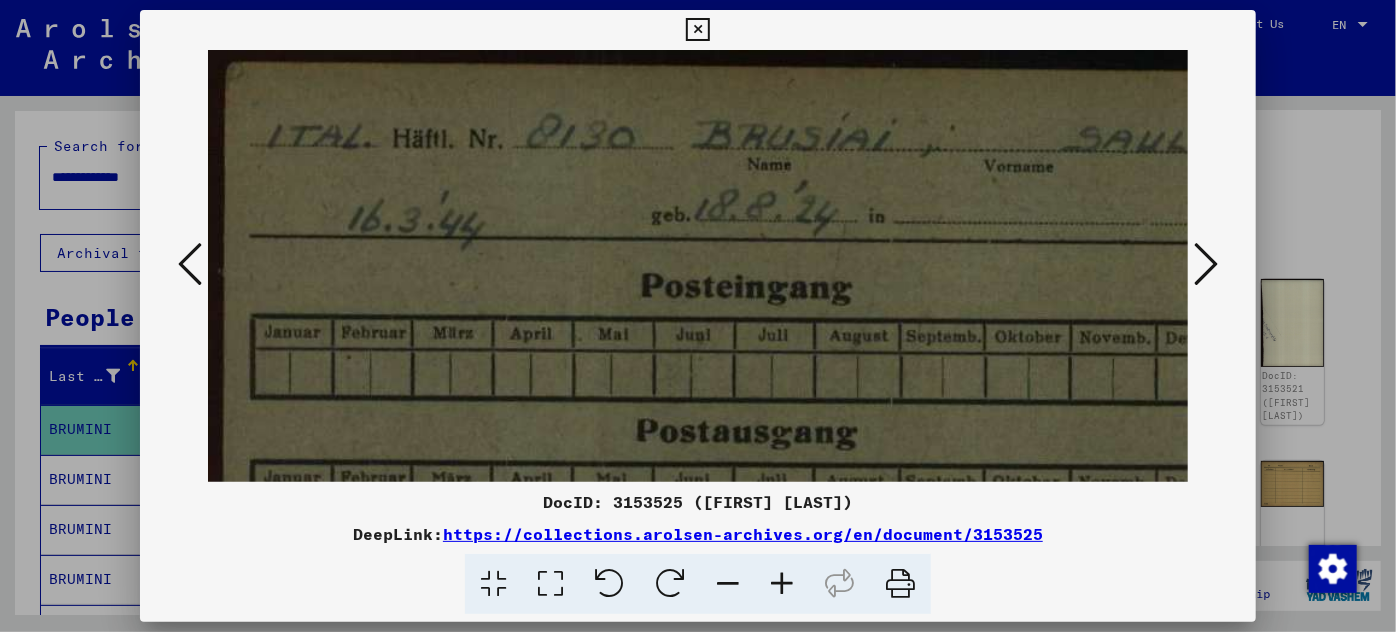 click at bounding box center [782, 584] 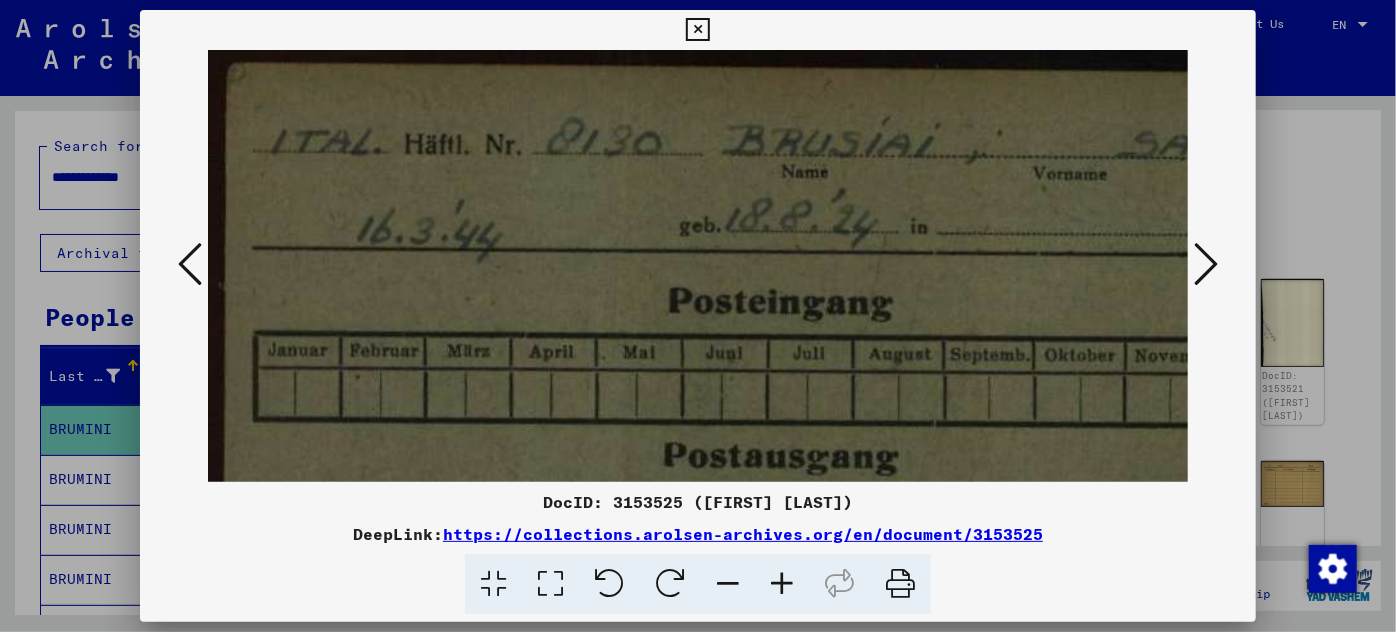 click at bounding box center [782, 584] 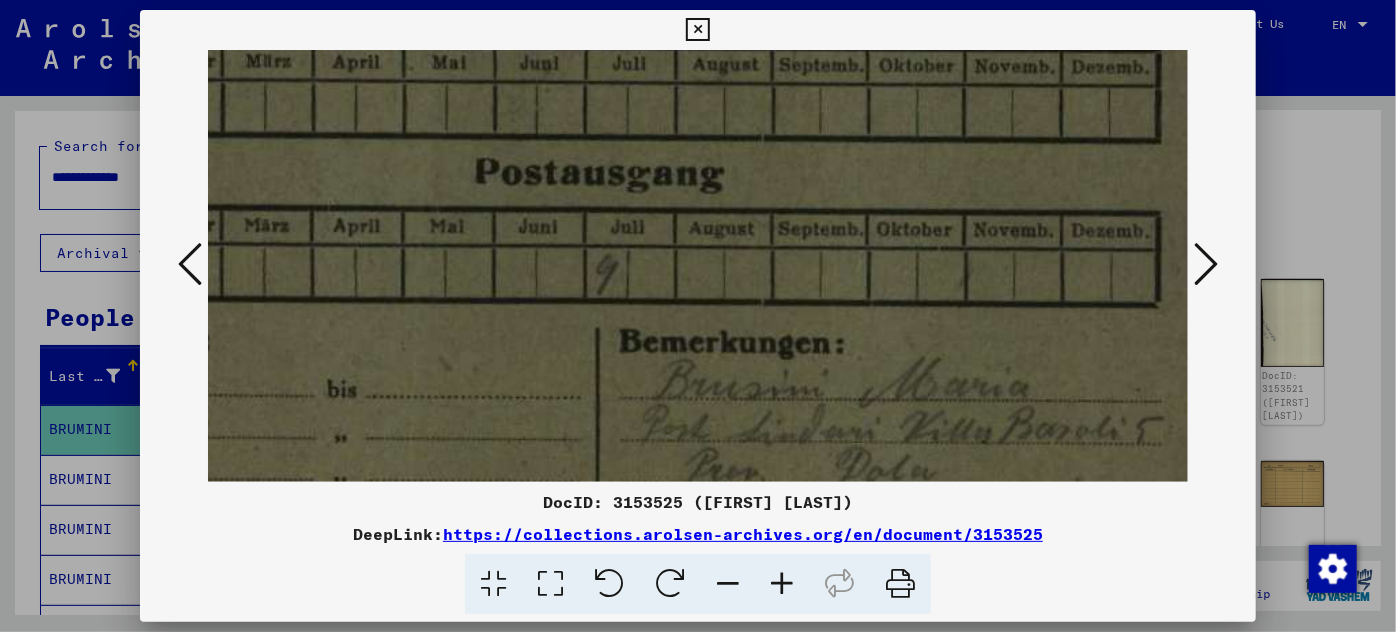 scroll, scrollTop: 276, scrollLeft: 202, axis: both 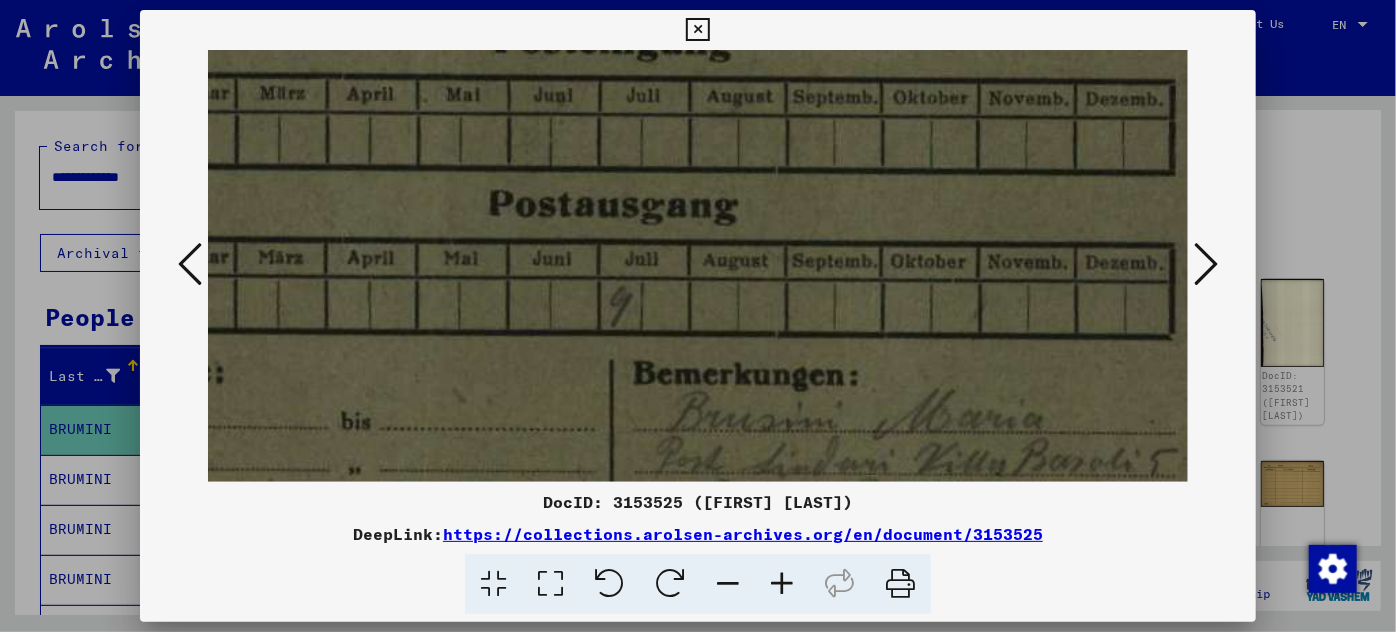drag, startPoint x: 828, startPoint y: 418, endPoint x: 626, endPoint y: 139, distance: 344.44882 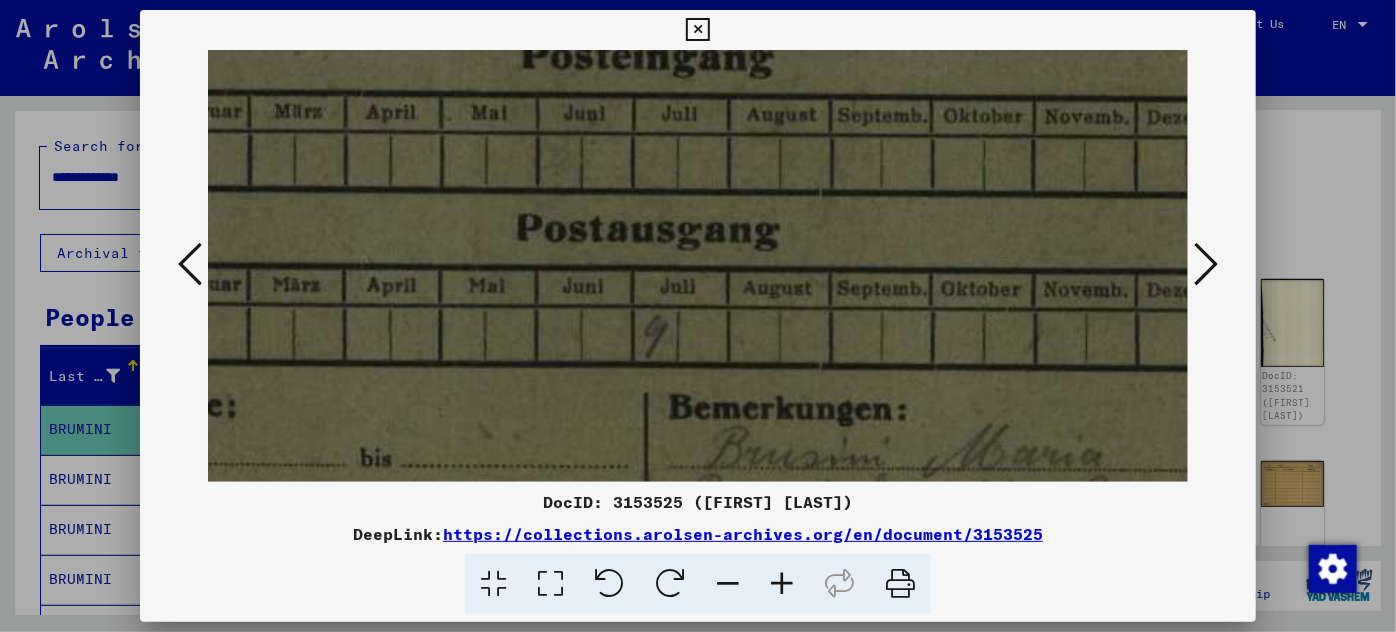 click at bounding box center (782, 584) 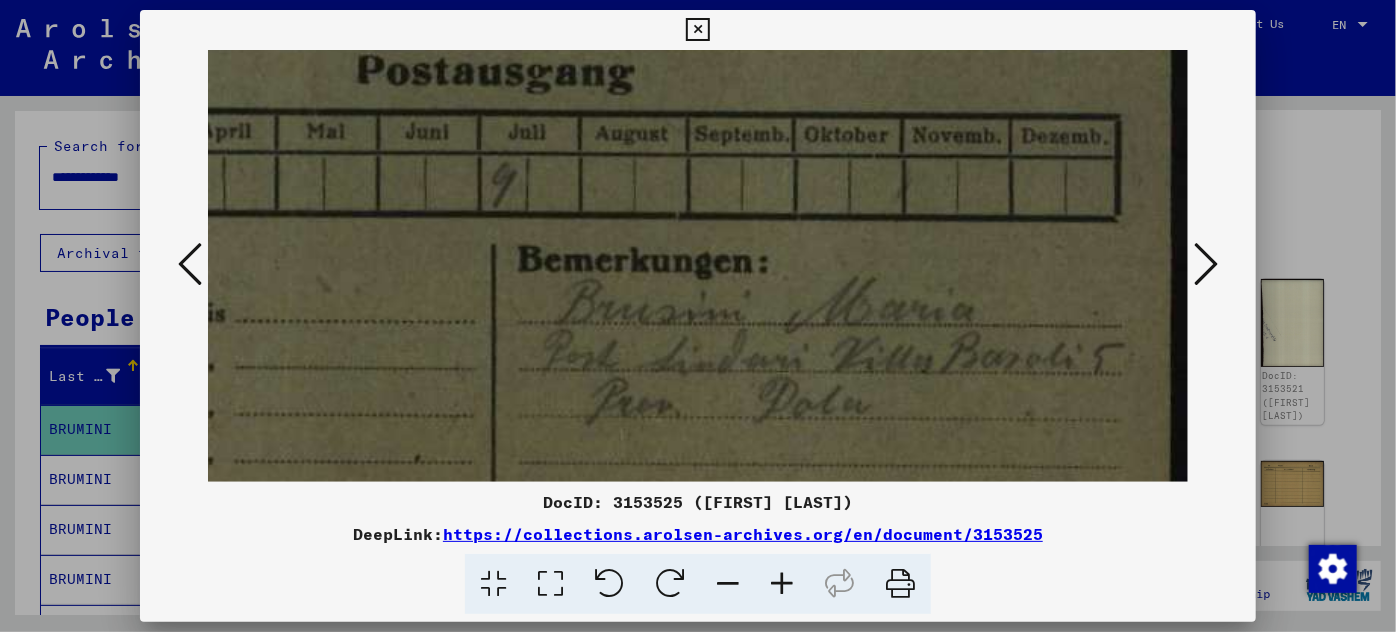 scroll, scrollTop: 429, scrollLeft: 389, axis: both 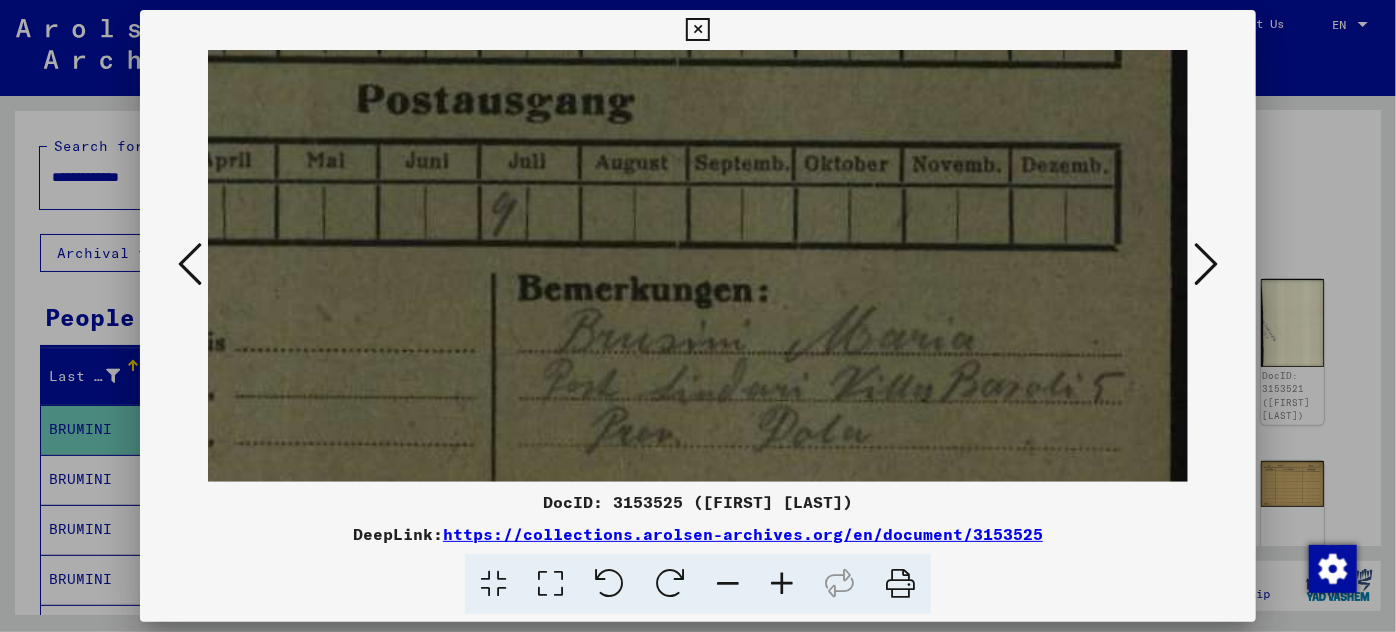 drag, startPoint x: 870, startPoint y: 427, endPoint x: 498, endPoint y: 266, distance: 405.34552 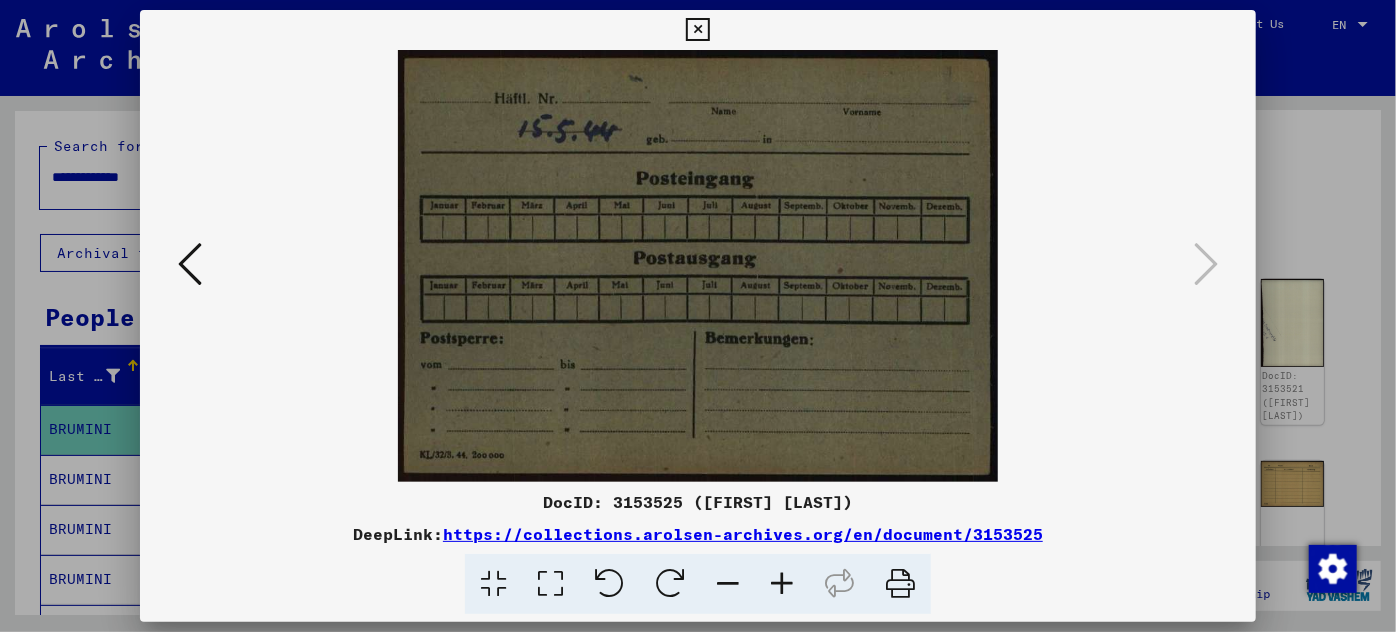 click at bounding box center [698, 316] 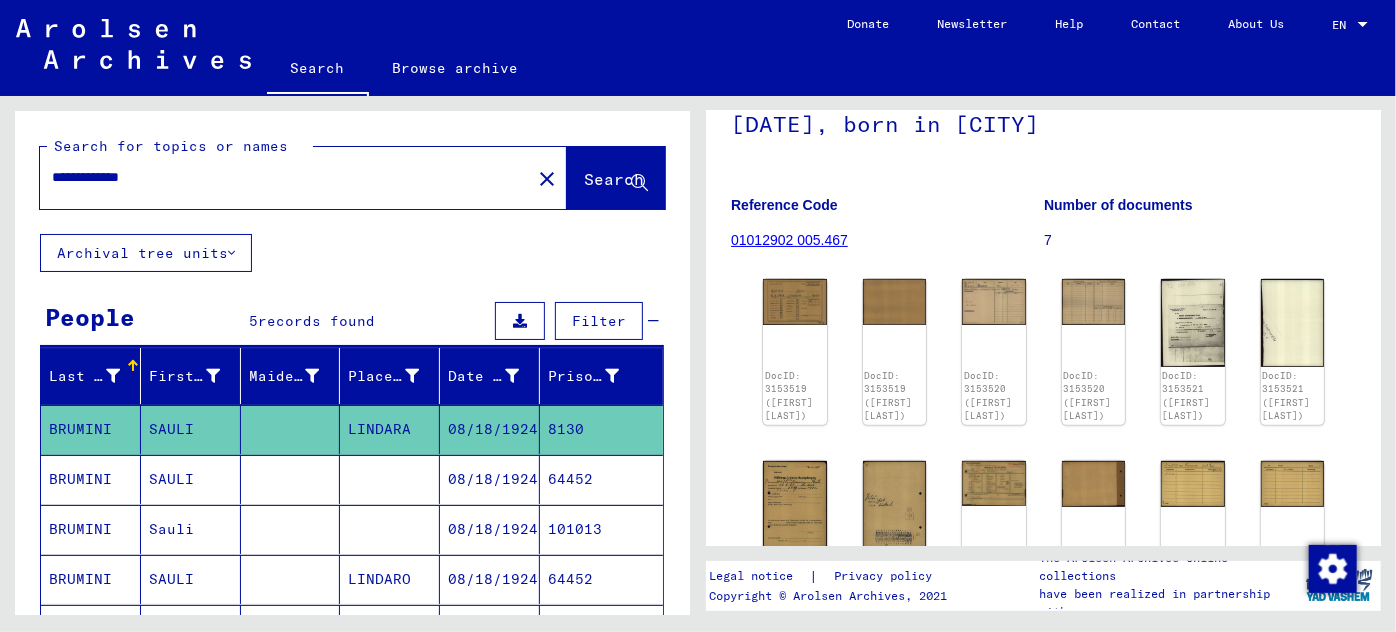 click on "08/18/1924" at bounding box center [490, 529] 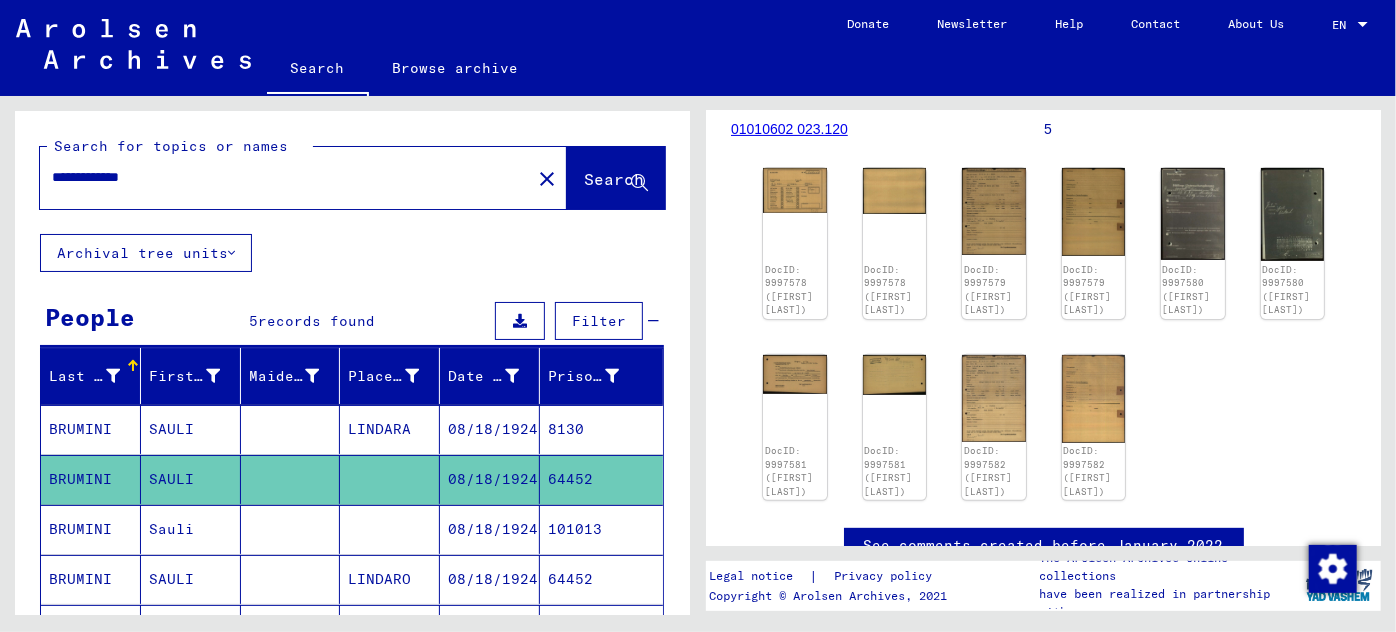 scroll, scrollTop: 272, scrollLeft: 0, axis: vertical 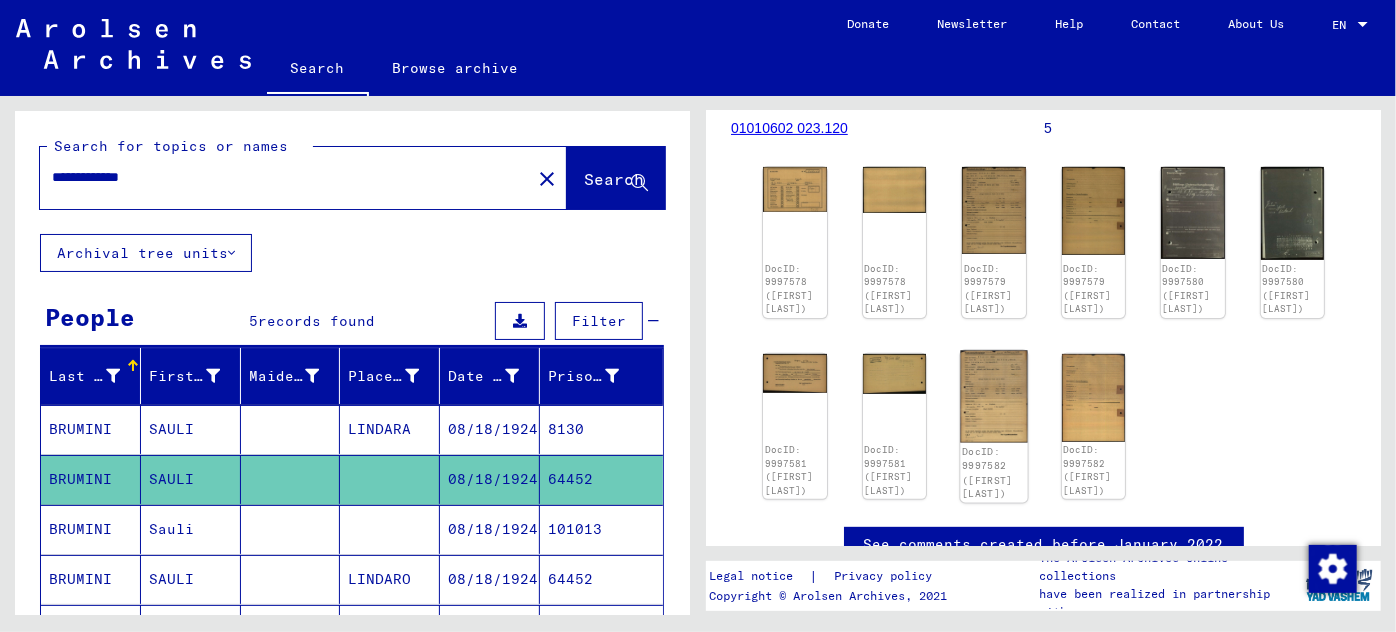 click 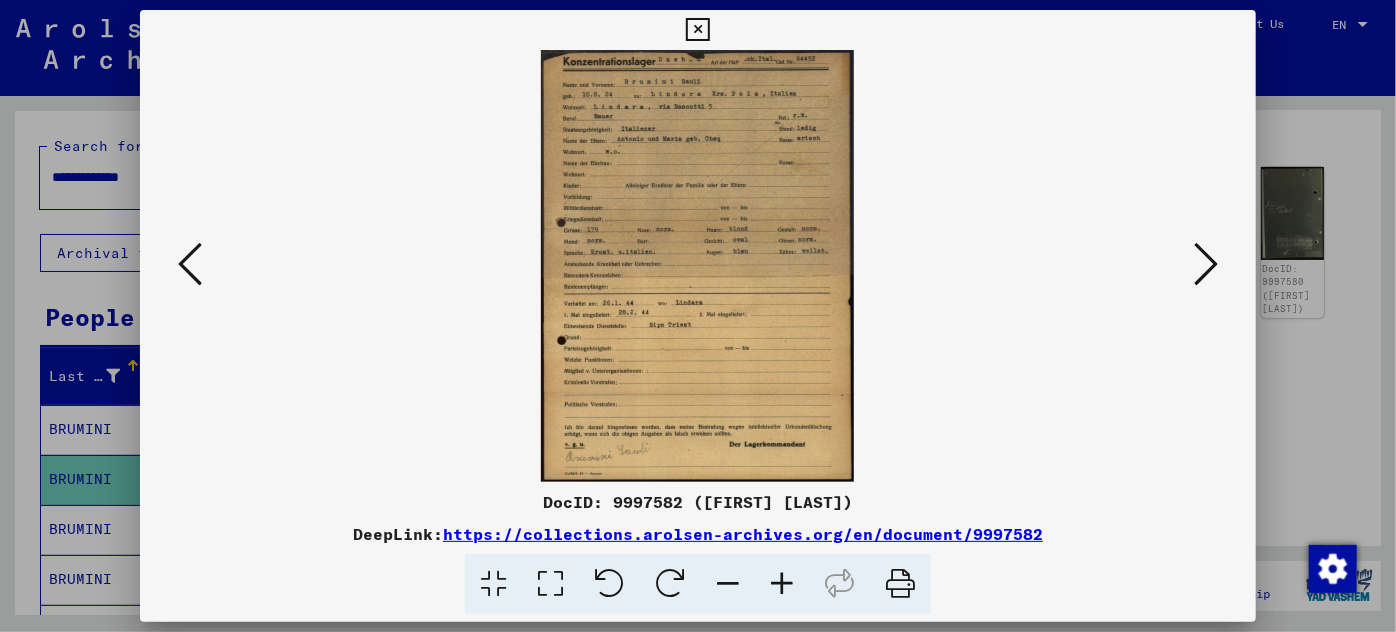 click at bounding box center [782, 584] 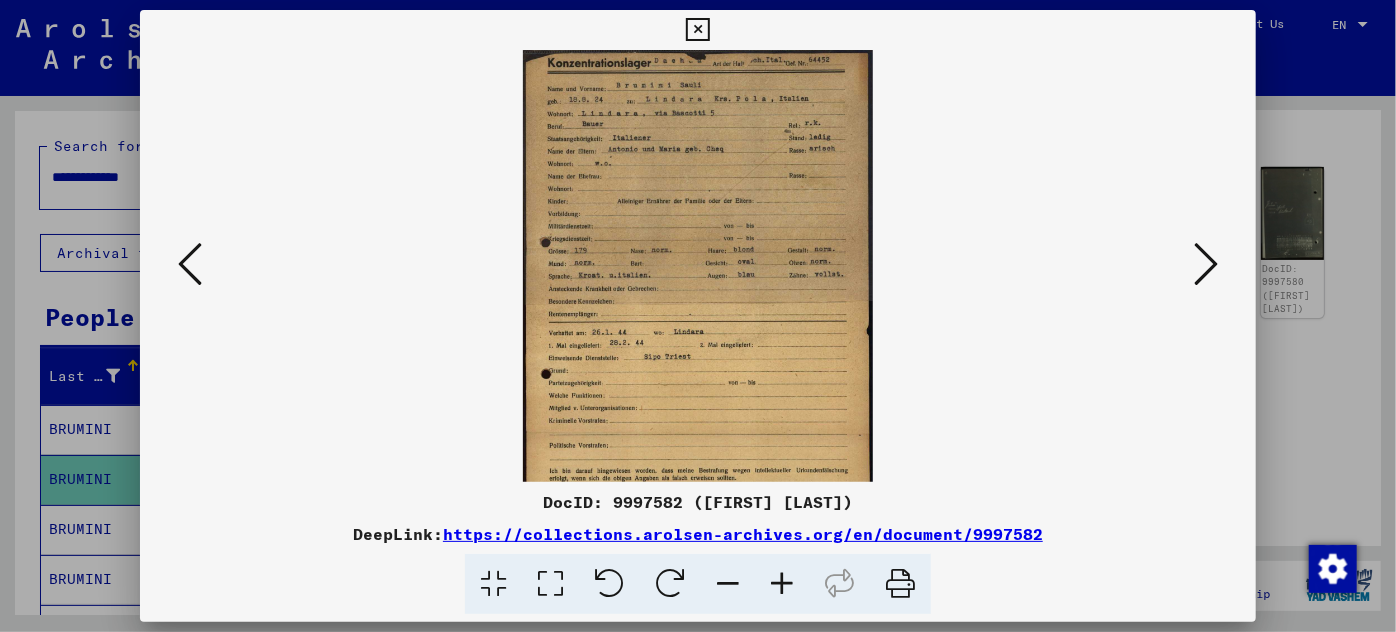 click at bounding box center (782, 584) 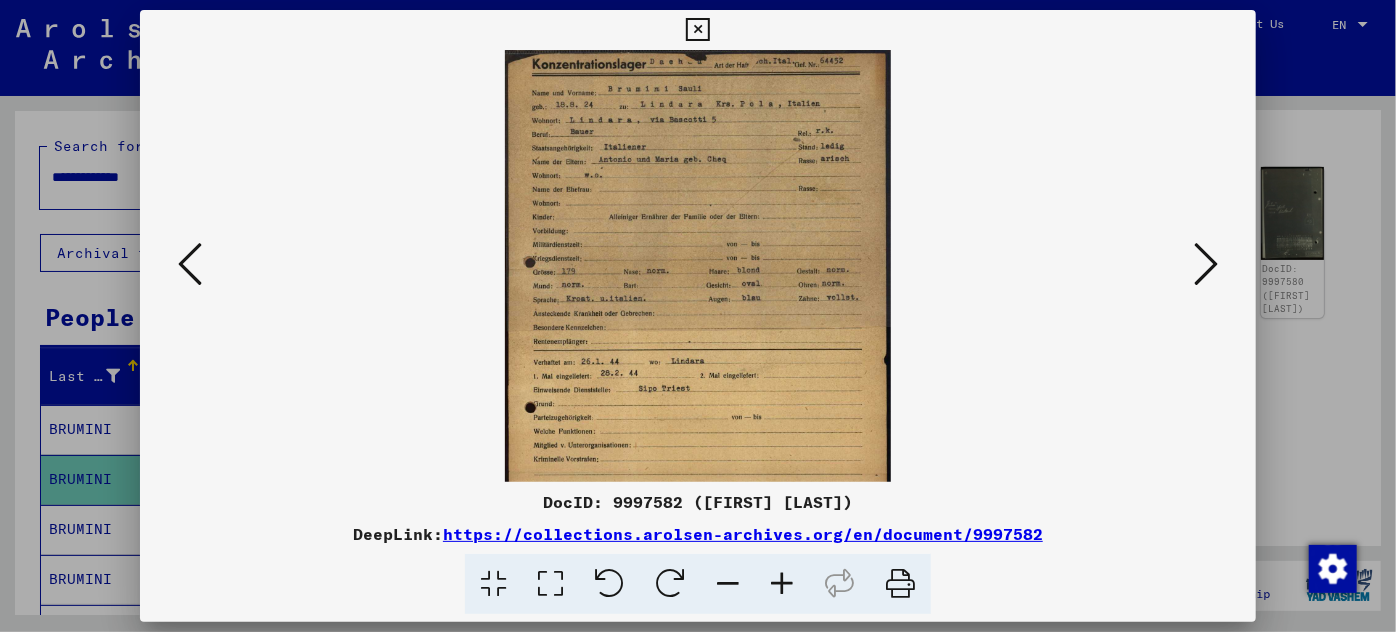 click at bounding box center [782, 584] 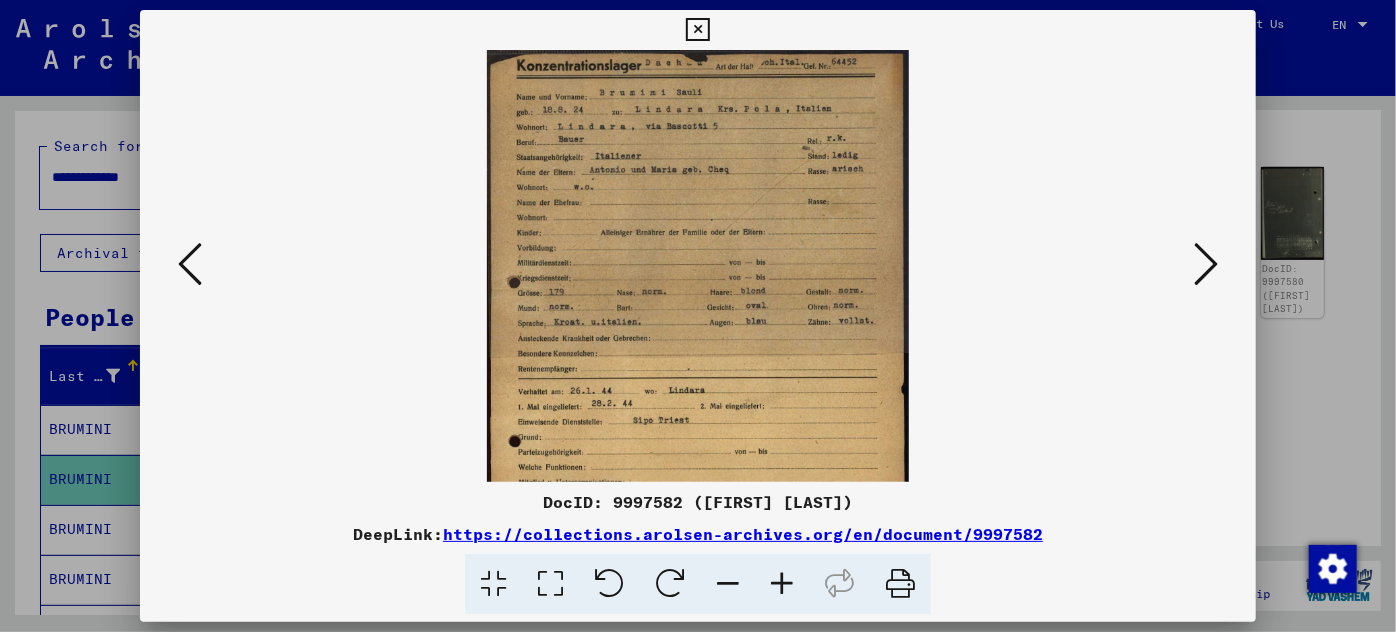 click at bounding box center (782, 584) 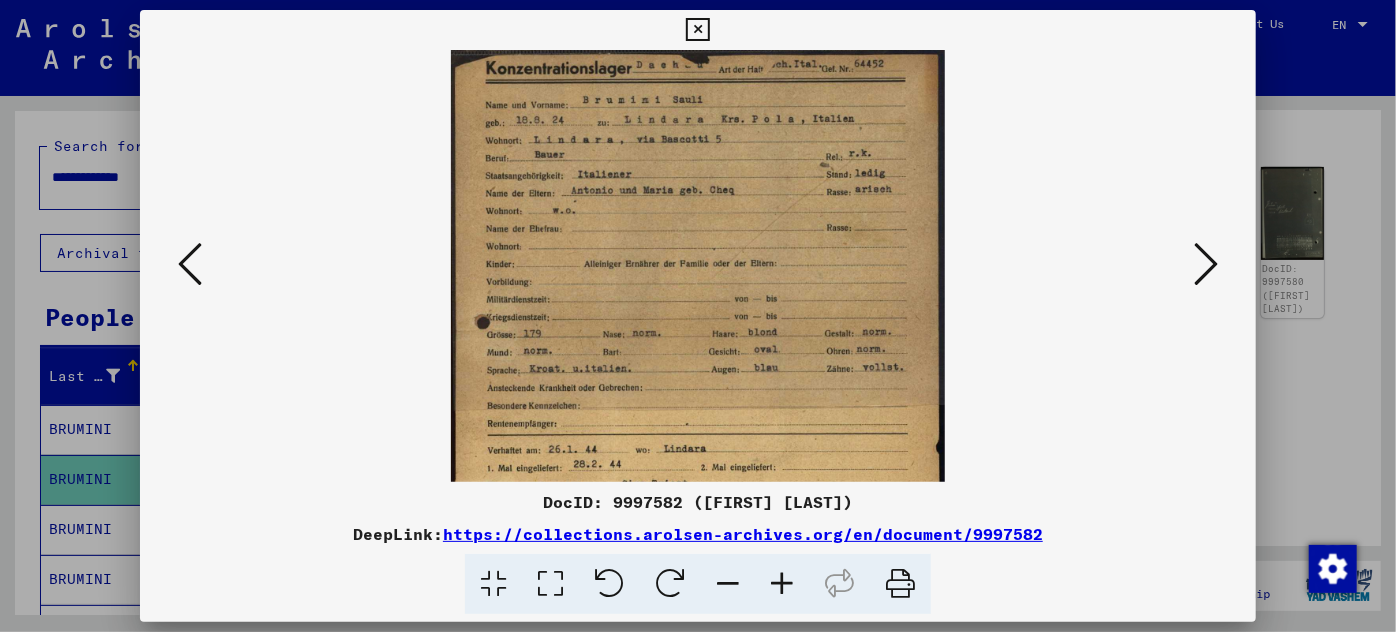 click at bounding box center [782, 584] 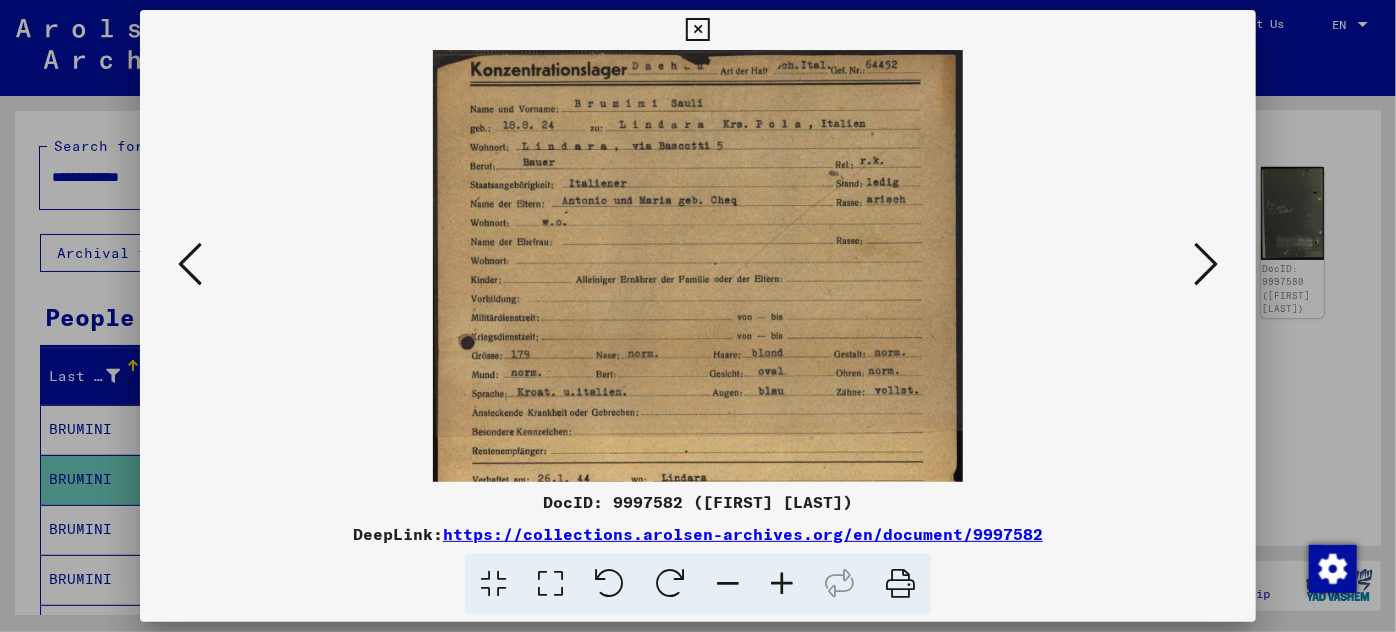 click at bounding box center [782, 584] 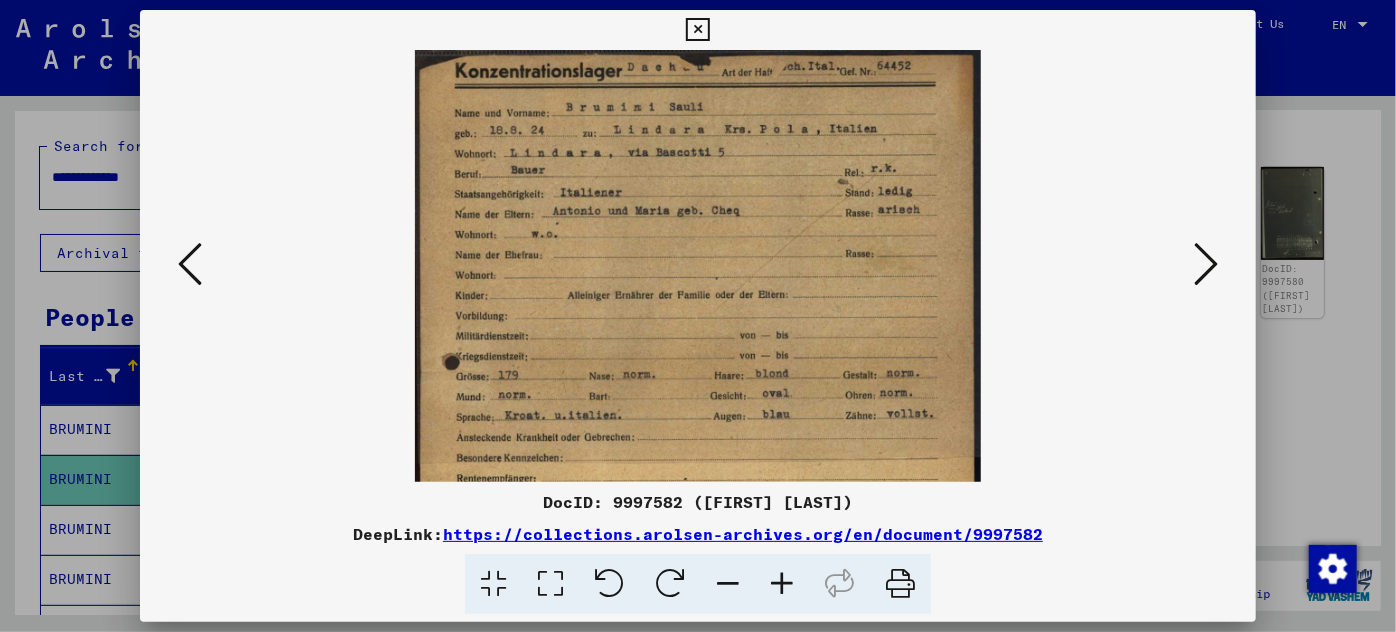 click at bounding box center [782, 584] 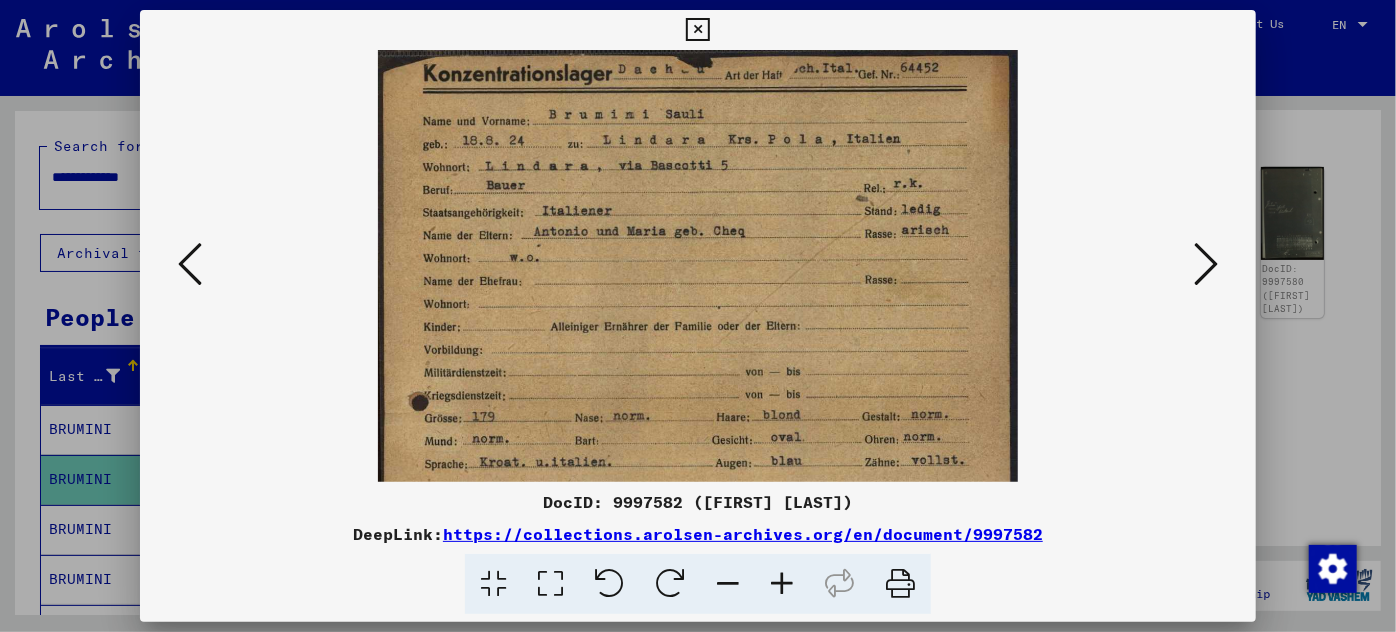 click at bounding box center (782, 584) 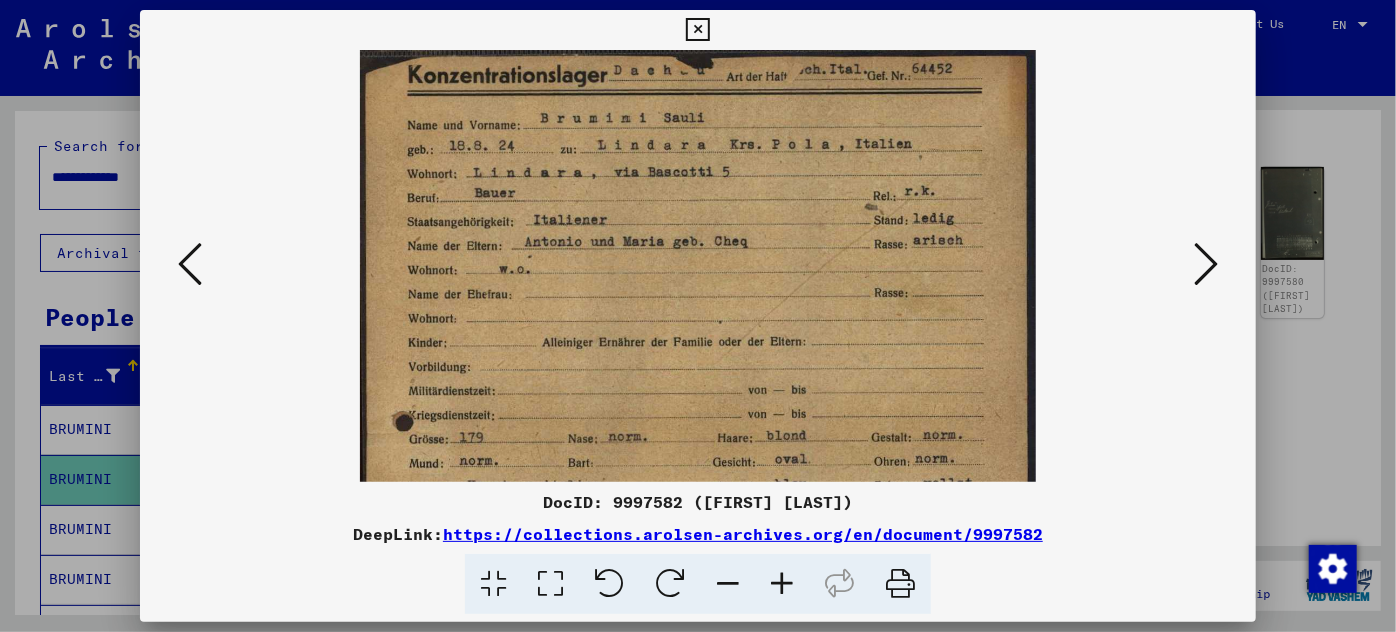 click at bounding box center [782, 584] 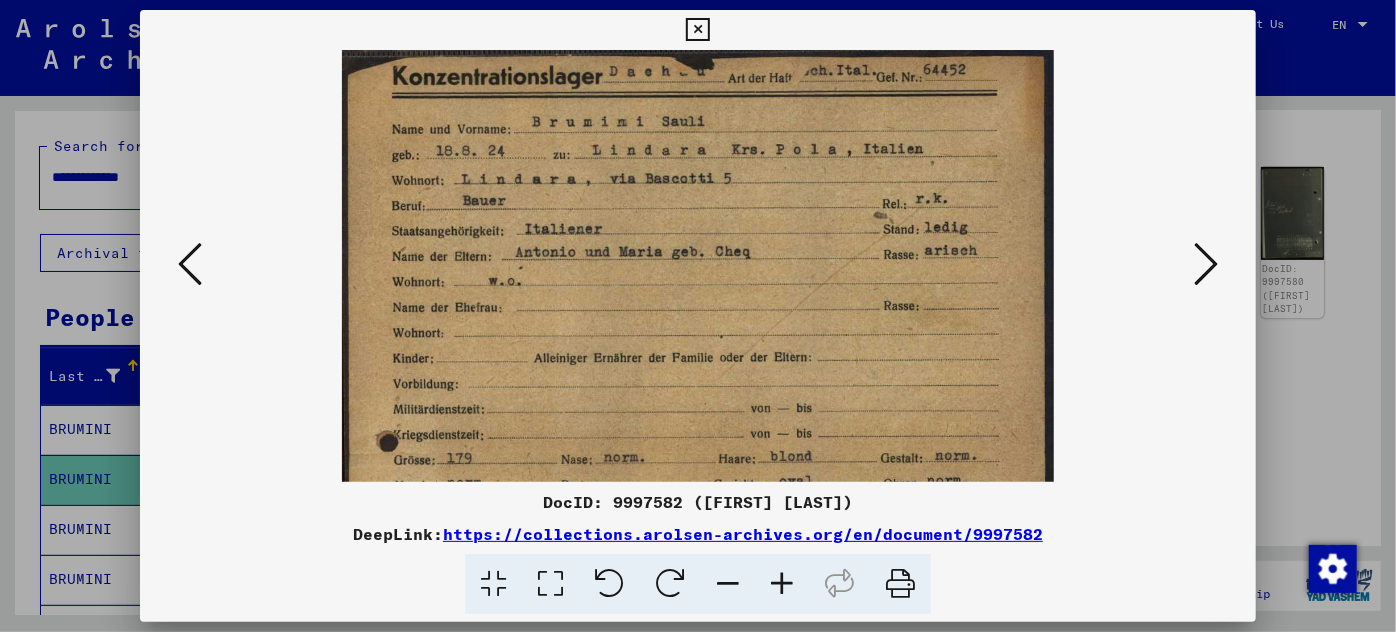 click at bounding box center [782, 584] 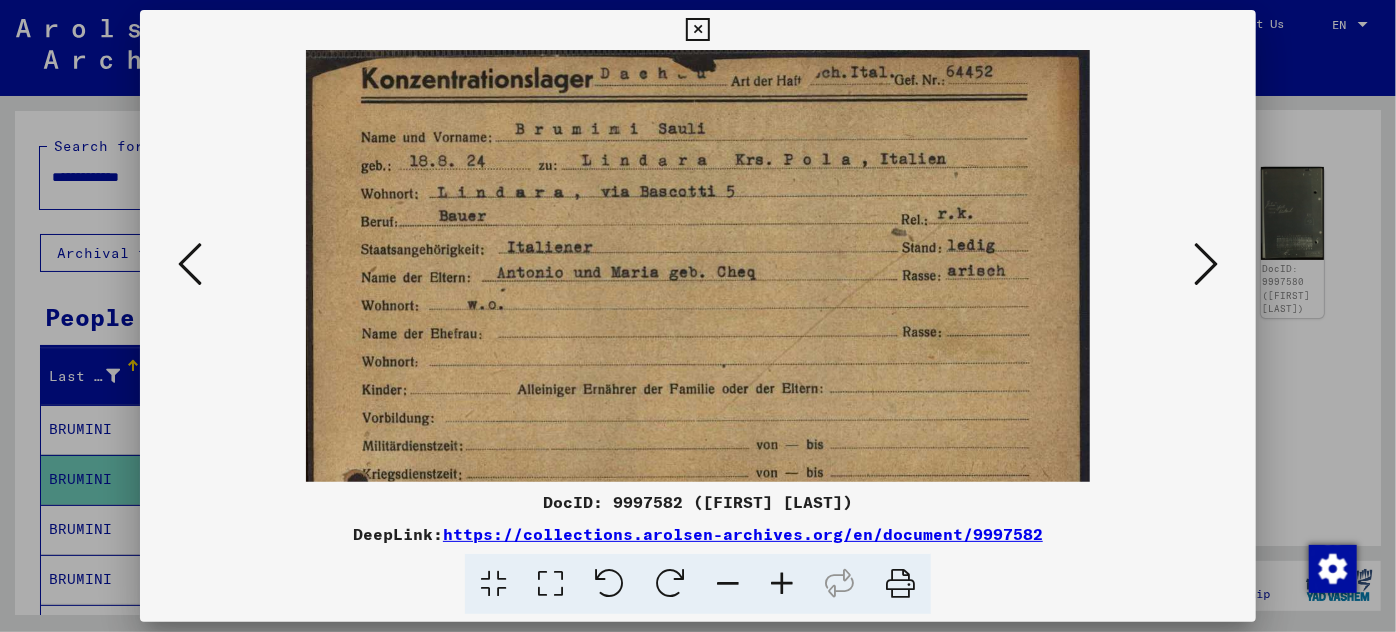 click at bounding box center (782, 584) 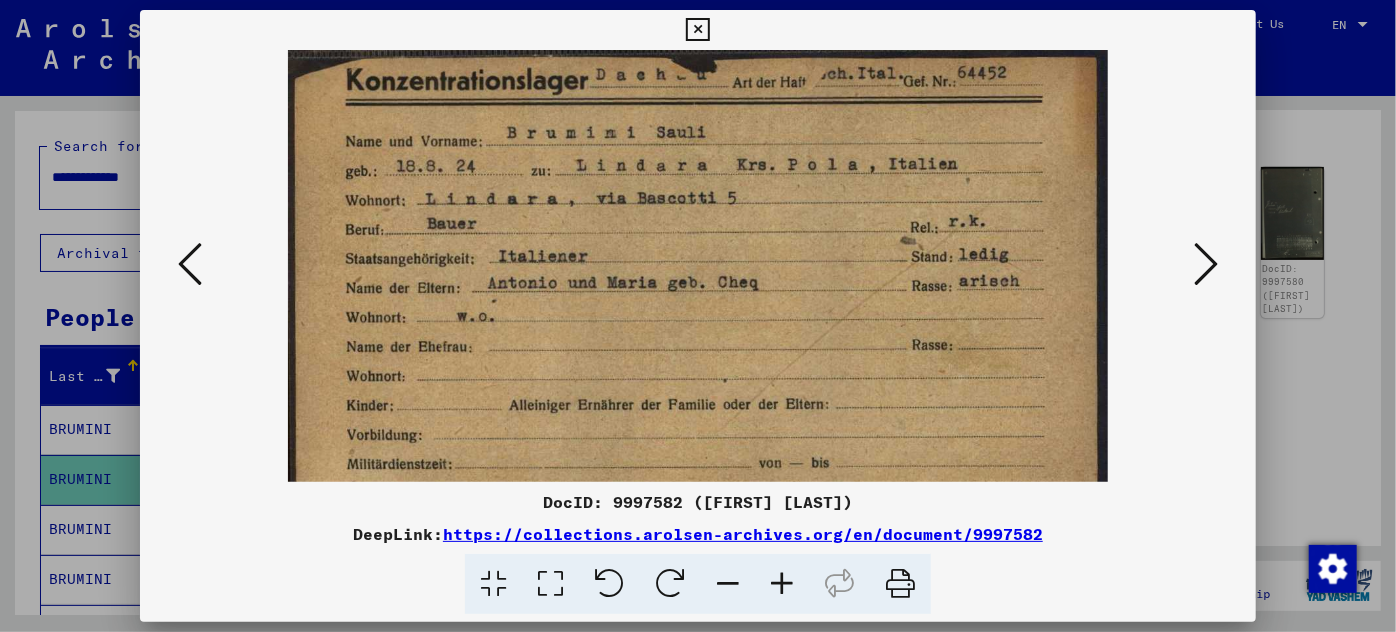 click at bounding box center [782, 584] 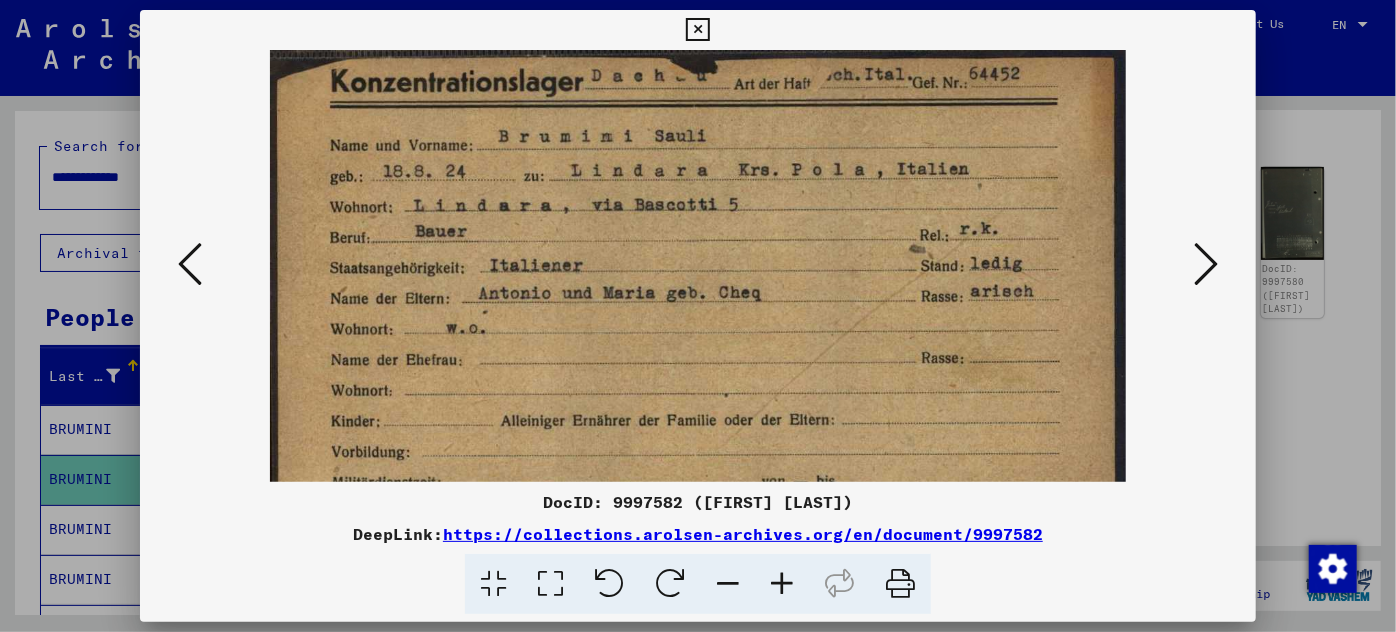 click at bounding box center [782, 584] 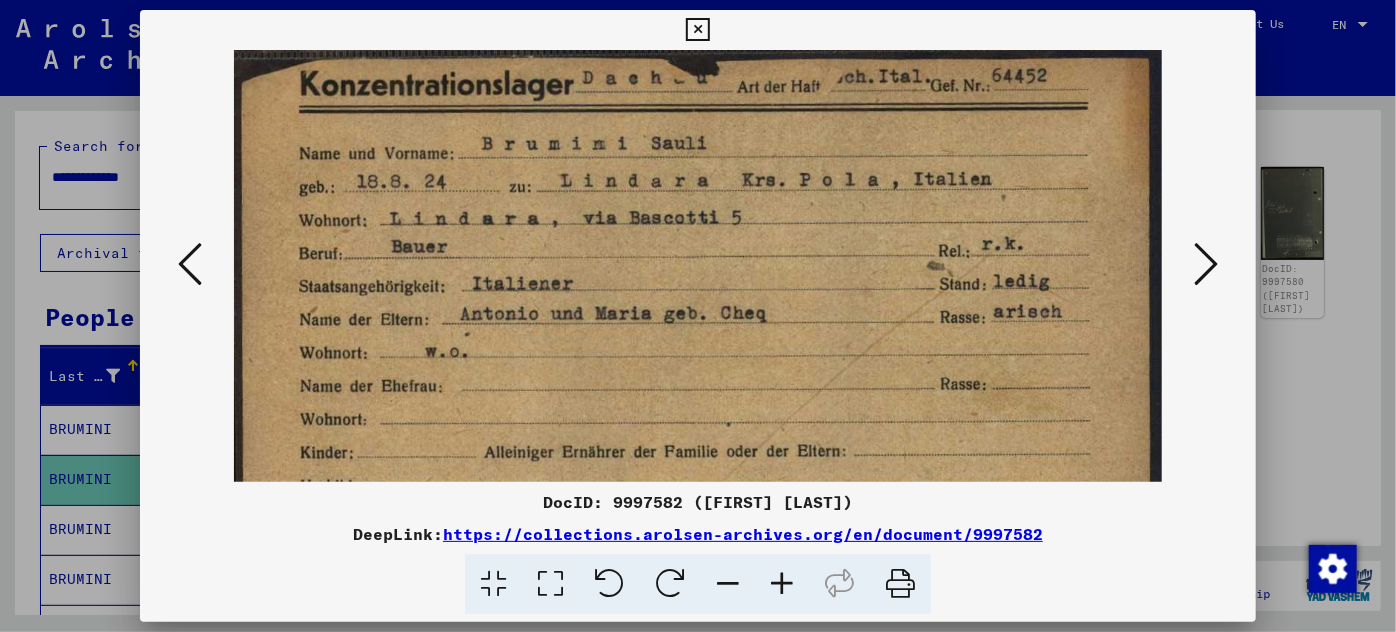 click at bounding box center (782, 584) 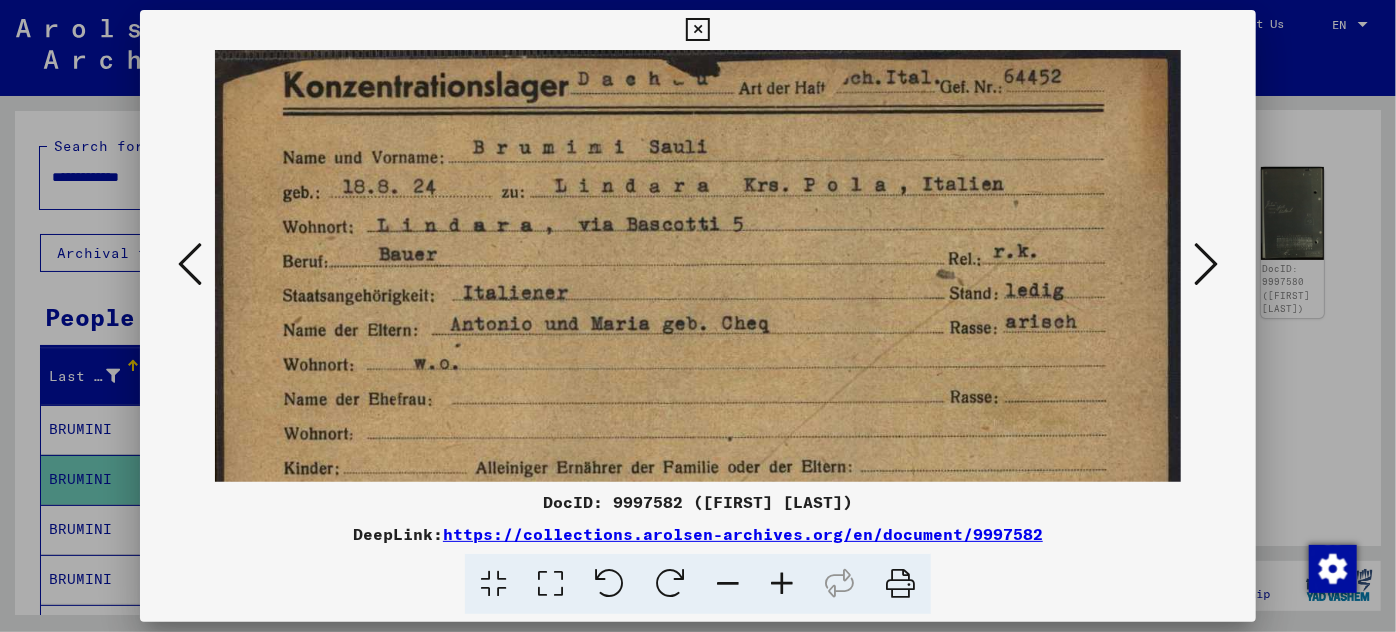 click at bounding box center [782, 584] 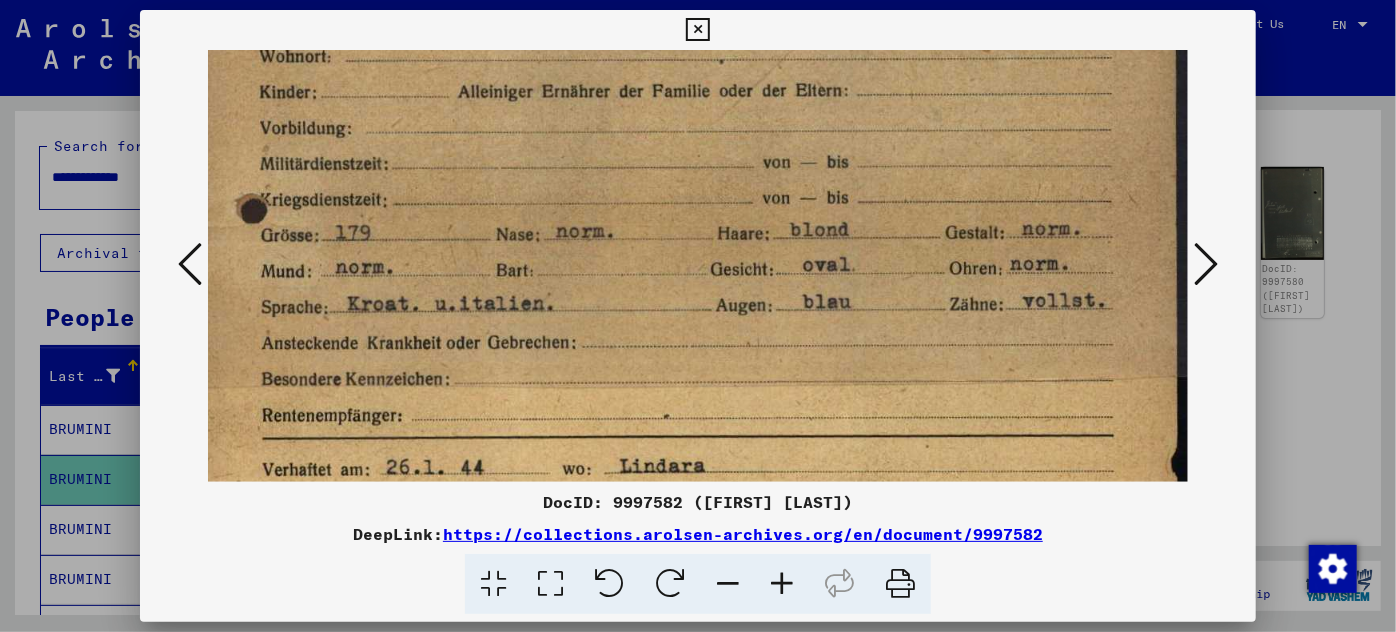 scroll, scrollTop: 465, scrollLeft: 20, axis: both 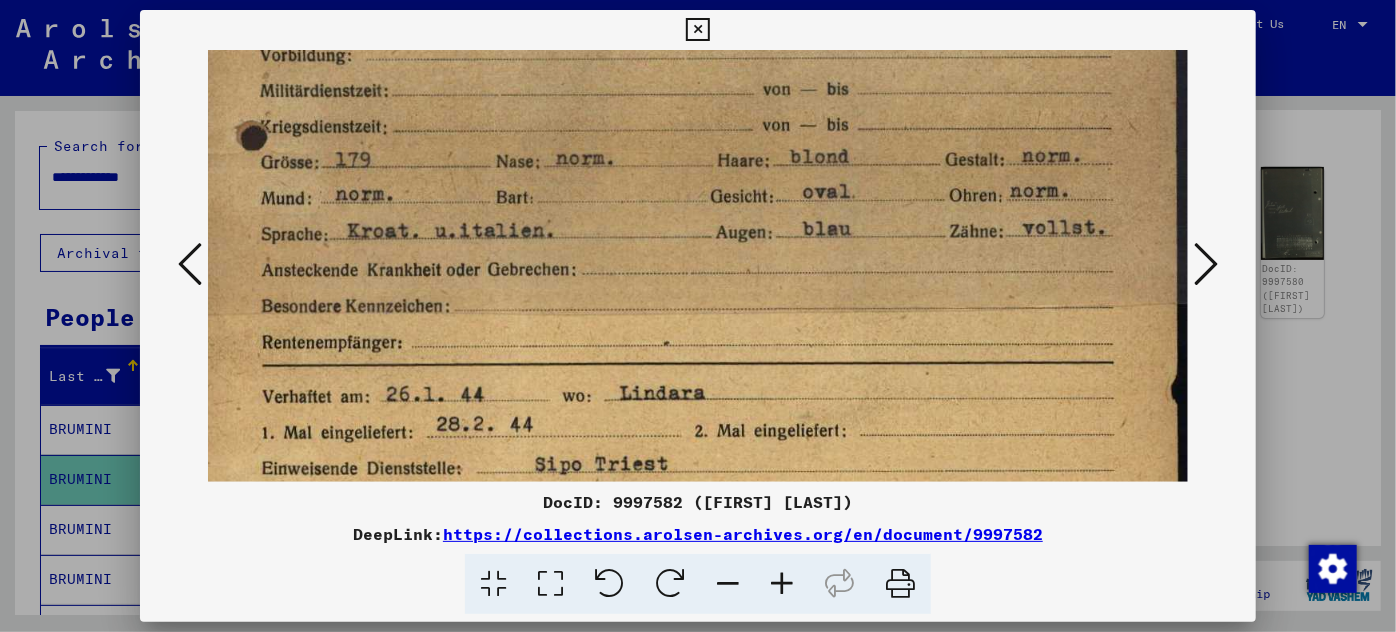 drag, startPoint x: 808, startPoint y: 410, endPoint x: 718, endPoint y: -52, distance: 470.6846 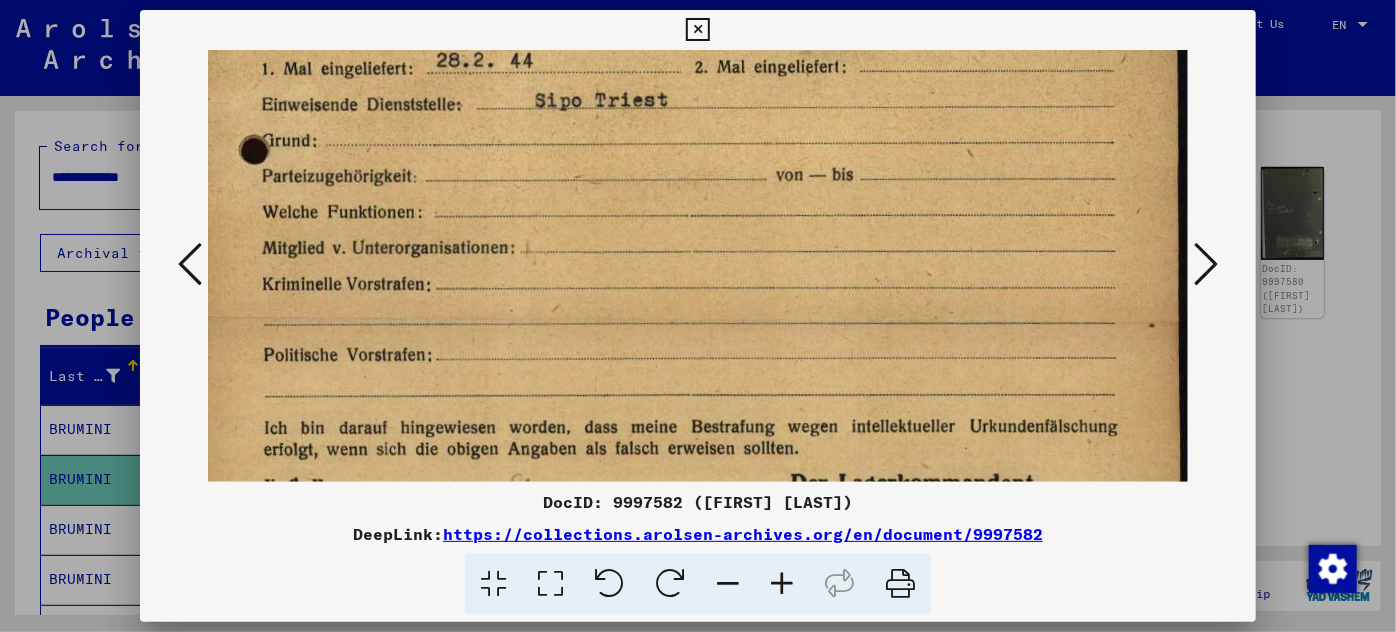 drag, startPoint x: 849, startPoint y: 458, endPoint x: 842, endPoint y: 84, distance: 374.0655 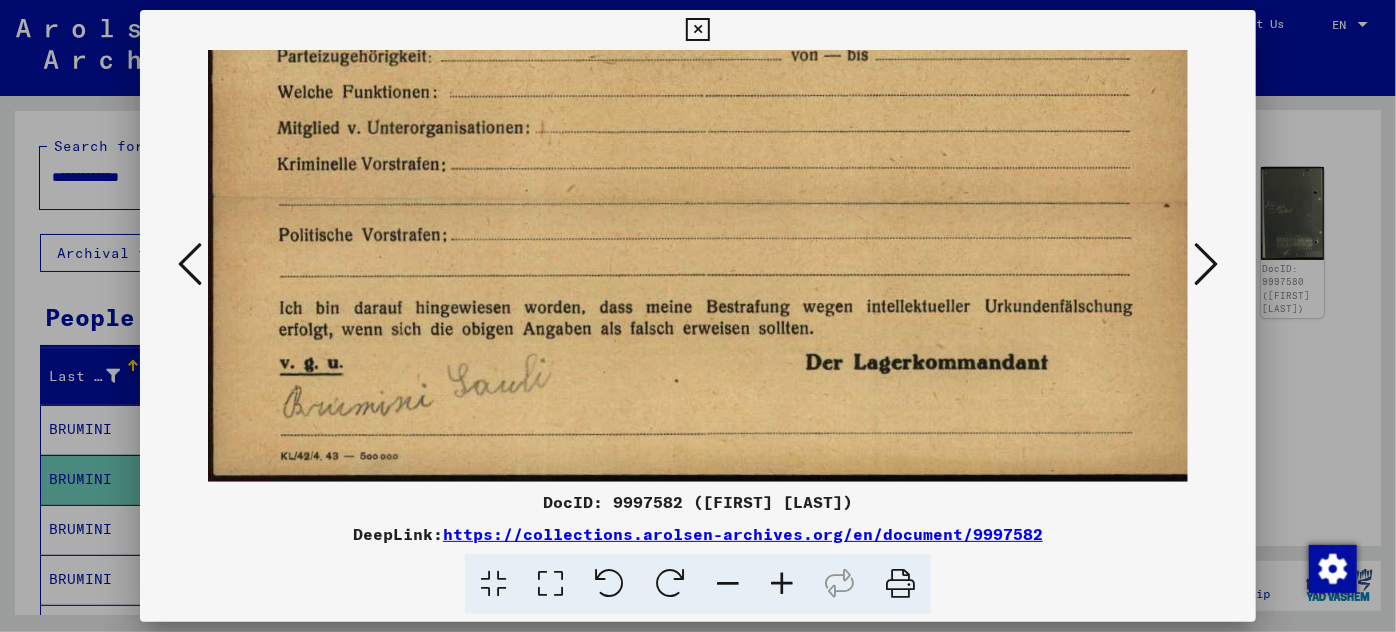 scroll, scrollTop: 949, scrollLeft: 2, axis: both 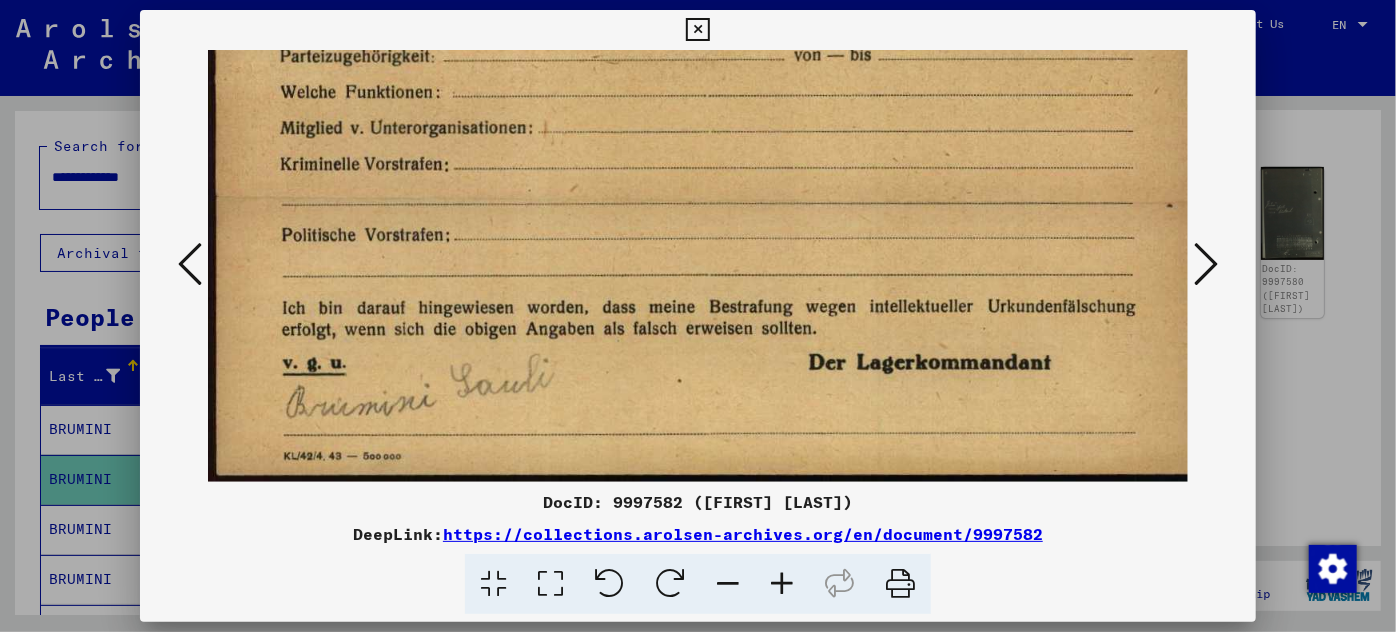drag, startPoint x: 782, startPoint y: 333, endPoint x: 801, endPoint y: 163, distance: 171.05847 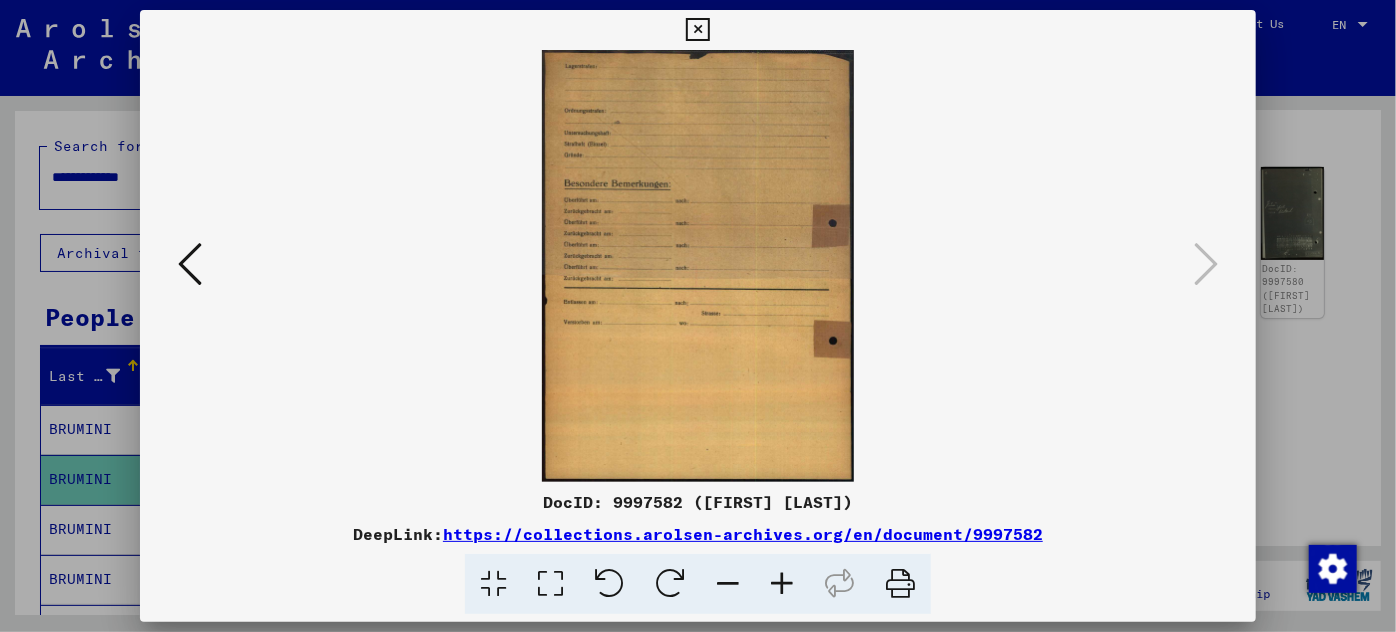 click at bounding box center [190, 264] 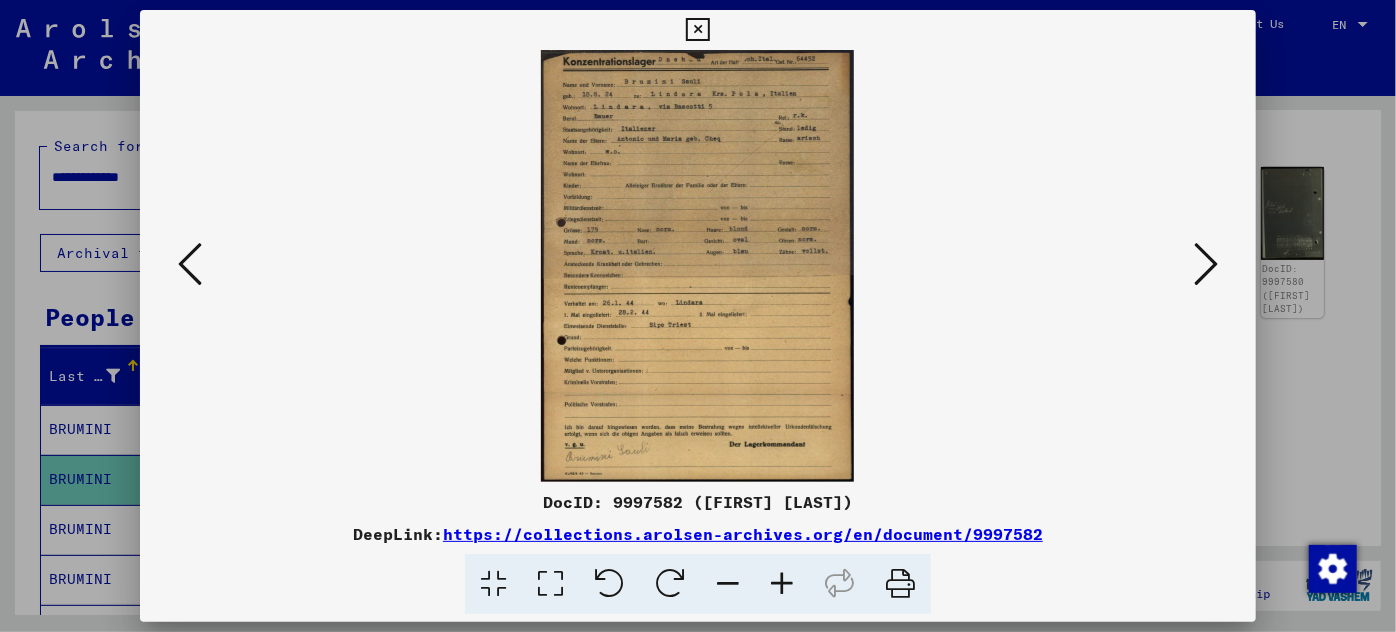 click at bounding box center [190, 264] 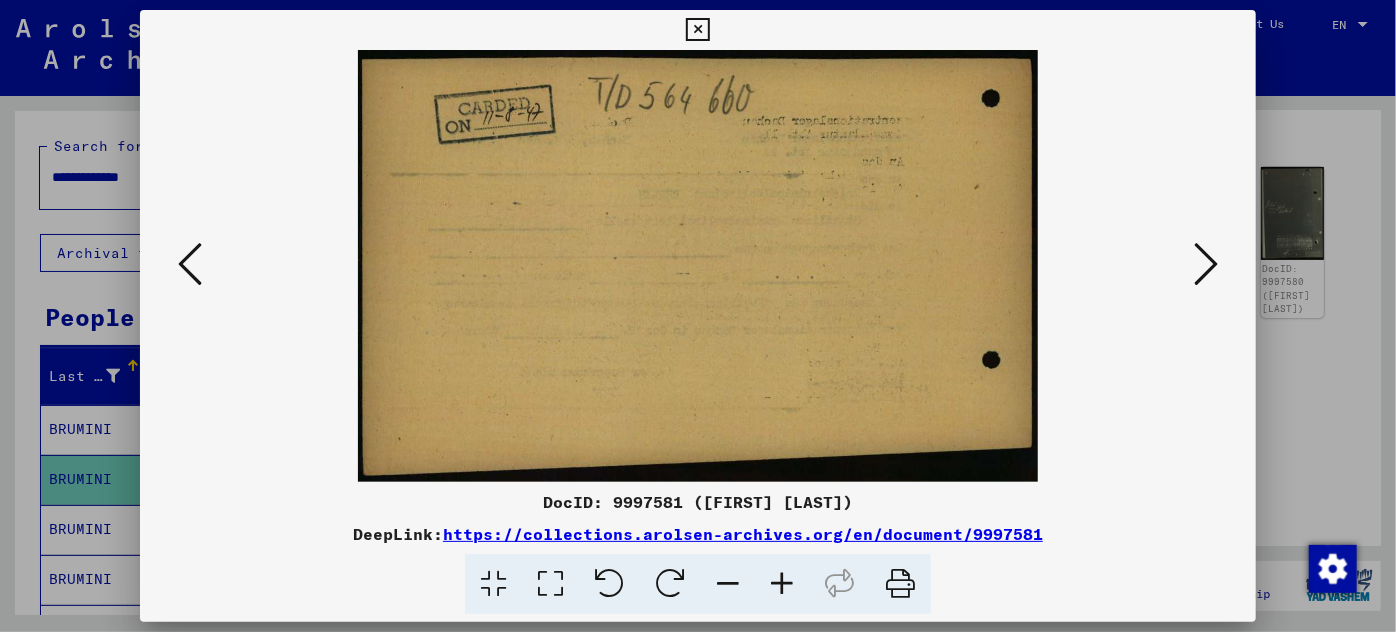click at bounding box center [190, 264] 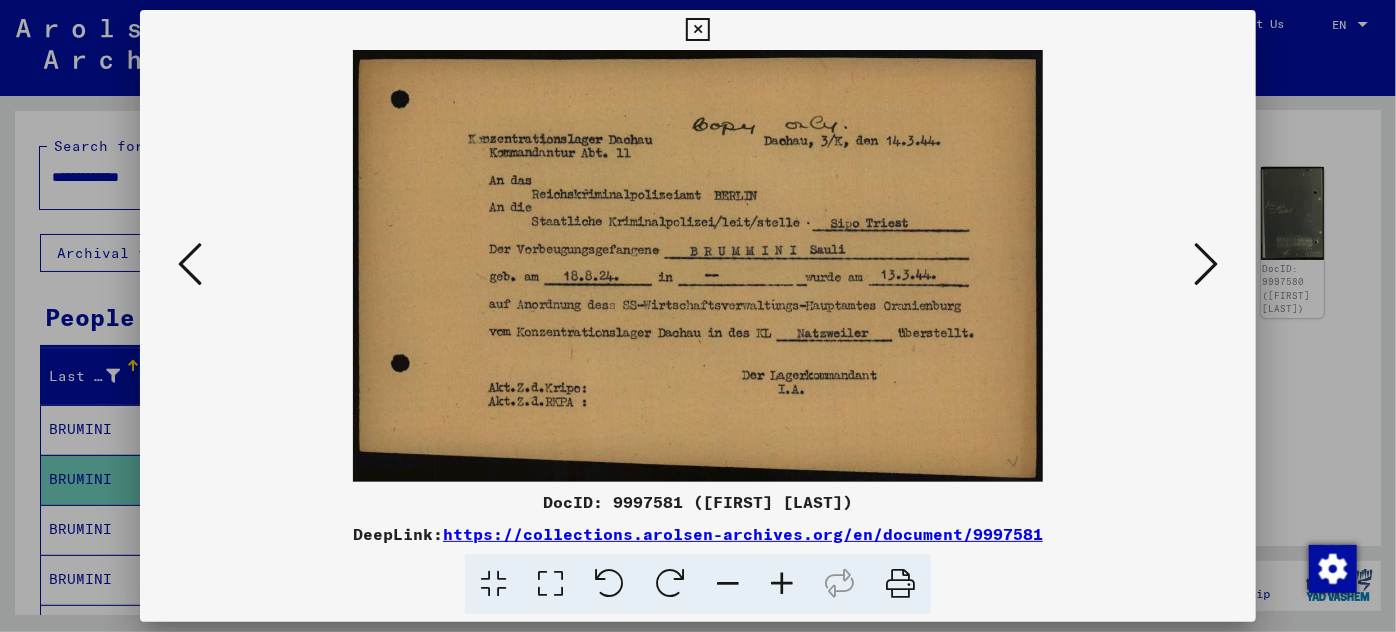 click at bounding box center [782, 584] 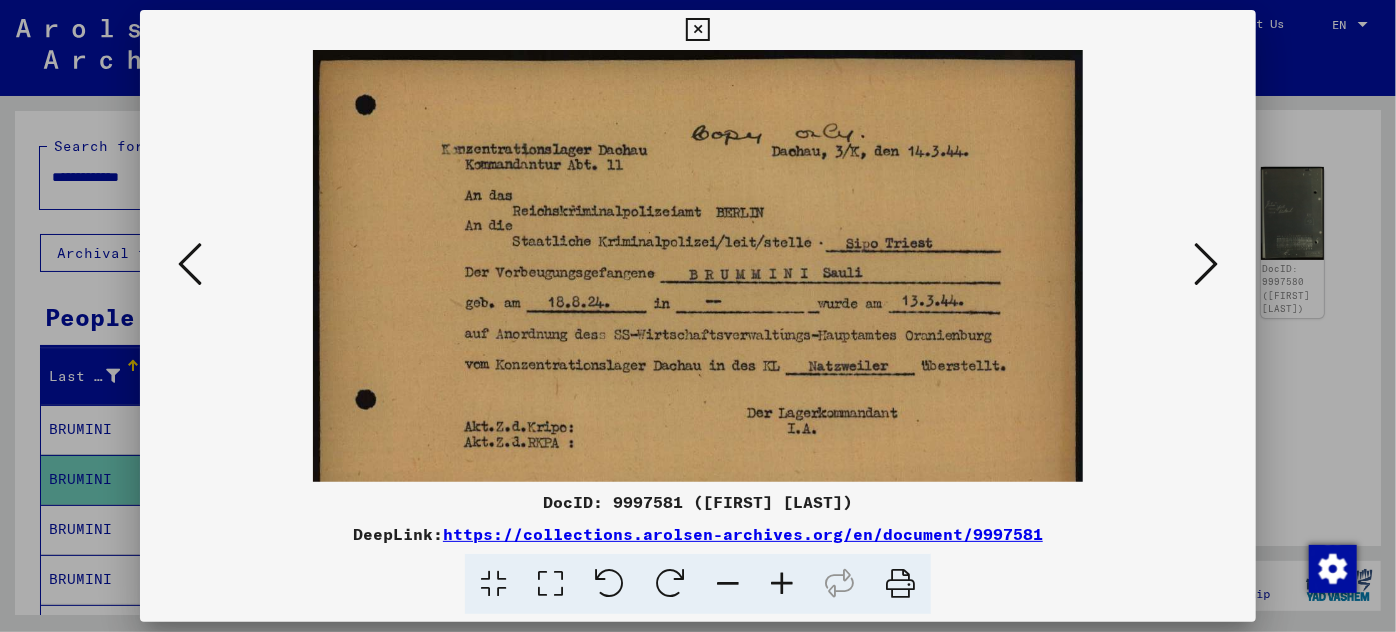 click at bounding box center (782, 584) 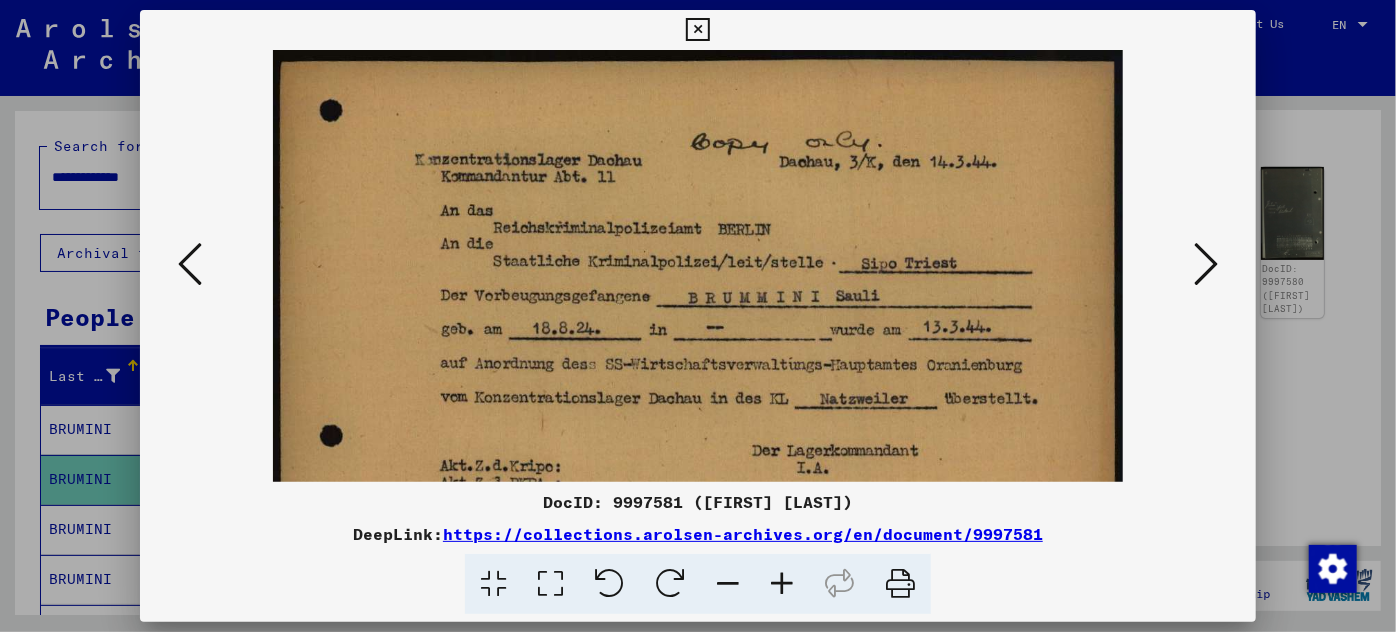 click at bounding box center (782, 584) 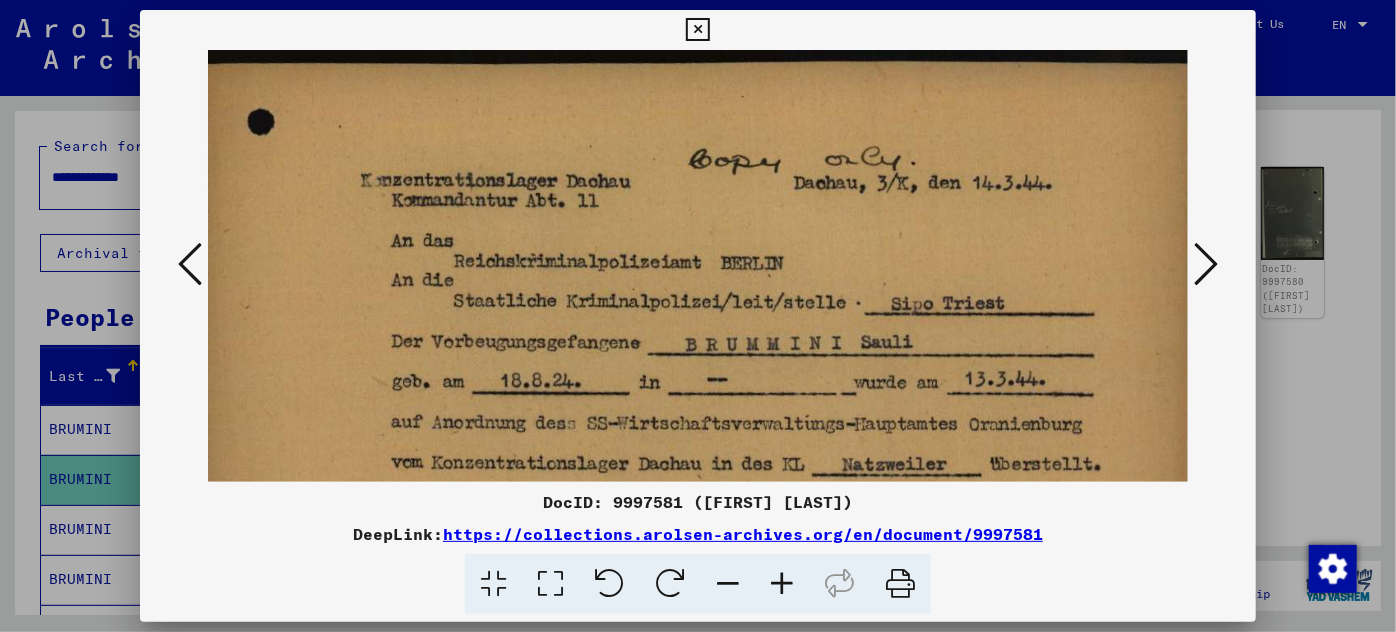 scroll, scrollTop: 0, scrollLeft: 11, axis: horizontal 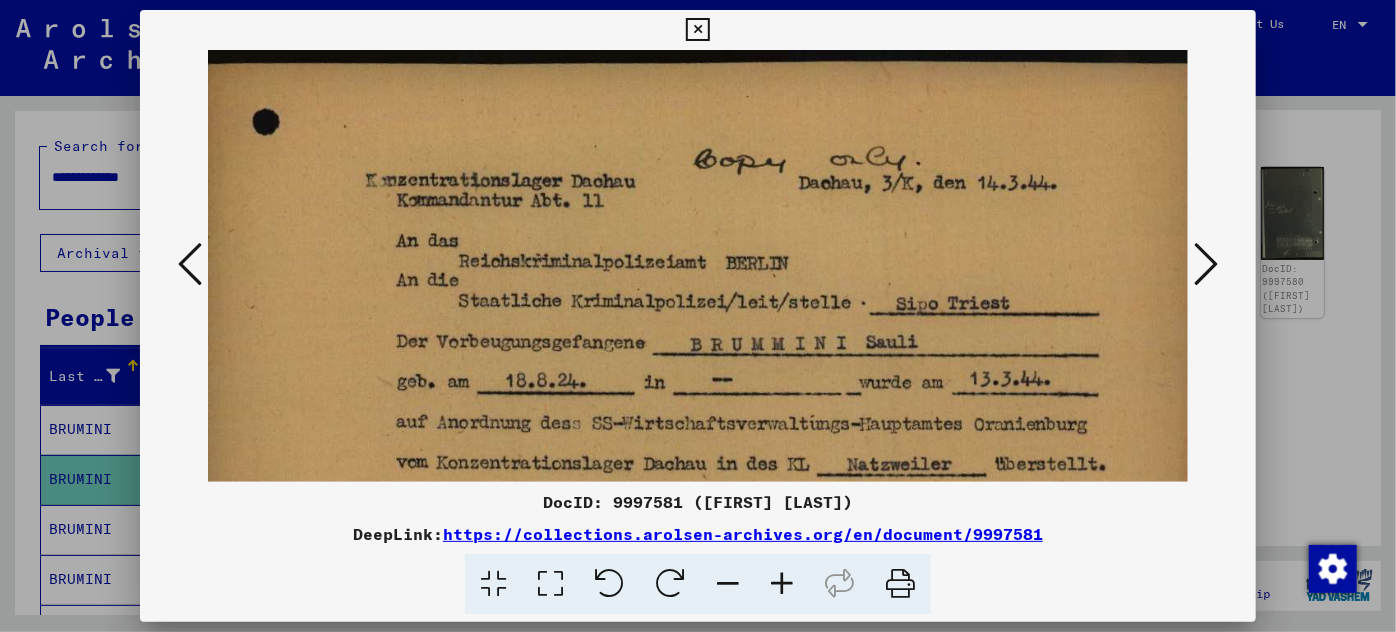 drag, startPoint x: 820, startPoint y: 343, endPoint x: 818, endPoint y: 396, distance: 53.037724 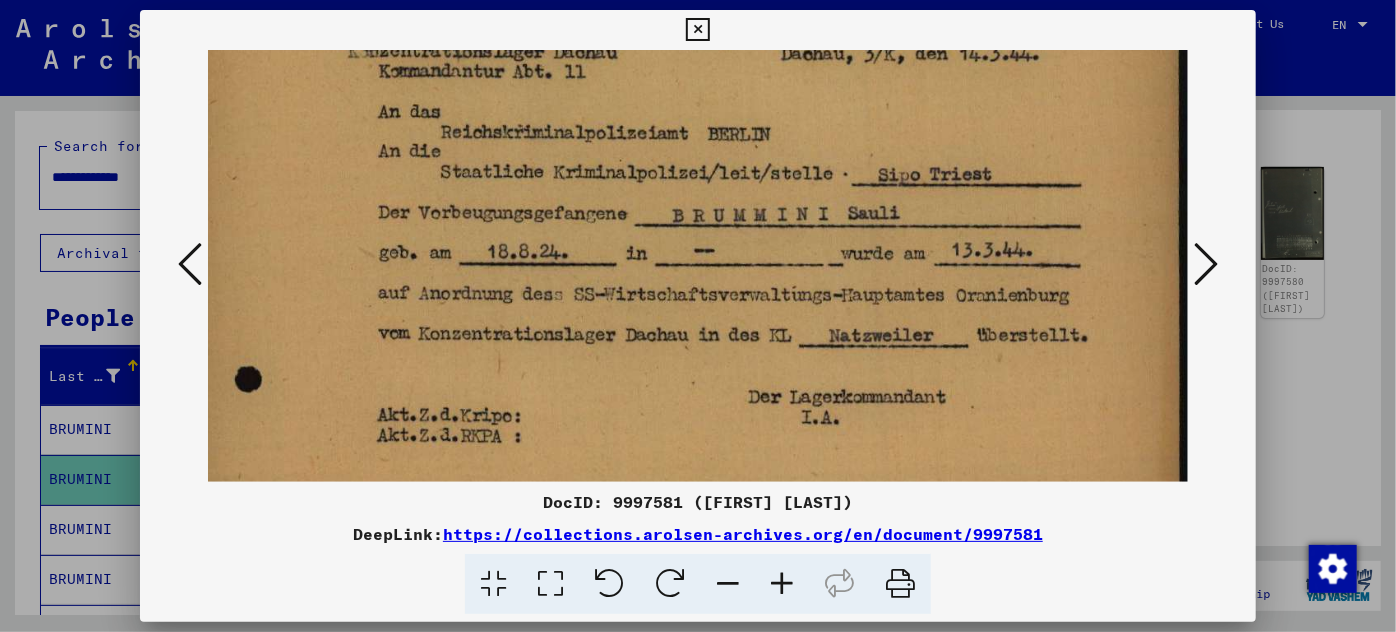 scroll, scrollTop: 200, scrollLeft: 29, axis: both 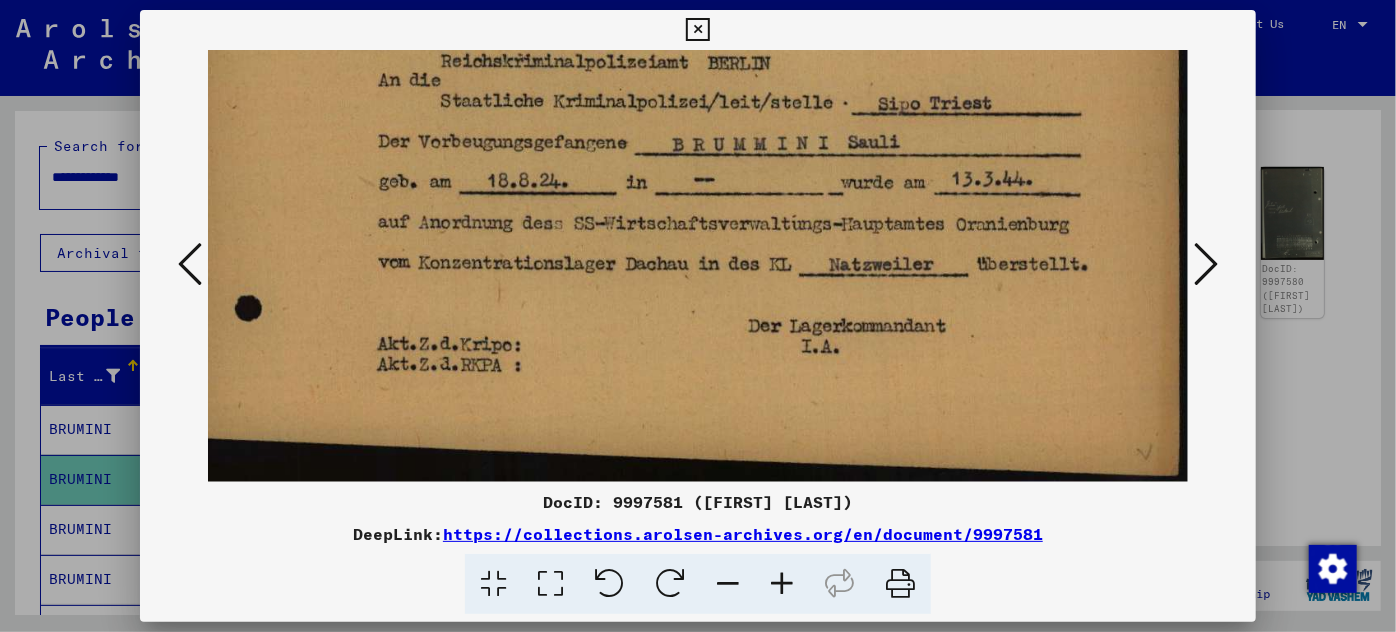 drag, startPoint x: 858, startPoint y: 425, endPoint x: 807, endPoint y: 220, distance: 211.24867 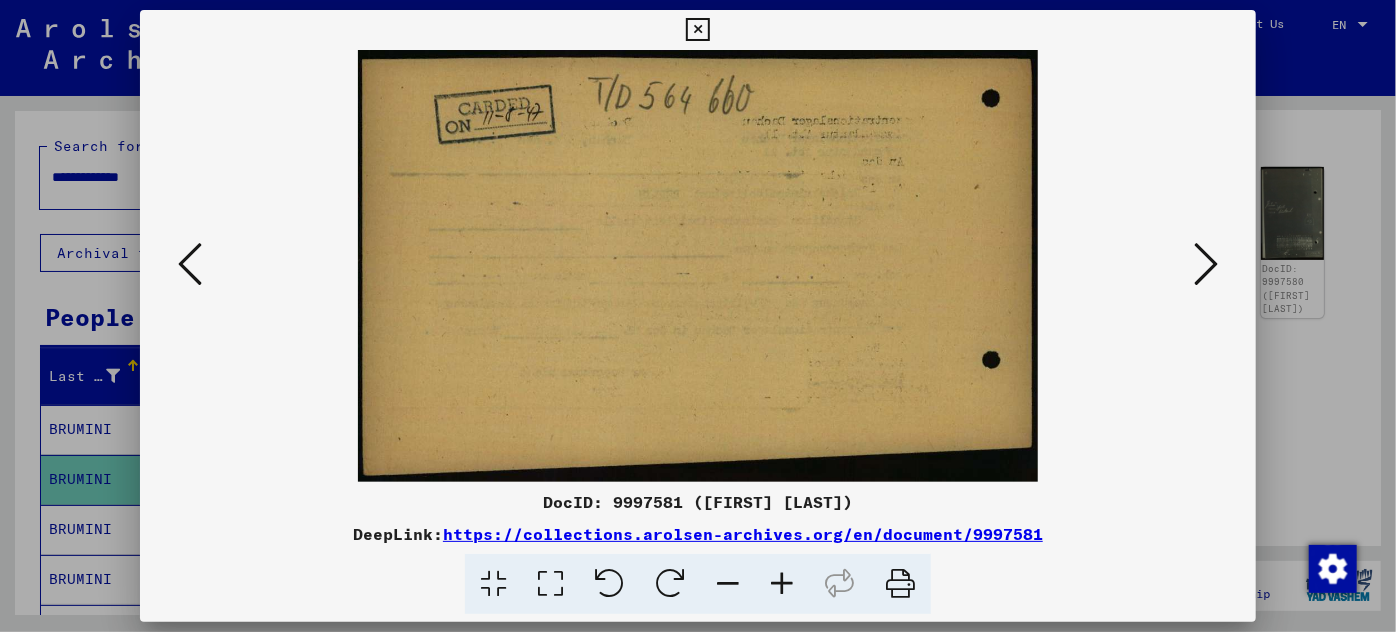 click at bounding box center (1206, 264) 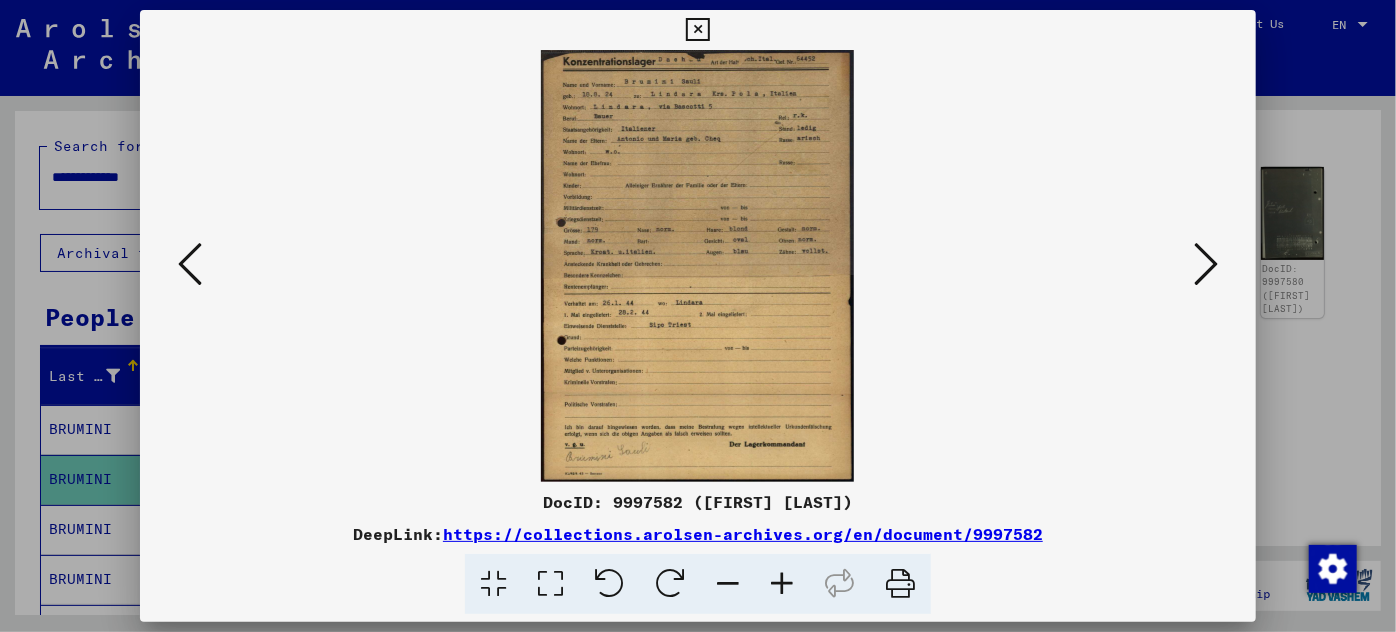 click at bounding box center [1206, 264] 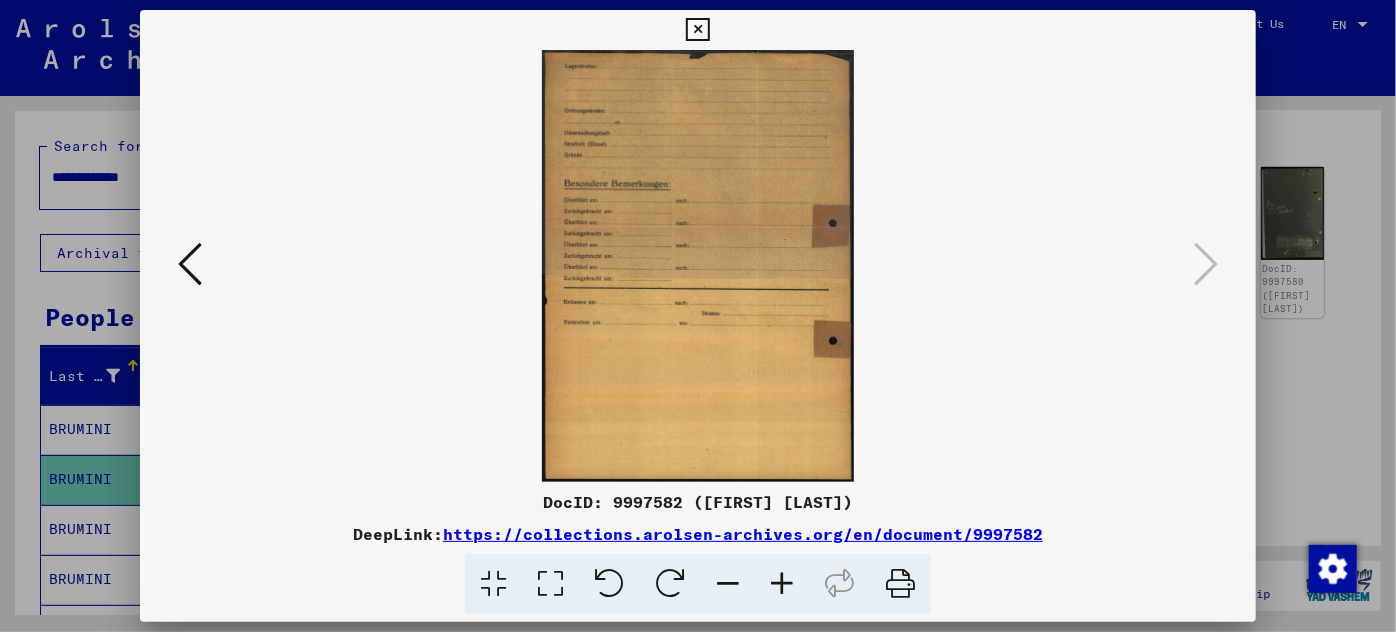 click at bounding box center (698, 316) 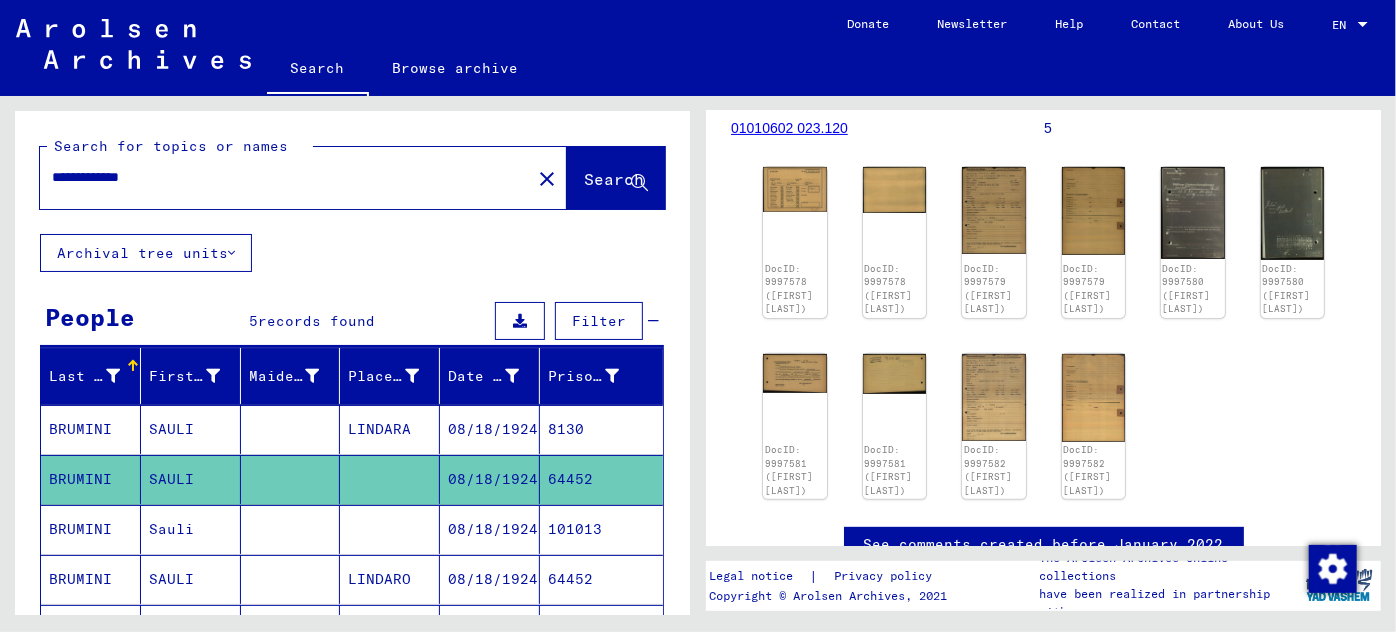 click on "08/18/1924" at bounding box center (490, 579) 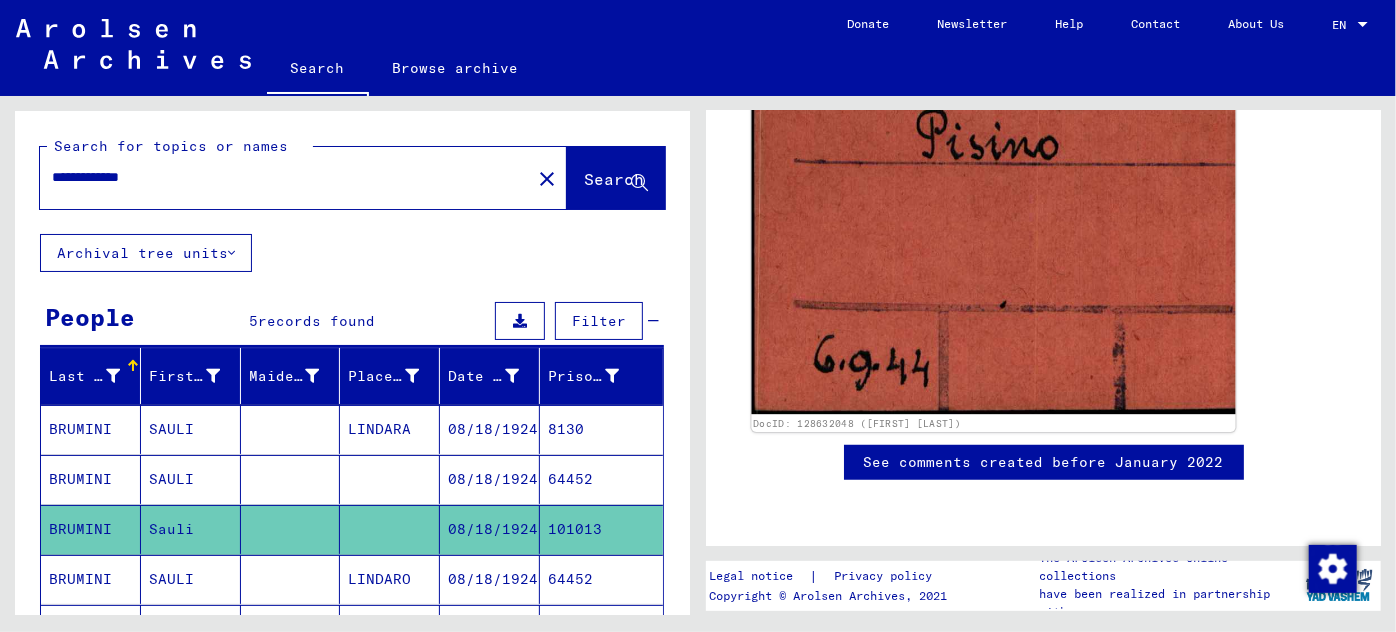 scroll, scrollTop: 636, scrollLeft: 0, axis: vertical 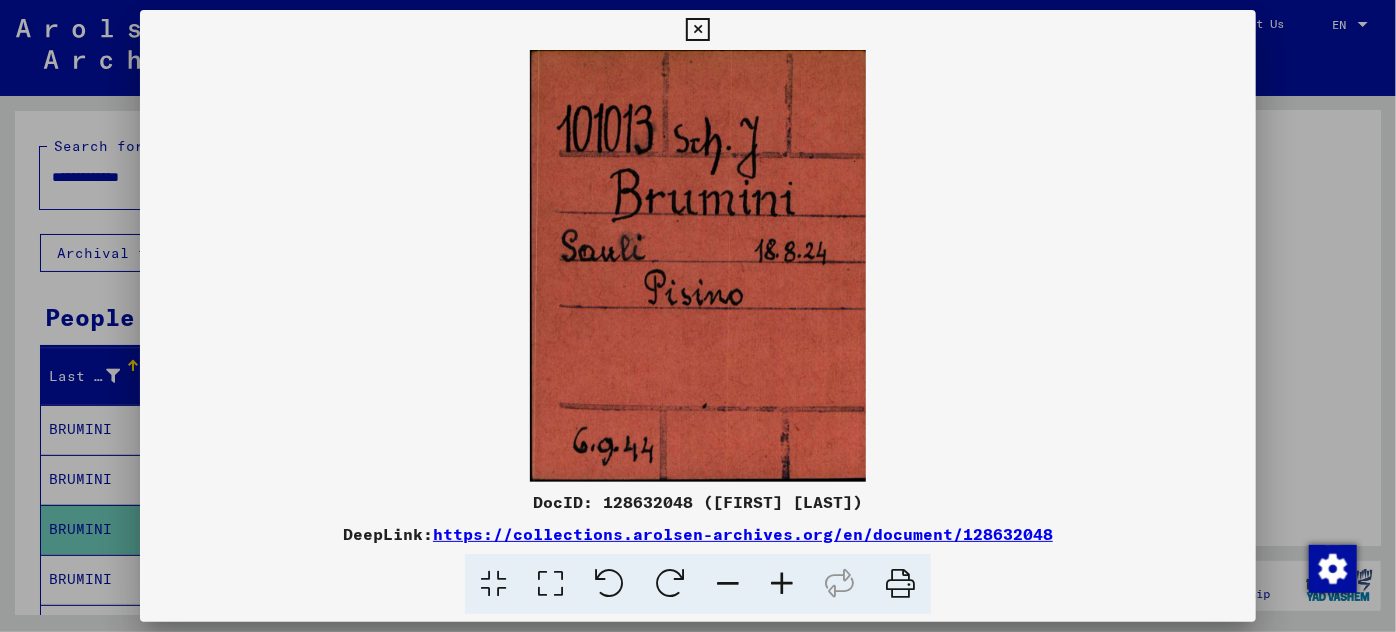 click at bounding box center [698, 316] 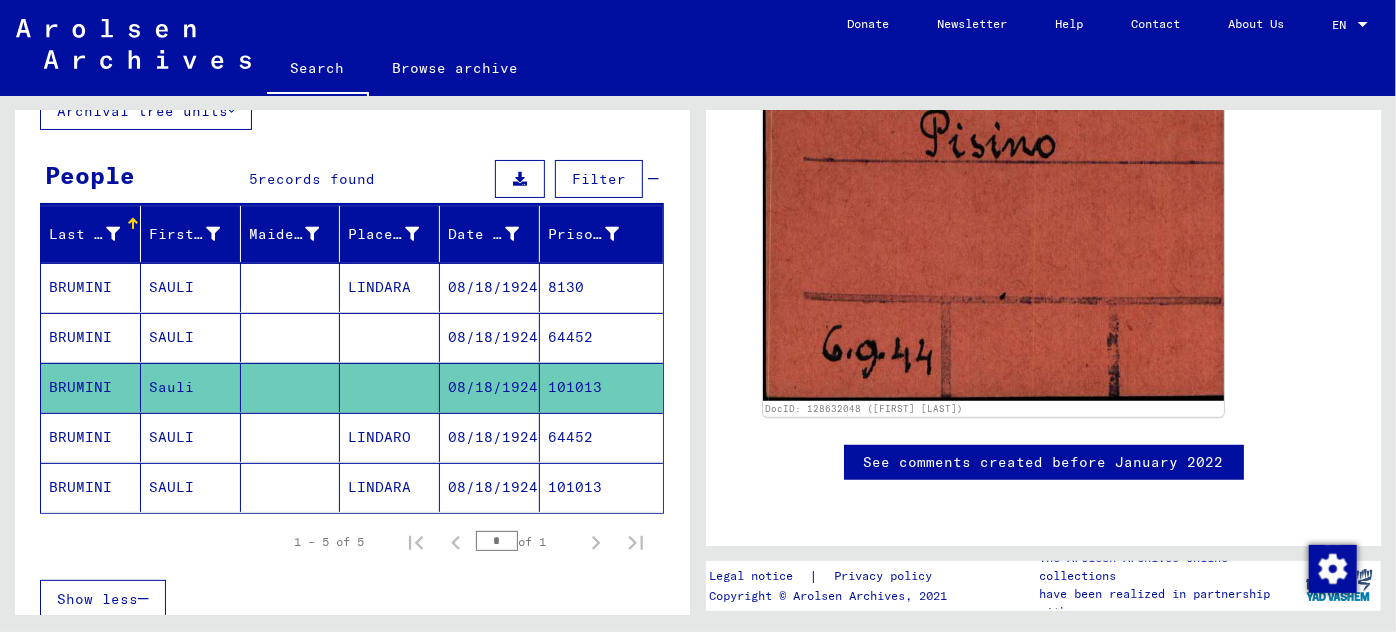 scroll, scrollTop: 181, scrollLeft: 0, axis: vertical 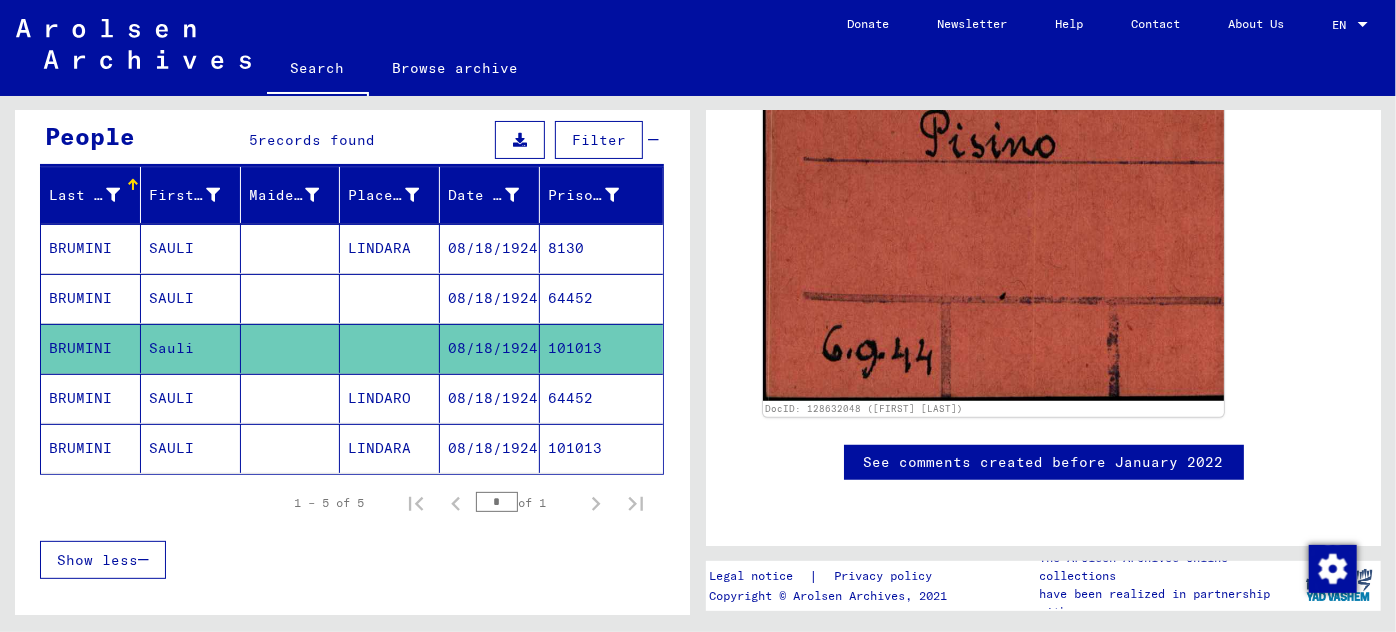 drag, startPoint x: 451, startPoint y: 392, endPoint x: 493, endPoint y: 378, distance: 44.27189 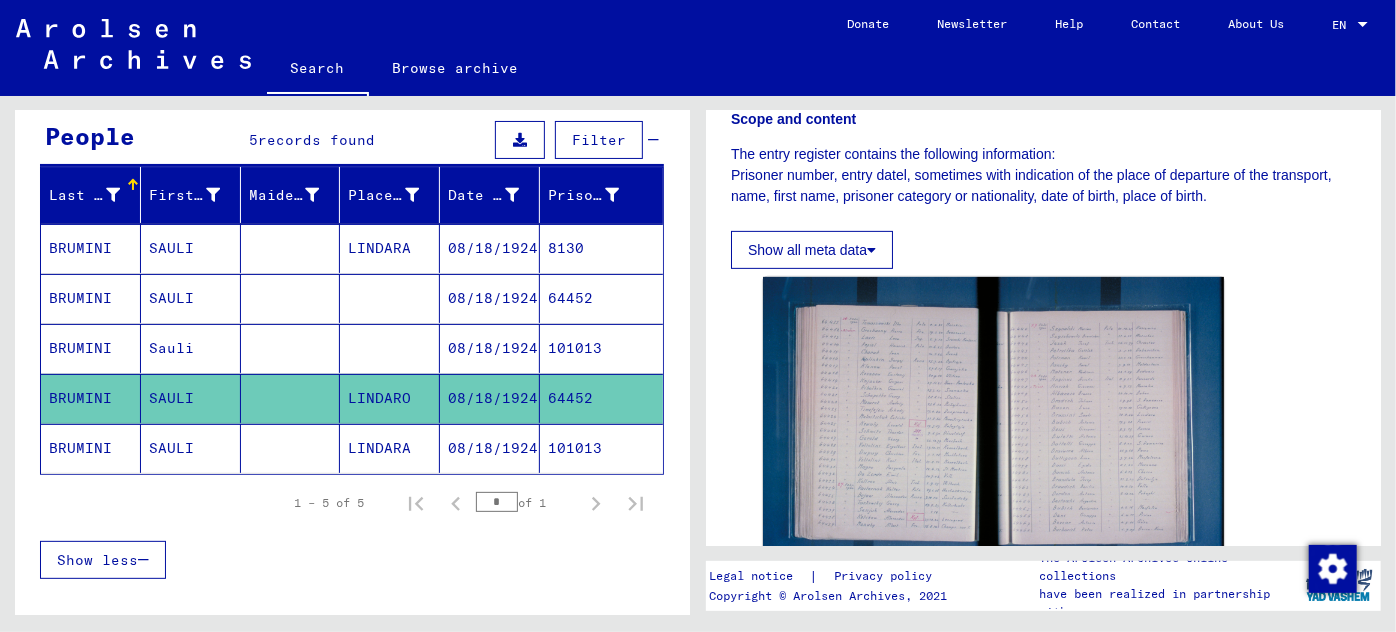 scroll, scrollTop: 363, scrollLeft: 0, axis: vertical 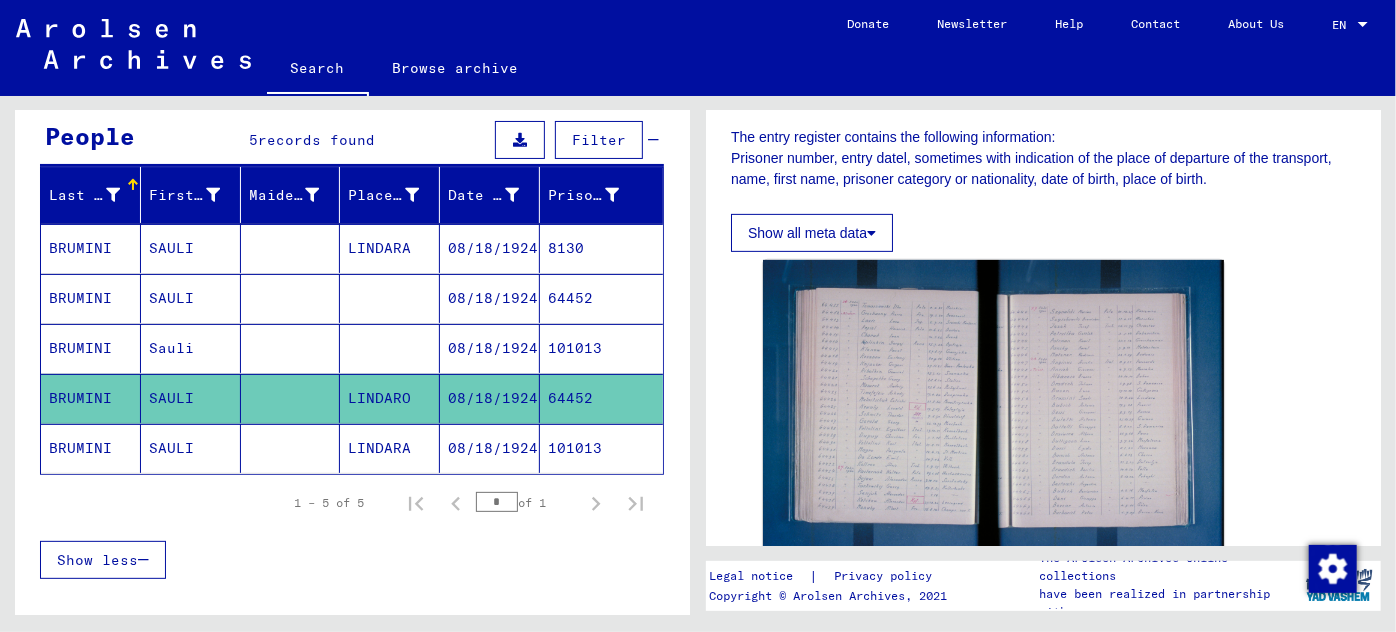 click on "08/18/1924" 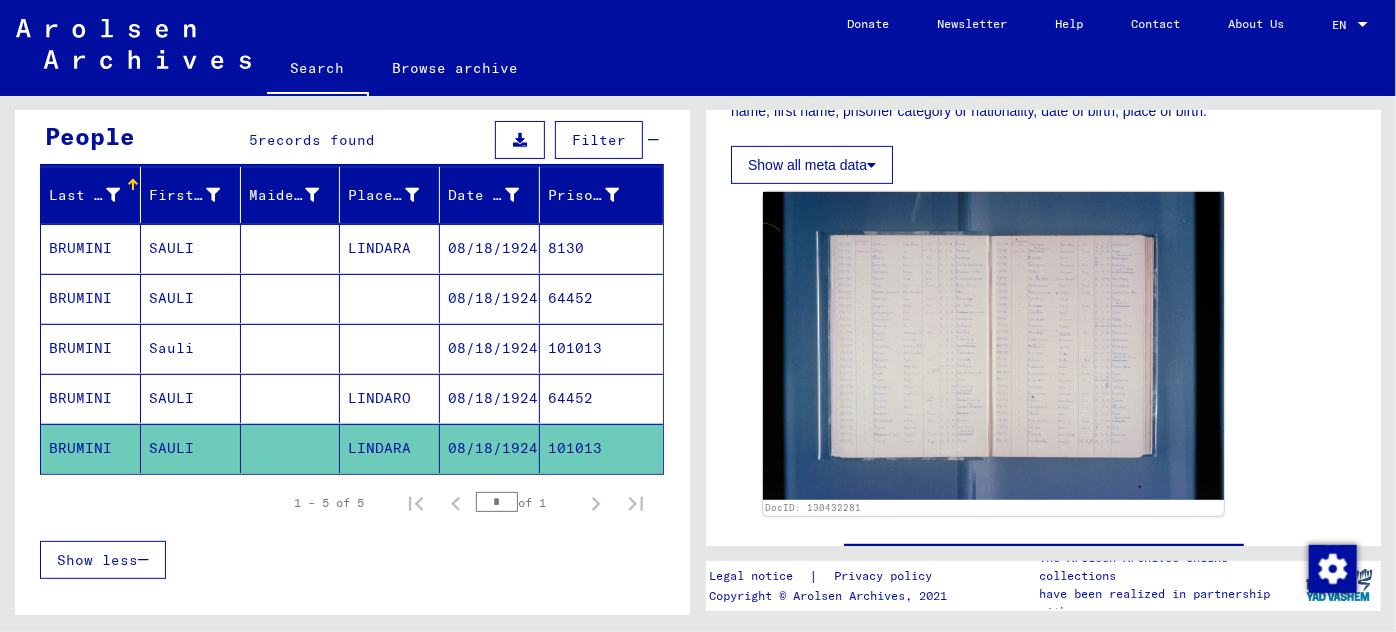scroll, scrollTop: 454, scrollLeft: 0, axis: vertical 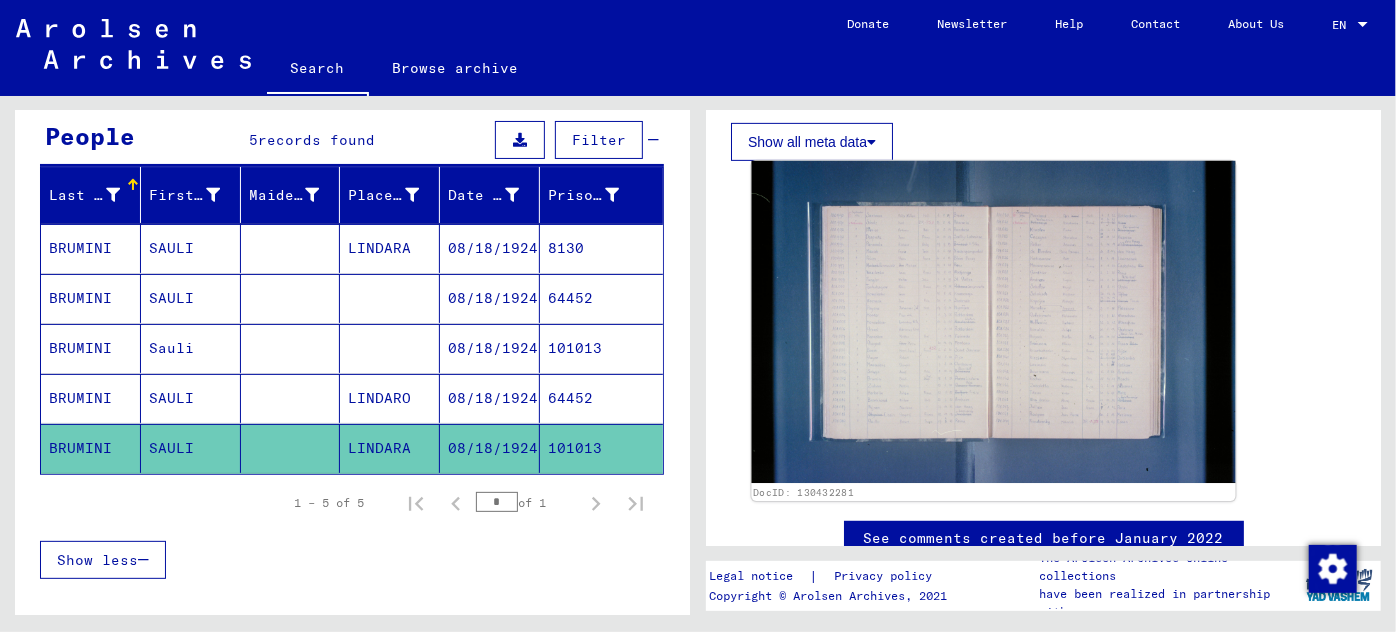 click 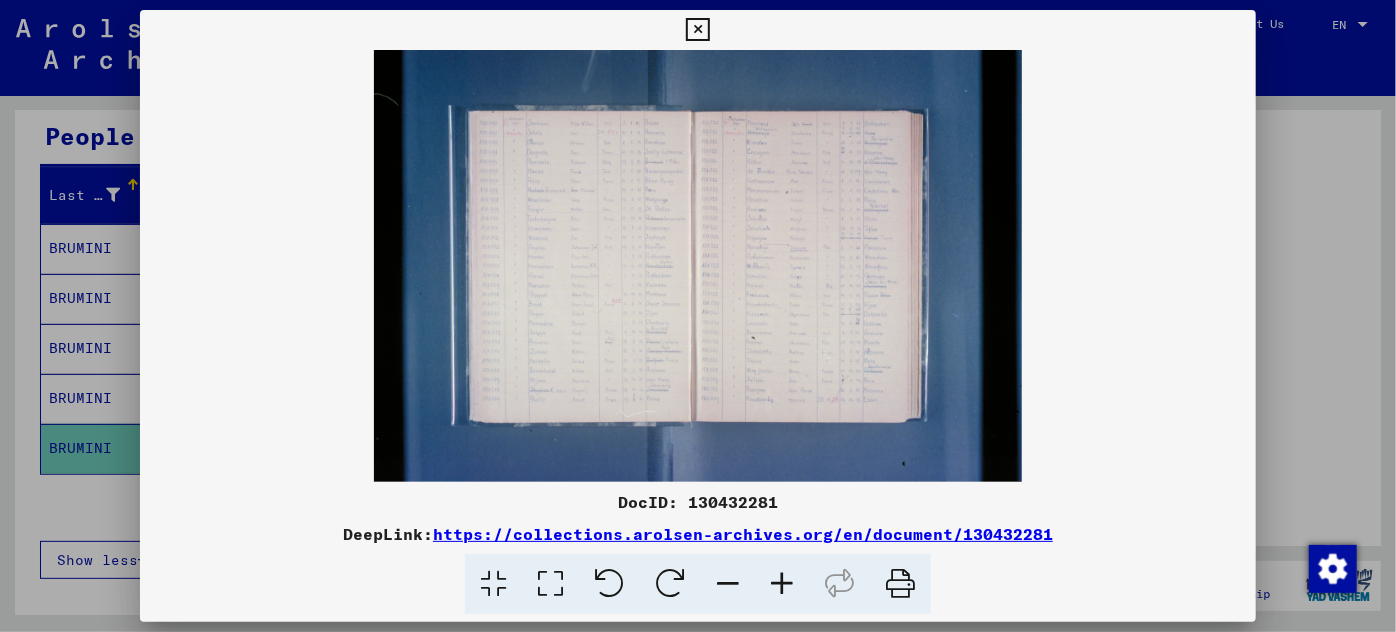 click at bounding box center (698, 266) 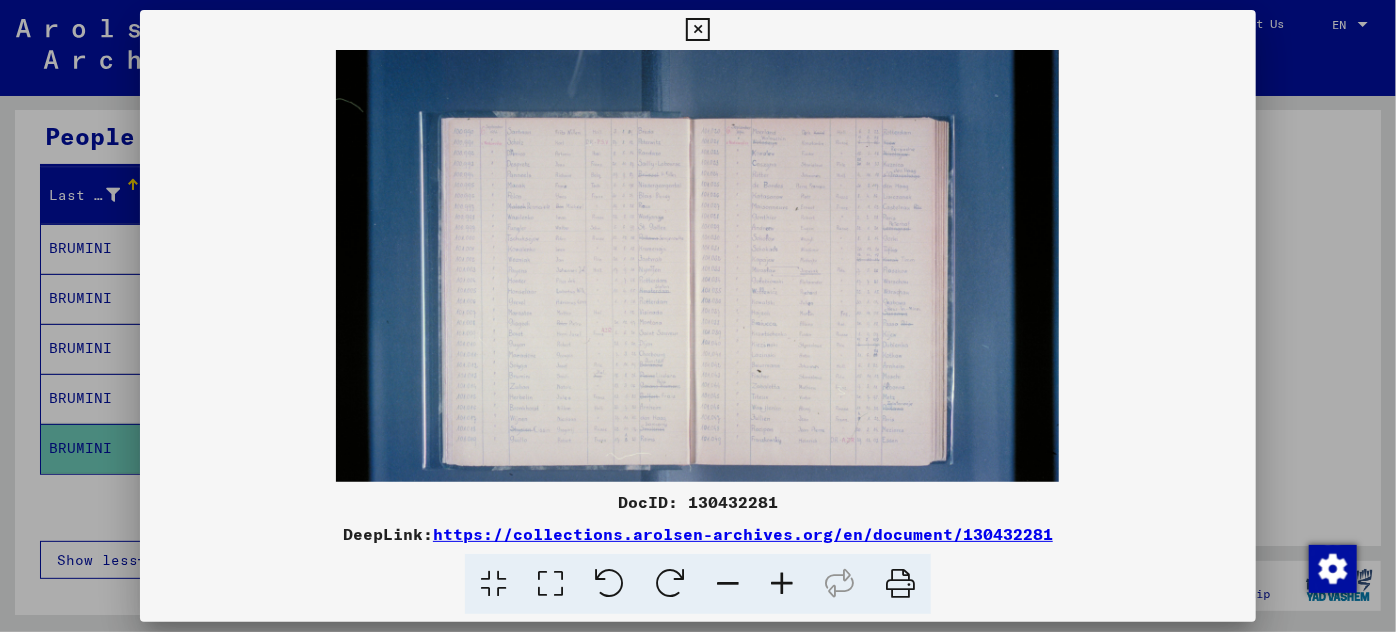 click at bounding box center (782, 584) 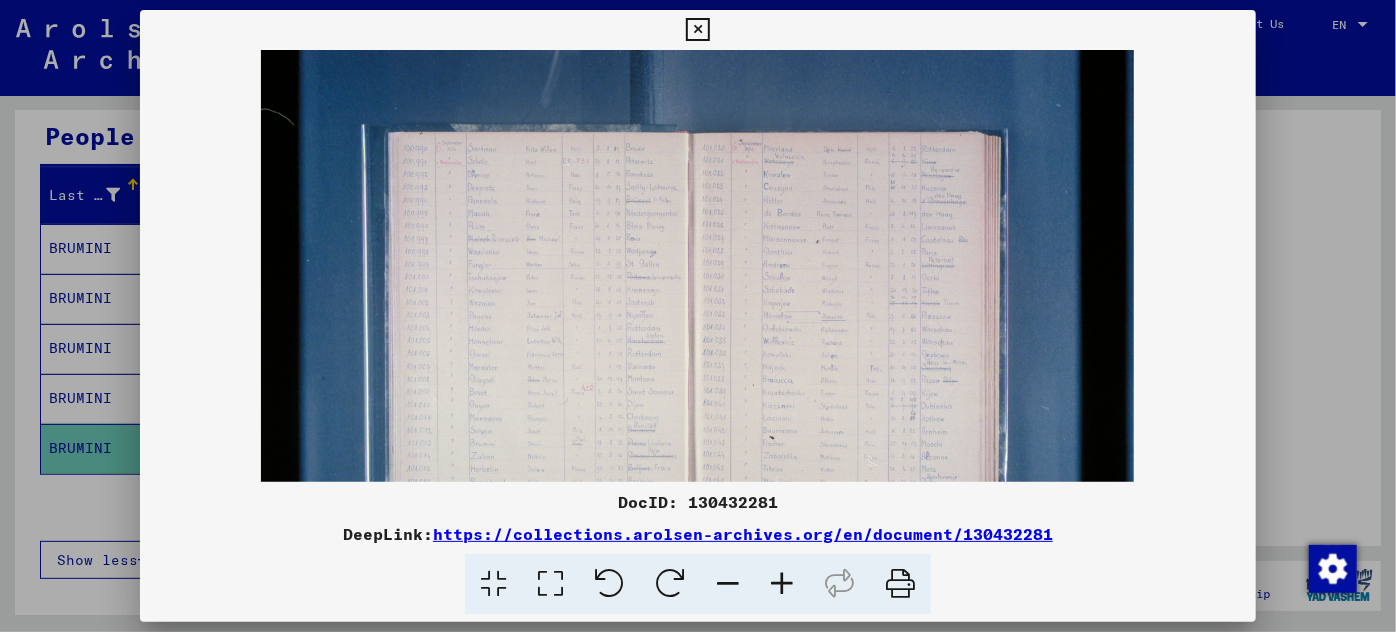 click at bounding box center [782, 584] 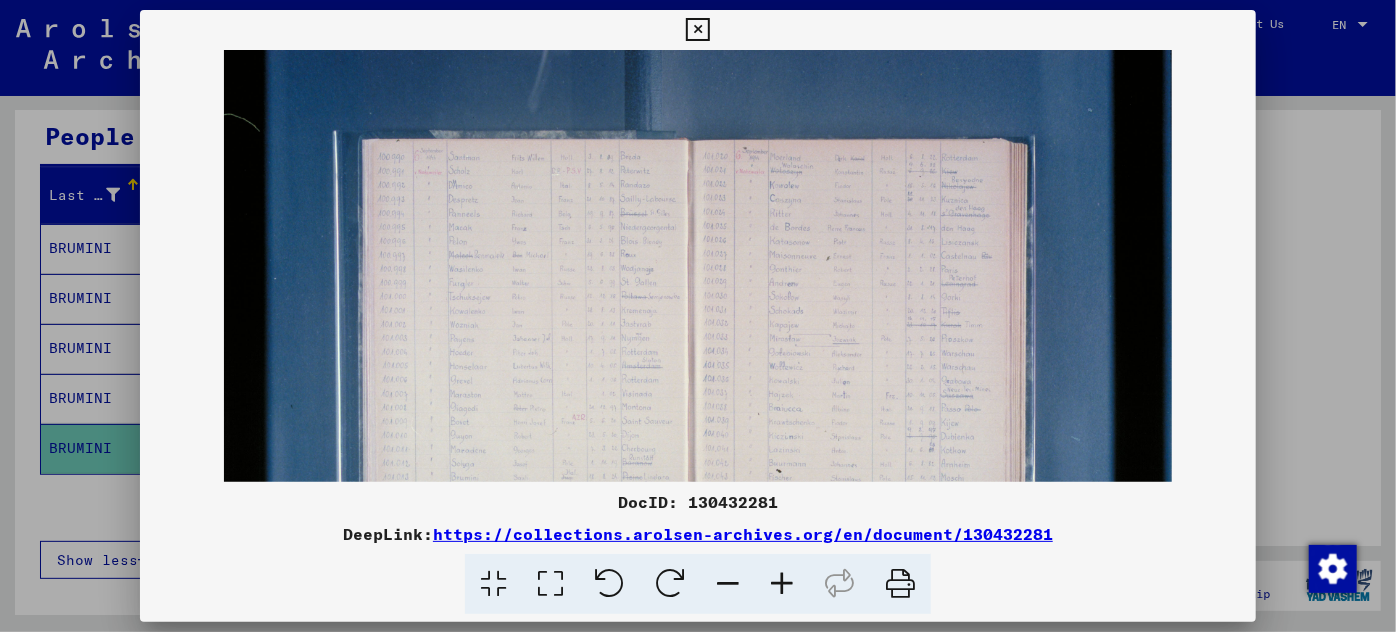 click at bounding box center (782, 584) 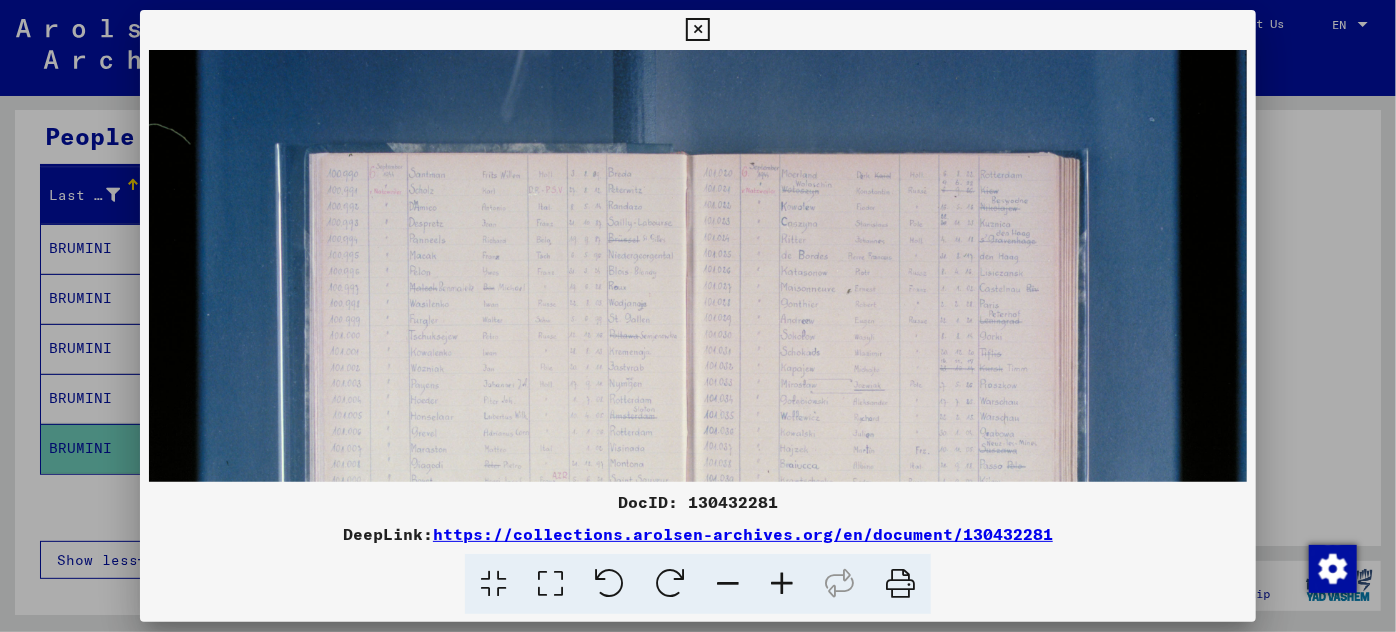 click at bounding box center (782, 584) 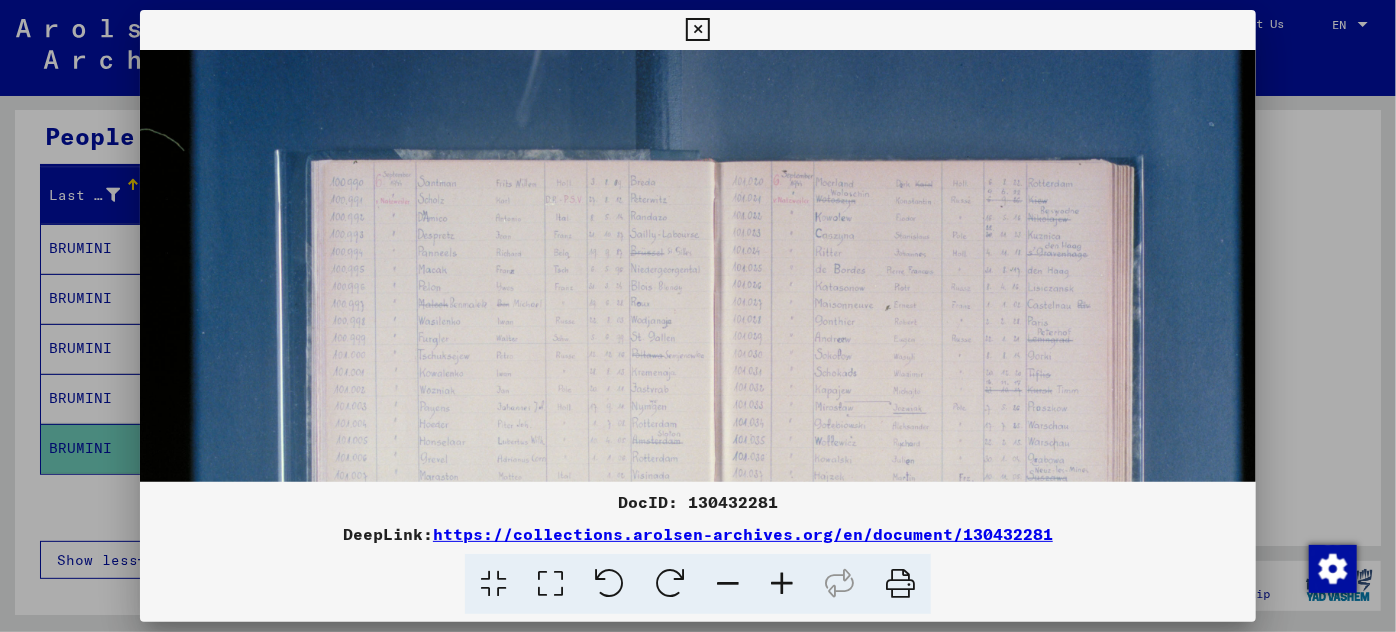 click at bounding box center (782, 584) 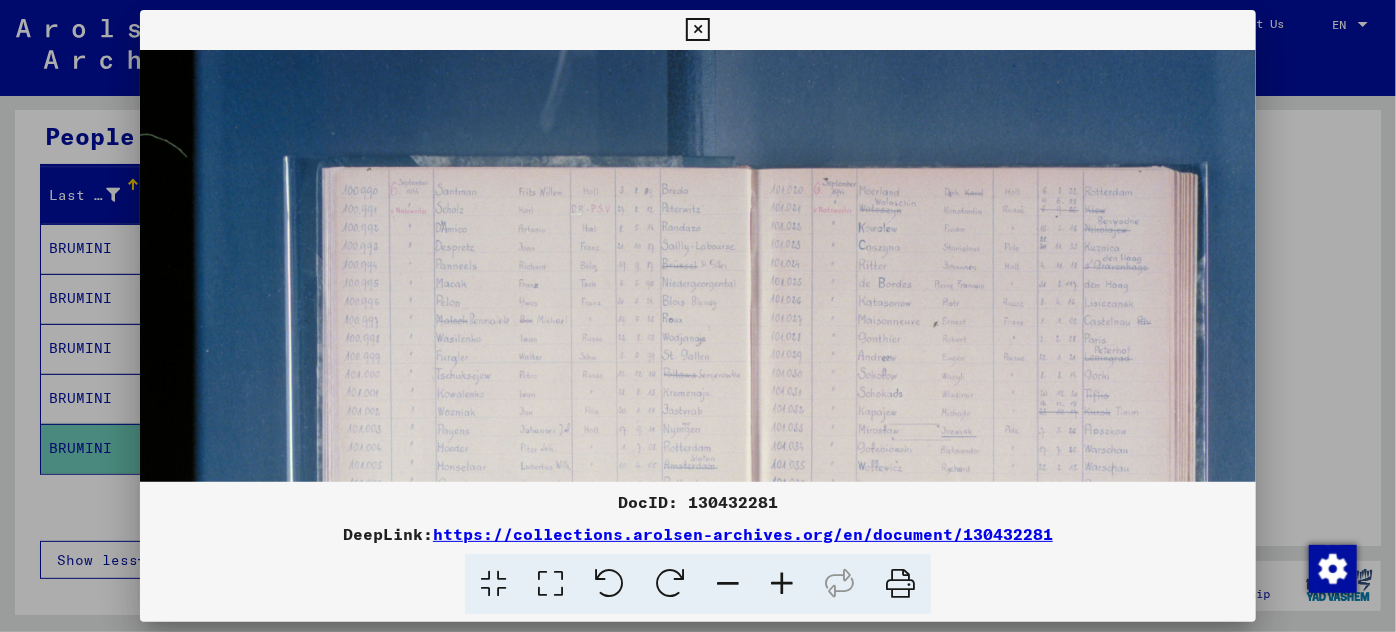 click at bounding box center (782, 584) 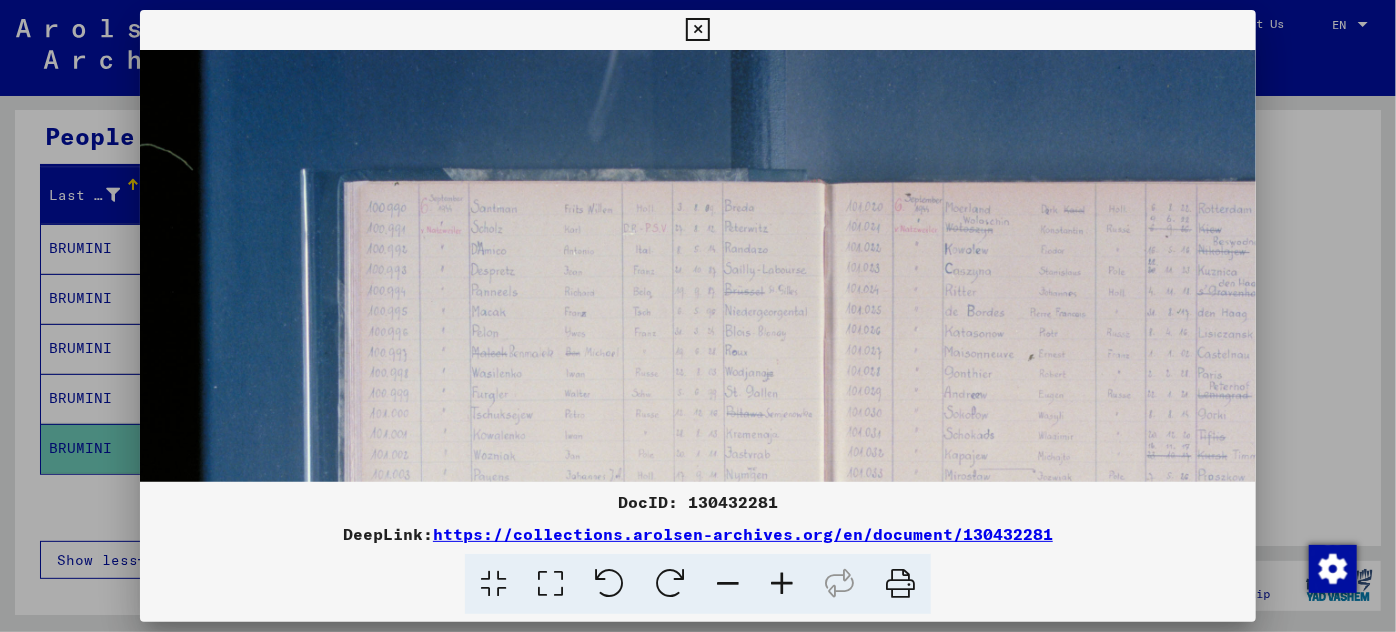 click at bounding box center [782, 584] 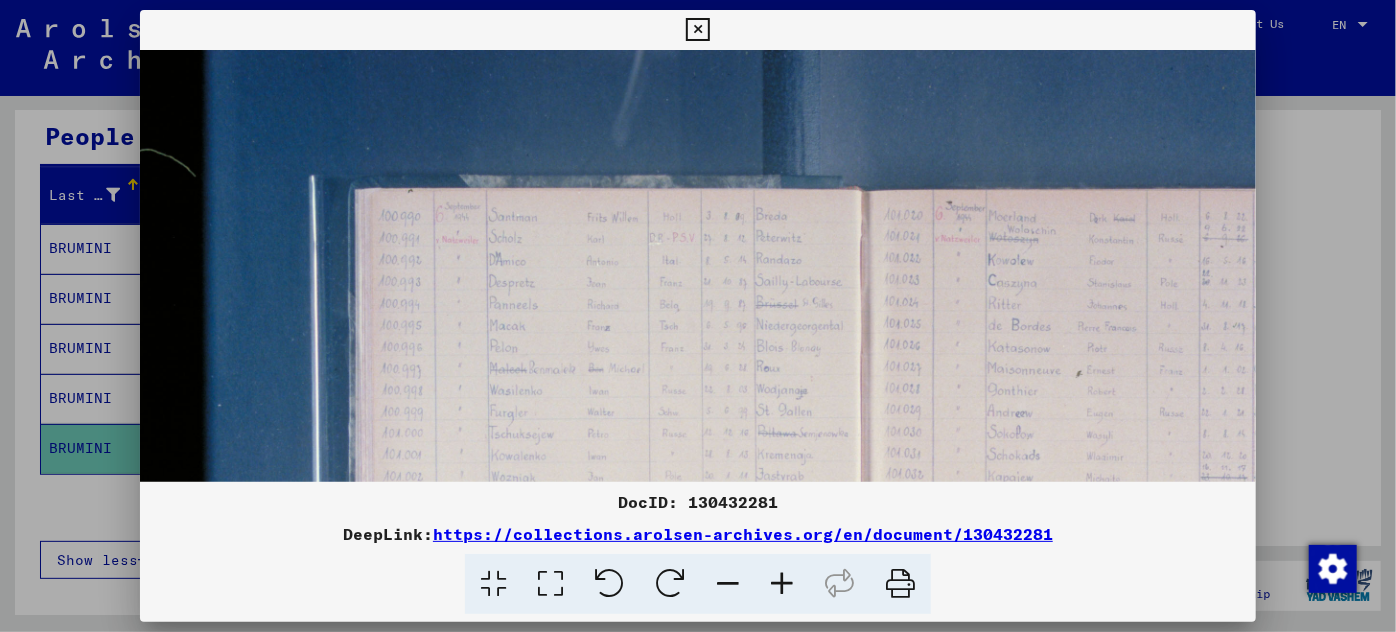 click at bounding box center [782, 584] 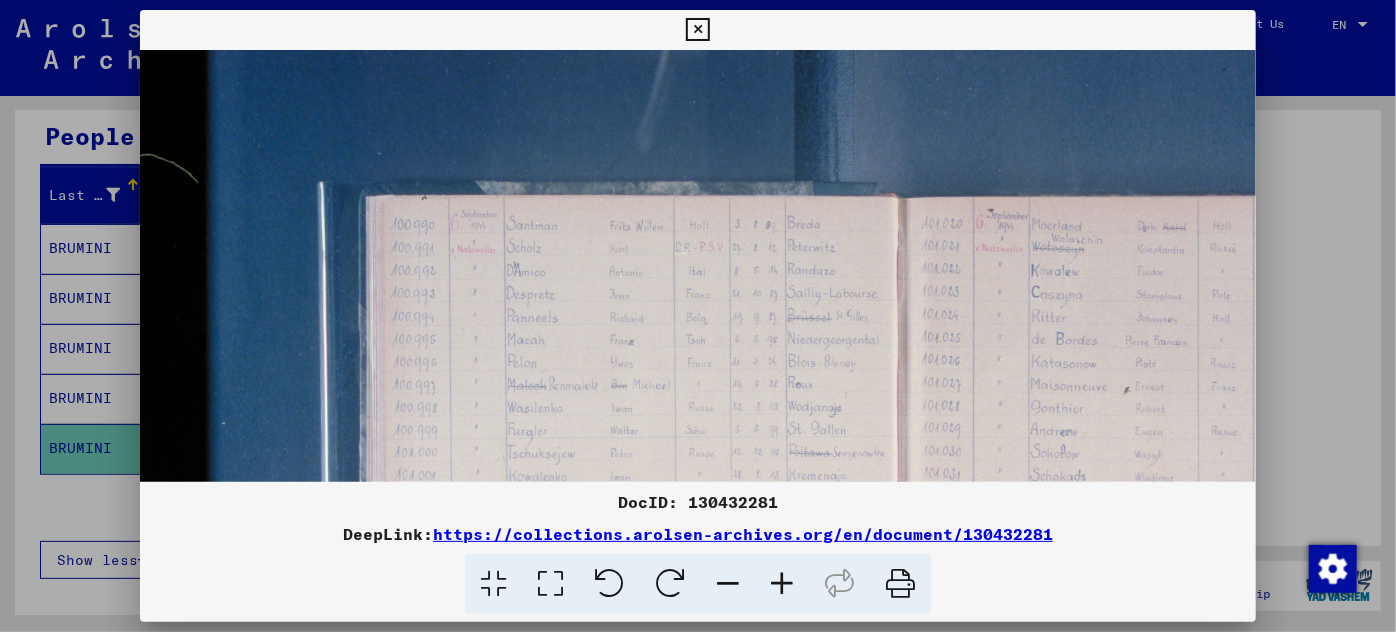 click at bounding box center (782, 584) 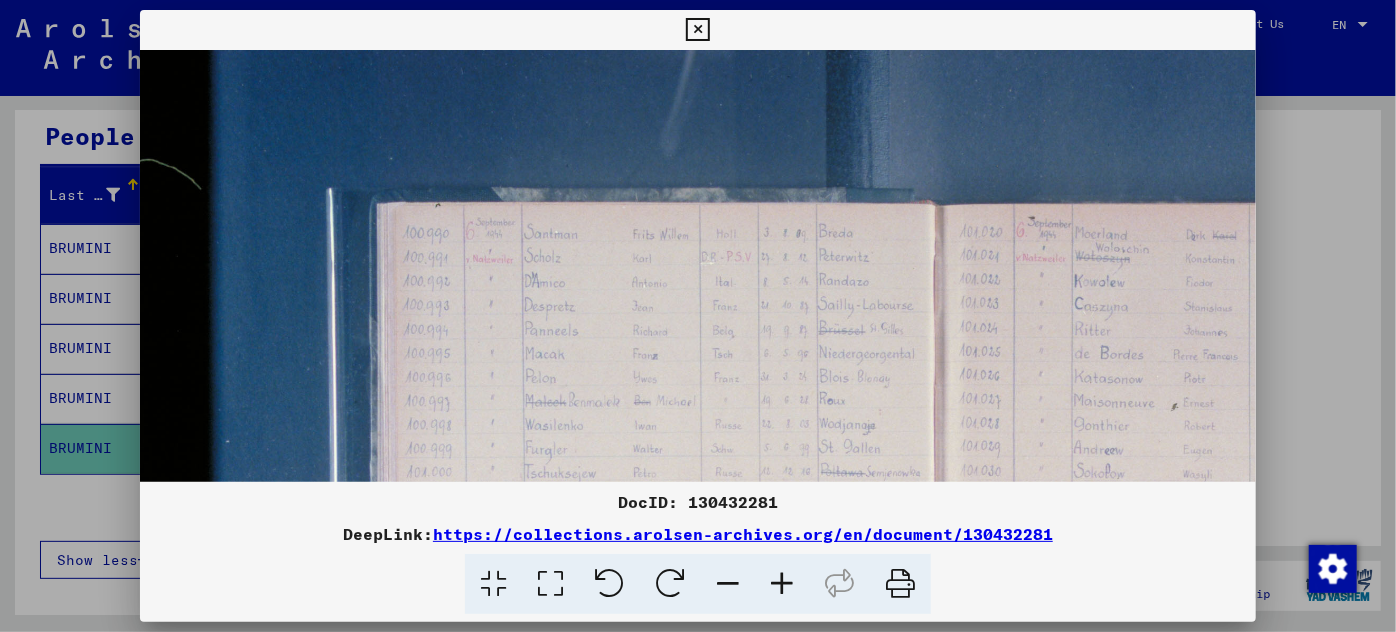 click at bounding box center [782, 584] 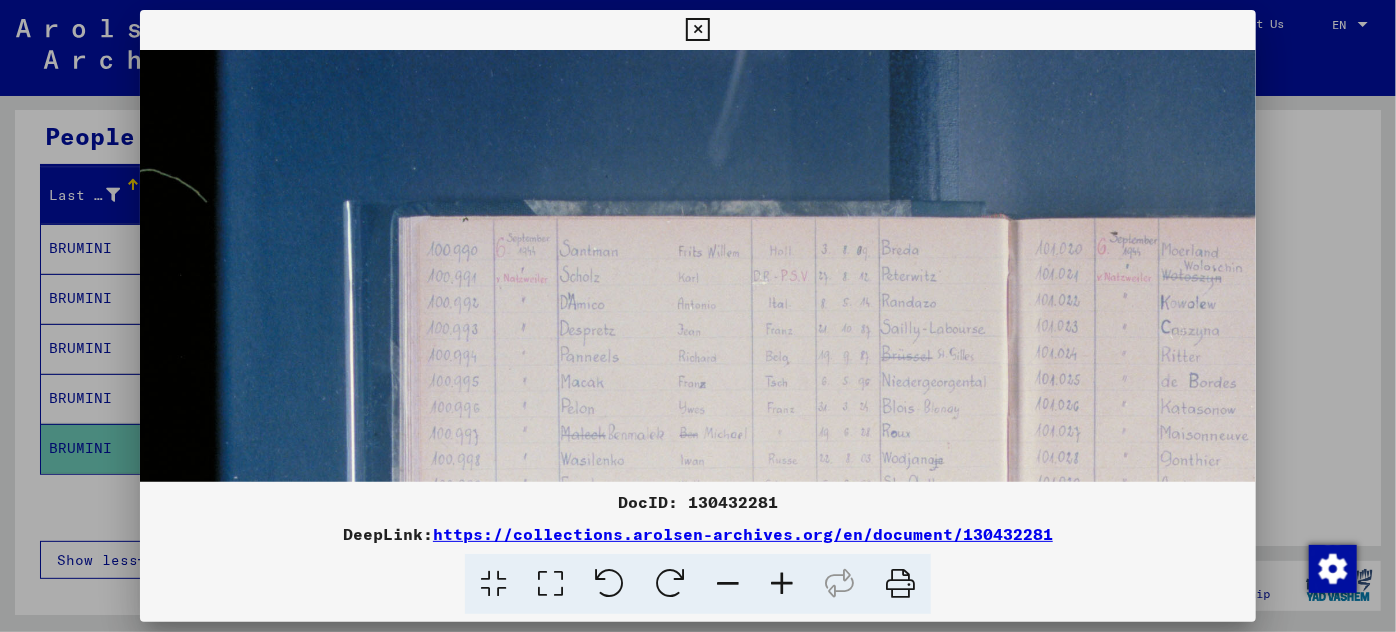 click at bounding box center (782, 584) 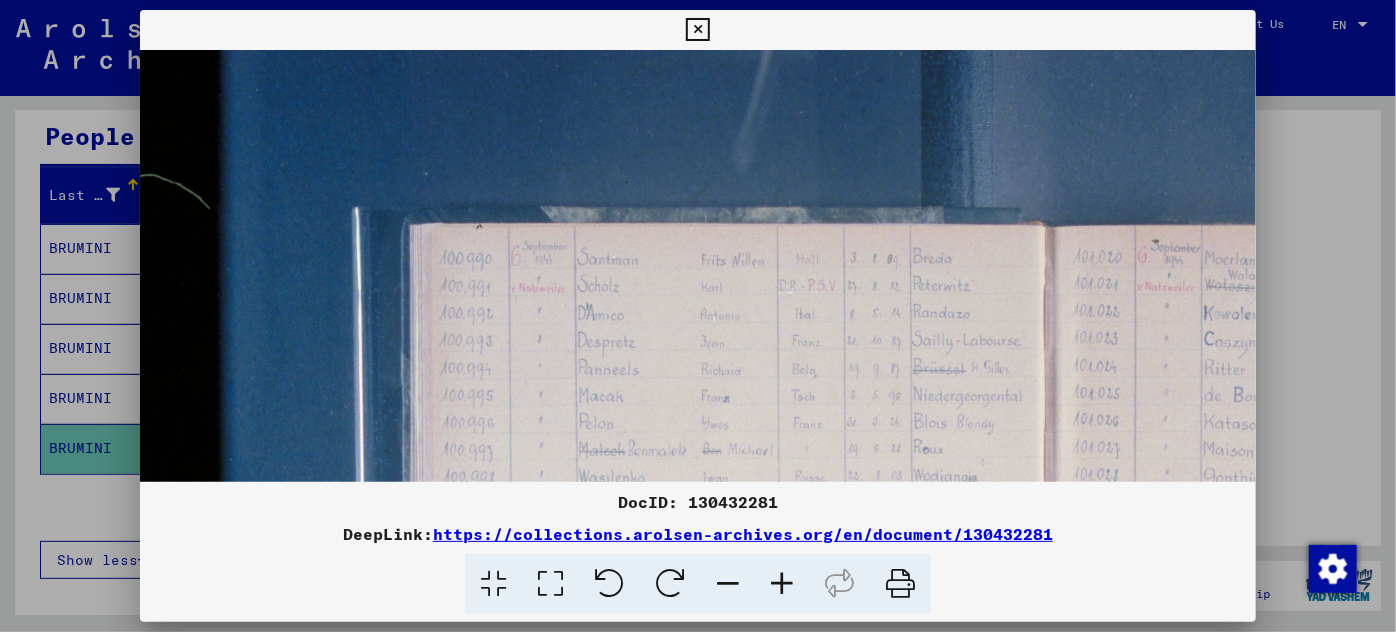 click at bounding box center [782, 584] 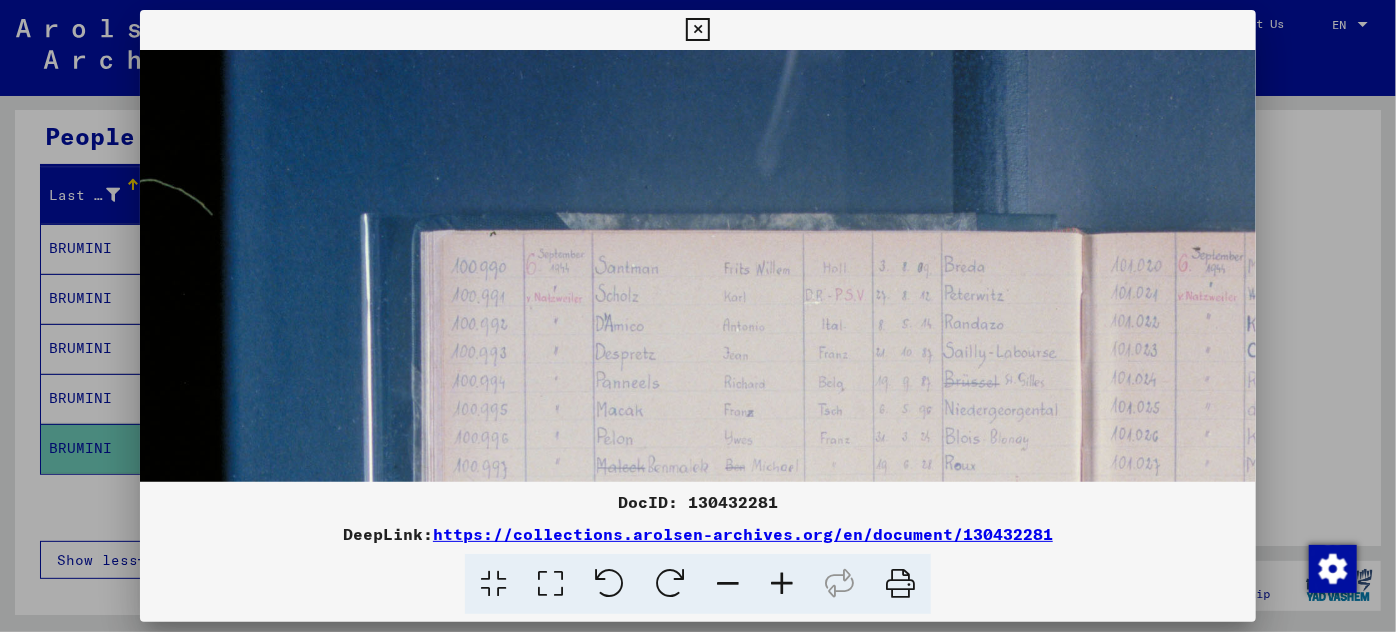 click at bounding box center [782, 584] 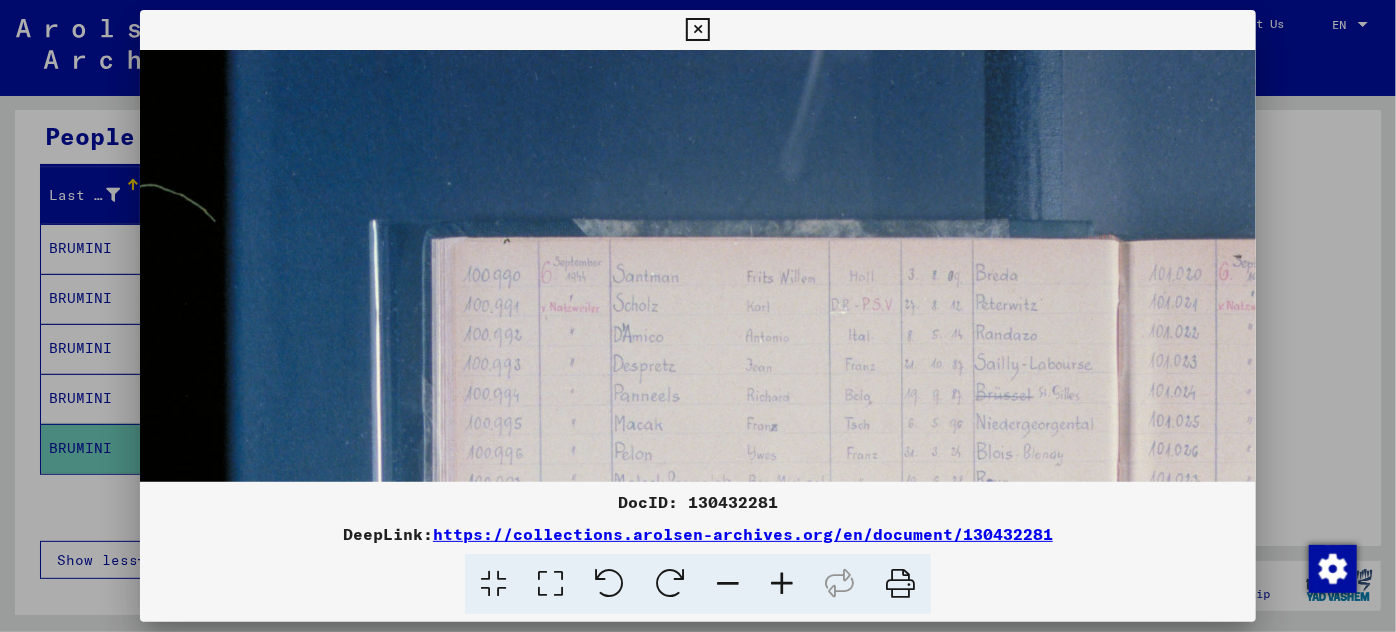 click at bounding box center [782, 584] 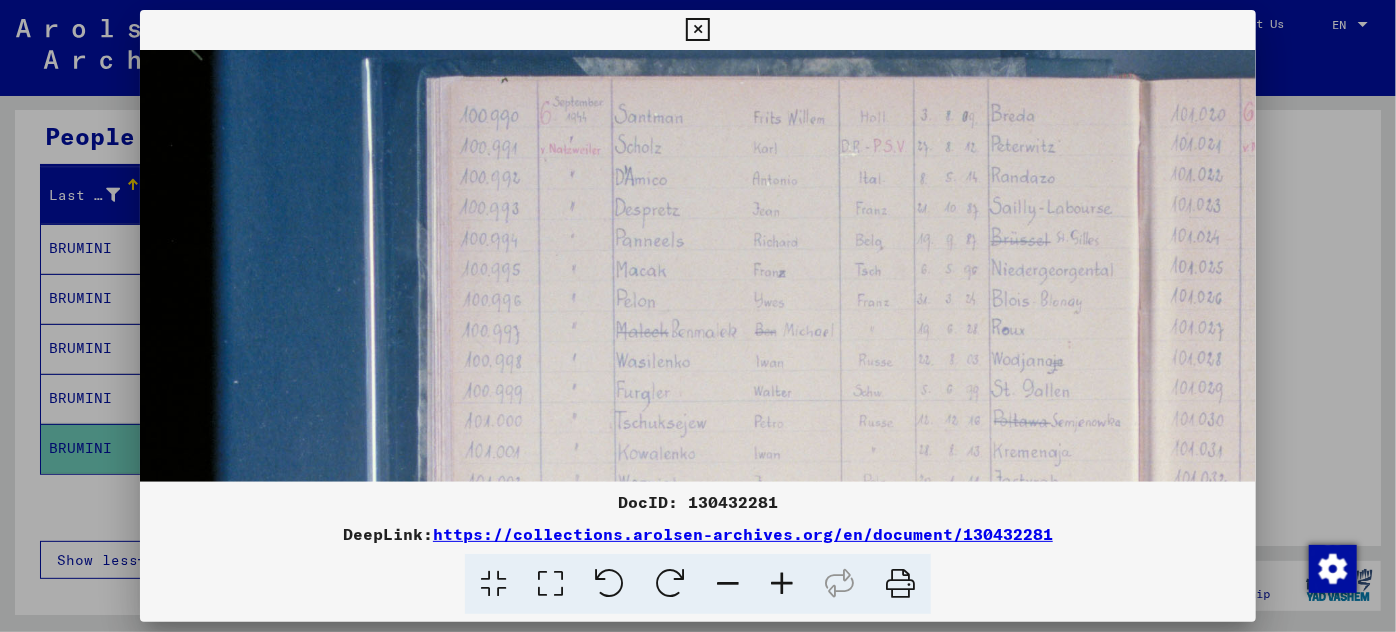 scroll, scrollTop: 188, scrollLeft: 18, axis: both 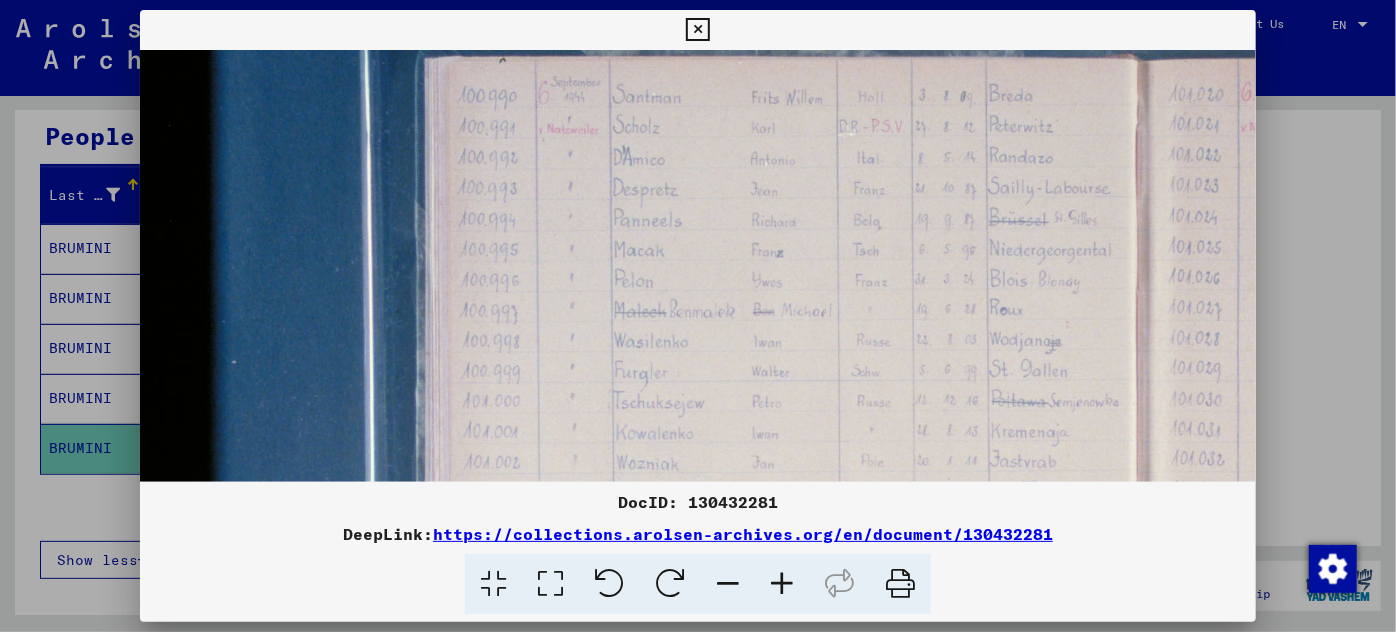 drag, startPoint x: 768, startPoint y: 442, endPoint x: 747, endPoint y: 257, distance: 186.18808 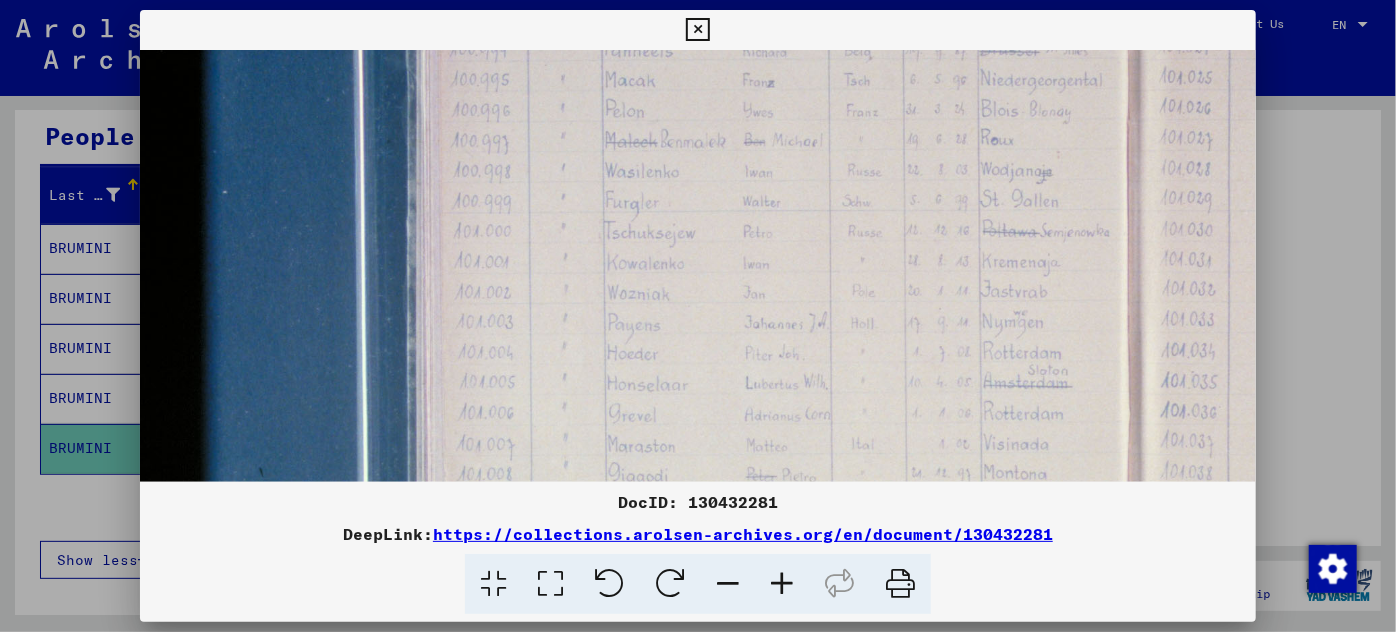 scroll, scrollTop: 367, scrollLeft: 27, axis: both 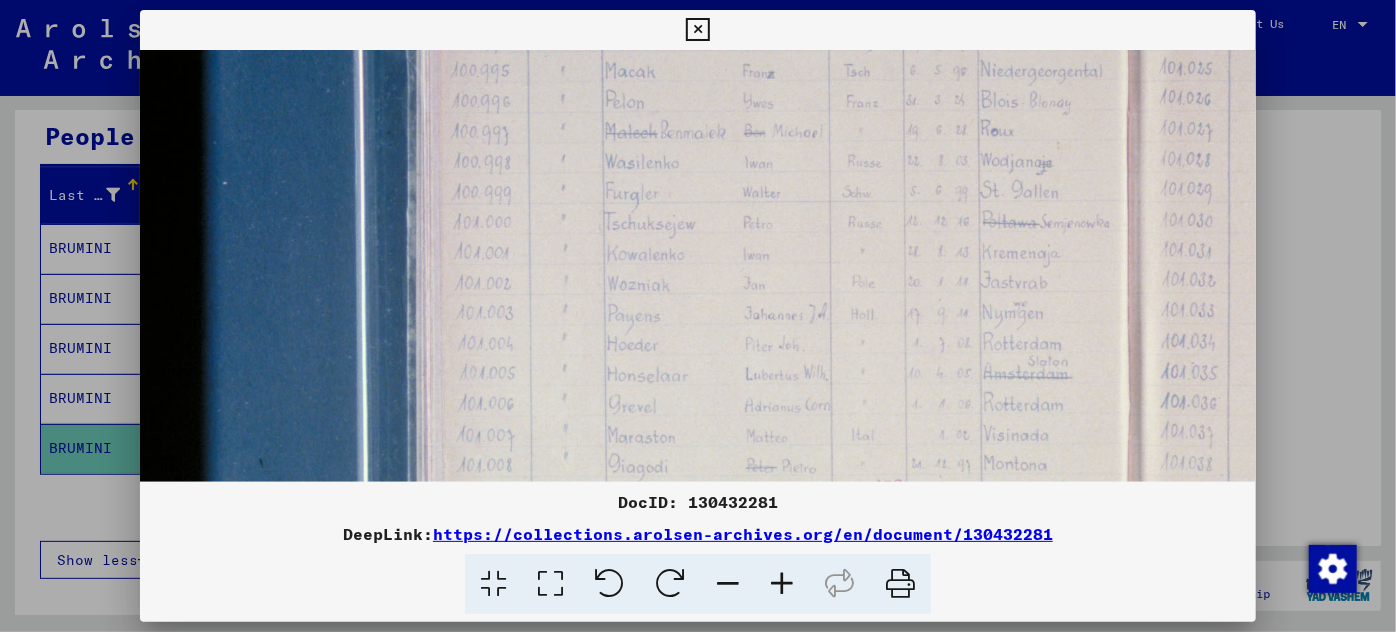 drag, startPoint x: 778, startPoint y: 442, endPoint x: 768, endPoint y: 264, distance: 178.28067 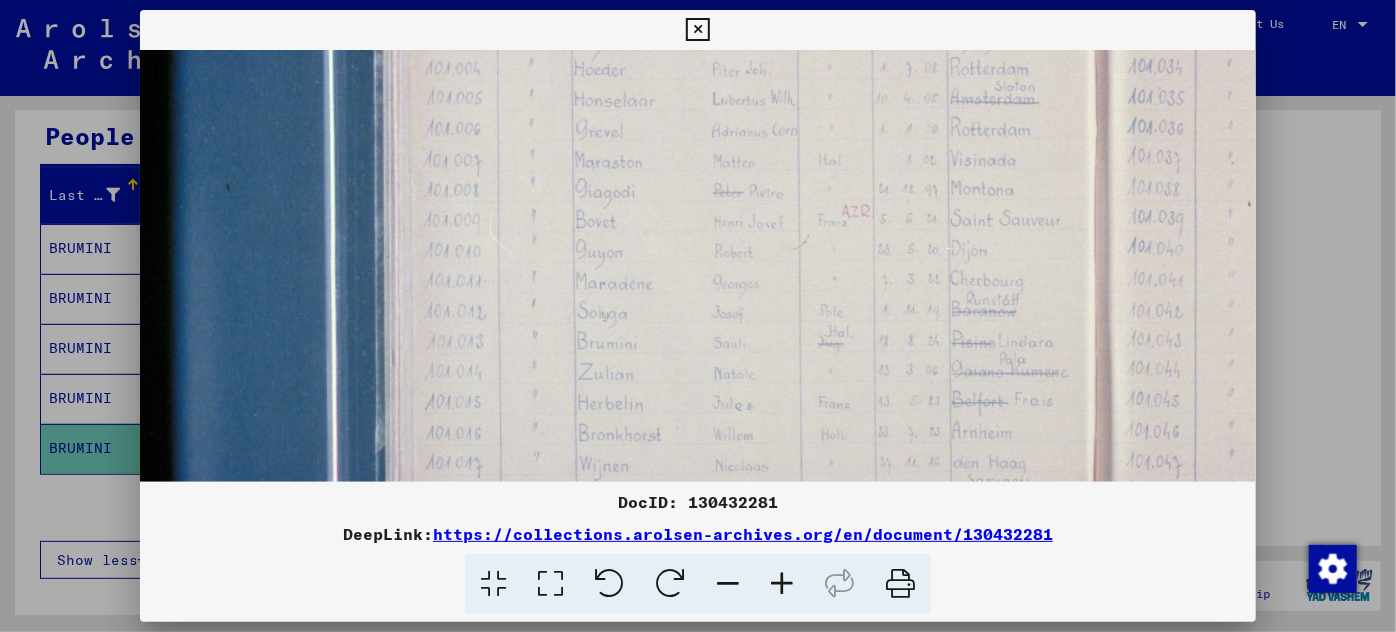 scroll, scrollTop: 650, scrollLeft: 61, axis: both 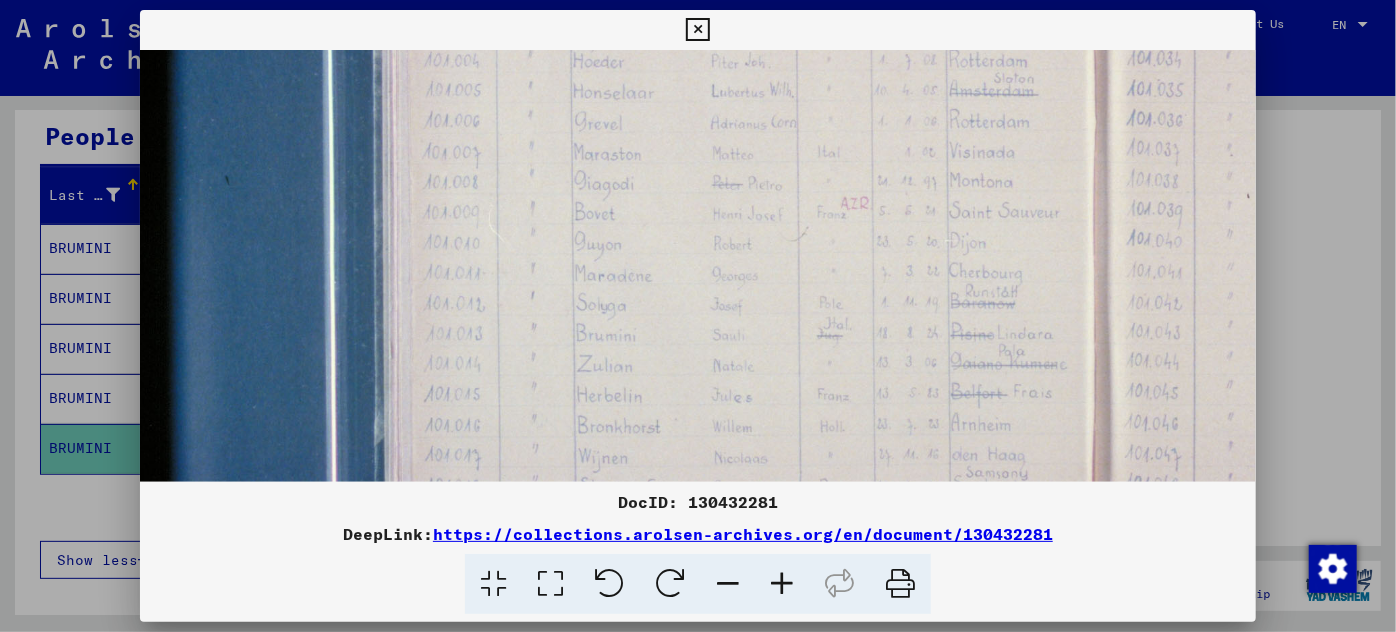 drag, startPoint x: 783, startPoint y: 427, endPoint x: 742, endPoint y: 149, distance: 281.0071 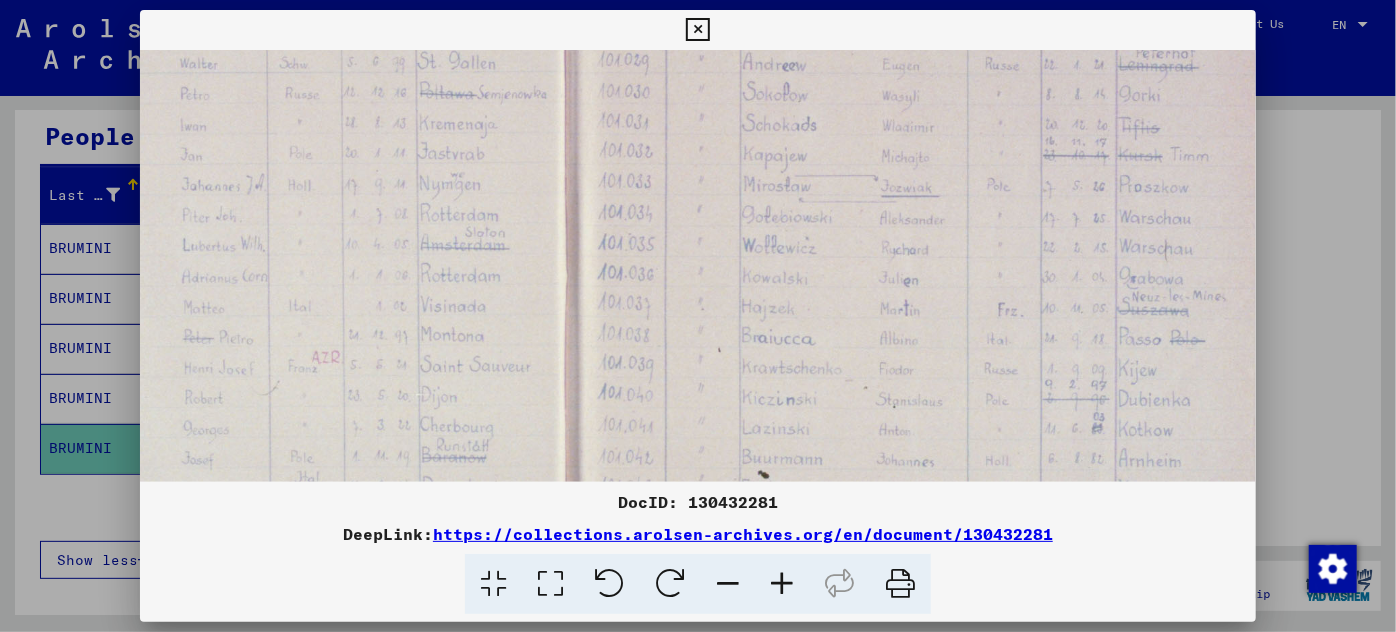 drag, startPoint x: 806, startPoint y: 446, endPoint x: 288, endPoint y: 588, distance: 537.1108 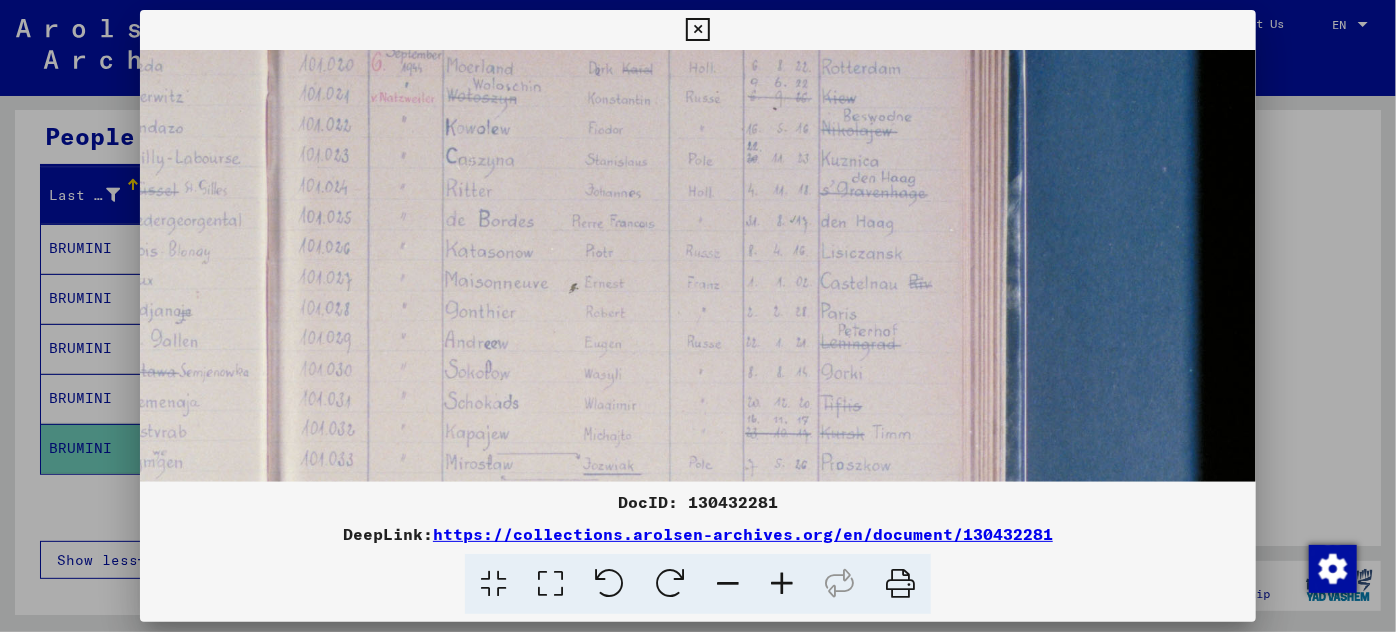scroll, scrollTop: 149, scrollLeft: 915, axis: both 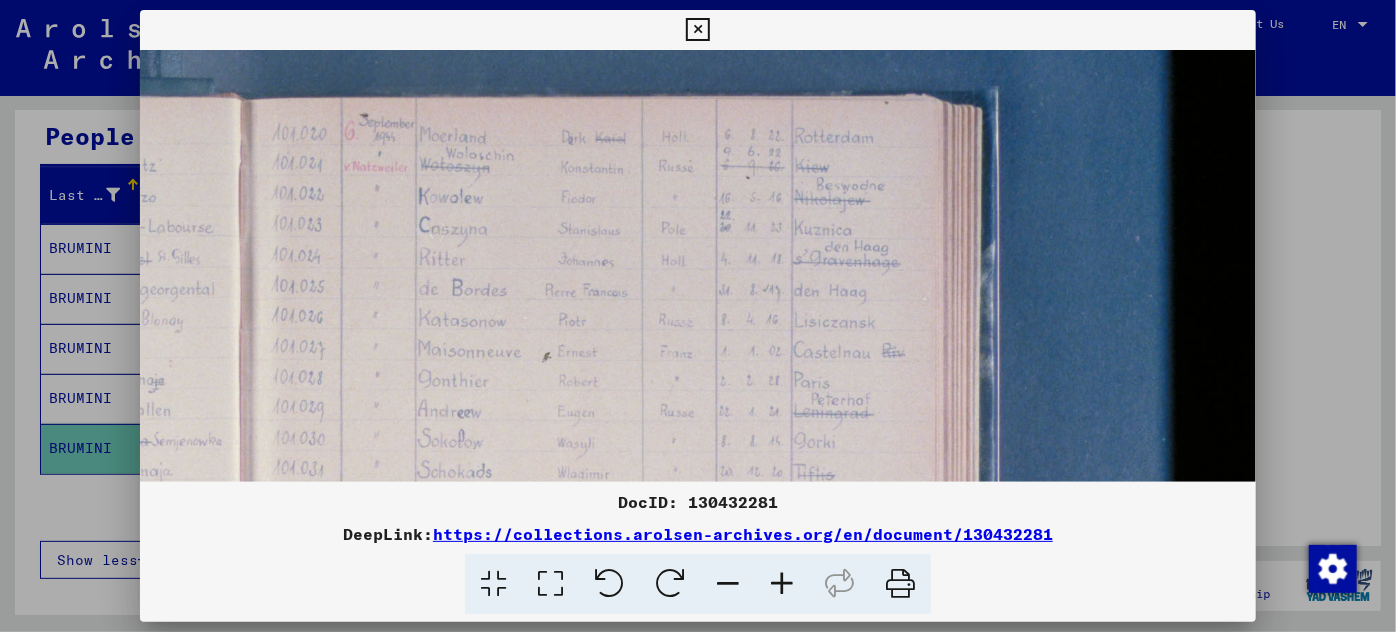 drag, startPoint x: 996, startPoint y: 169, endPoint x: 669, endPoint y: 522, distance: 481.18396 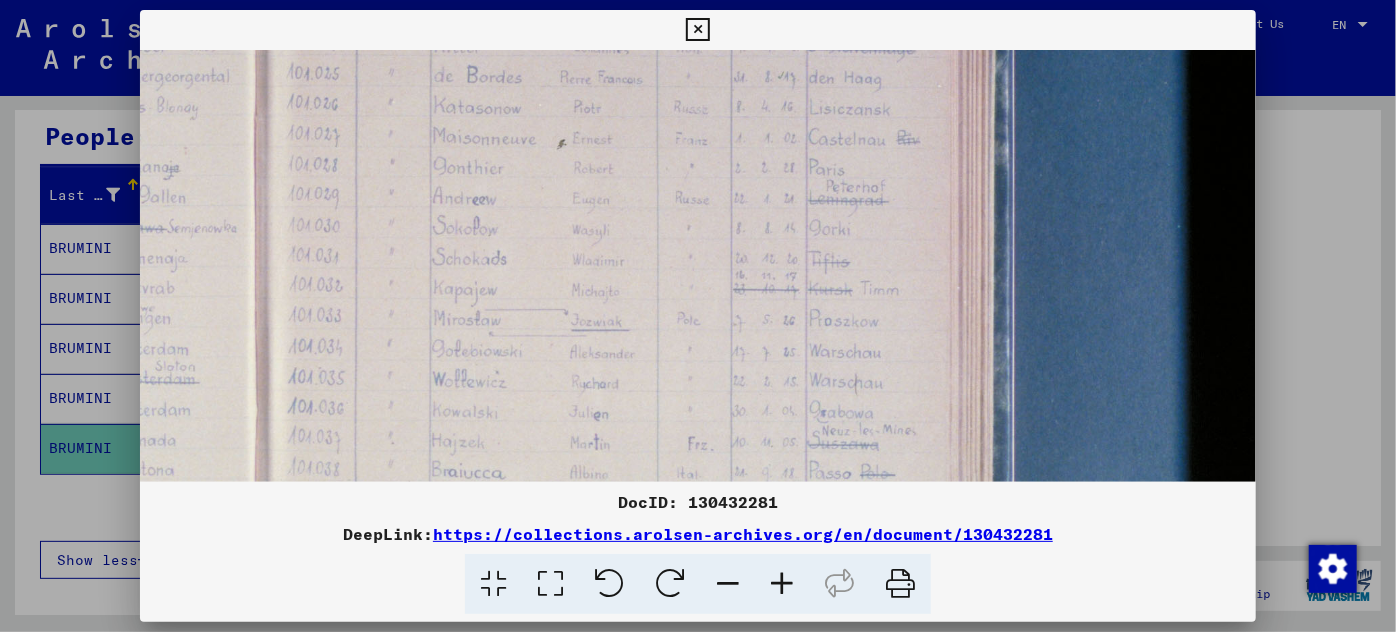 drag, startPoint x: 705, startPoint y: 435, endPoint x: 717, endPoint y: 222, distance: 213.33775 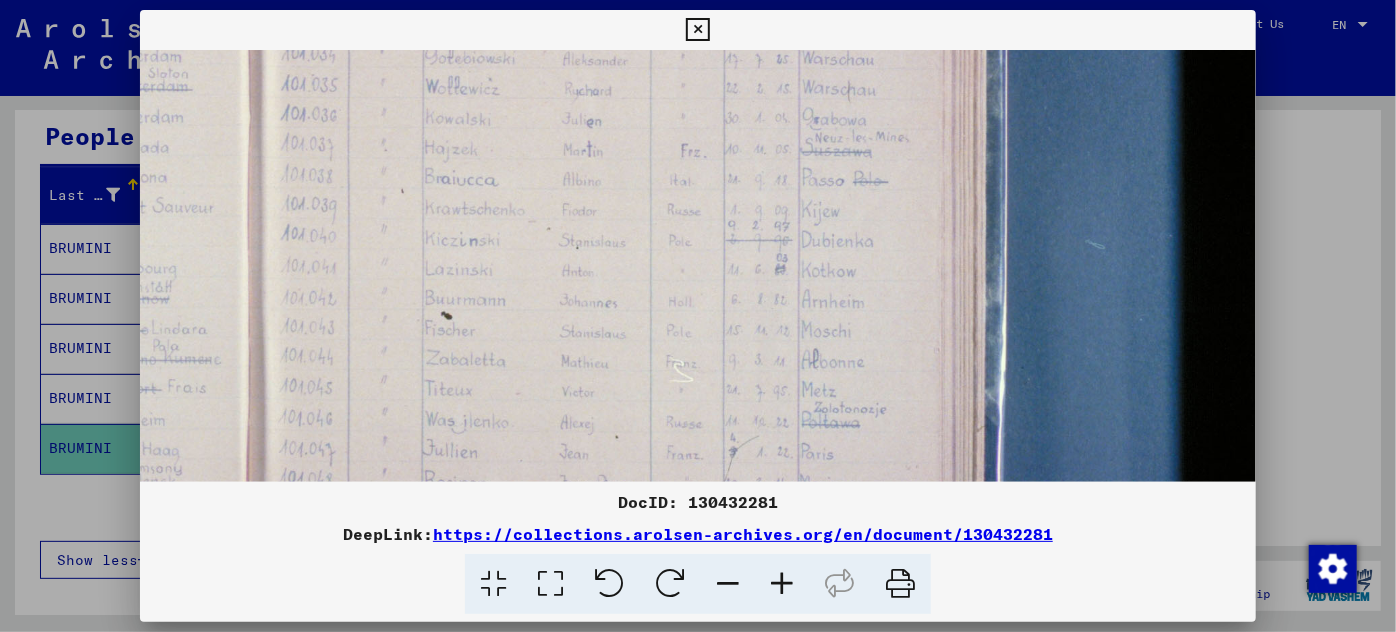 scroll, scrollTop: 663, scrollLeft: 907, axis: both 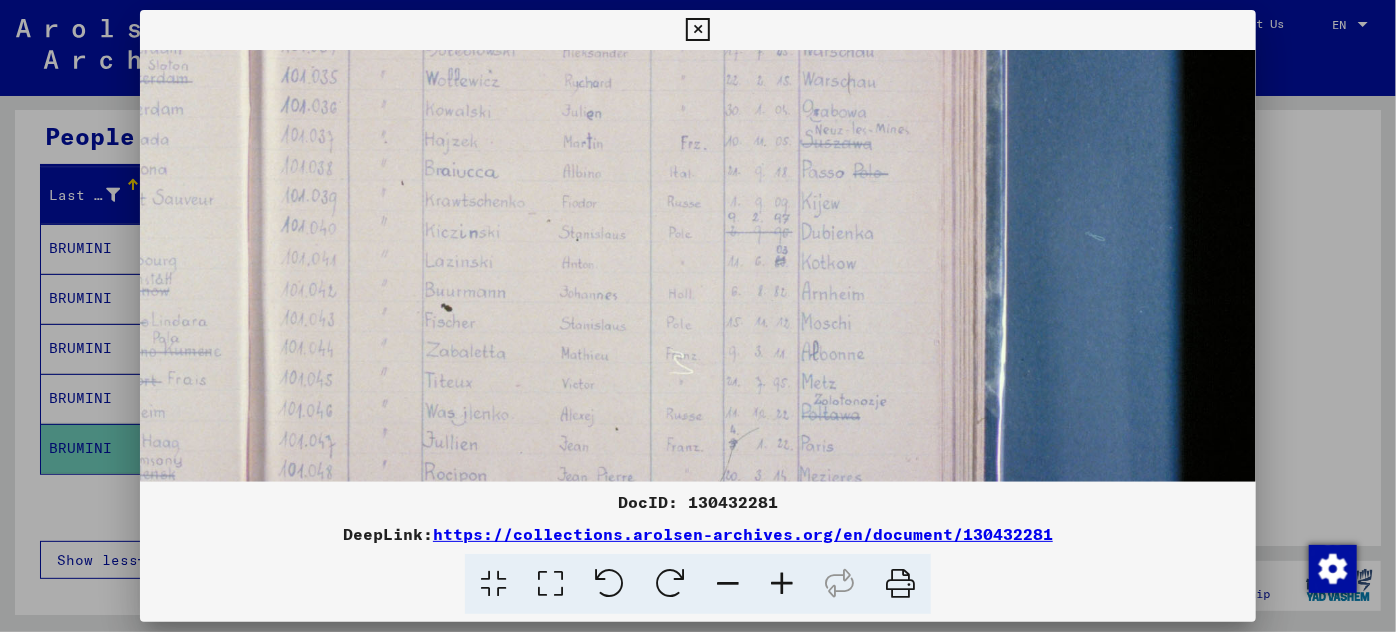 drag, startPoint x: 720, startPoint y: 444, endPoint x: 714, endPoint y: 143, distance: 301.05978 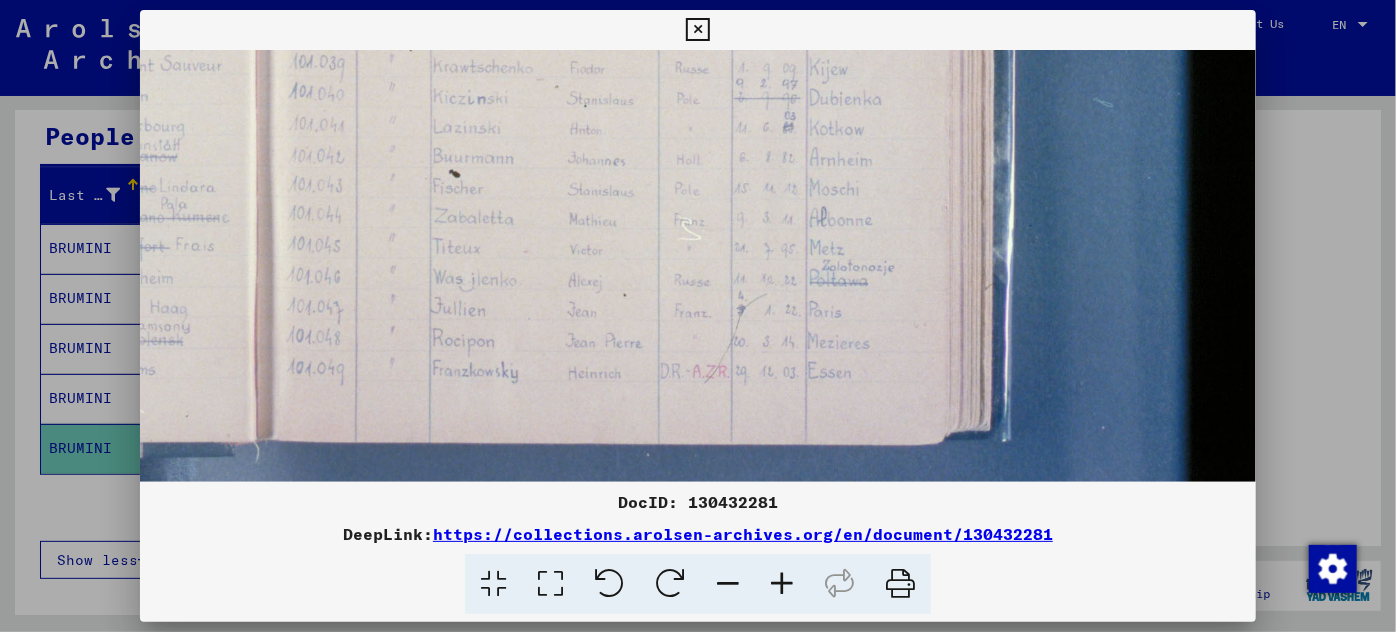 scroll, scrollTop: 799, scrollLeft: 899, axis: both 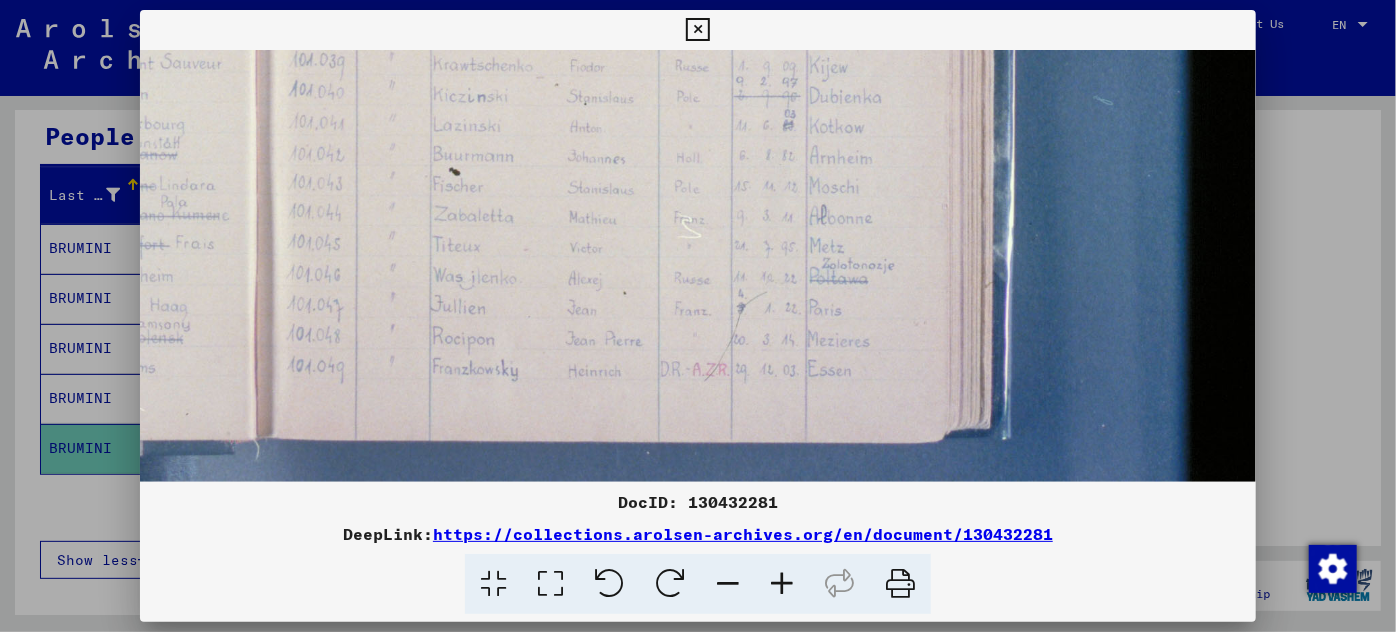 drag, startPoint x: 707, startPoint y: 410, endPoint x: 717, endPoint y: 276, distance: 134.37262 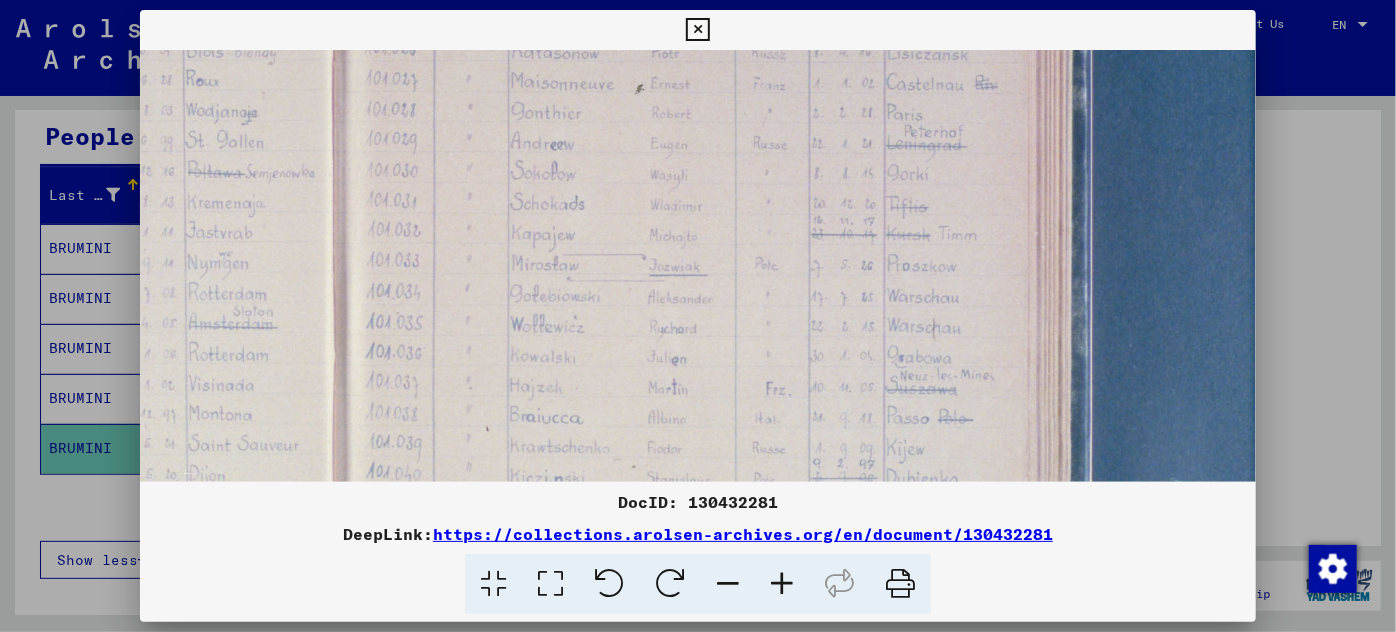 scroll, scrollTop: 306, scrollLeft: 794, axis: both 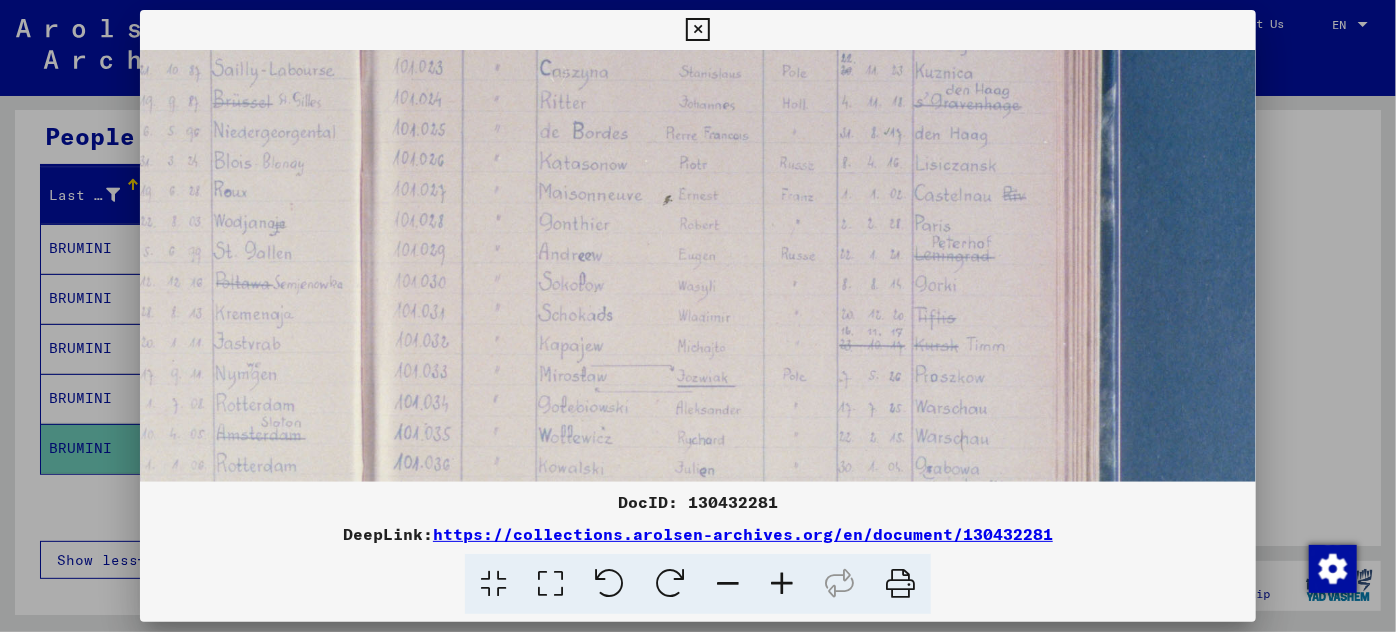 drag, startPoint x: 602, startPoint y: 163, endPoint x: 709, endPoint y: 657, distance: 505.45523 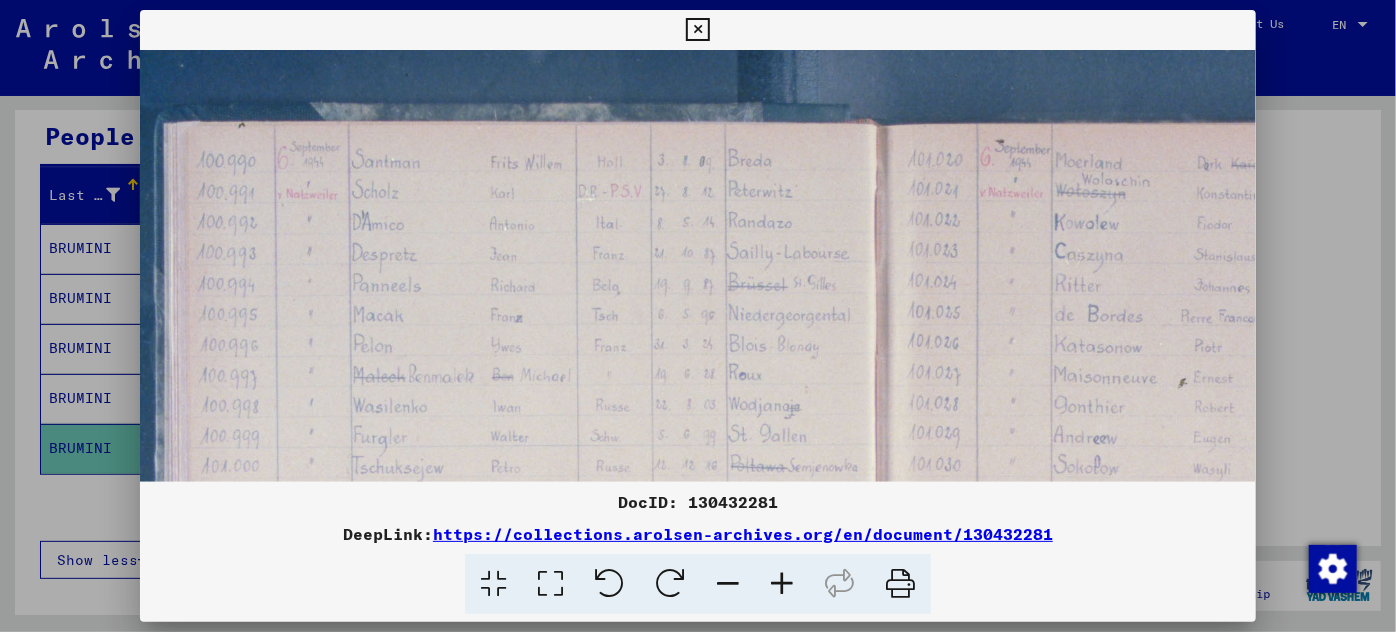 scroll, scrollTop: 122, scrollLeft: 274, axis: both 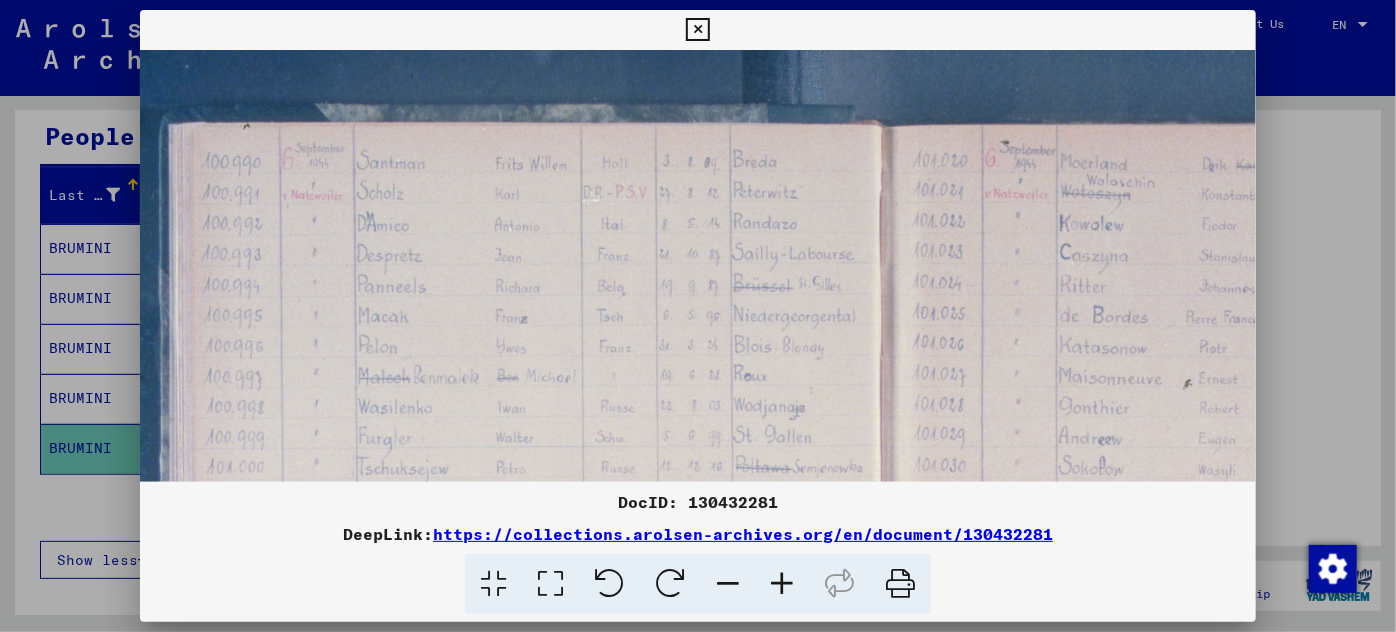 drag, startPoint x: 631, startPoint y: 242, endPoint x: 1157, endPoint y: 430, distance: 558.5875 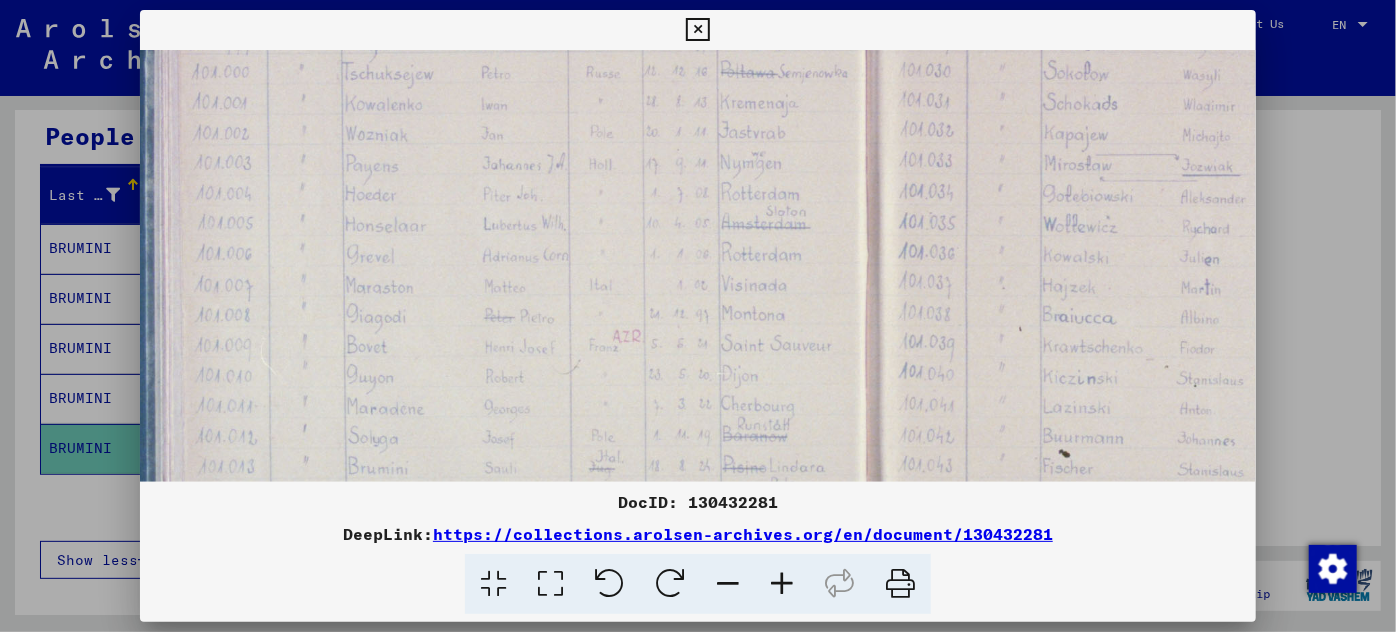 drag, startPoint x: 664, startPoint y: 366, endPoint x: 647, endPoint y: -36, distance: 402.35928 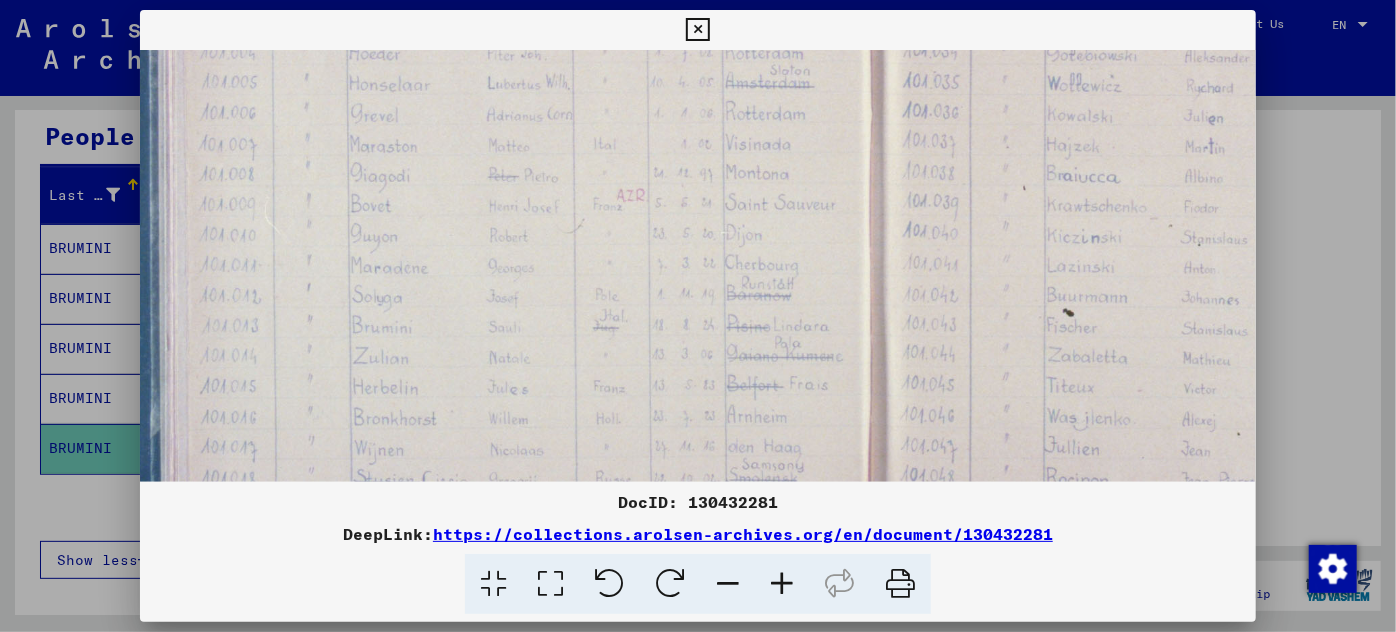 scroll, scrollTop: 704, scrollLeft: 282, axis: both 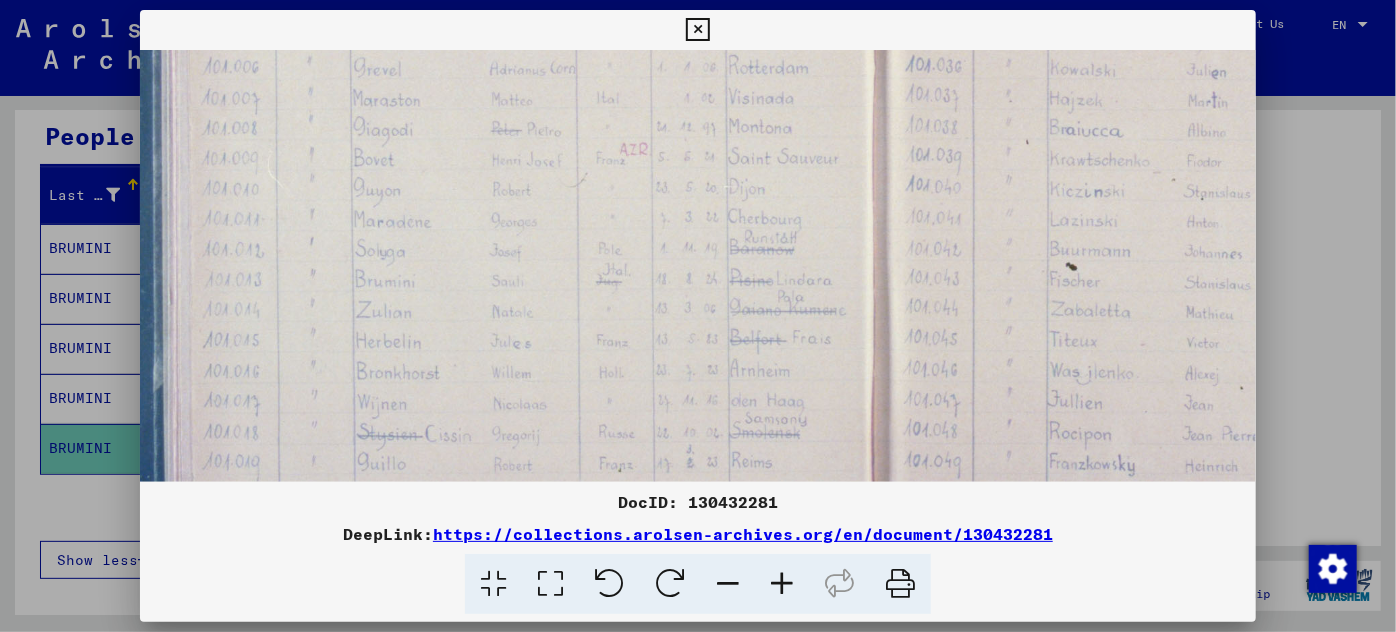 drag, startPoint x: 645, startPoint y: 369, endPoint x: 653, endPoint y: 191, distance: 178.17969 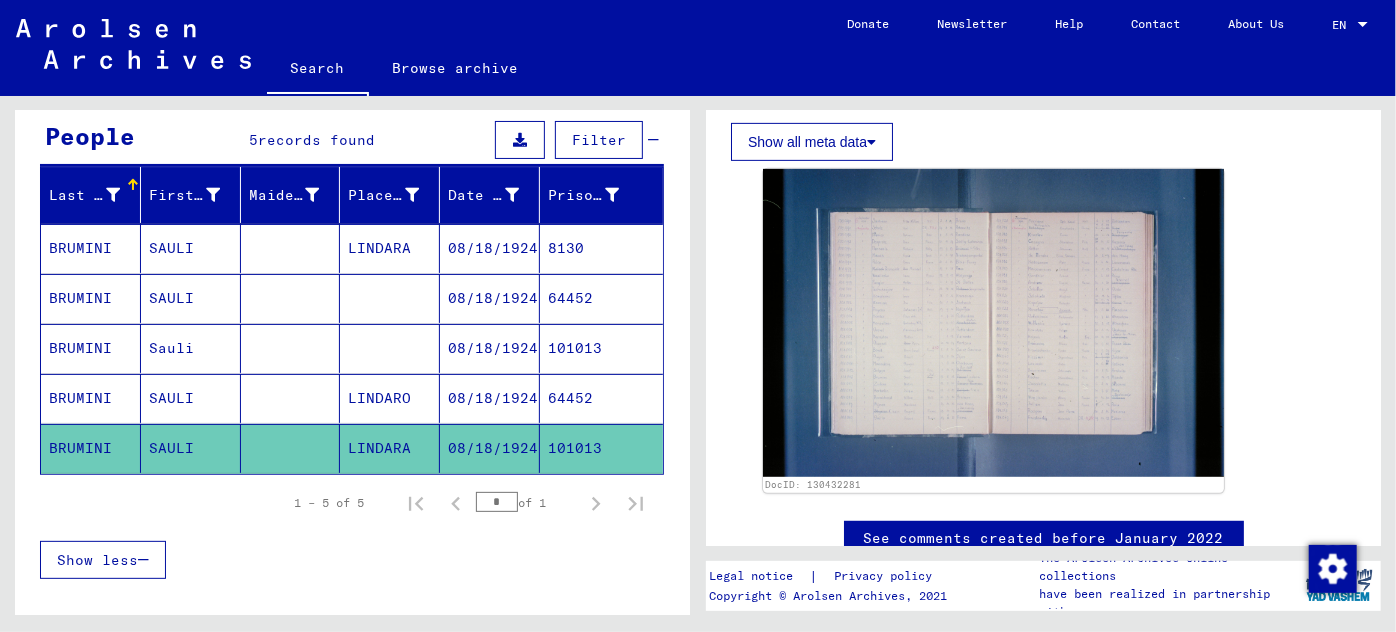 click on "08/18/1924" at bounding box center (490, 398) 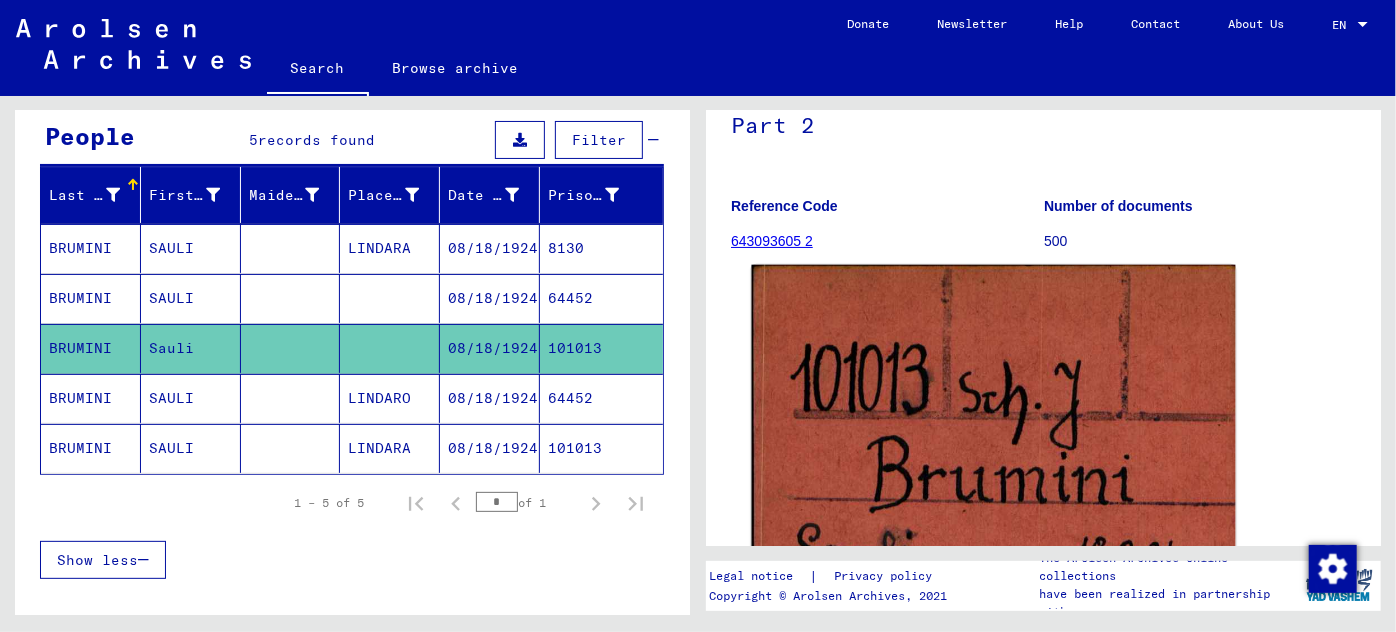 scroll, scrollTop: 181, scrollLeft: 0, axis: vertical 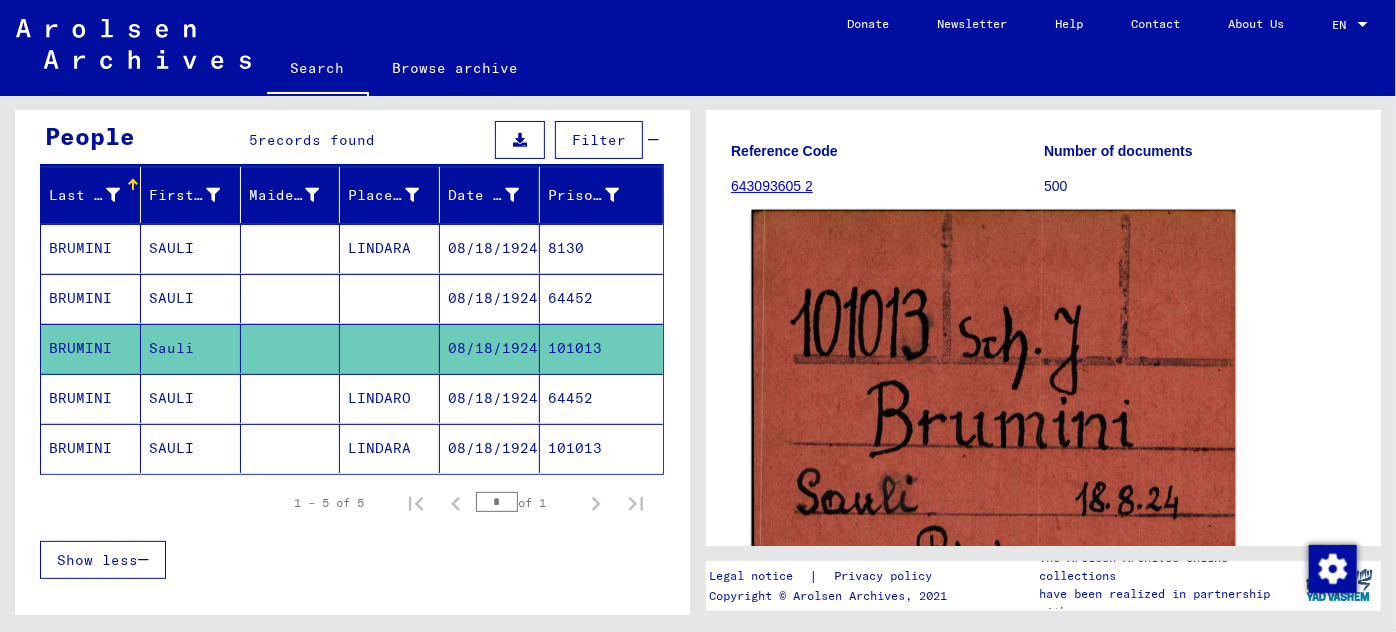 click 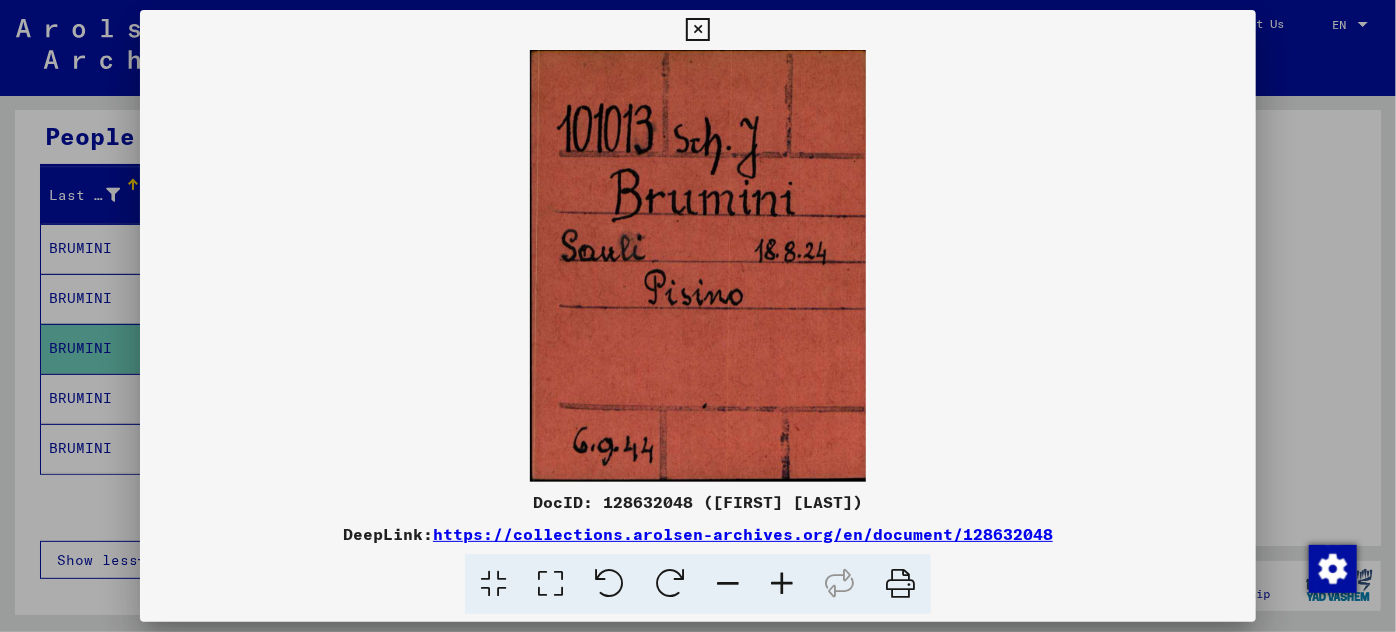 click at bounding box center (782, 584) 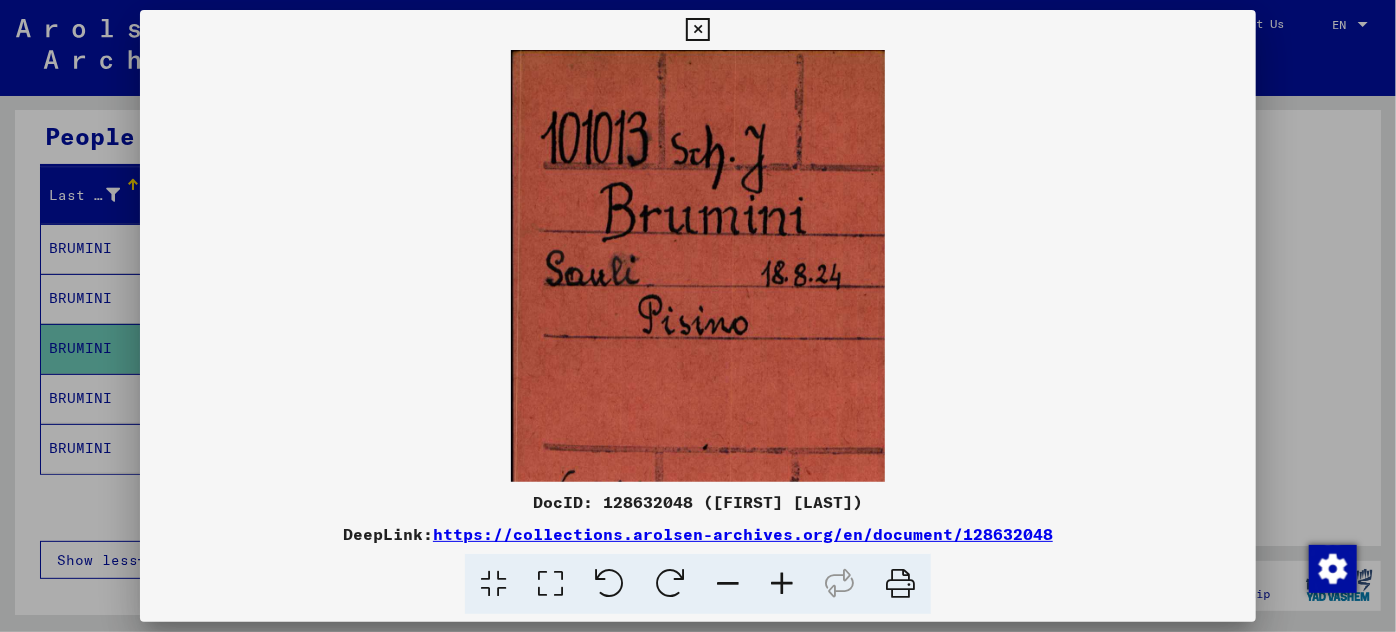 click at bounding box center [782, 584] 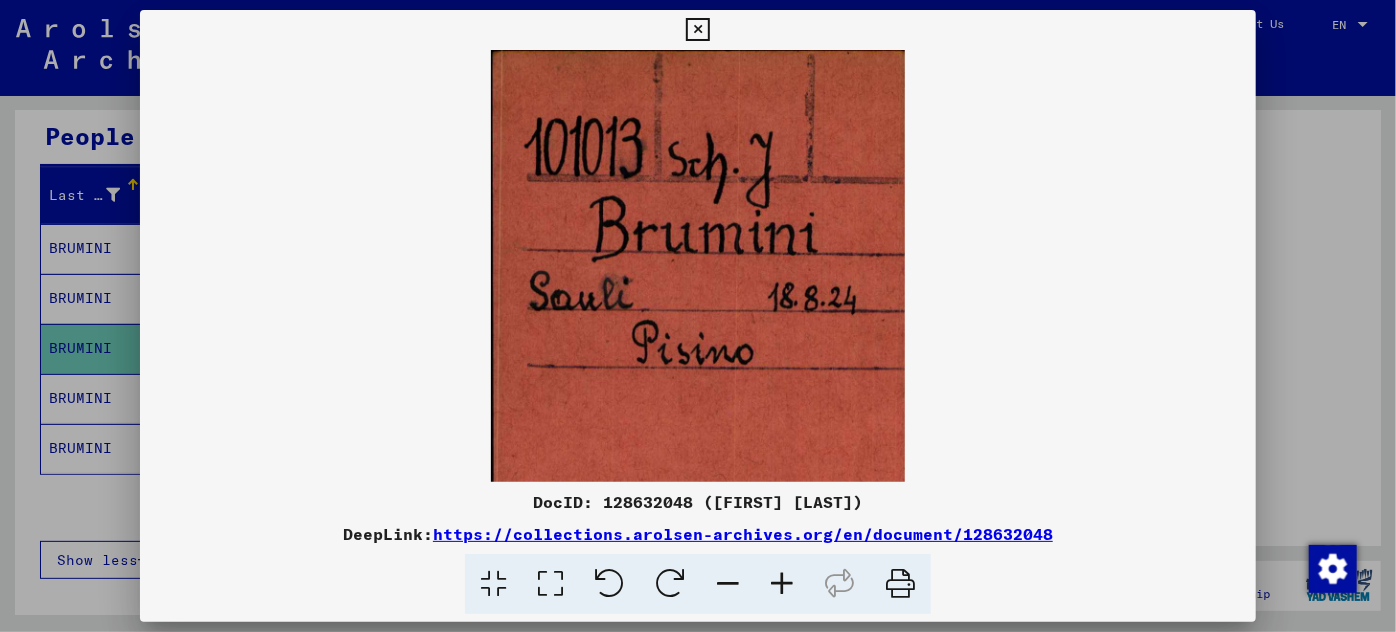 click at bounding box center (782, 584) 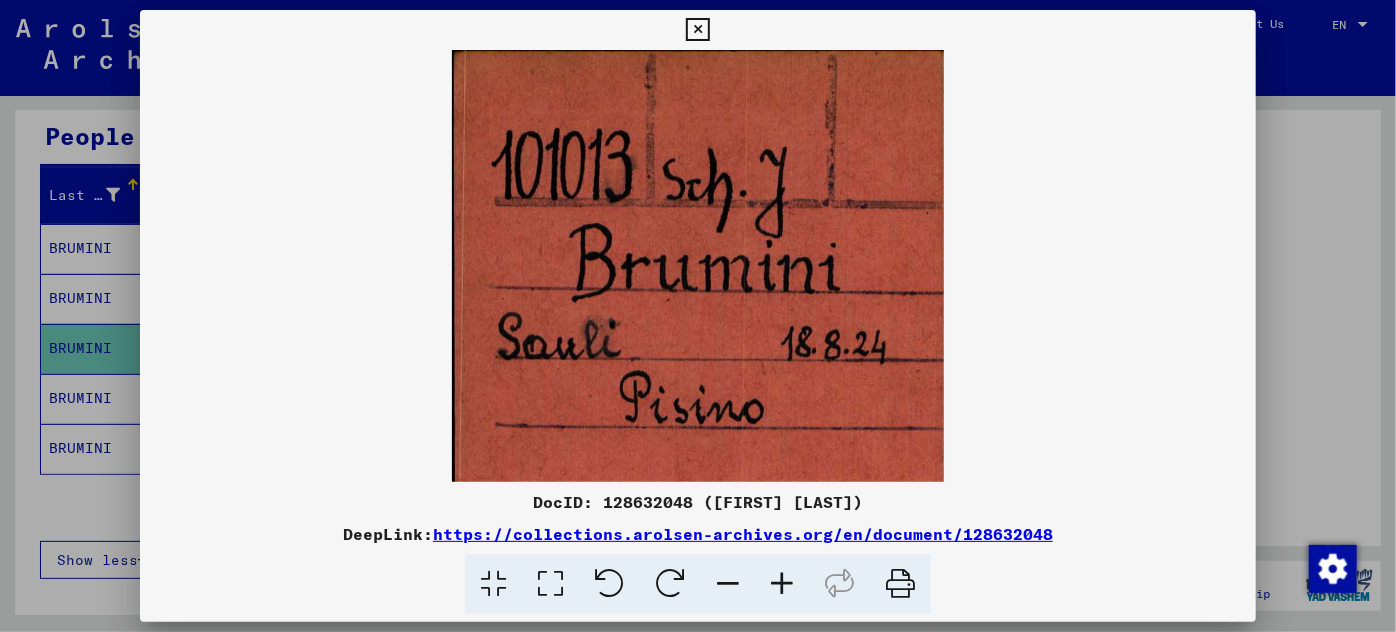click at bounding box center [782, 584] 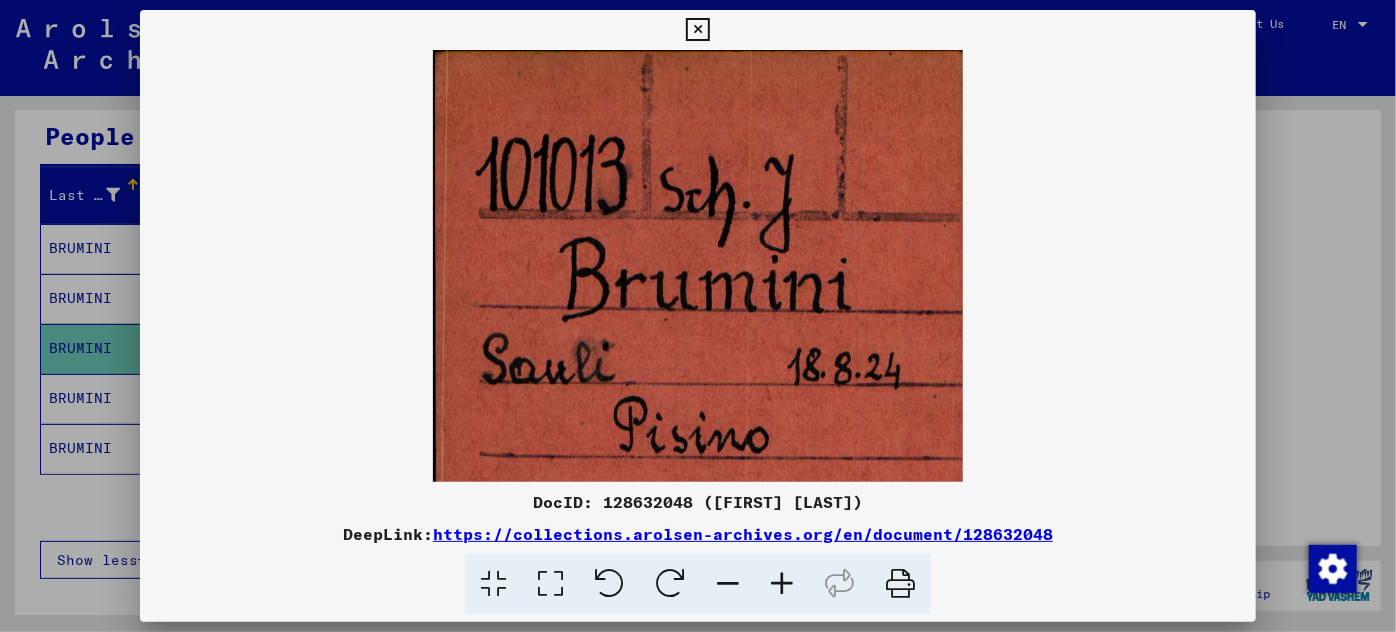 click at bounding box center (782, 584) 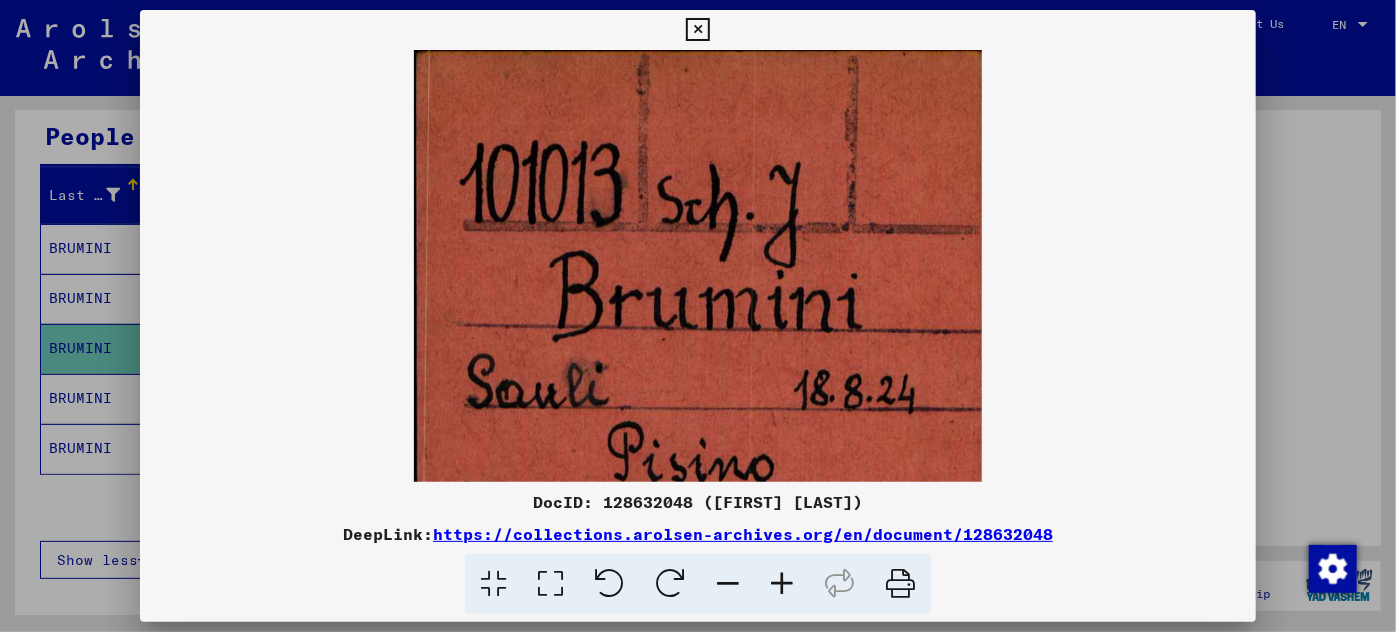 click at bounding box center [782, 584] 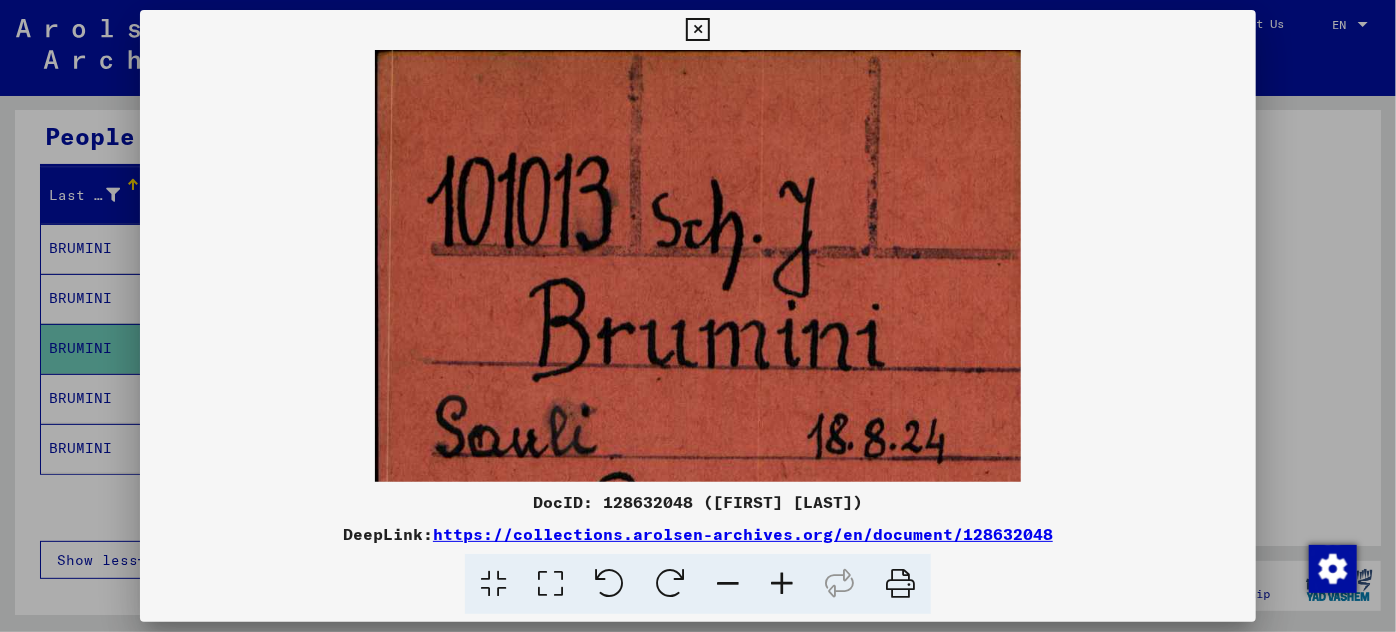 click at bounding box center [698, 316] 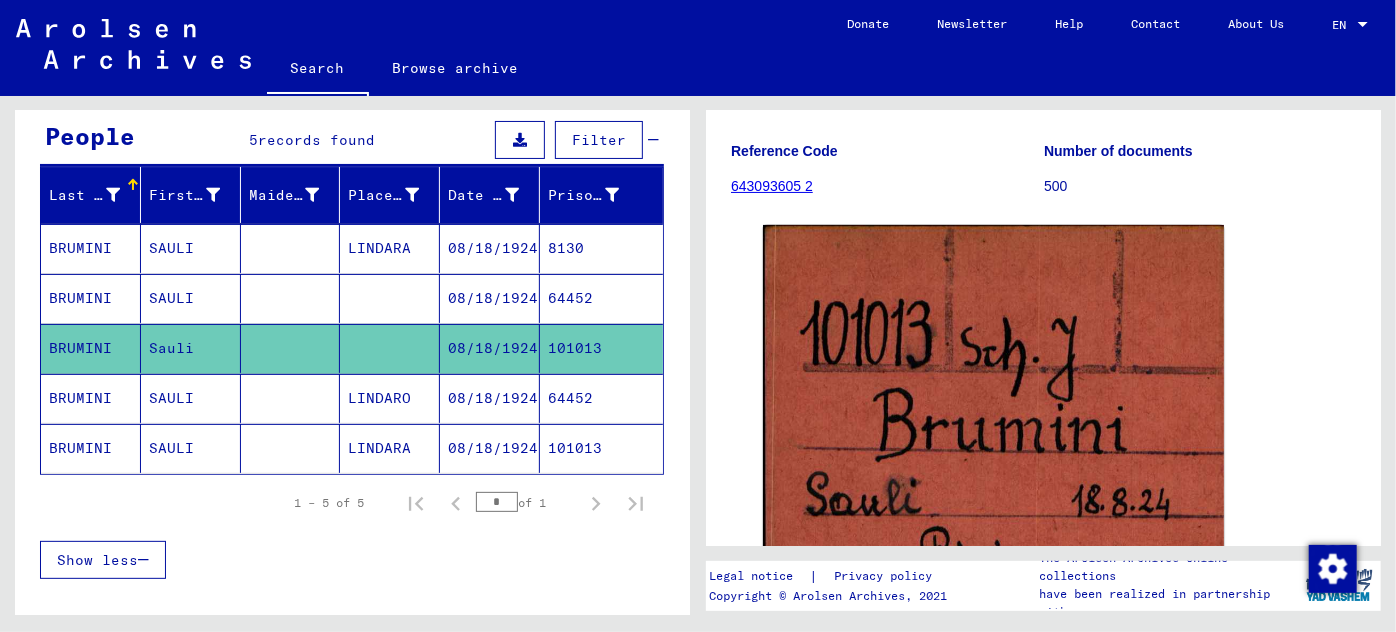 click on "101013" 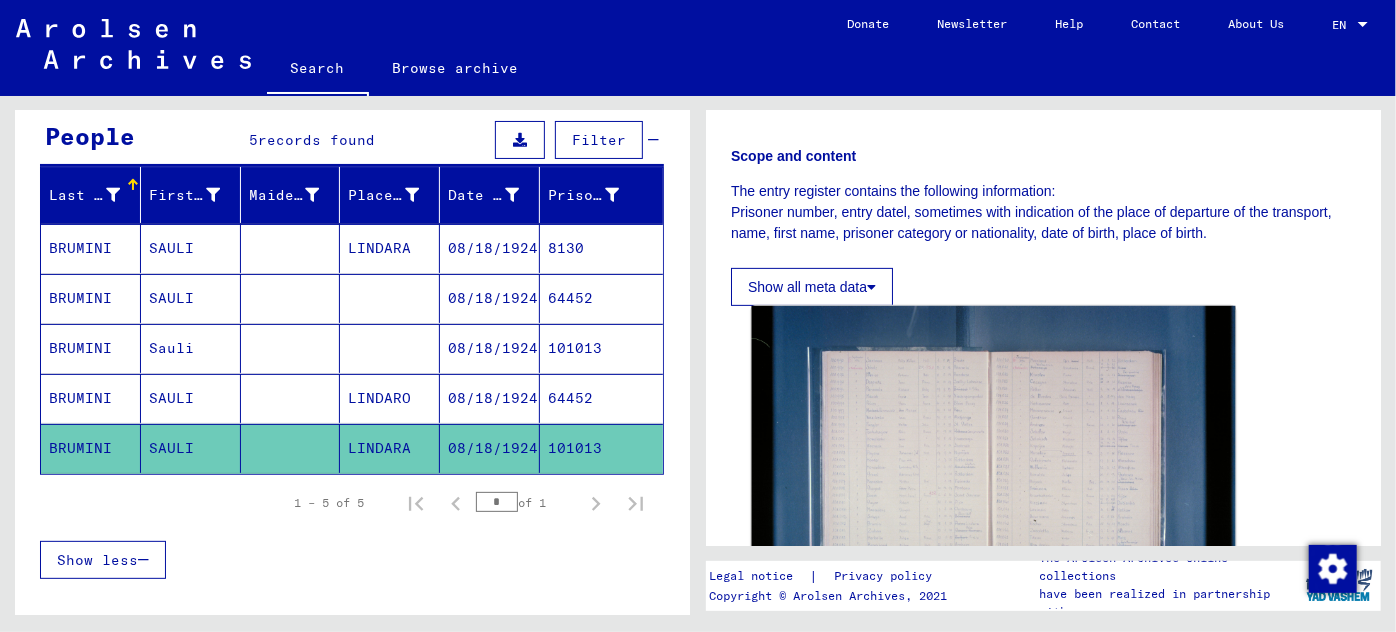 scroll, scrollTop: 363, scrollLeft: 0, axis: vertical 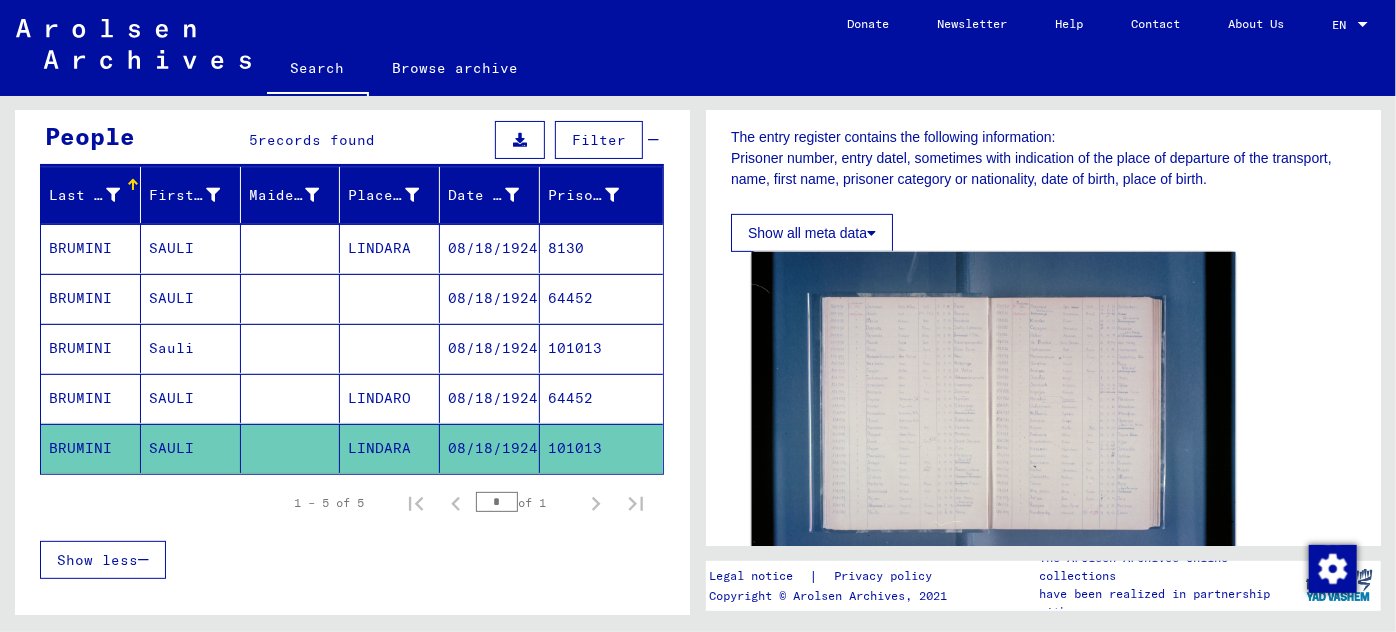 click 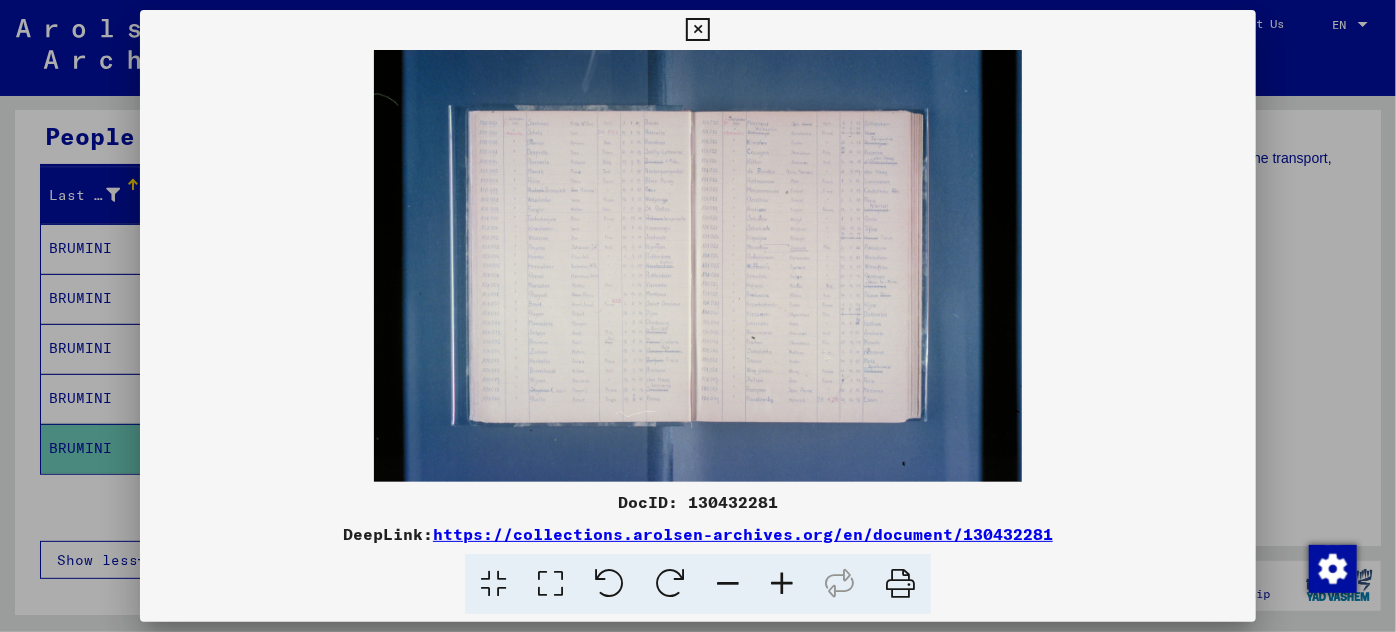 click at bounding box center (782, 584) 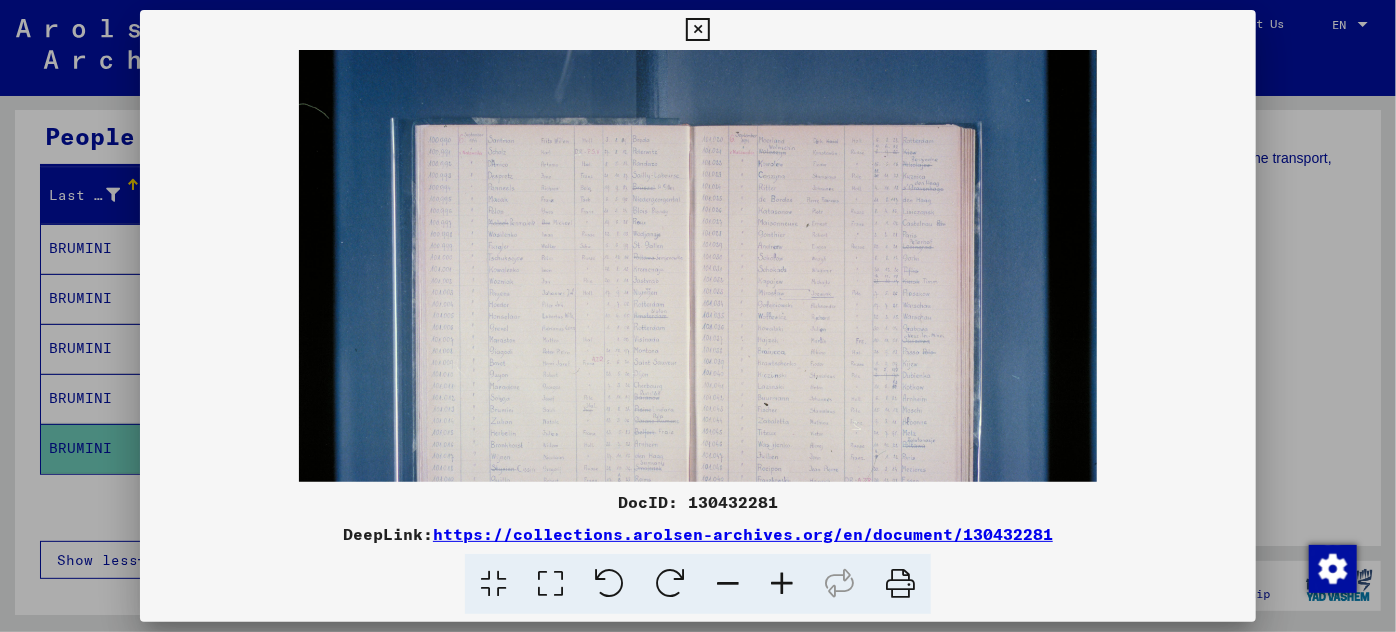 click at bounding box center [782, 584] 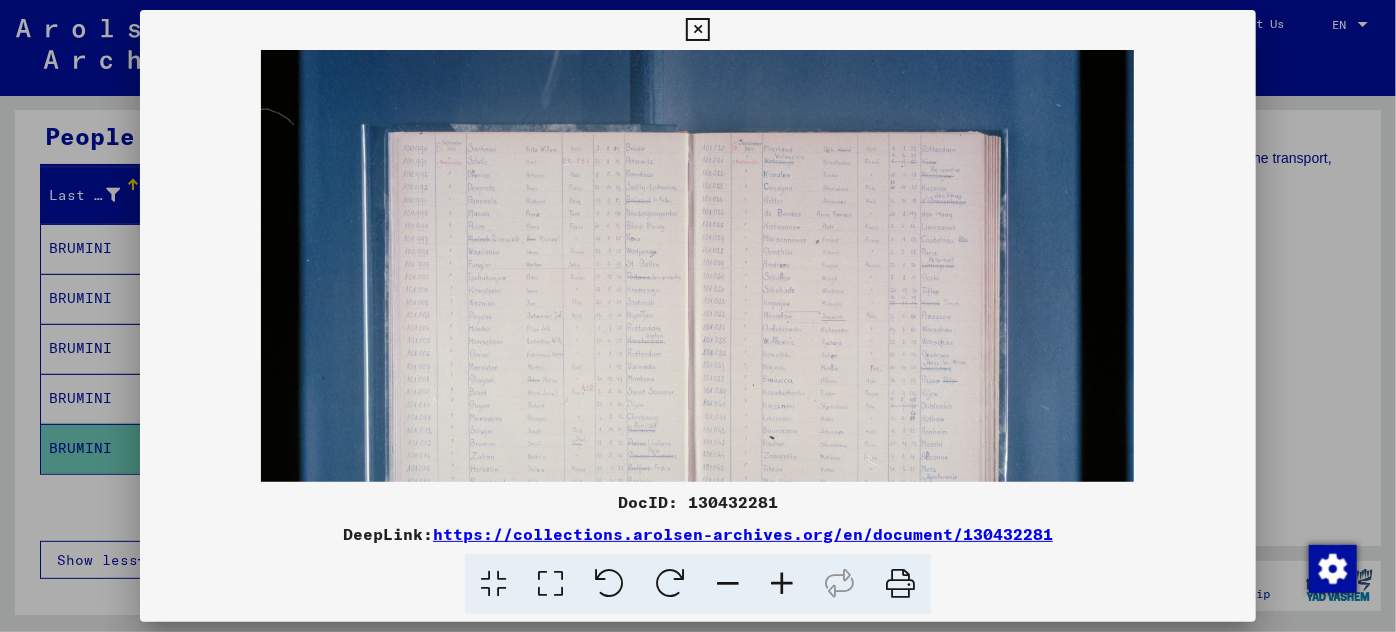click at bounding box center [782, 584] 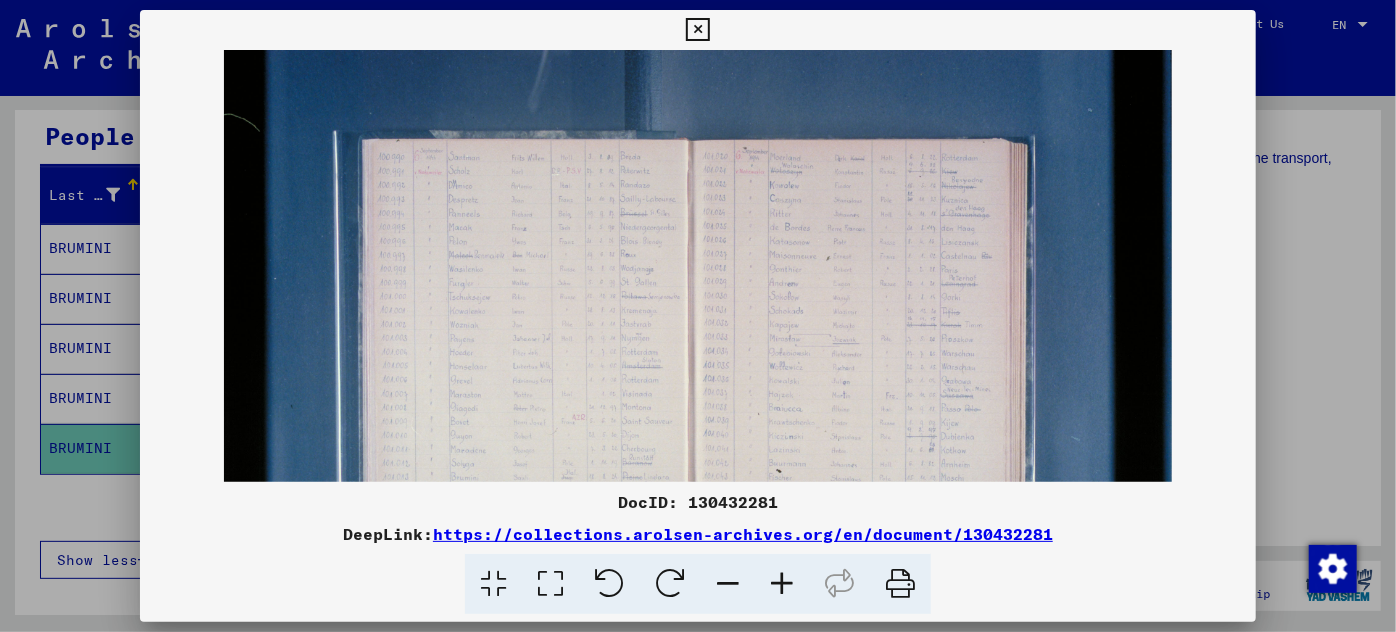 click at bounding box center (782, 584) 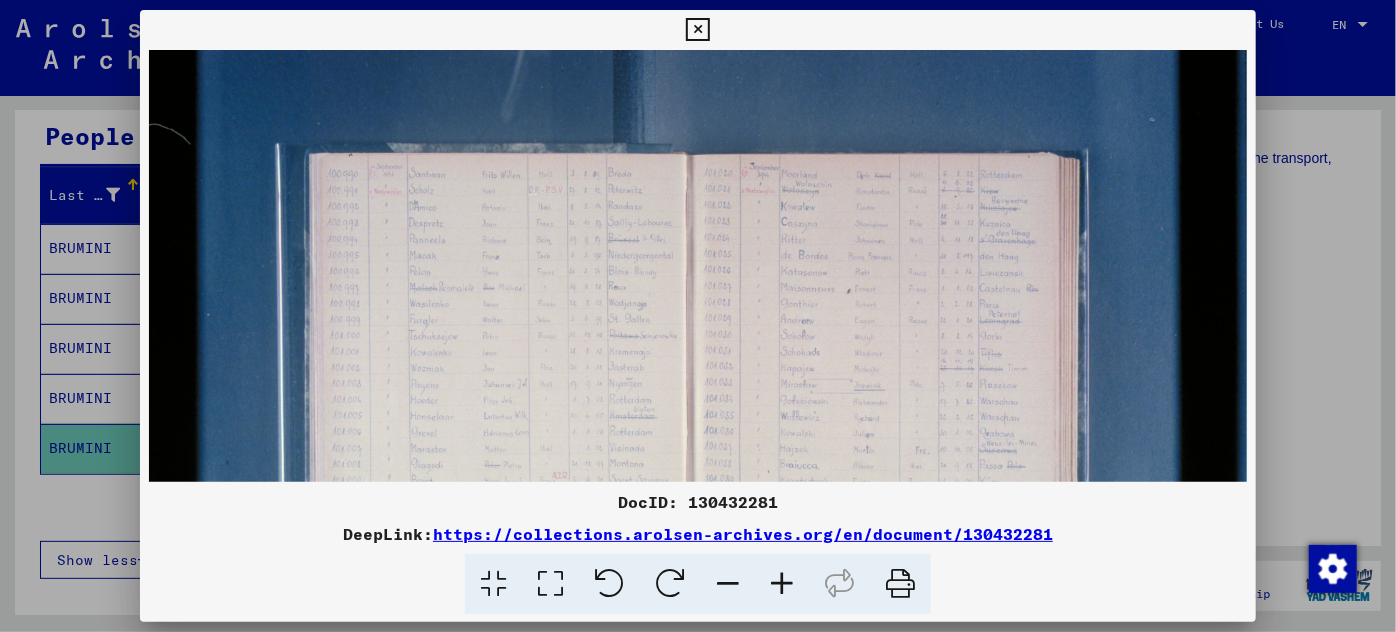 click at bounding box center (782, 584) 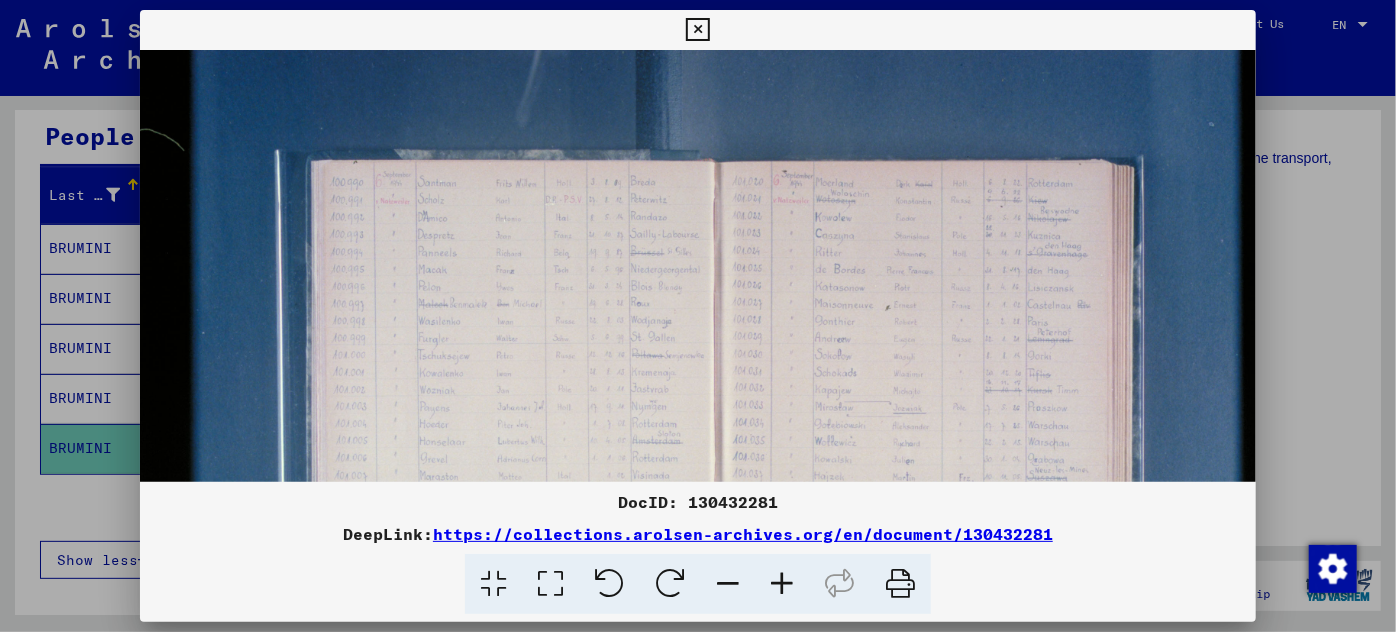 click at bounding box center (782, 584) 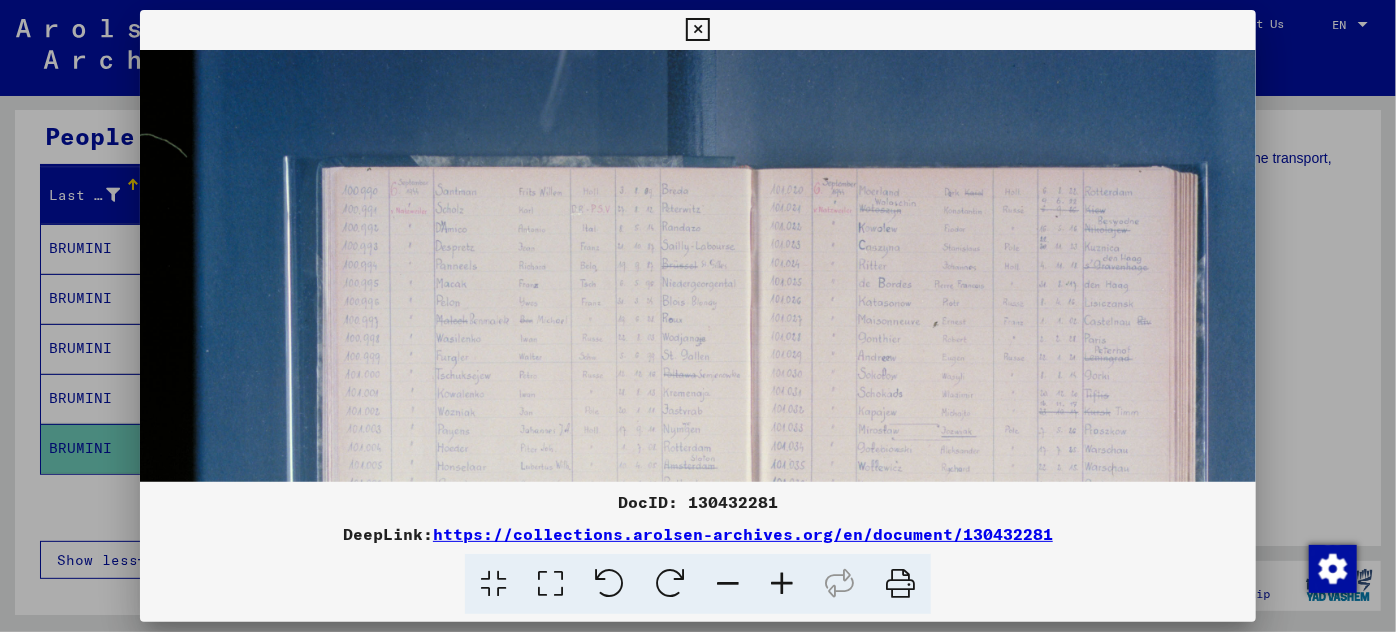 click at bounding box center (782, 584) 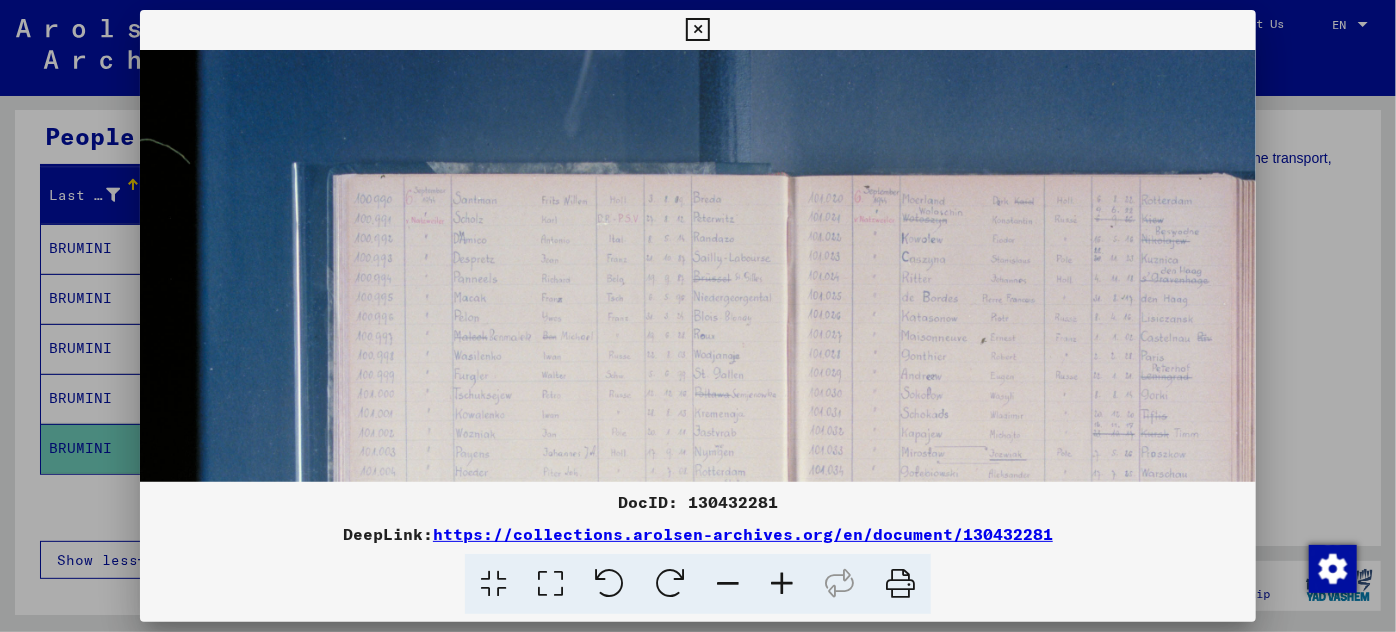 click at bounding box center [782, 584] 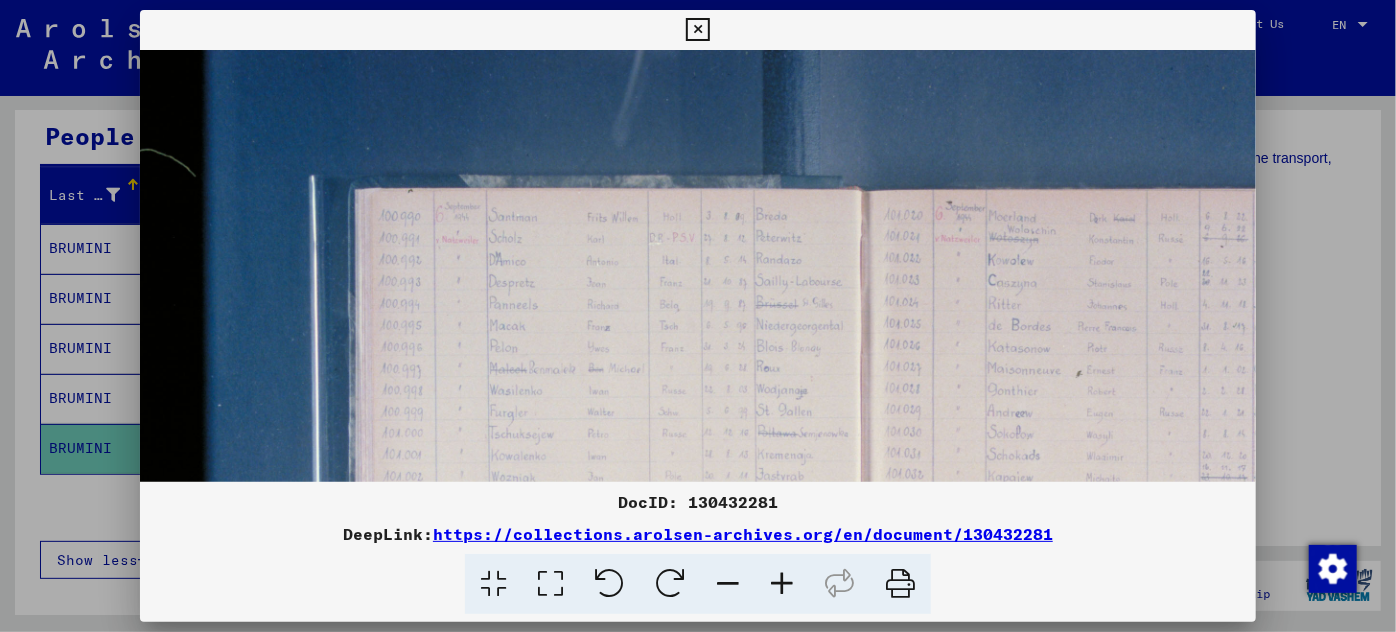 click at bounding box center [782, 584] 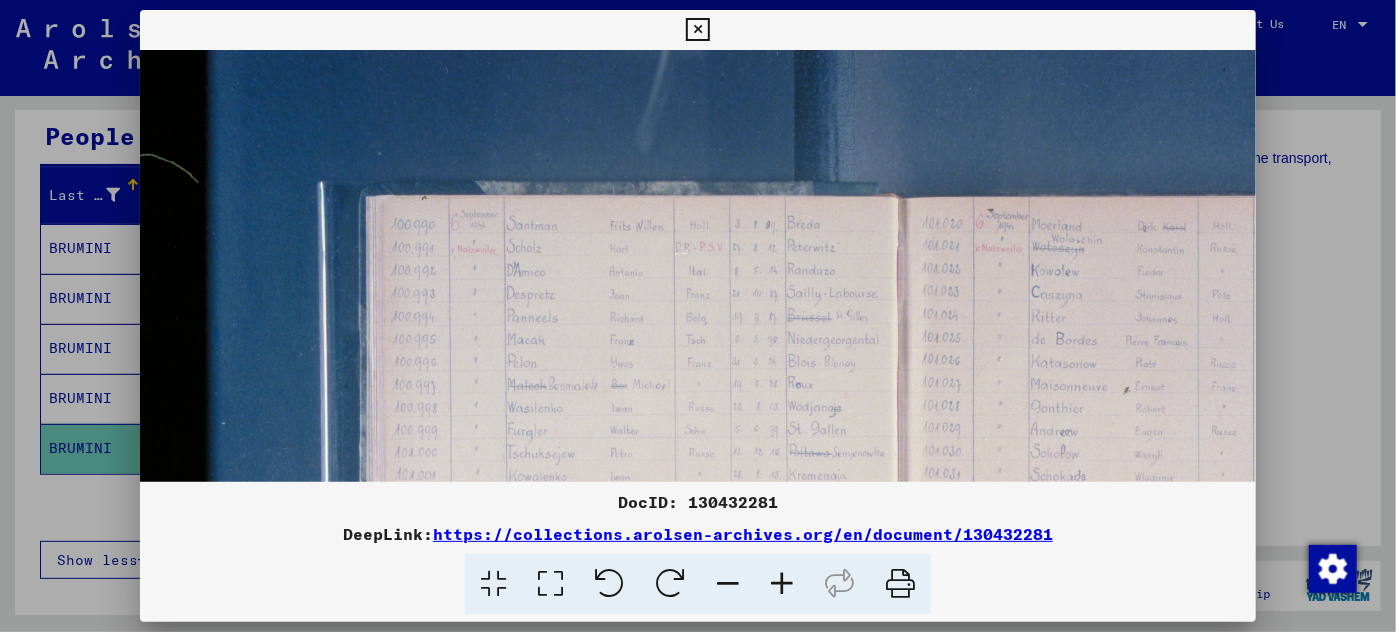 click at bounding box center [782, 584] 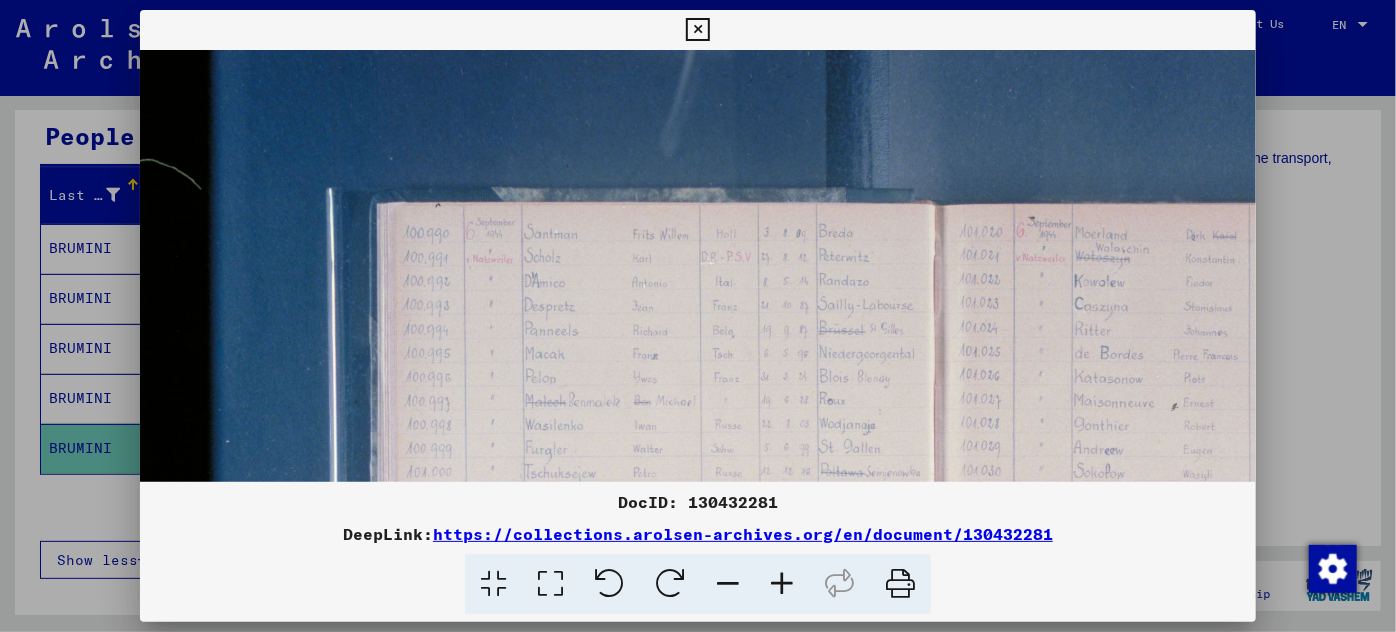 click at bounding box center [782, 584] 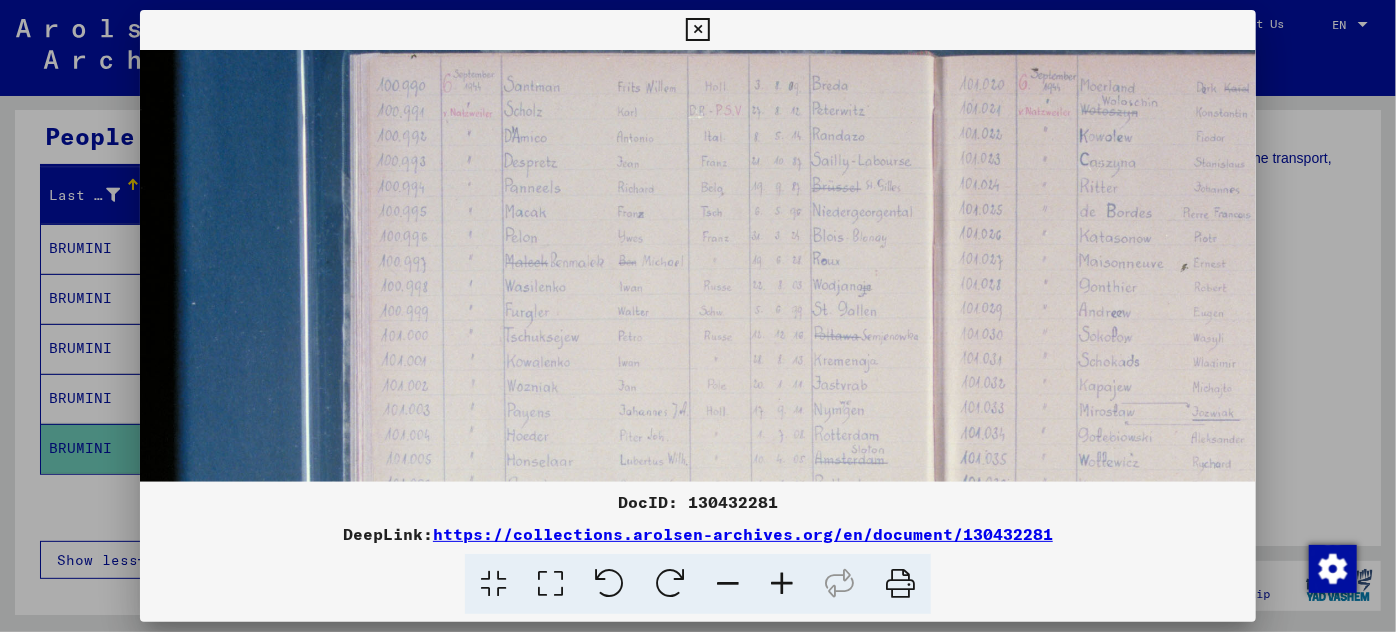 drag, startPoint x: 763, startPoint y: 434, endPoint x: 725, endPoint y: 263, distance: 175.17134 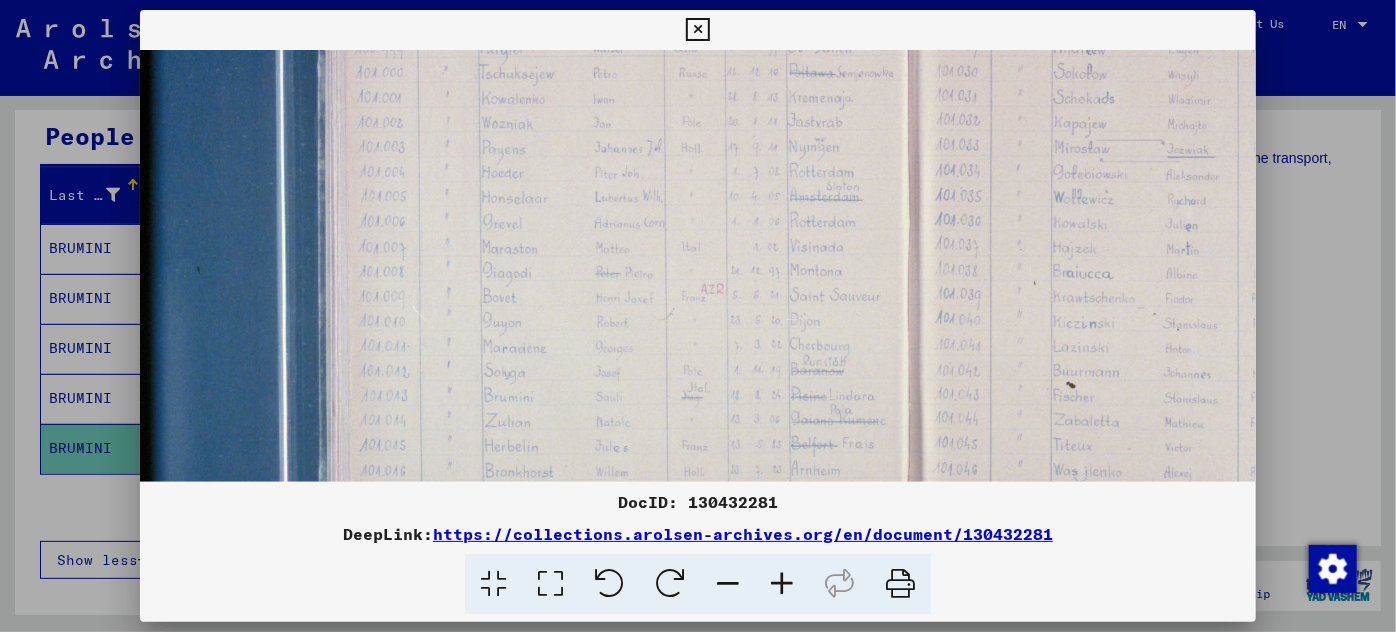scroll, scrollTop: 420, scrollLeft: 64, axis: both 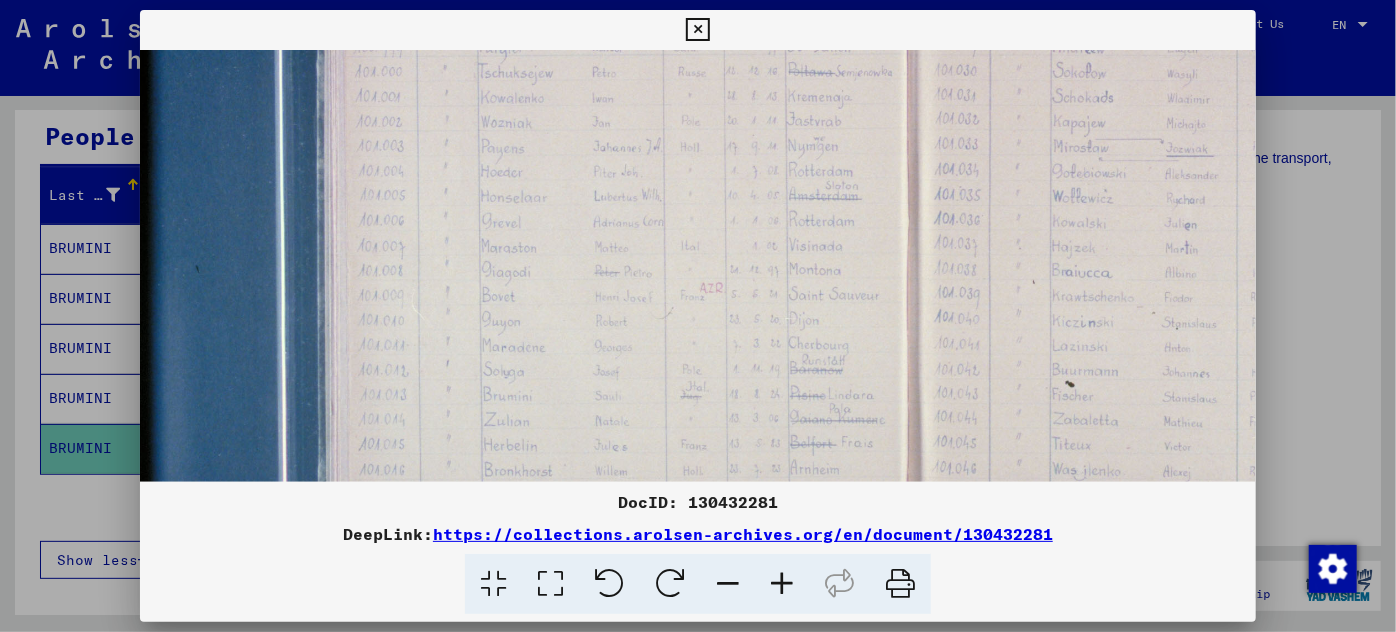 drag, startPoint x: 689, startPoint y: 361, endPoint x: 666, endPoint y: 157, distance: 205.29248 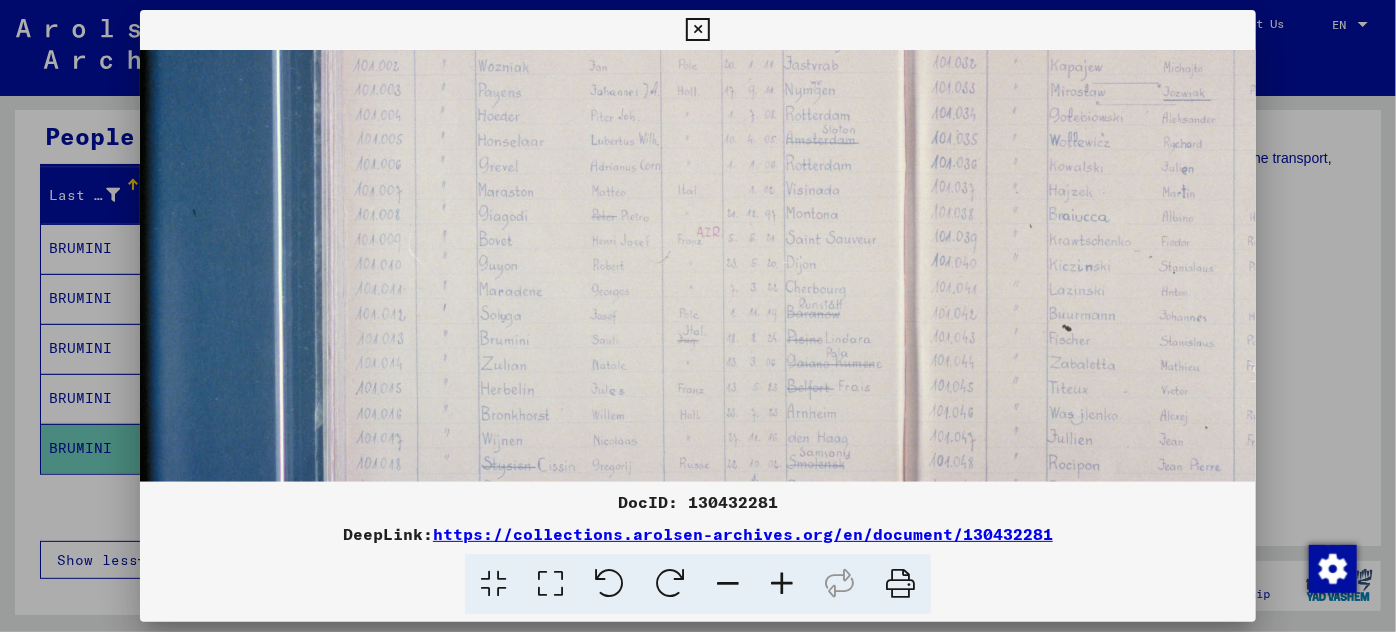 scroll, scrollTop: 533, scrollLeft: 77, axis: both 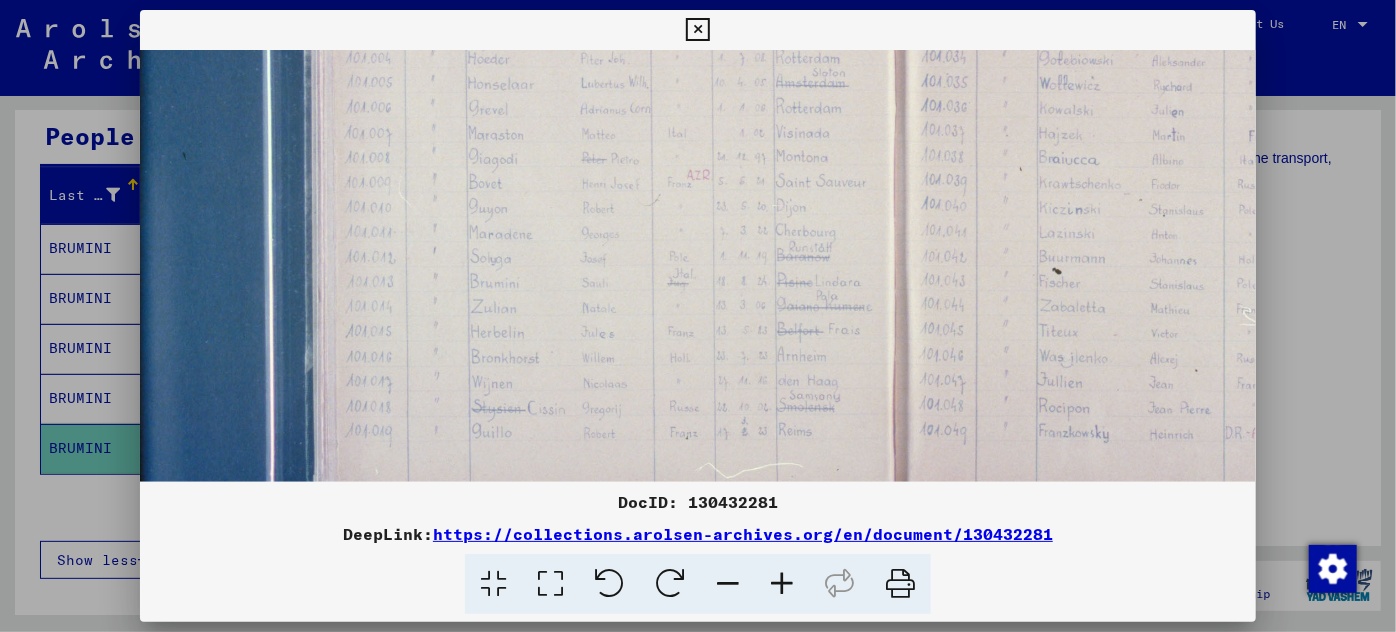drag, startPoint x: 658, startPoint y: 401, endPoint x: 648, endPoint y: 290, distance: 111.44954 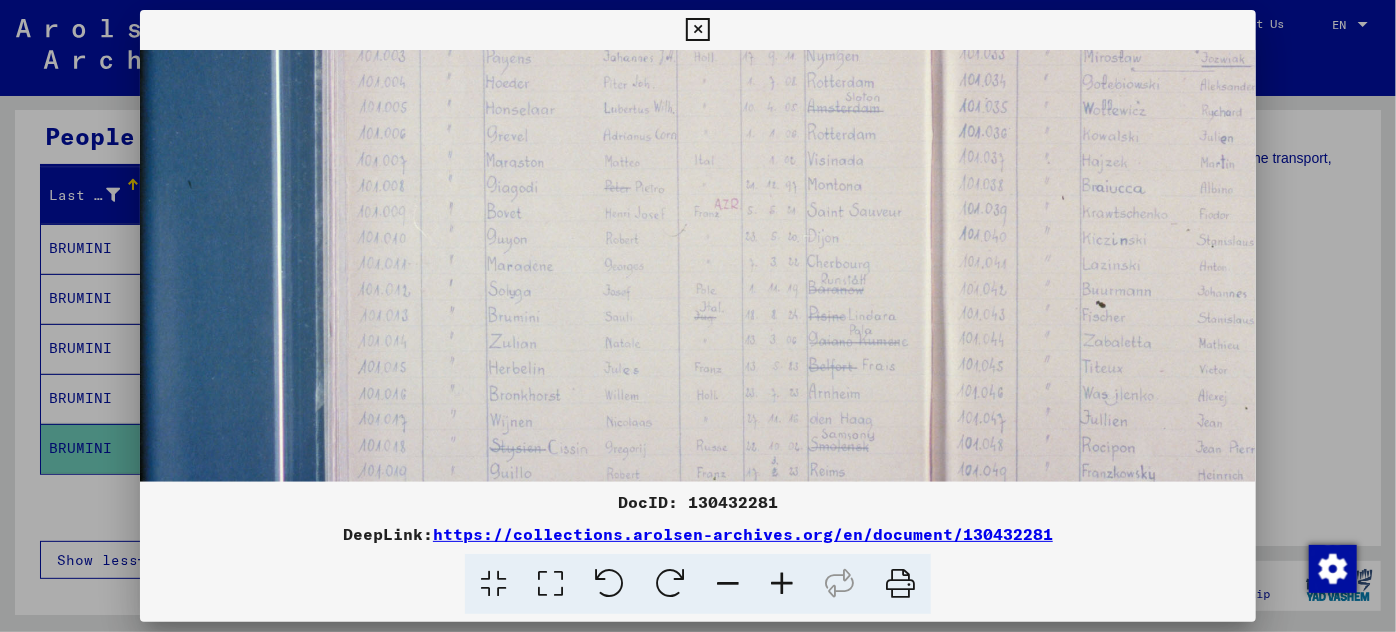 click at bounding box center (782, 584) 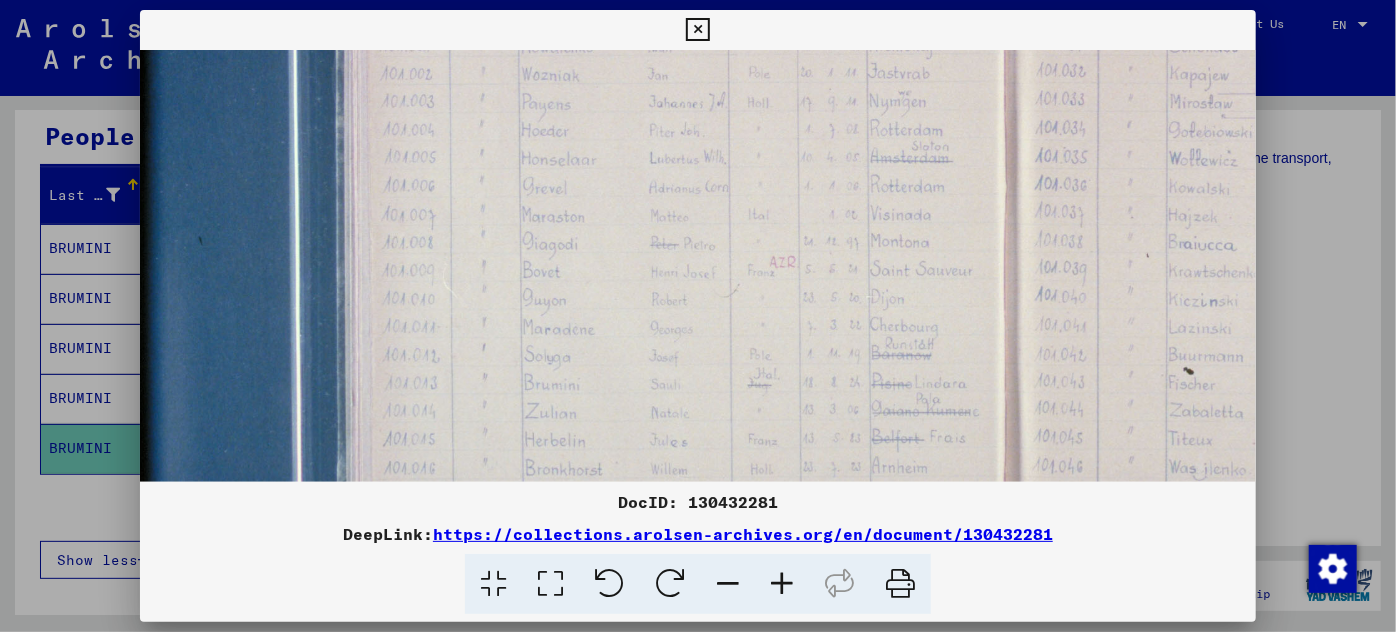 click at bounding box center (782, 584) 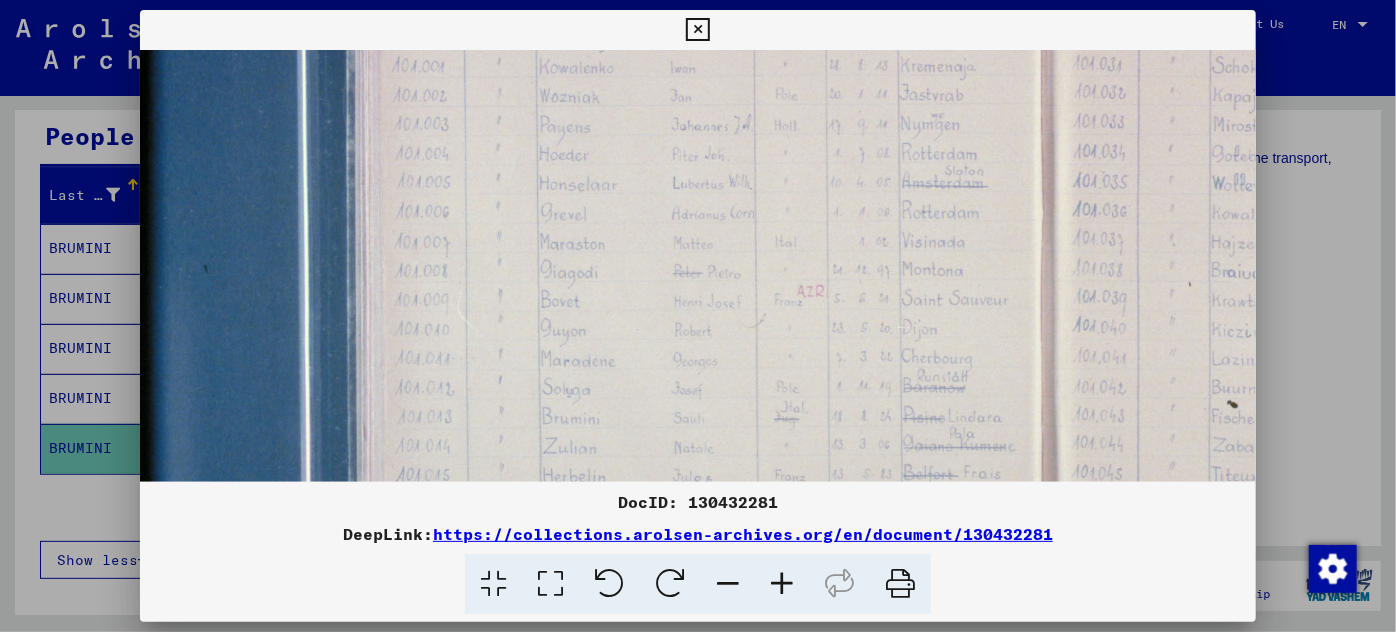 click at bounding box center [782, 584] 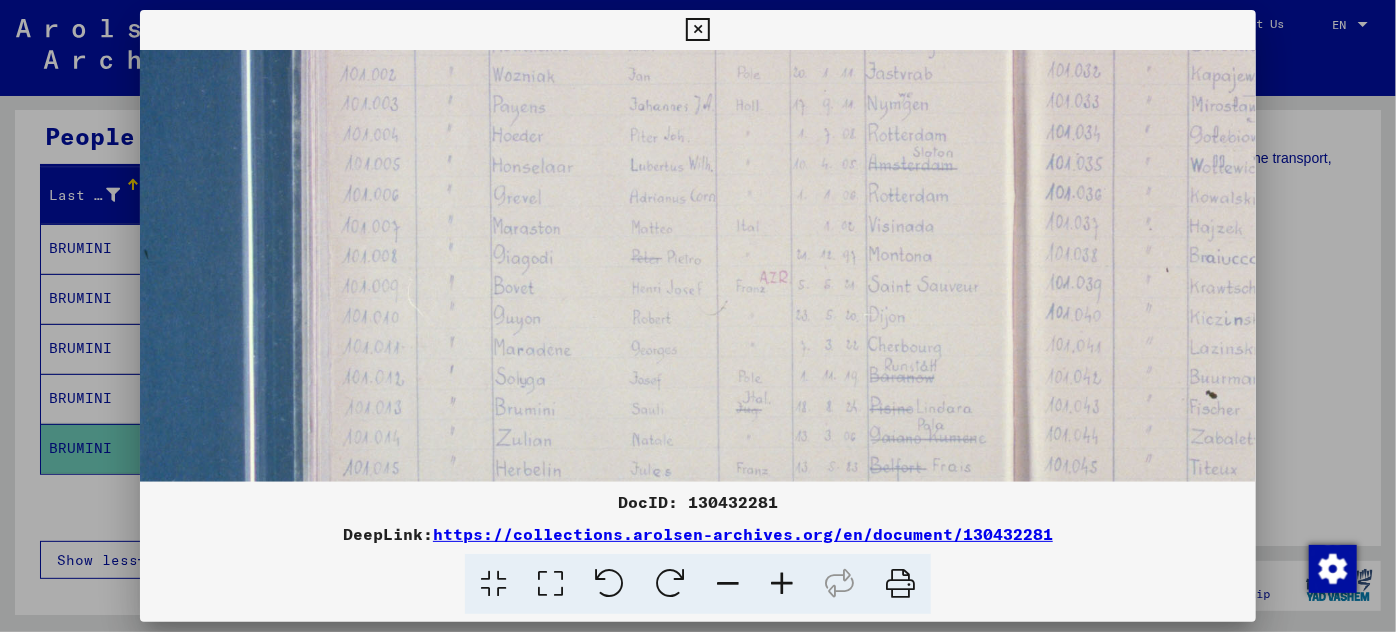 scroll, scrollTop: 577, scrollLeft: 151, axis: both 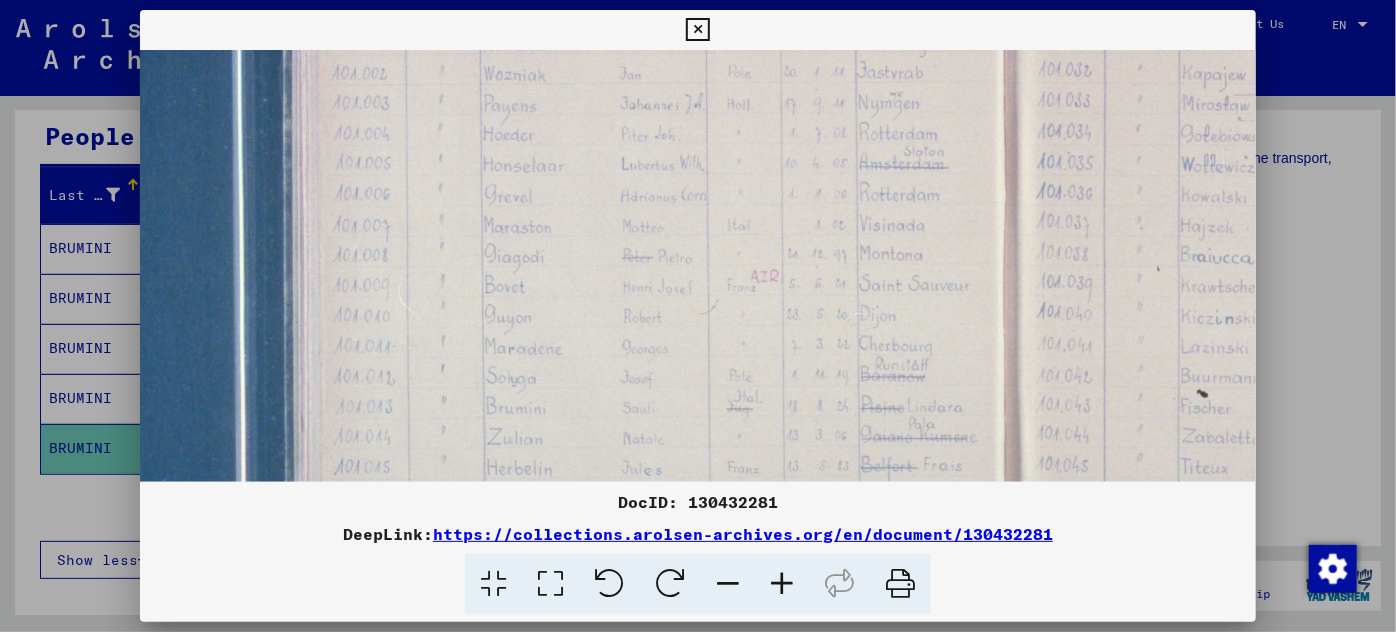 drag, startPoint x: 755, startPoint y: 432, endPoint x: 681, endPoint y: 387, distance: 86.608315 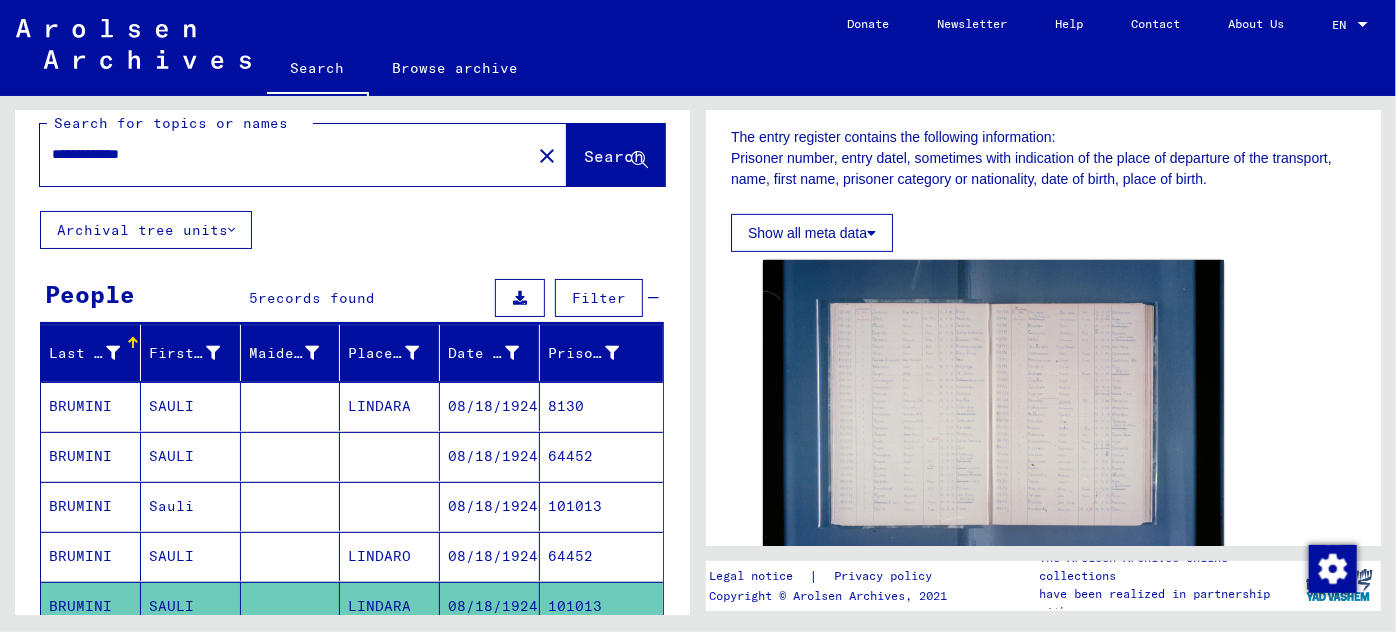 scroll, scrollTop: 0, scrollLeft: 0, axis: both 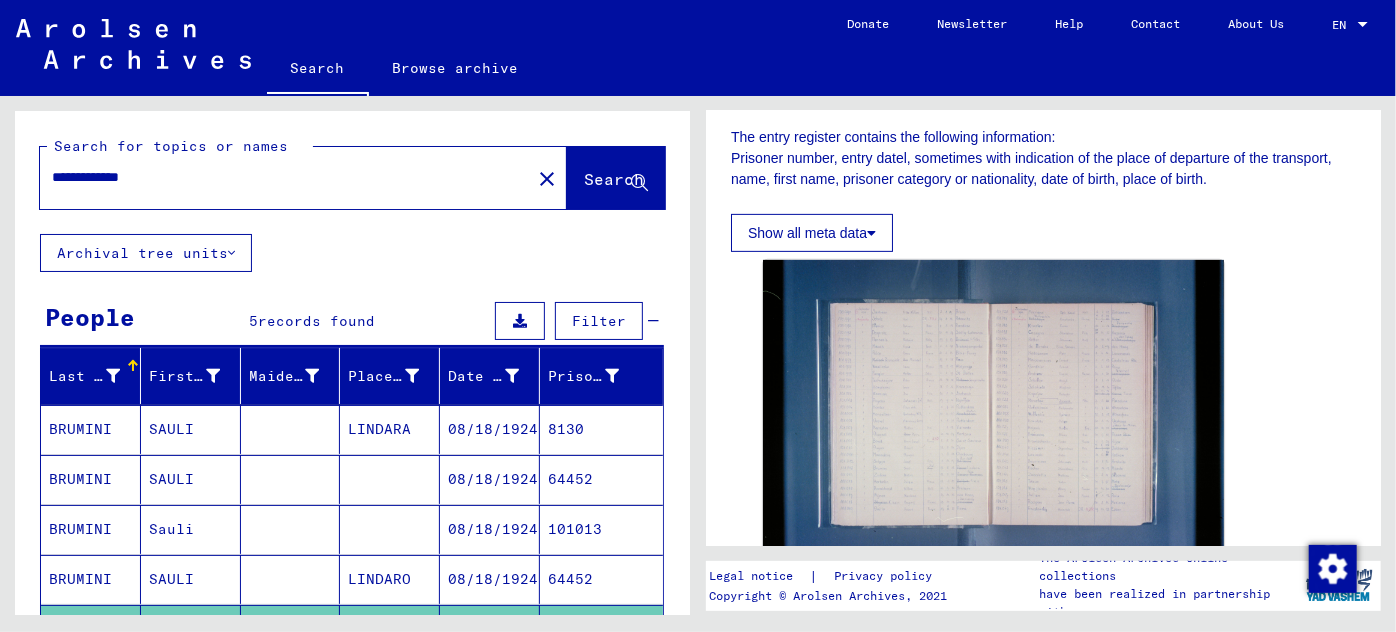 click on "**********" at bounding box center (285, 177) 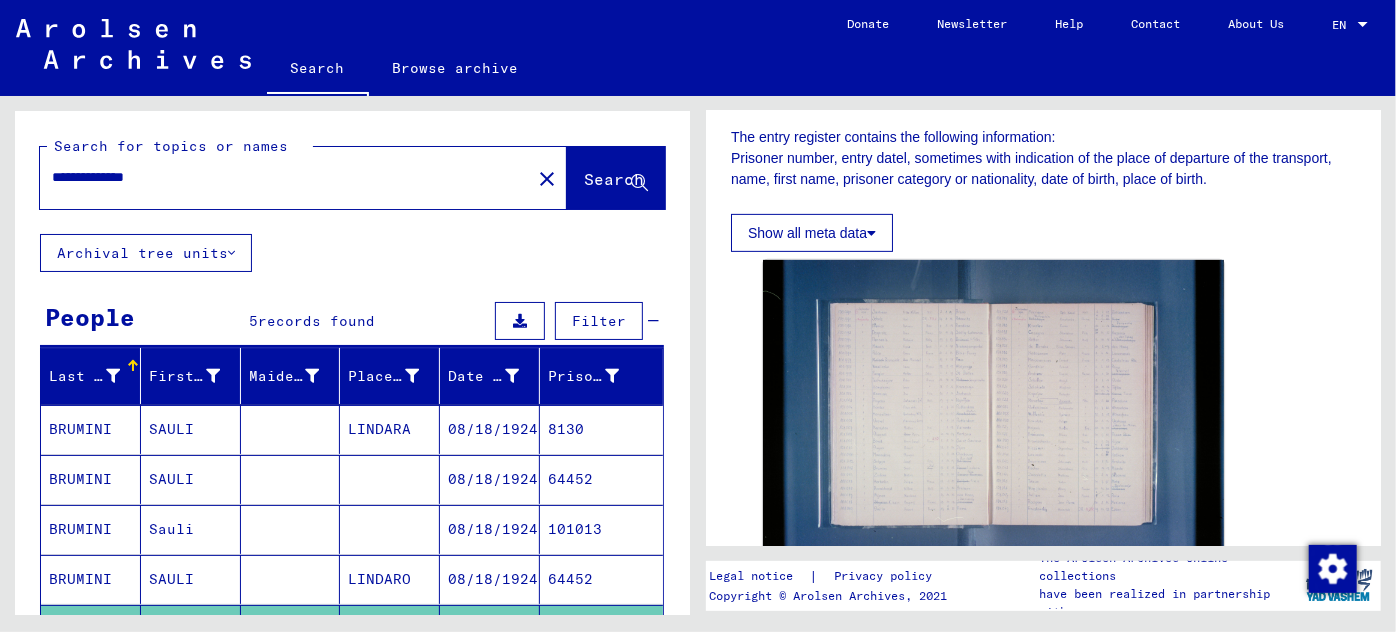 type on "**********" 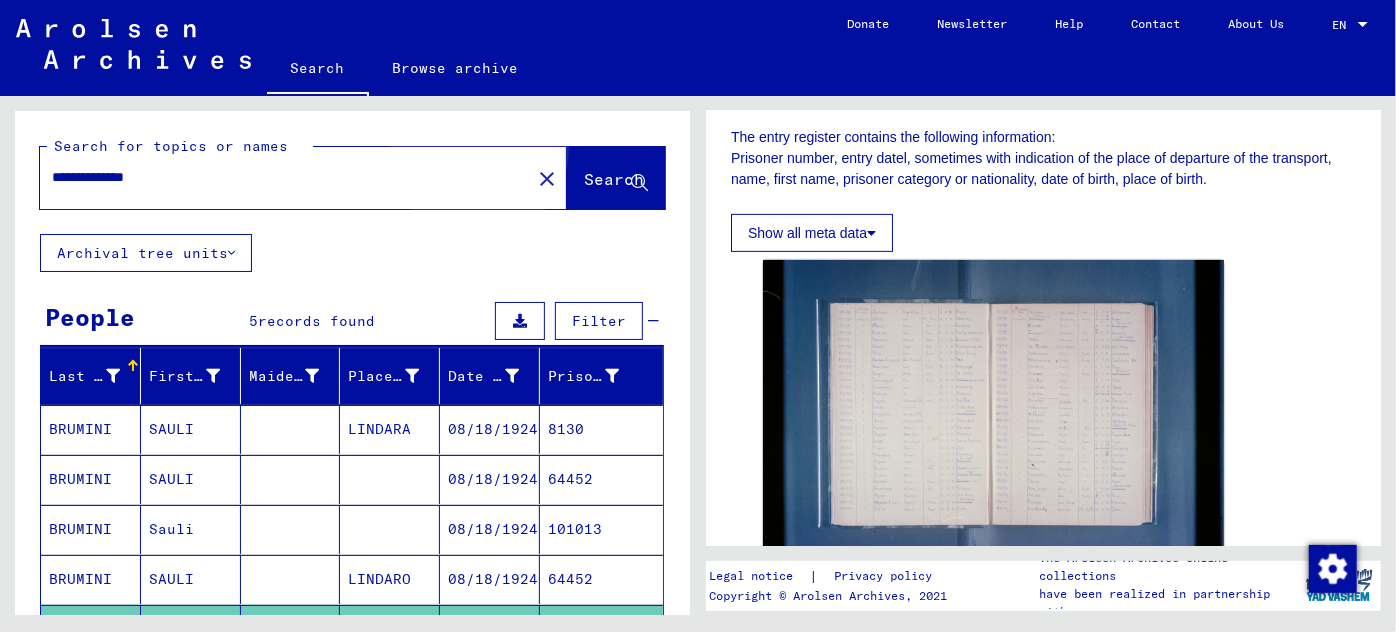 click on "Search" 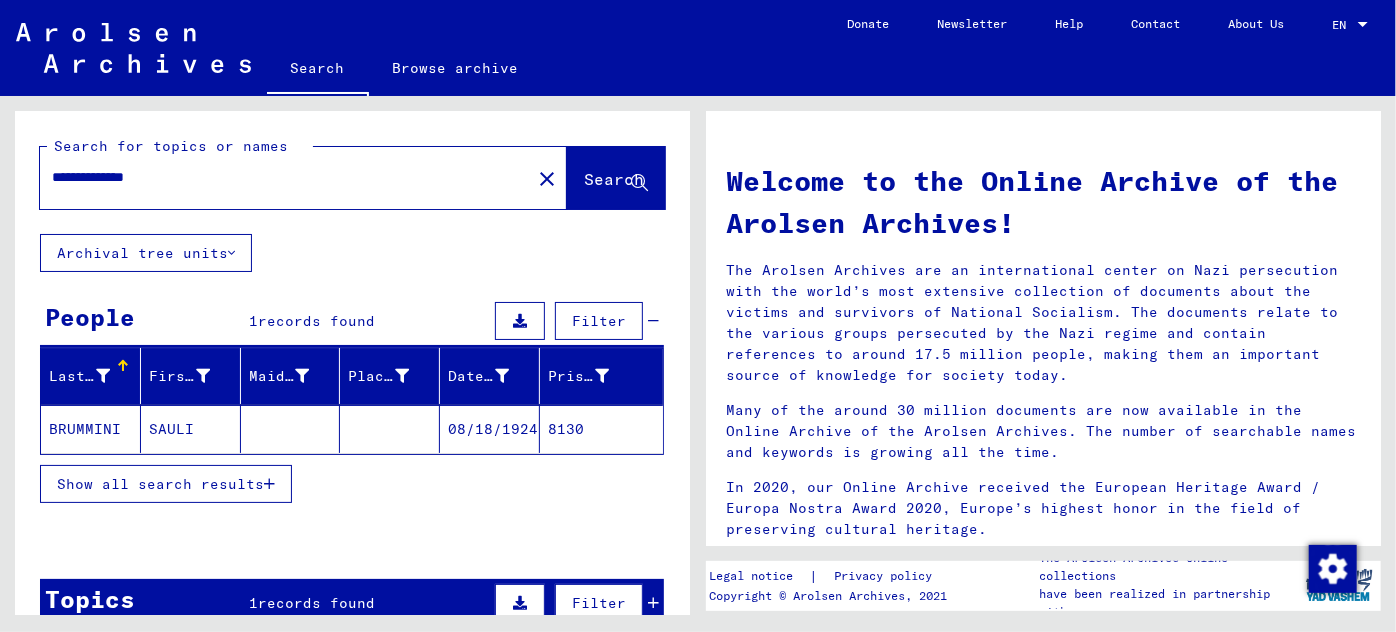 click on "BRUMMINI" 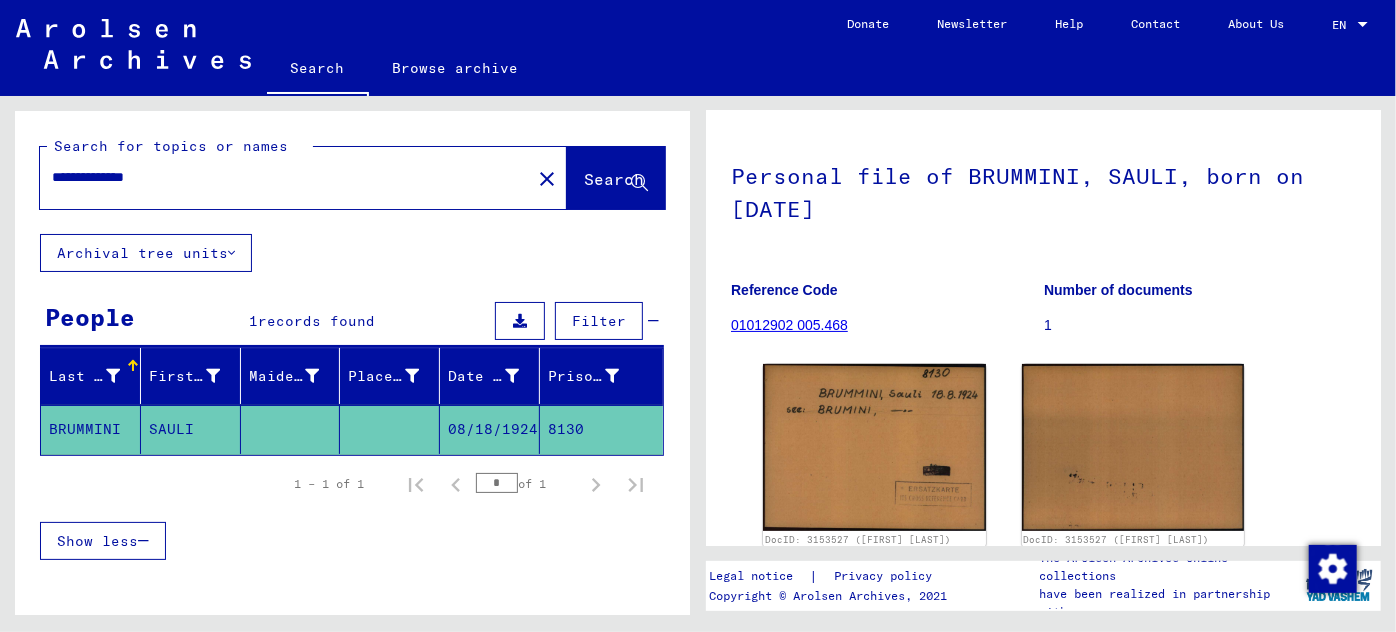 scroll, scrollTop: 181, scrollLeft: 0, axis: vertical 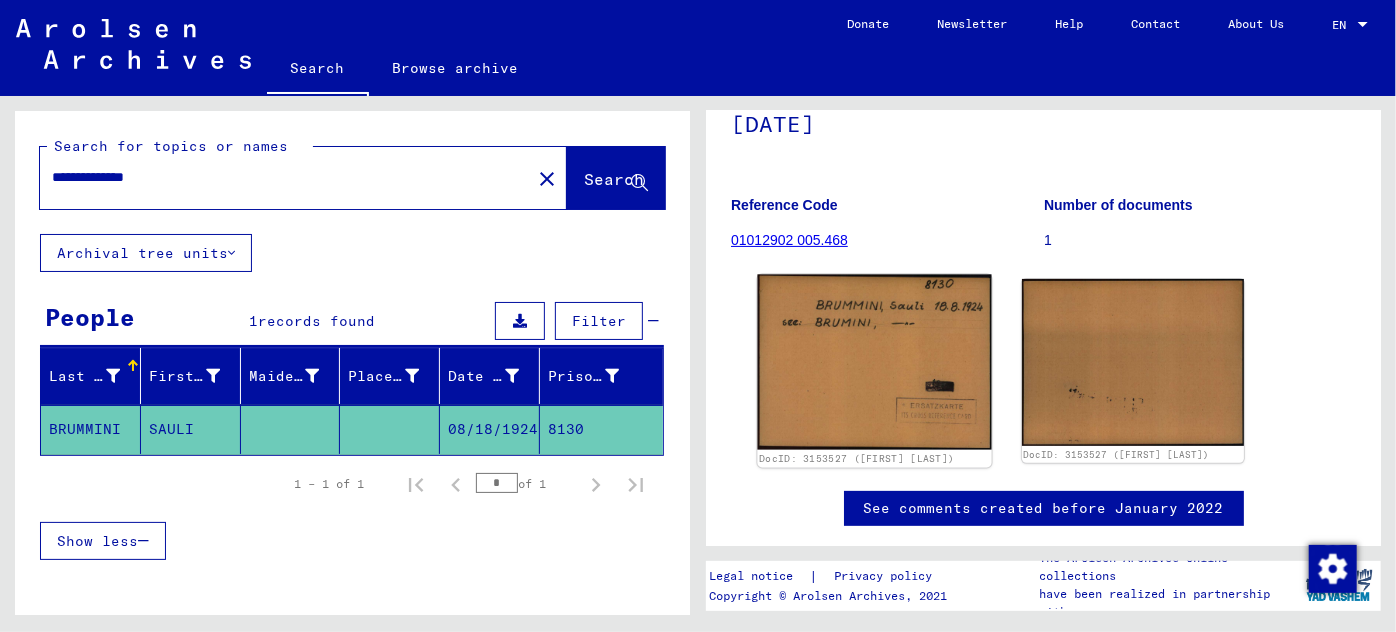 click 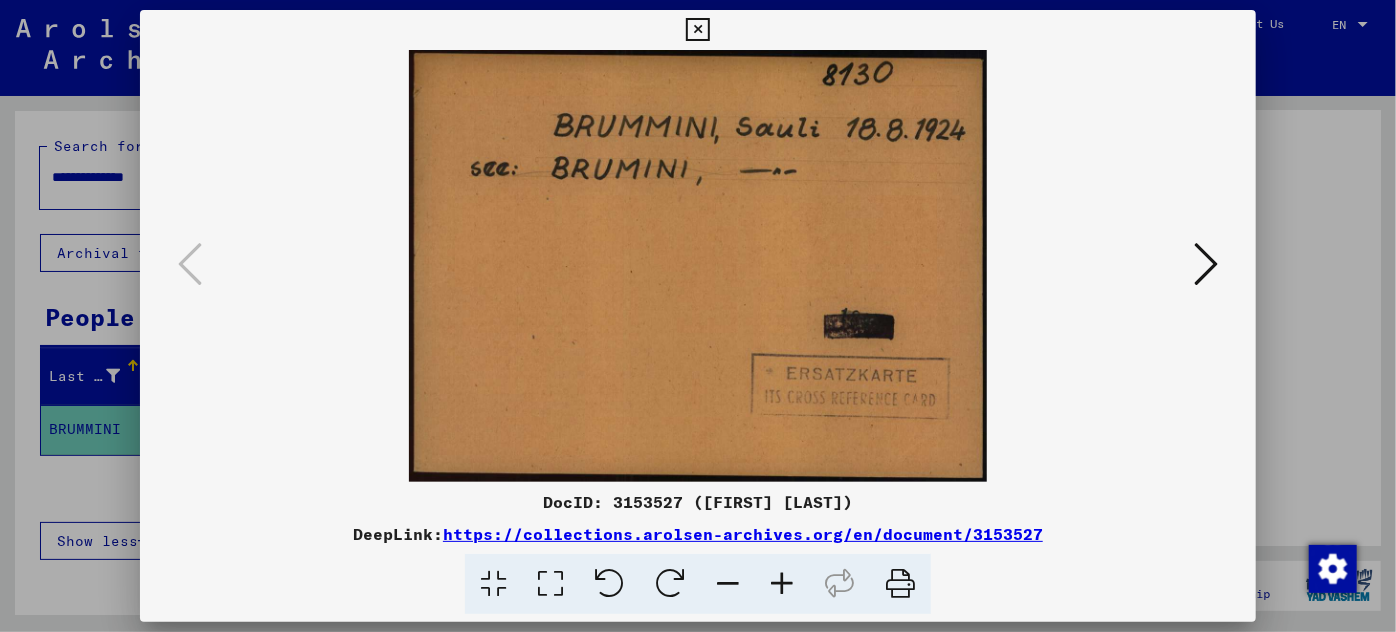 click at bounding box center [698, 316] 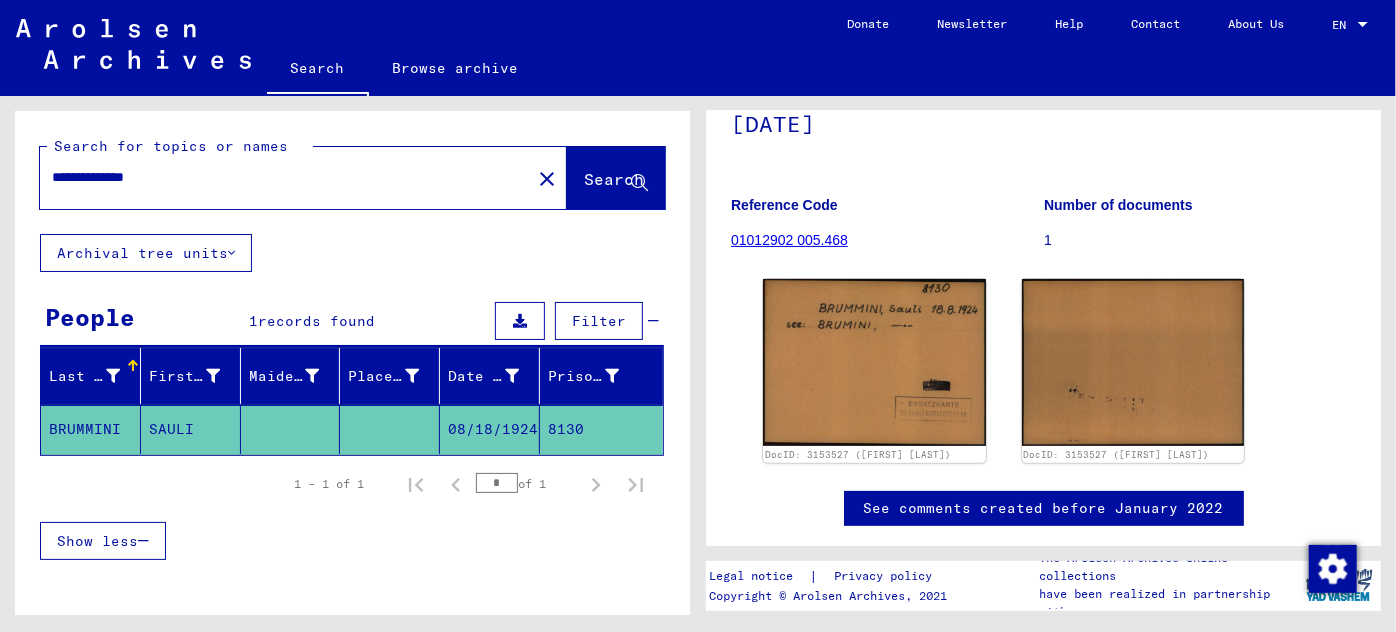 drag, startPoint x: 192, startPoint y: 180, endPoint x: 52, endPoint y: 186, distance: 140.12851 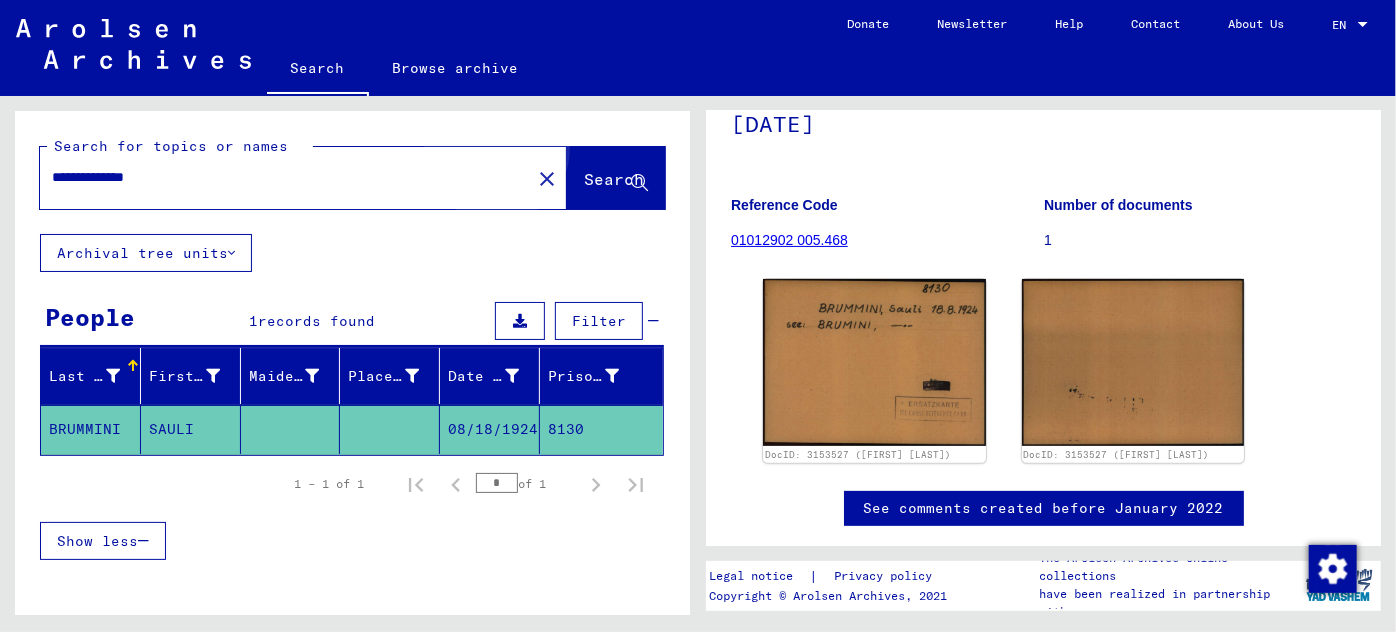 click on "Search" 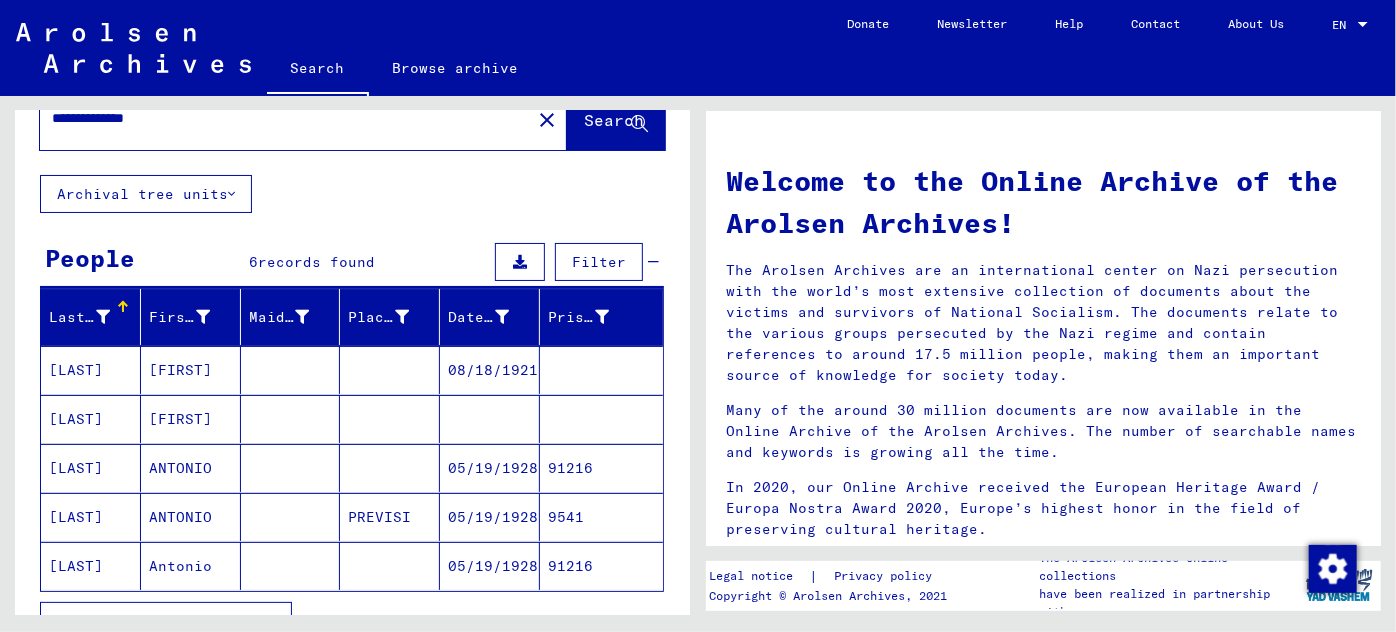scroll, scrollTop: 90, scrollLeft: 0, axis: vertical 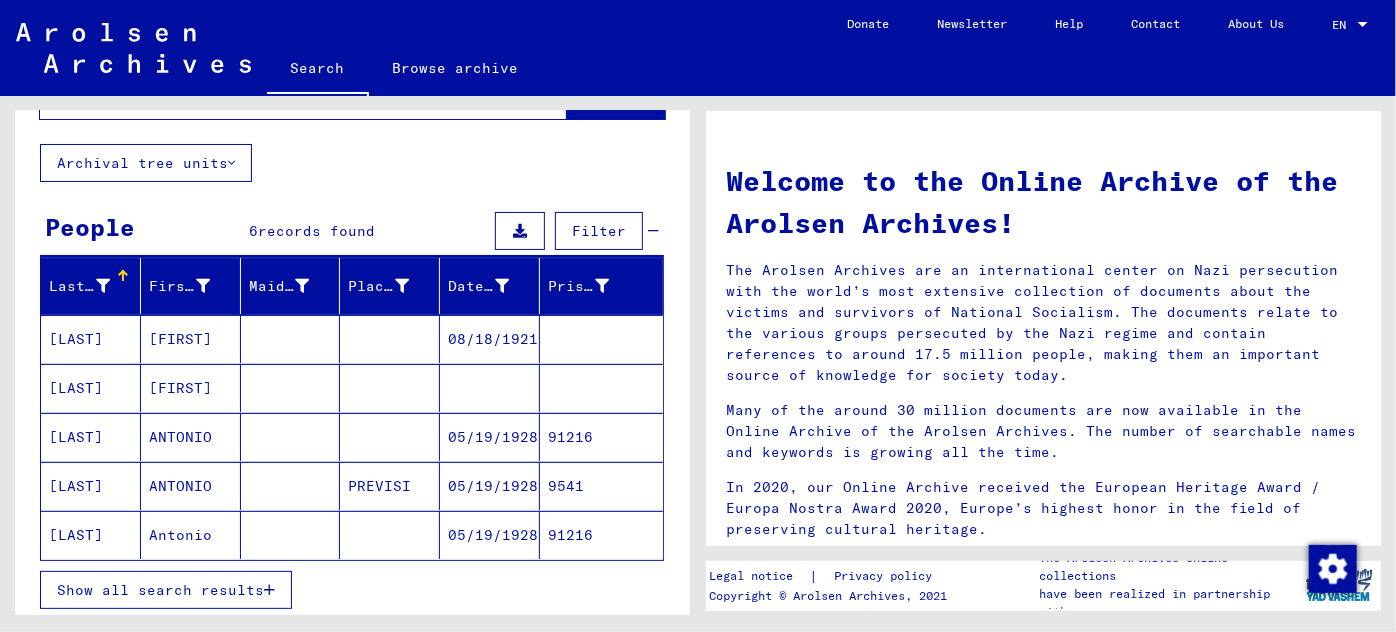 click at bounding box center (269, 590) 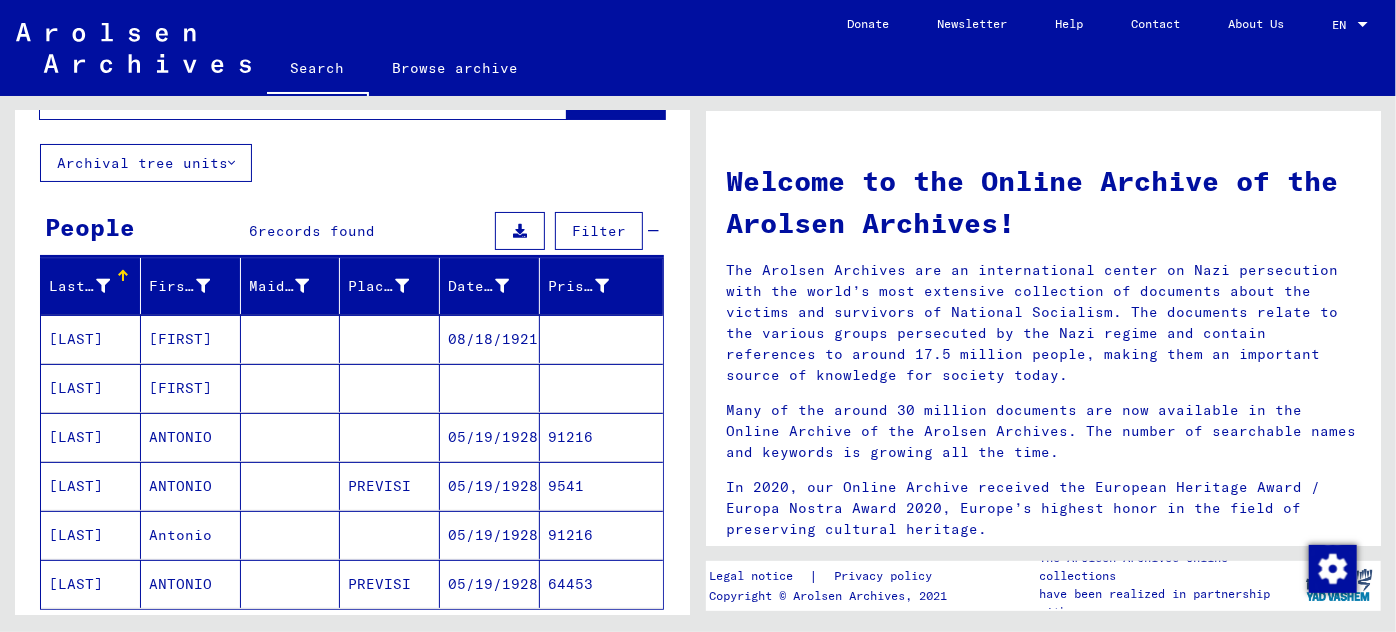 click on "[FIRST]" at bounding box center (191, 388) 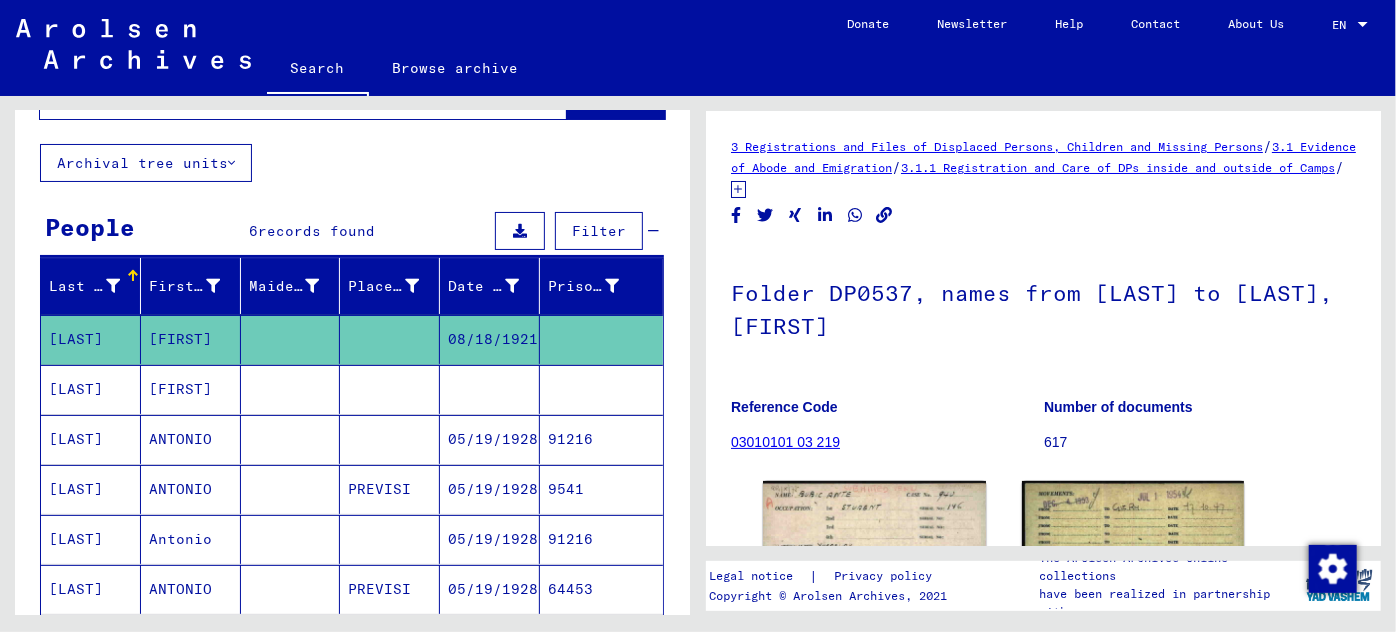 scroll, scrollTop: 0, scrollLeft: 0, axis: both 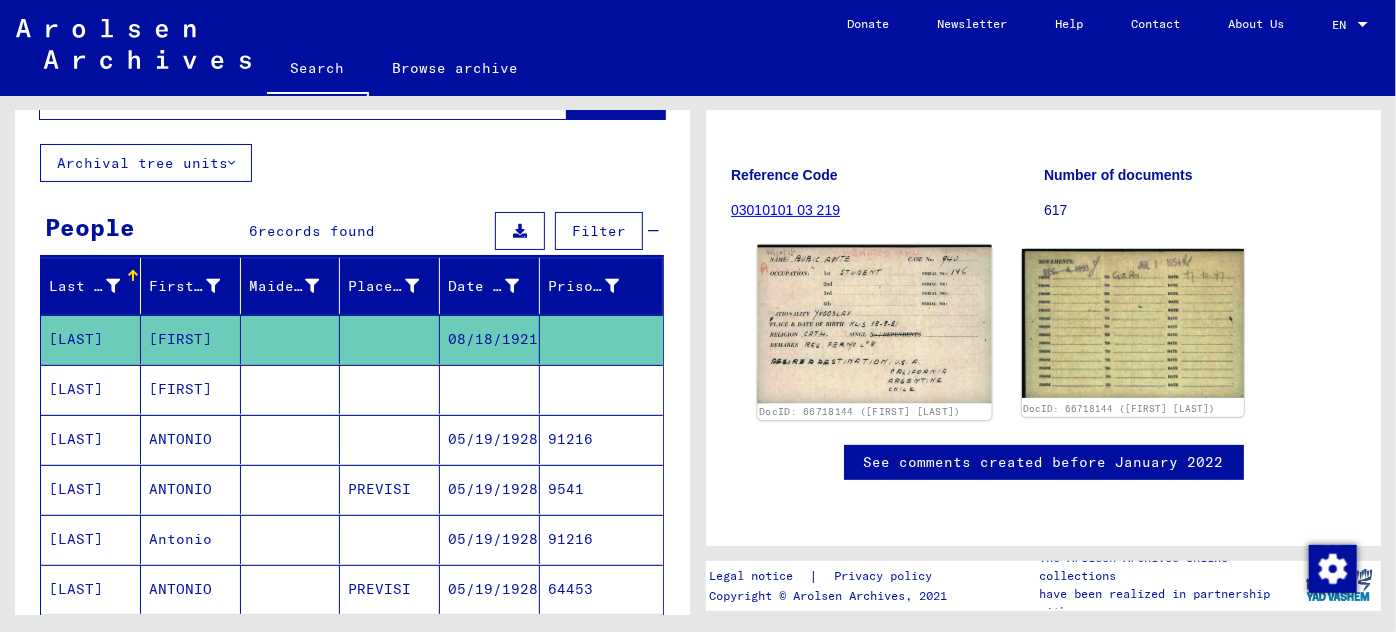 click 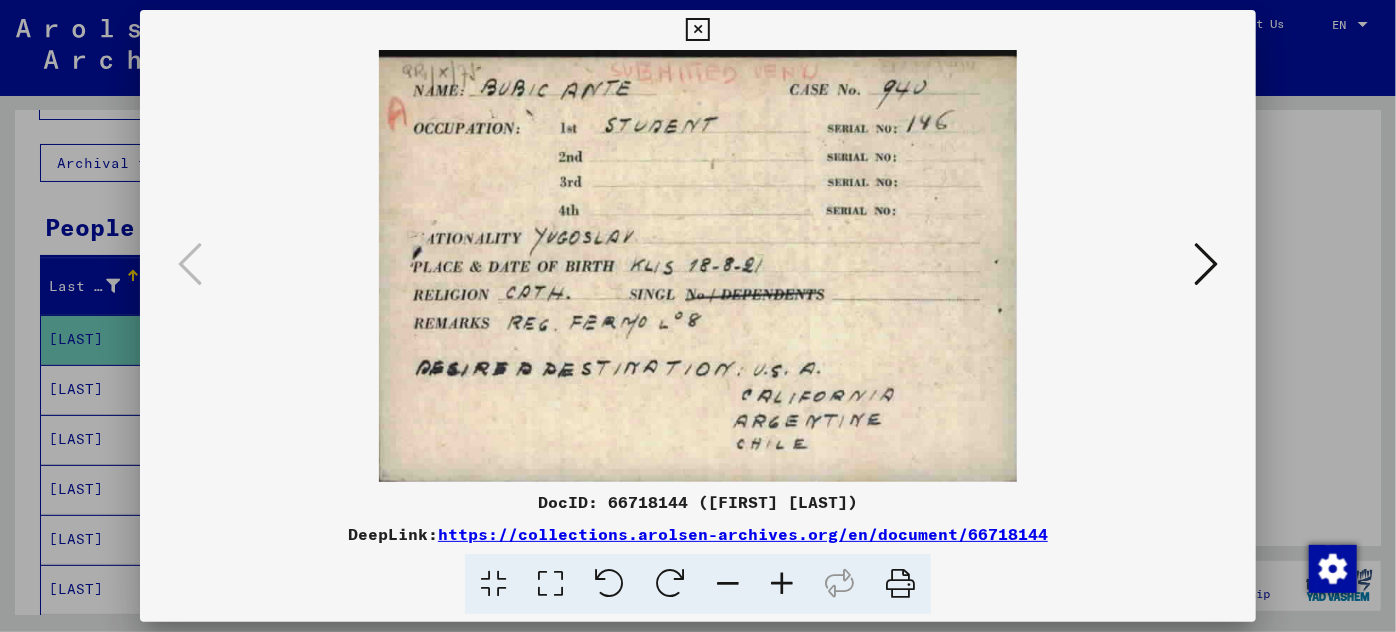click at bounding box center (698, 316) 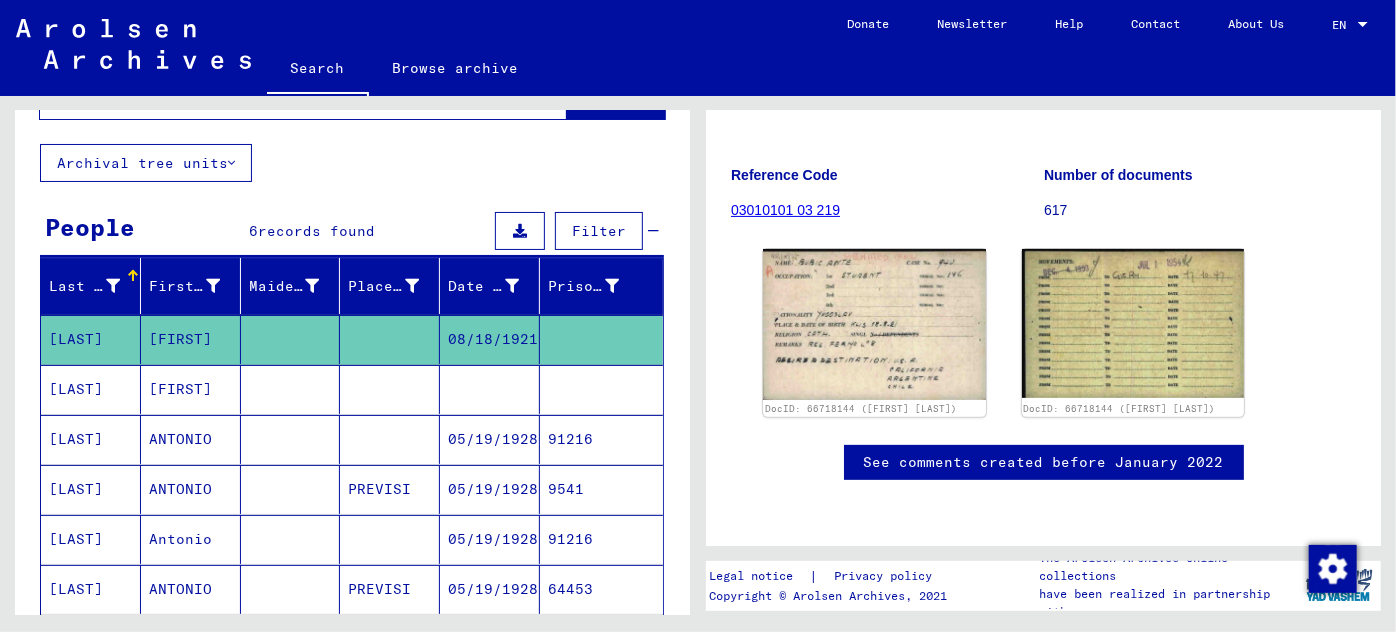 click on "[LAST]" at bounding box center (91, 439) 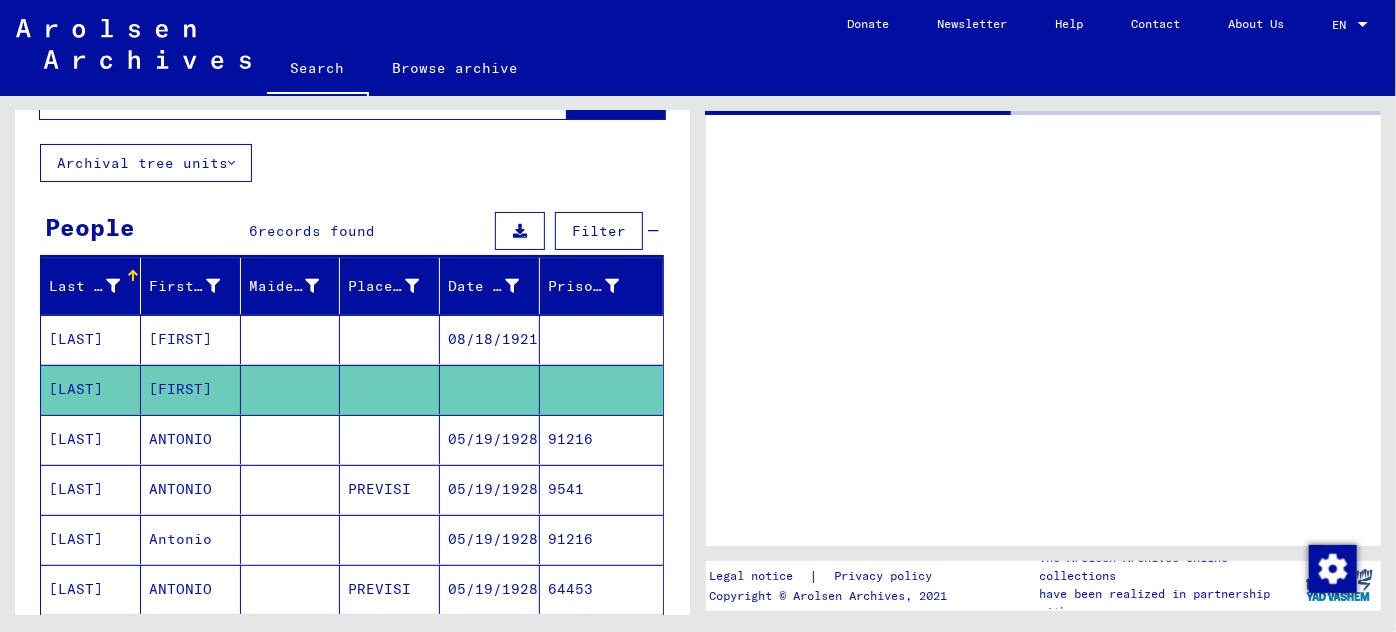 scroll, scrollTop: 0, scrollLeft: 0, axis: both 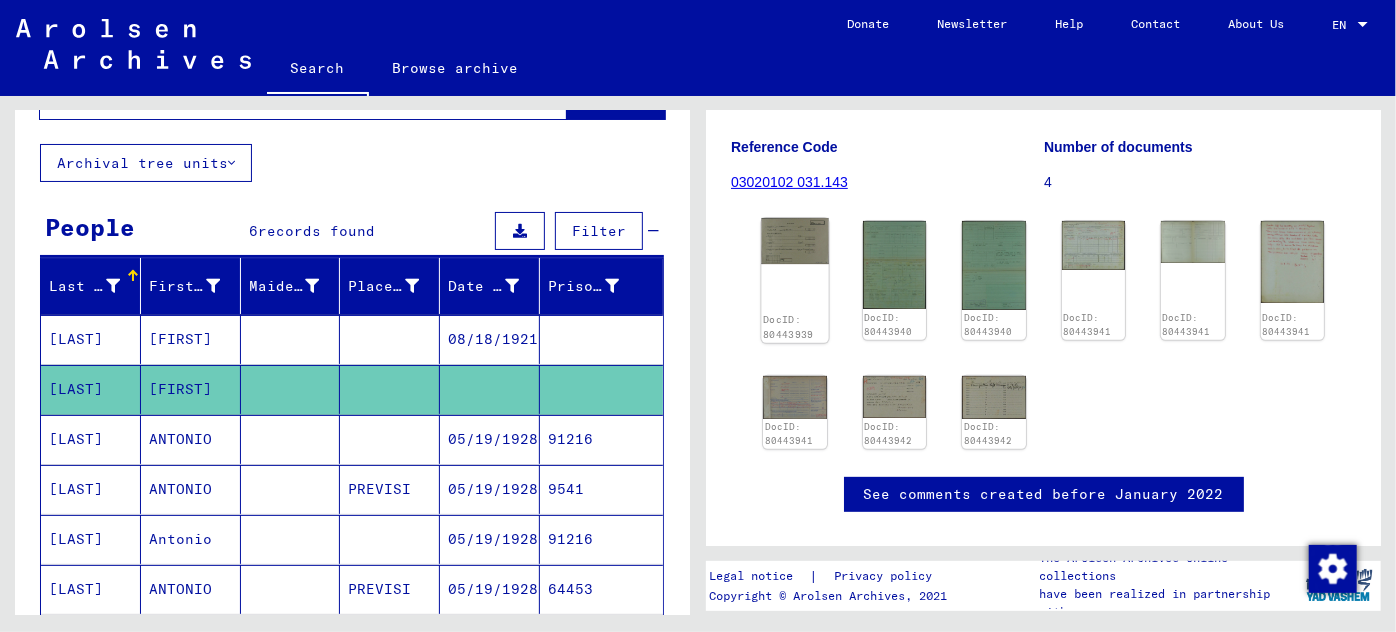 click 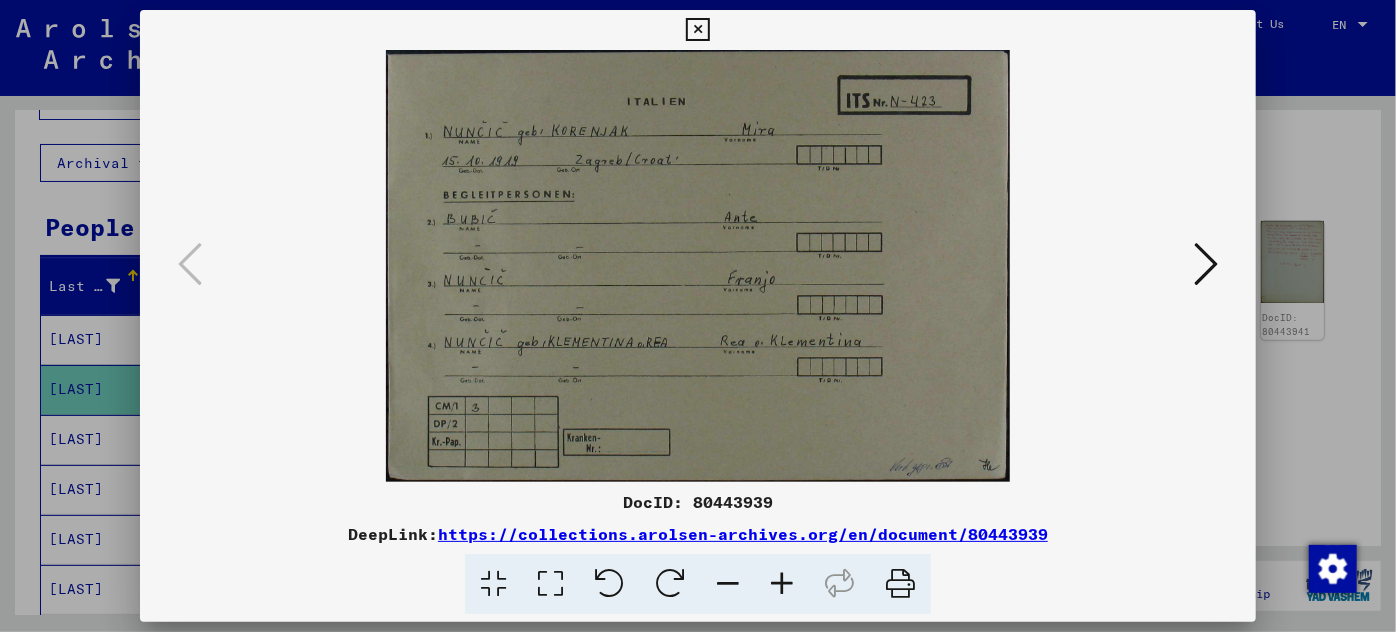 click at bounding box center (1206, 264) 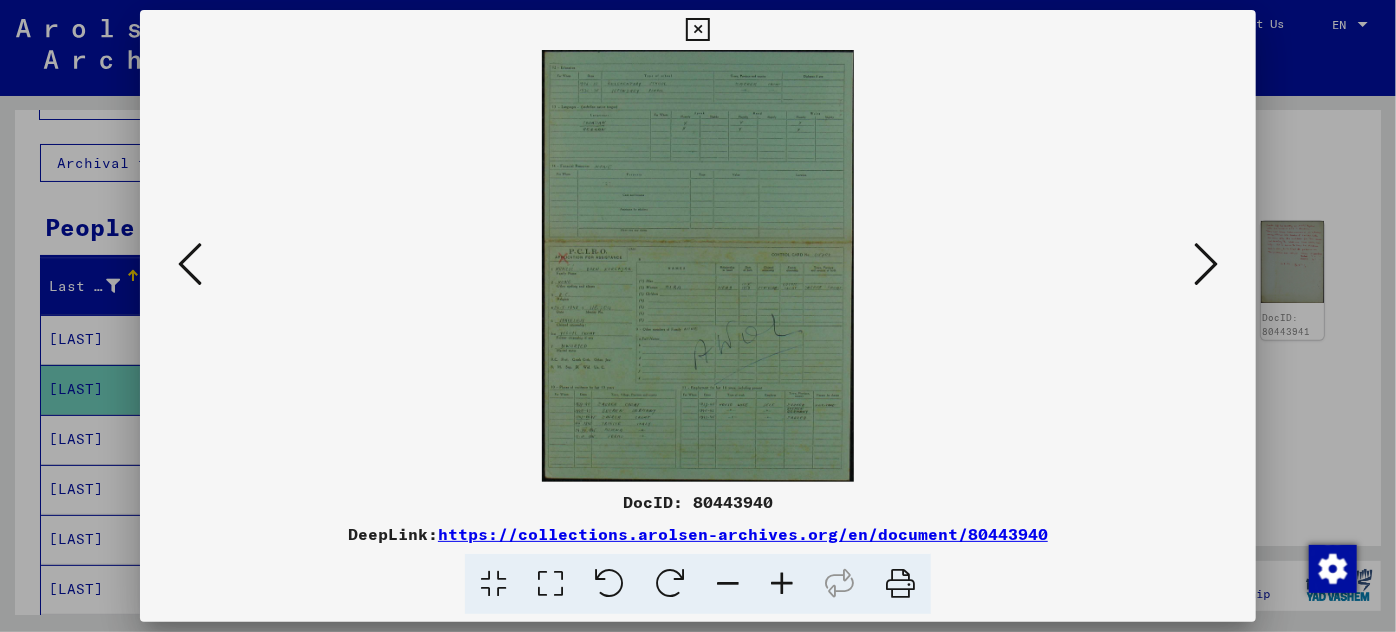 click at bounding box center (1206, 264) 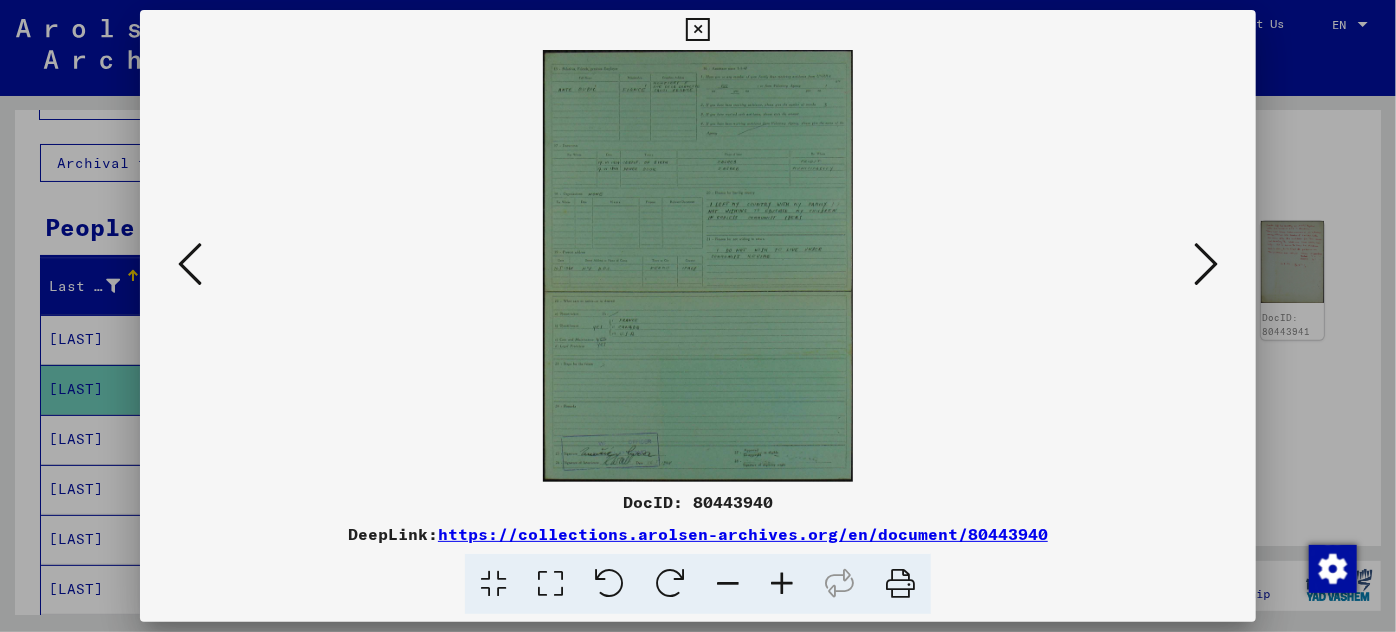 click at bounding box center (782, 584) 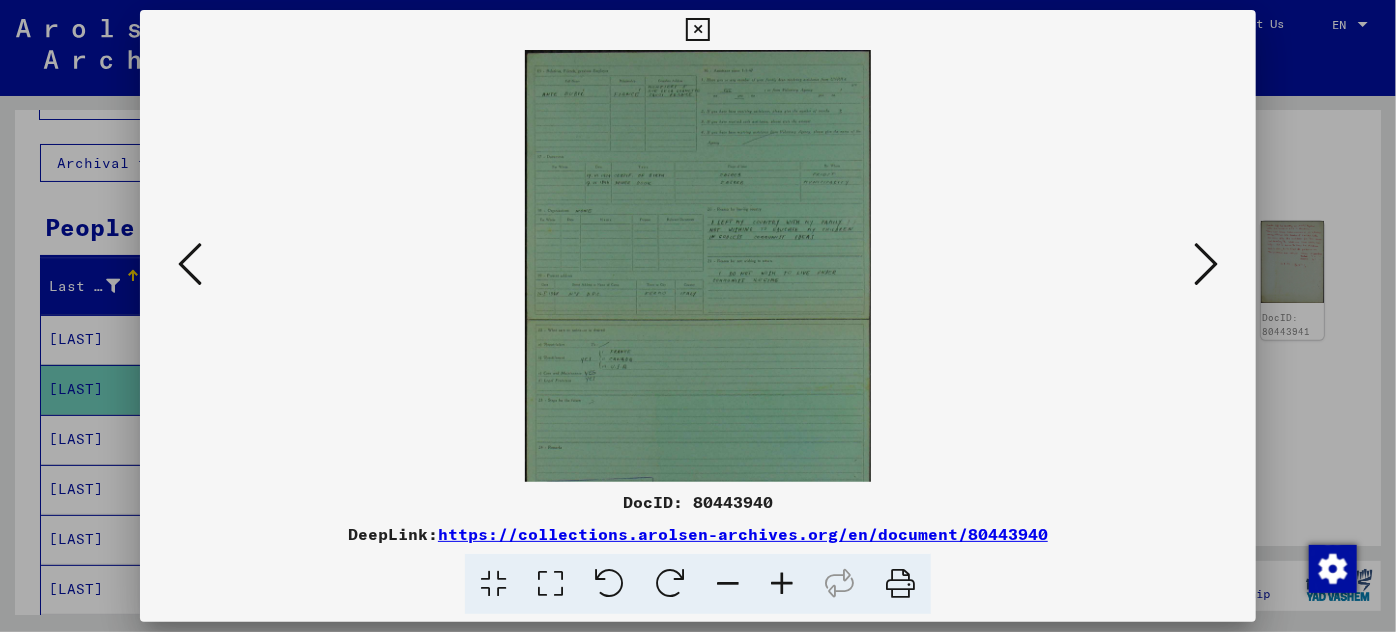 click at bounding box center (782, 584) 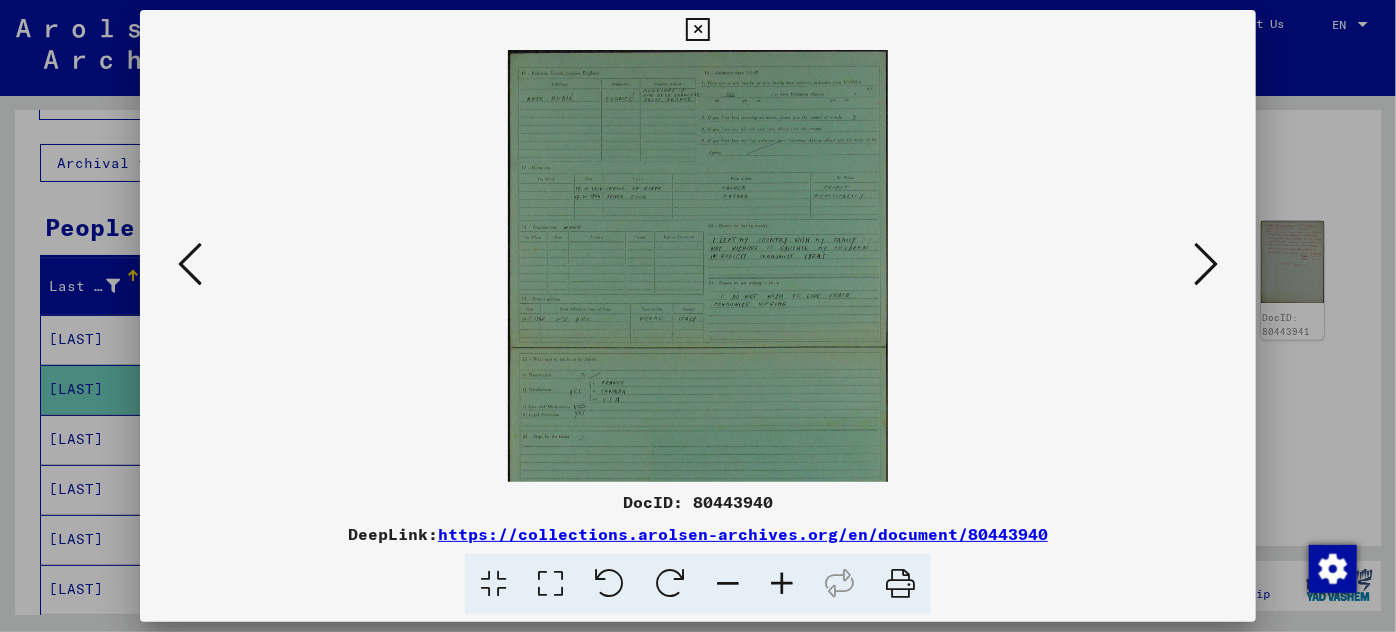 click at bounding box center (782, 584) 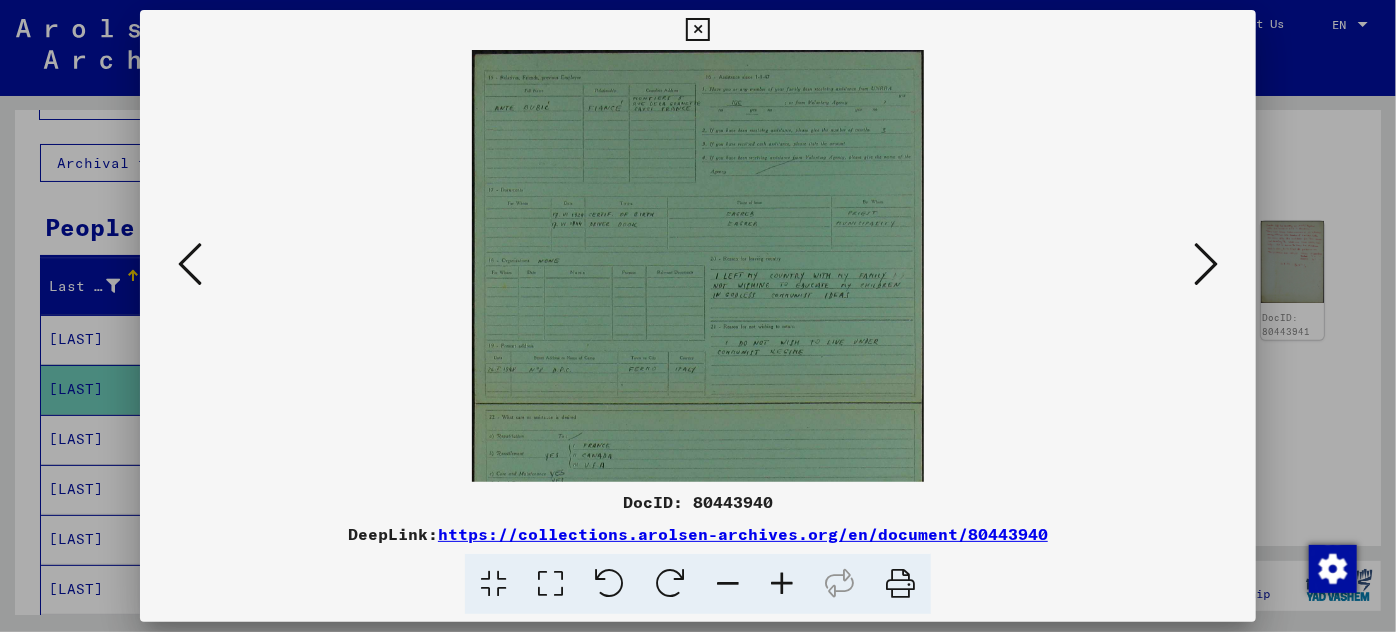 click at bounding box center [782, 584] 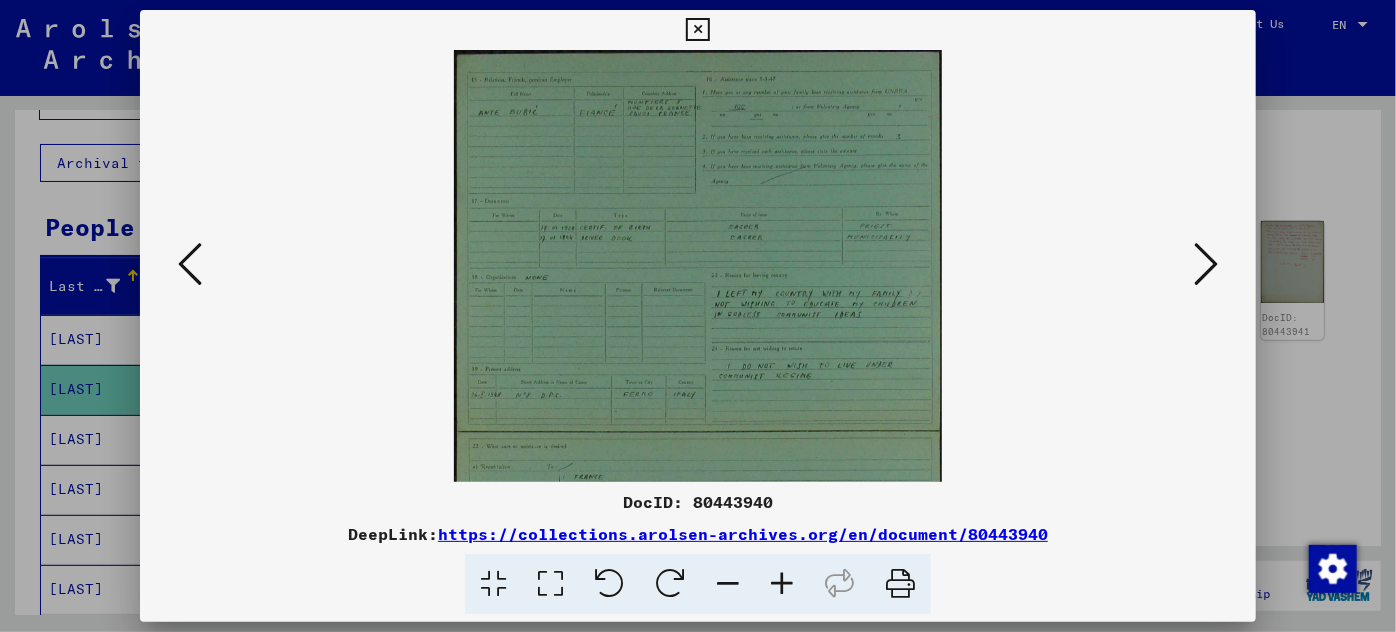 click at bounding box center [782, 584] 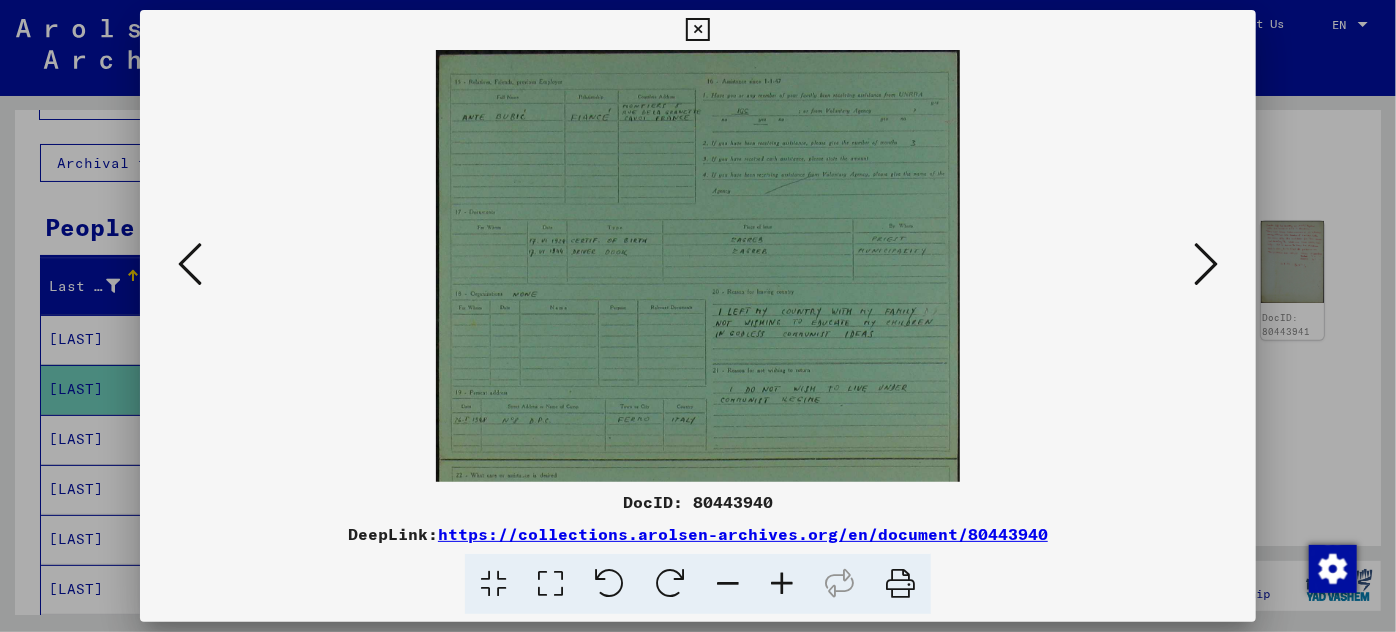 click at bounding box center (782, 584) 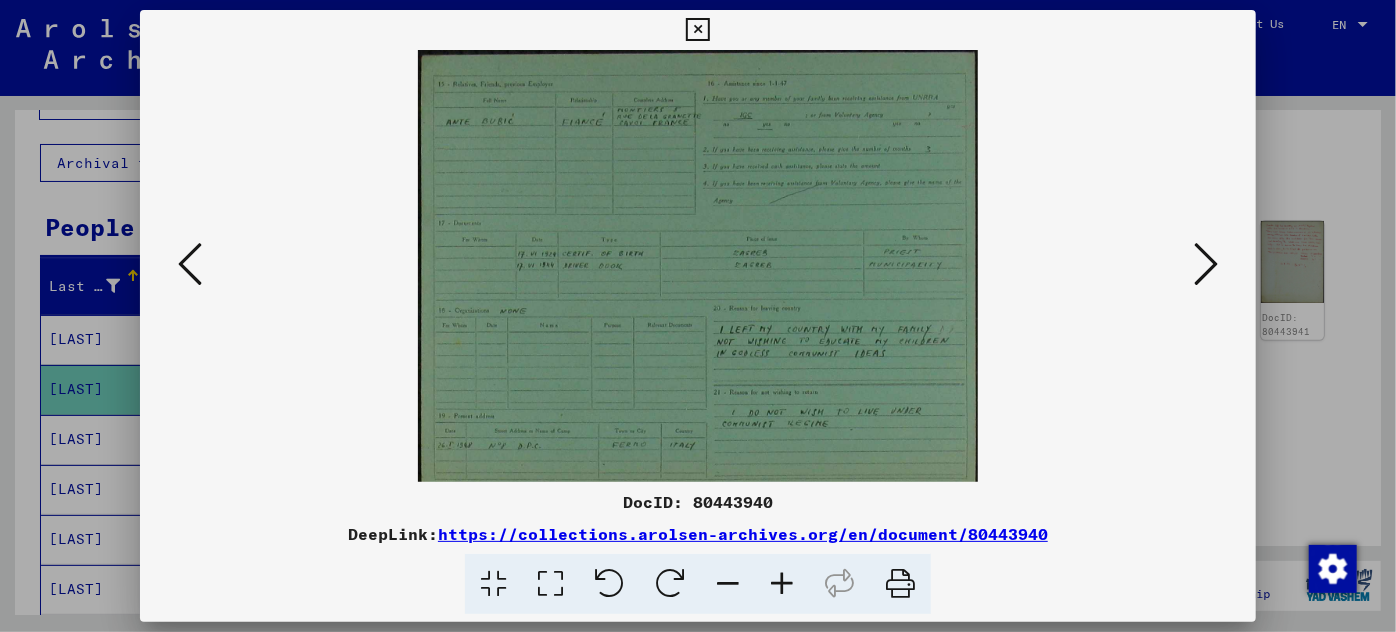 click at bounding box center [782, 584] 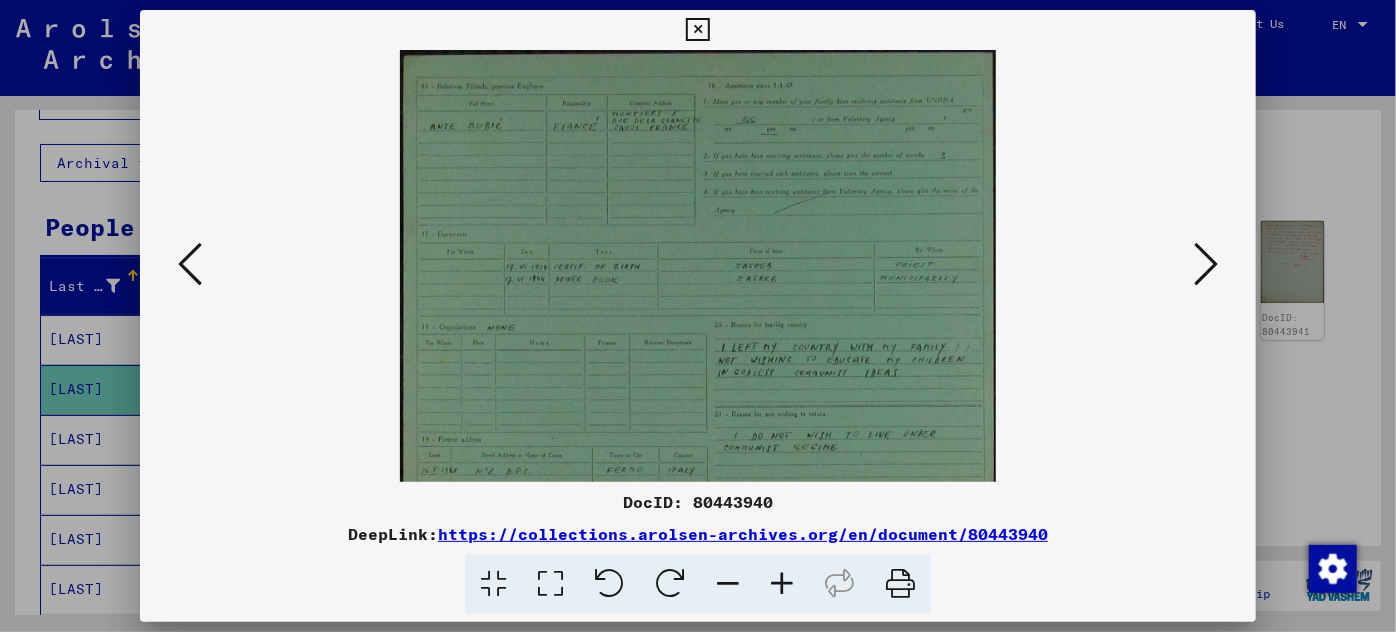 click at bounding box center [698, 316] 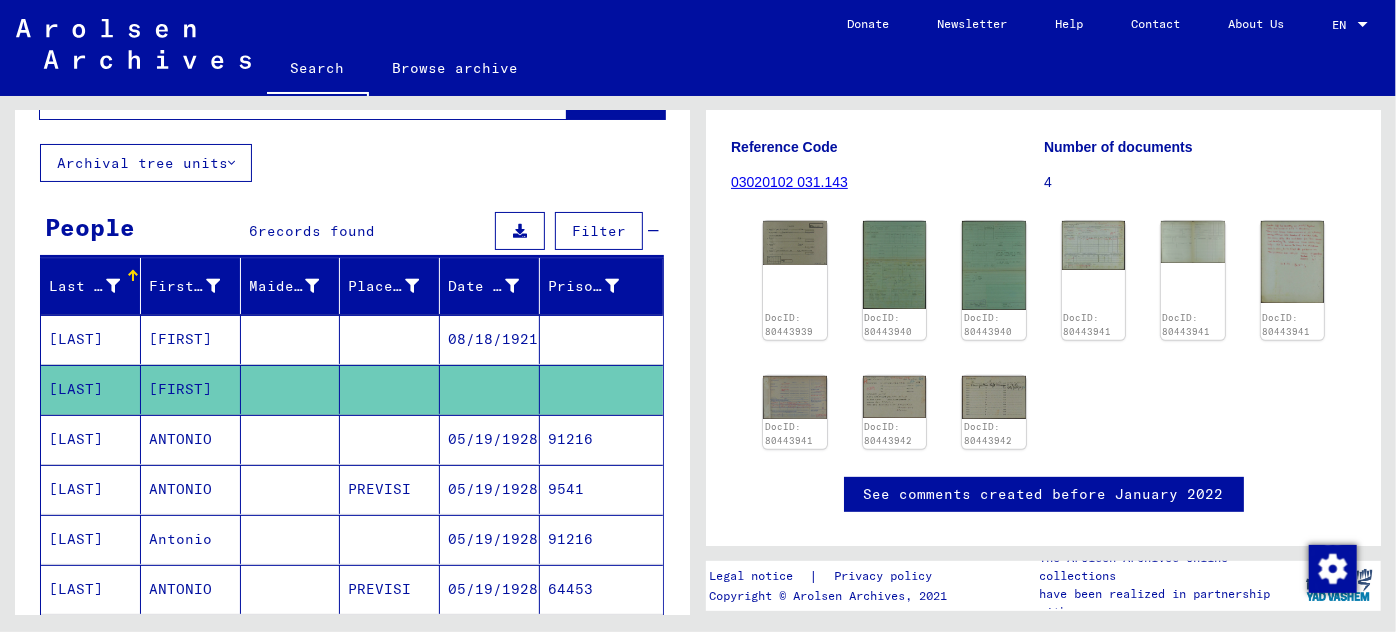 click on "05/19/1928" at bounding box center (490, 489) 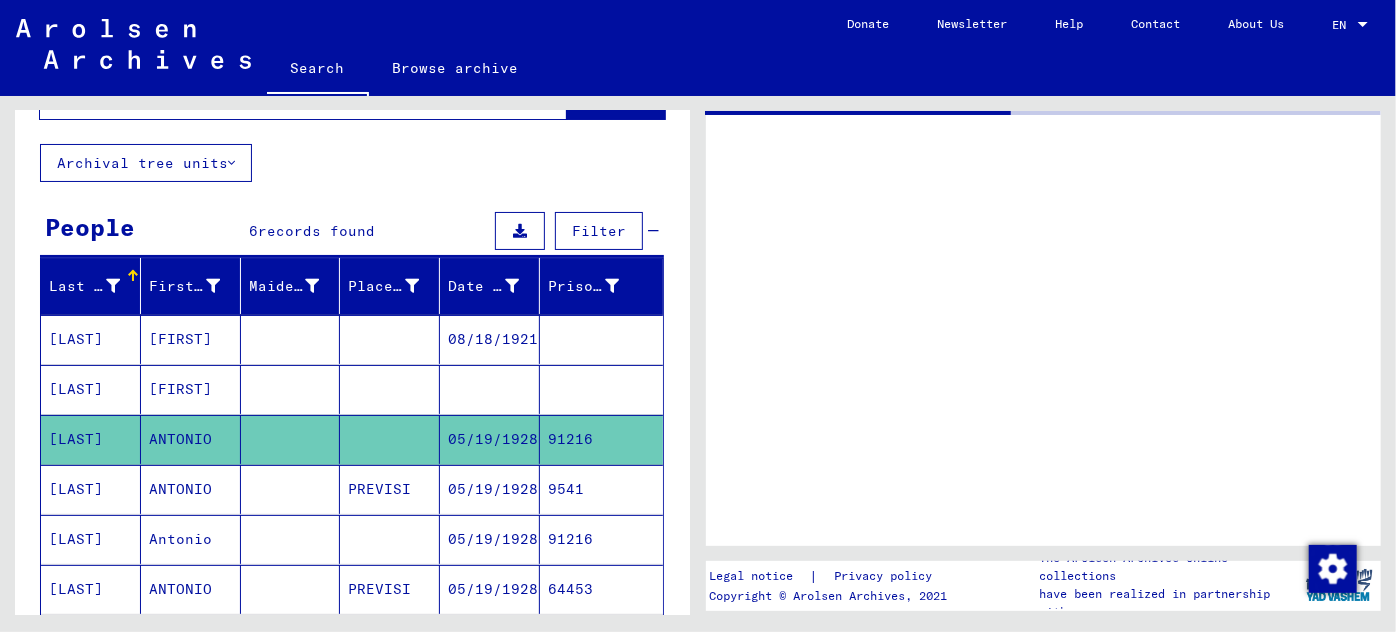 scroll, scrollTop: 0, scrollLeft: 0, axis: both 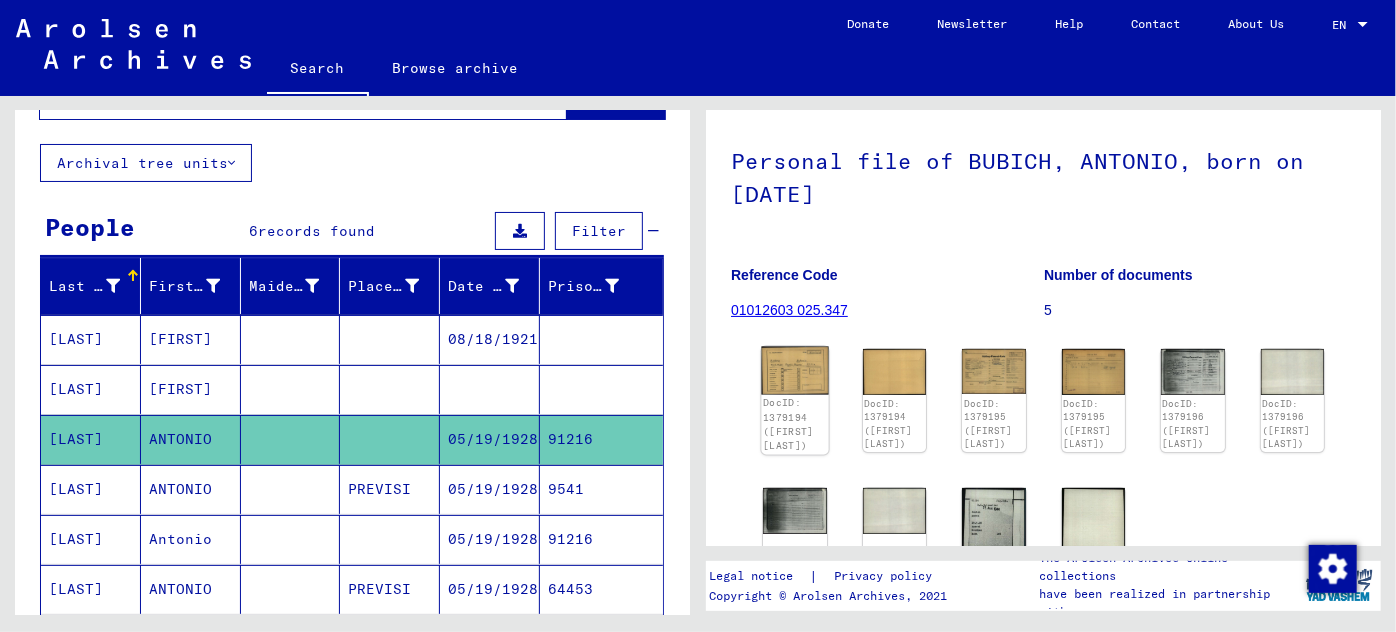 click 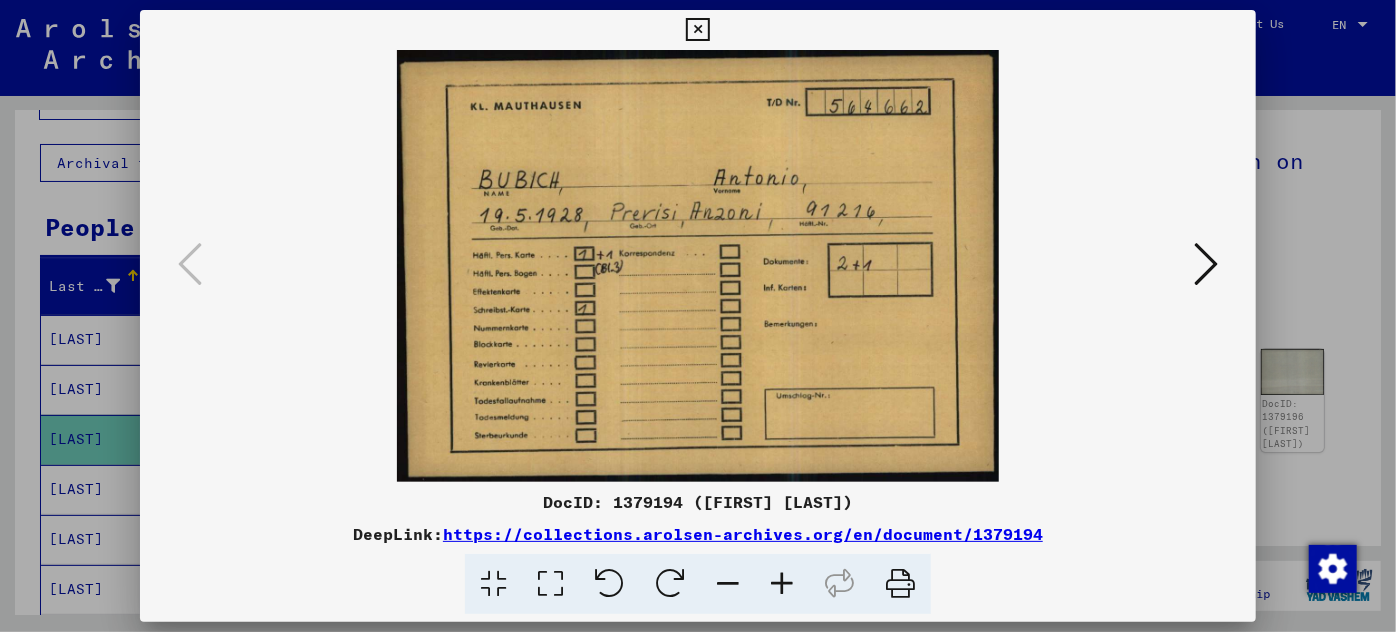 click at bounding box center [1206, 264] 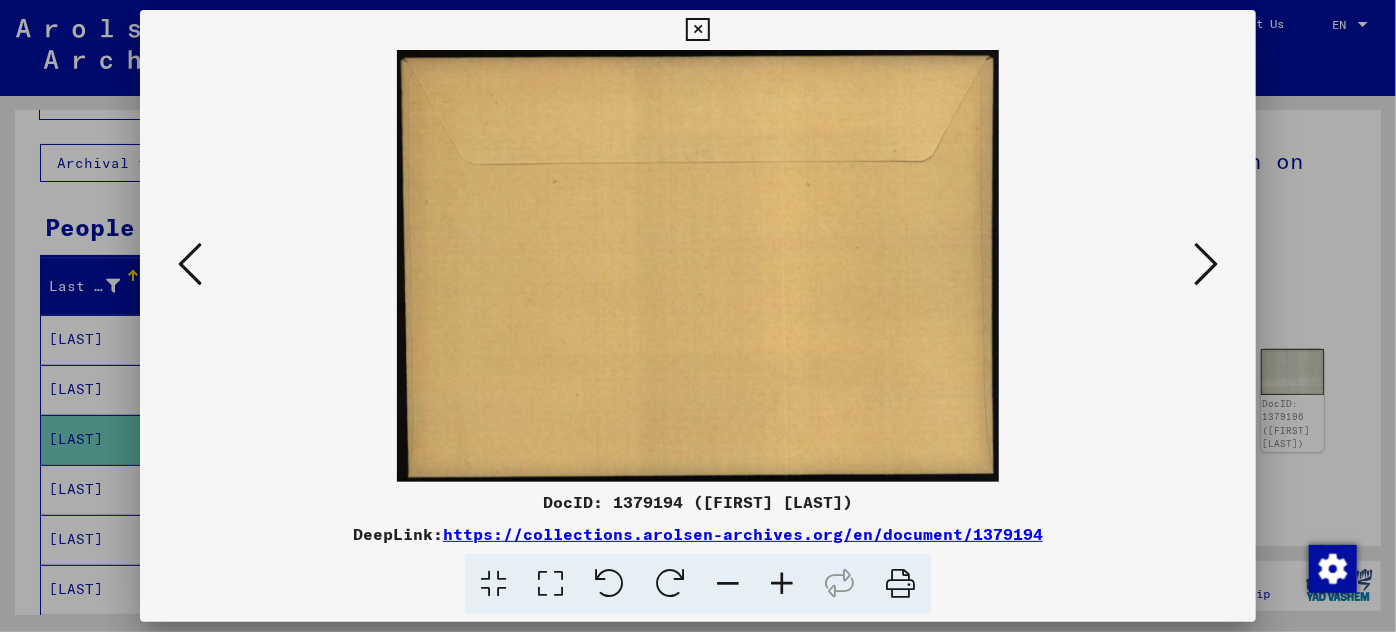 click at bounding box center (1206, 264) 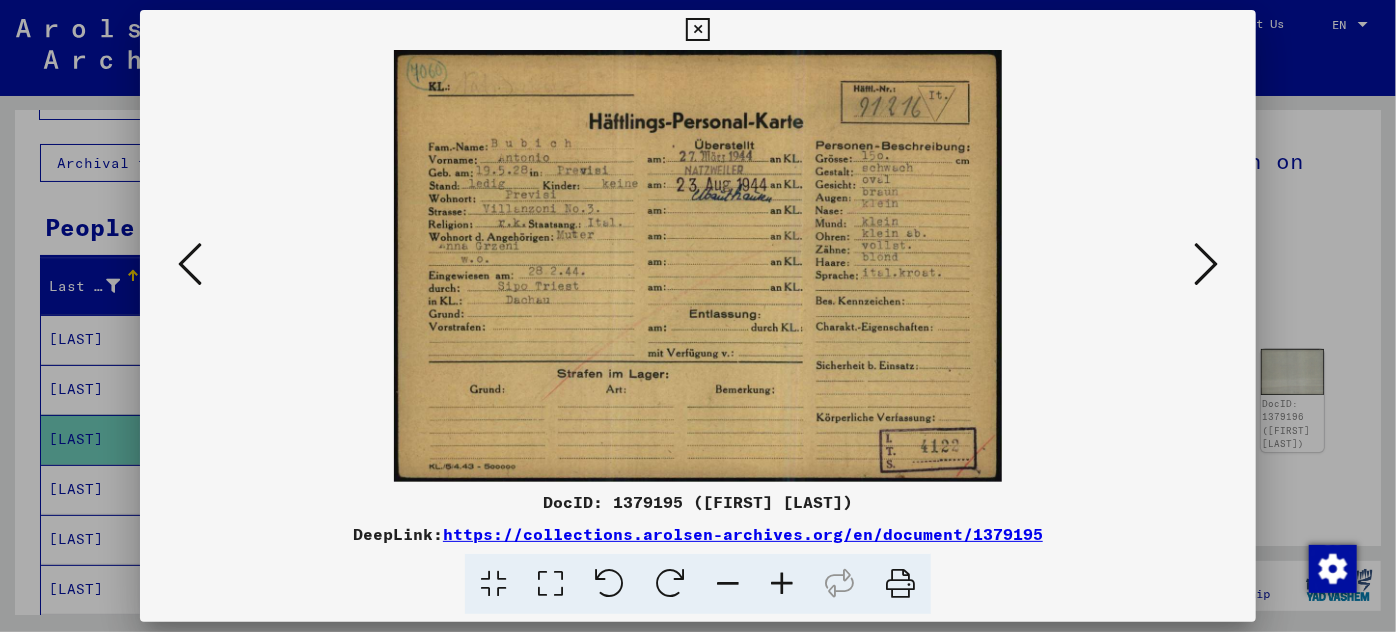click at bounding box center (782, 584) 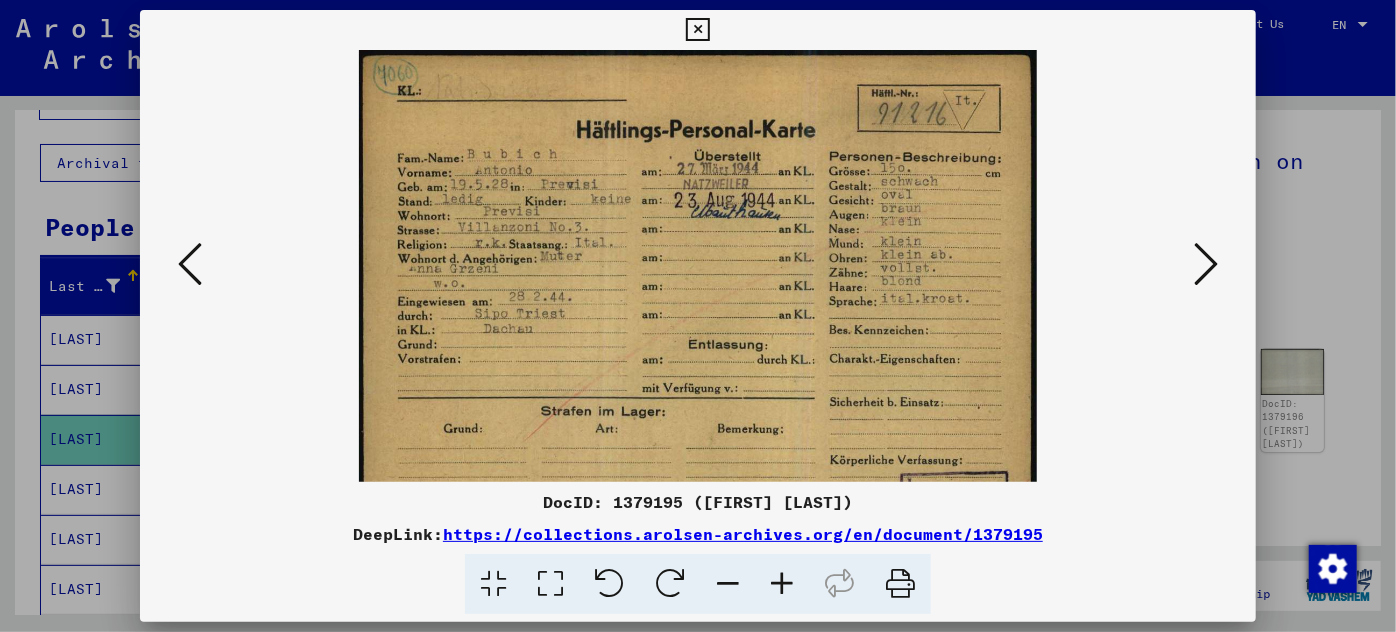 click at bounding box center [782, 584] 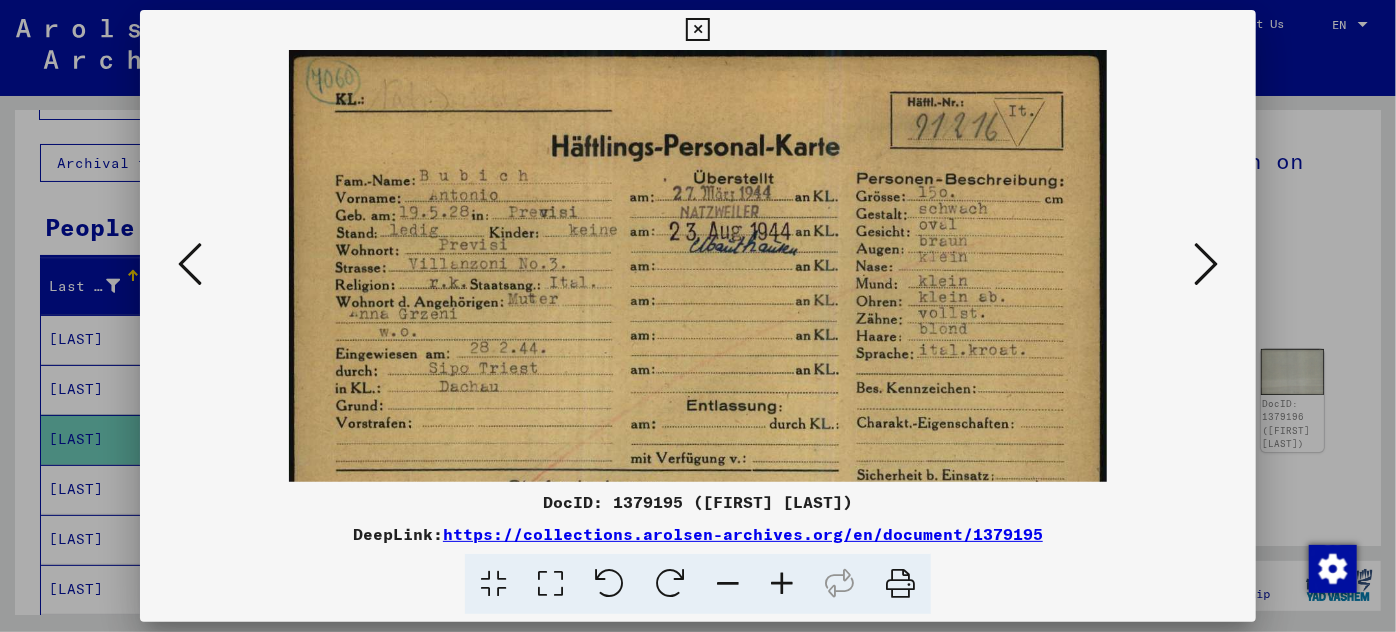 click at bounding box center (782, 584) 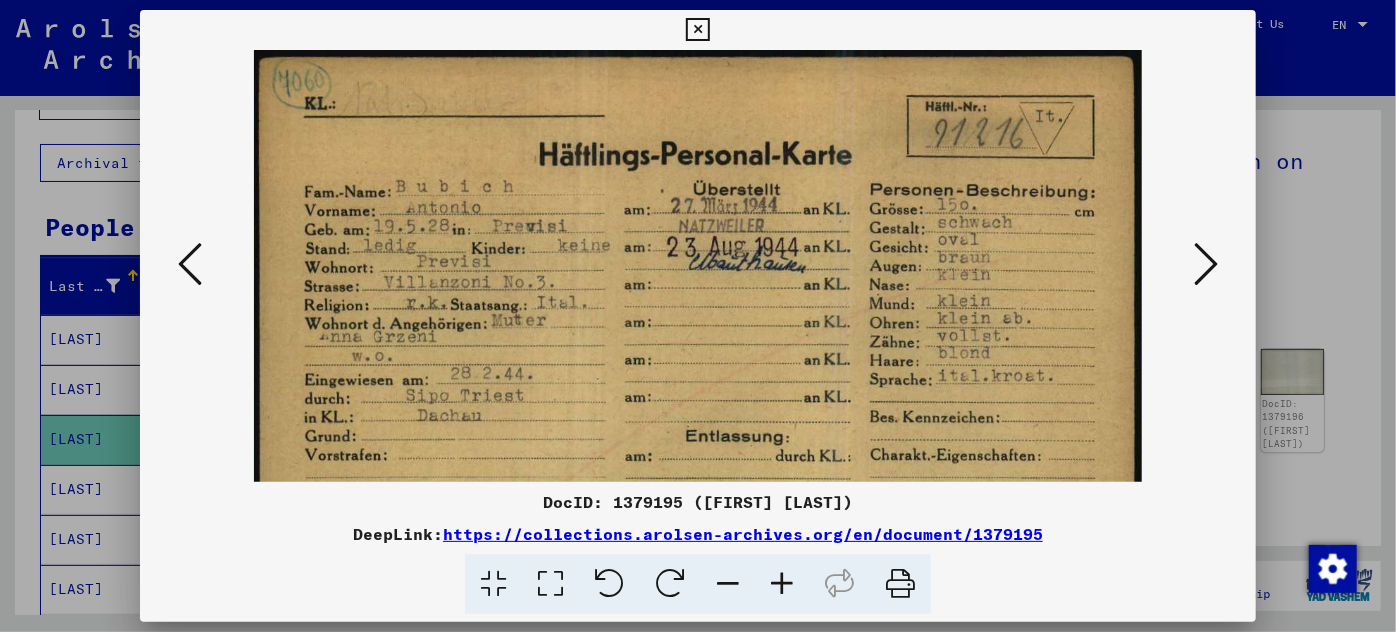 click at bounding box center [782, 584] 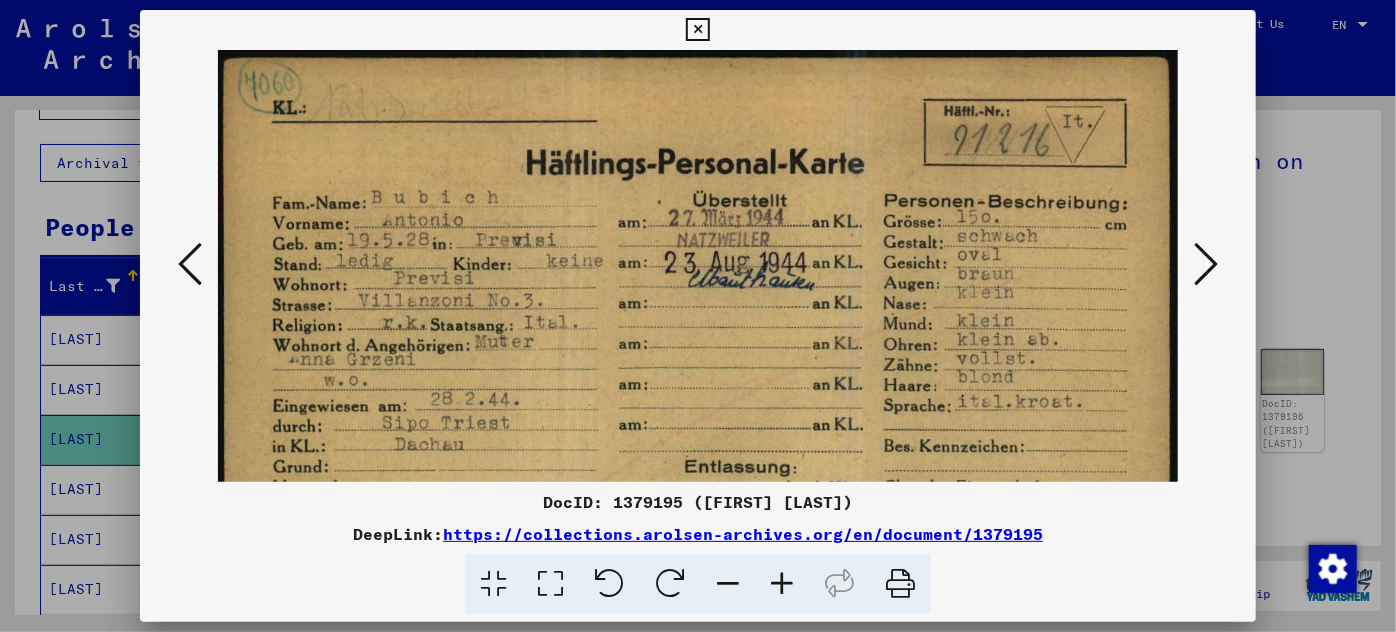 click at bounding box center (782, 584) 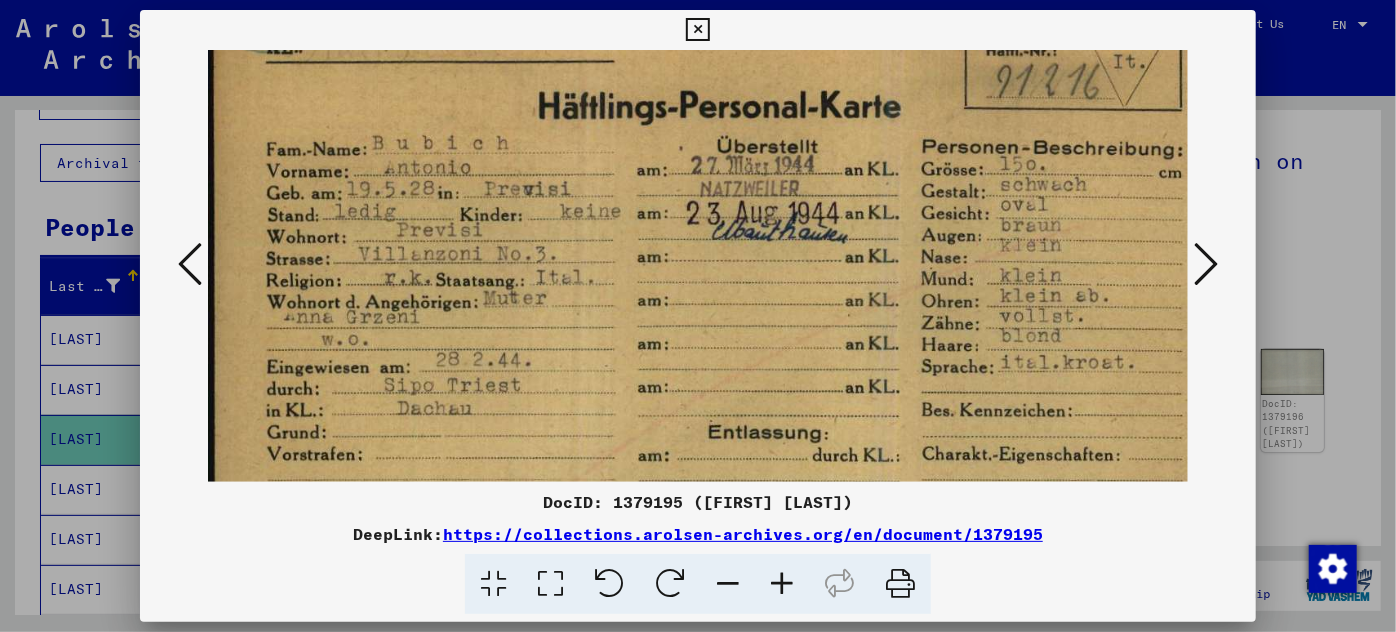scroll, scrollTop: 74, scrollLeft: 0, axis: vertical 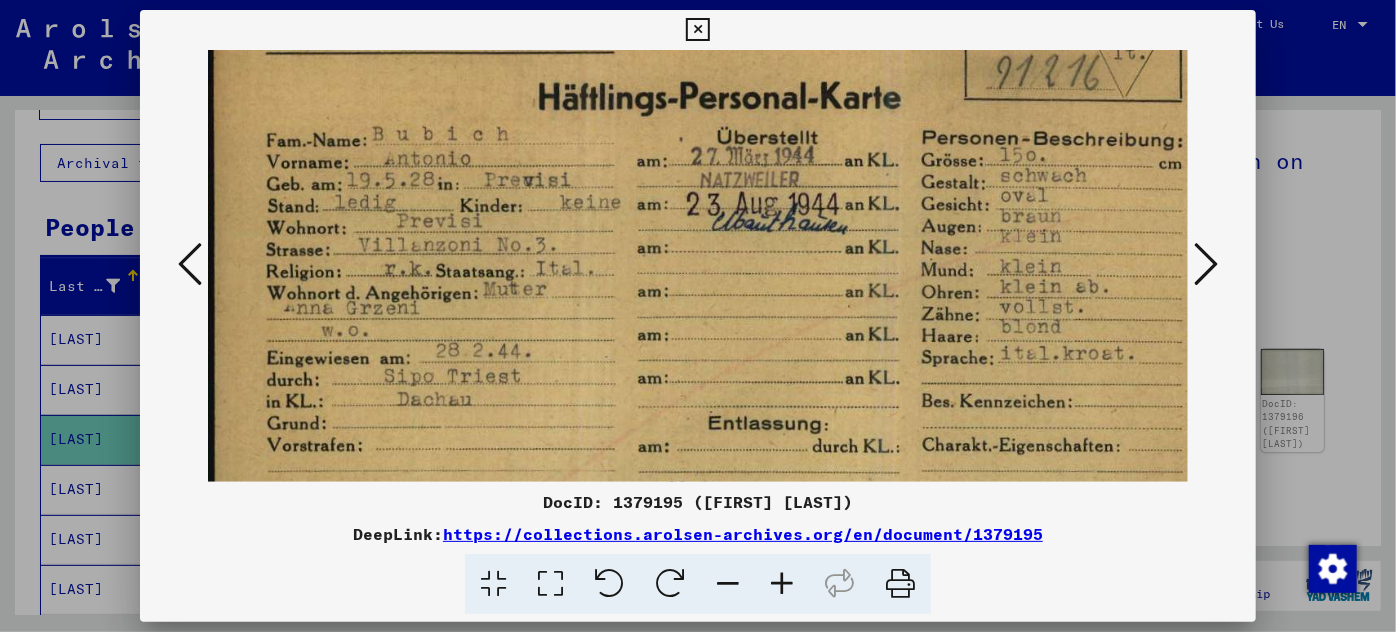 drag, startPoint x: 562, startPoint y: 380, endPoint x: 568, endPoint y: 307, distance: 73.24616 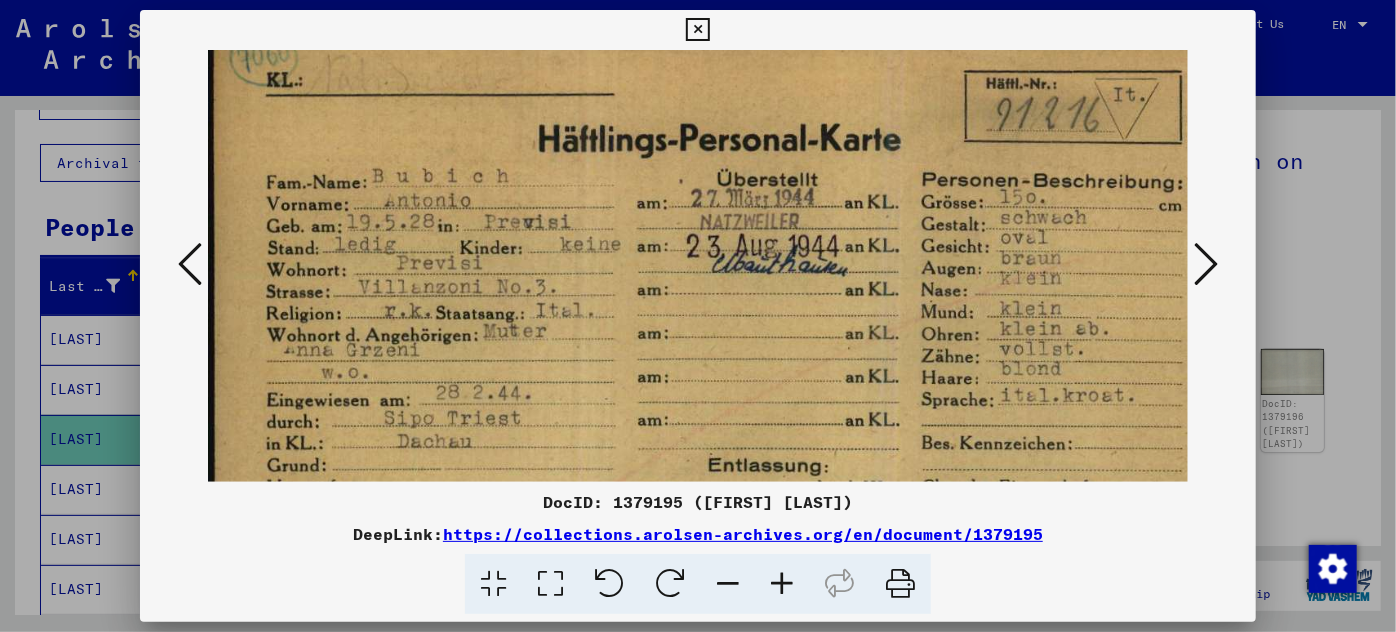 scroll, scrollTop: 31, scrollLeft: 0, axis: vertical 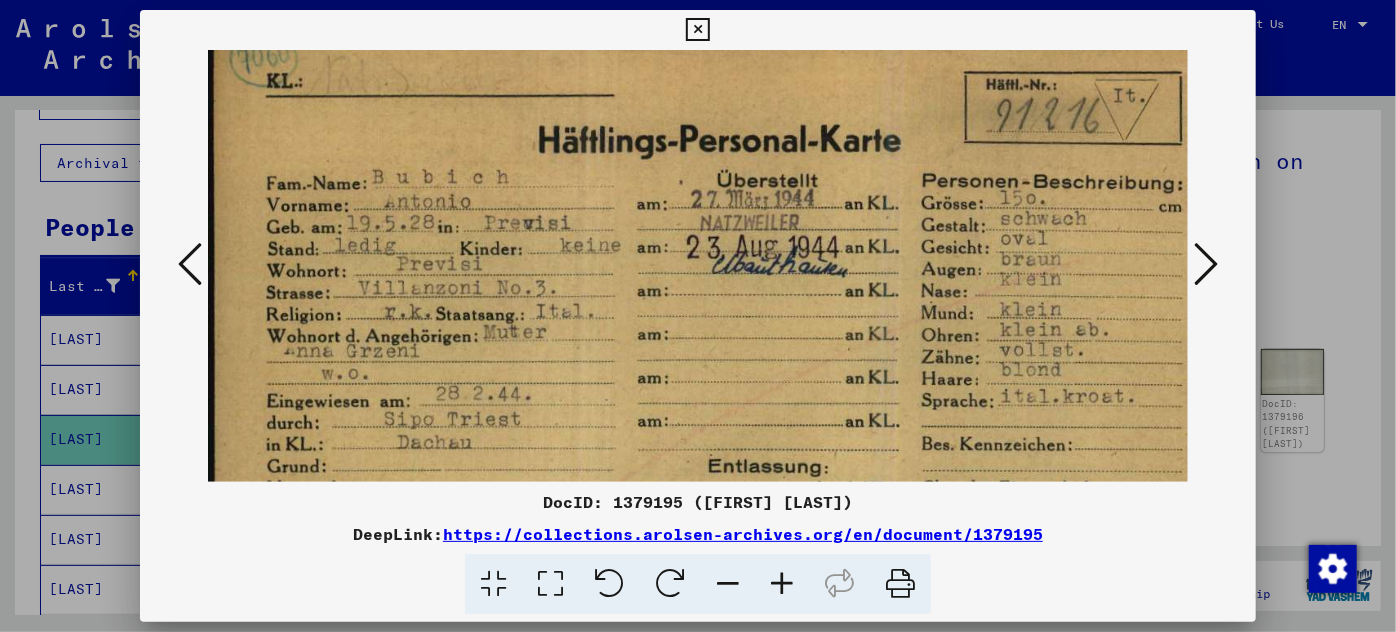 drag, startPoint x: 596, startPoint y: 415, endPoint x: 627, endPoint y: 305, distance: 114.28473 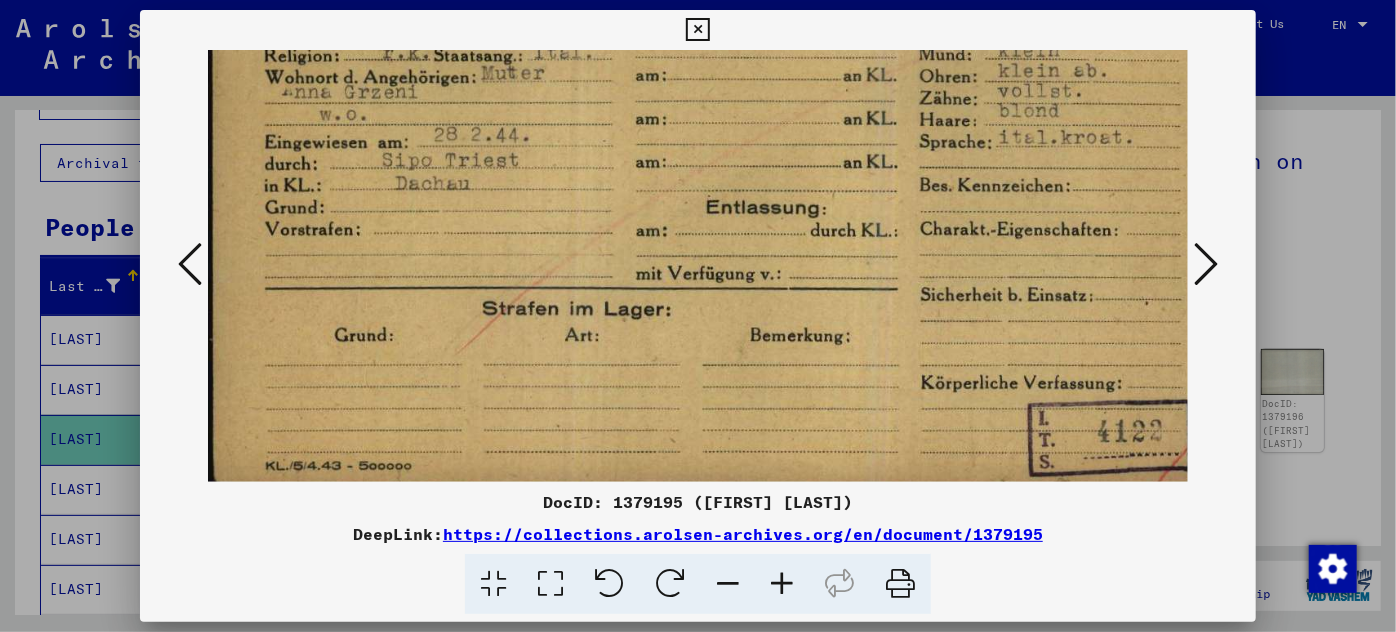 scroll, scrollTop: 300, scrollLeft: 0, axis: vertical 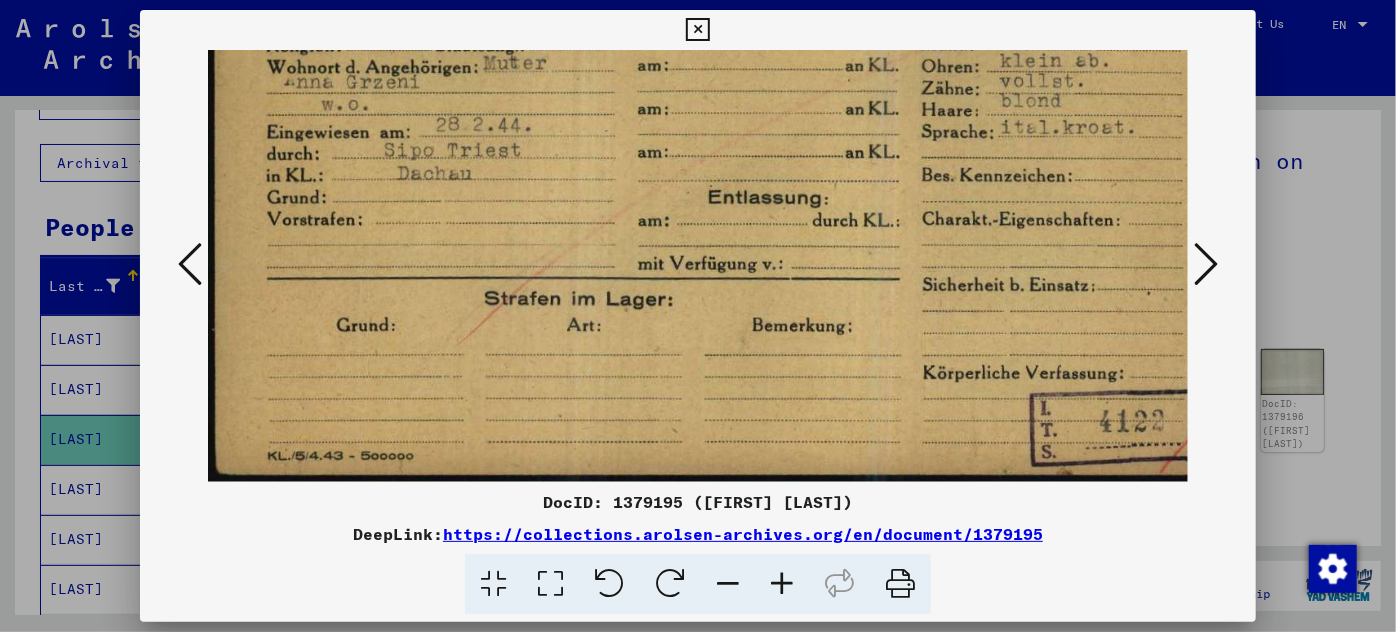 drag, startPoint x: 759, startPoint y: 399, endPoint x: 760, endPoint y: 86, distance: 313.0016 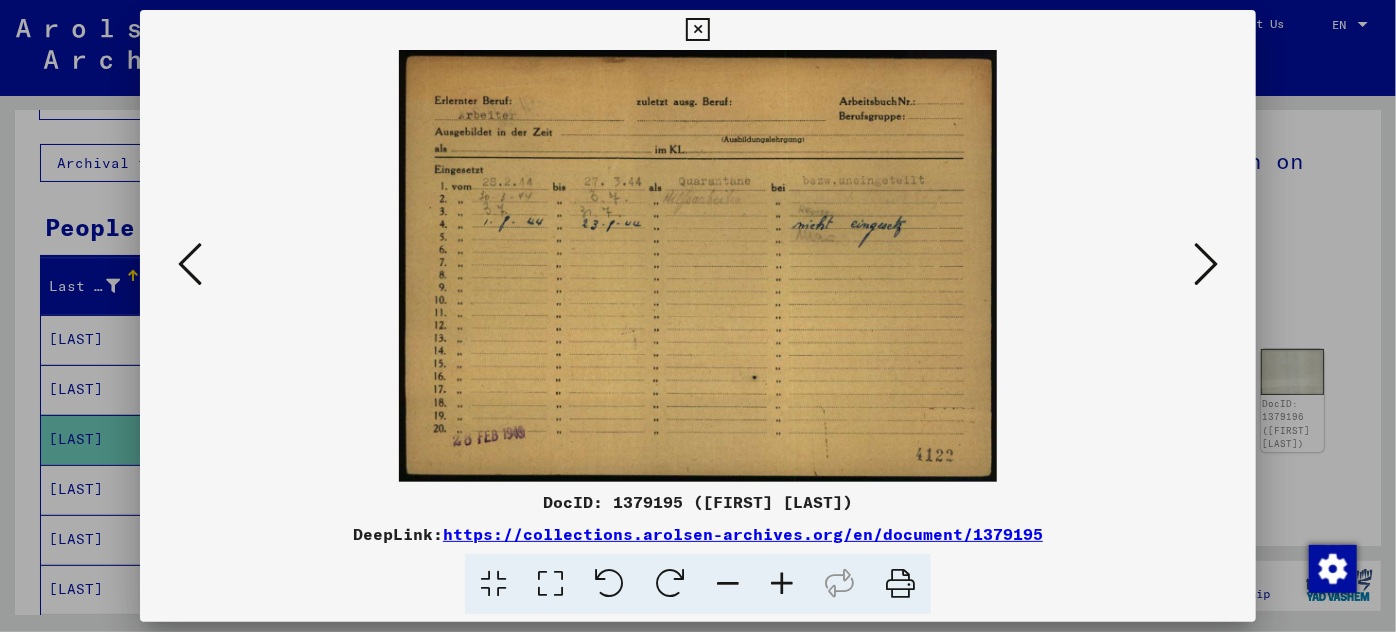 scroll, scrollTop: 0, scrollLeft: 0, axis: both 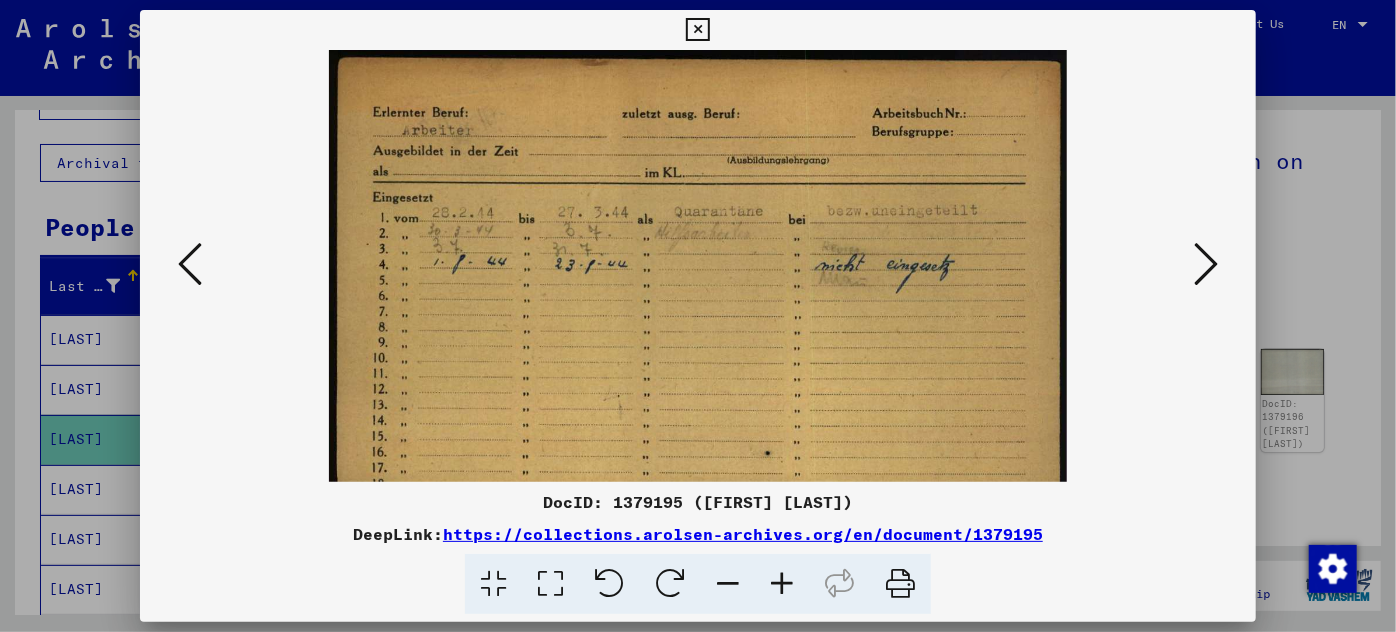 click at bounding box center [782, 584] 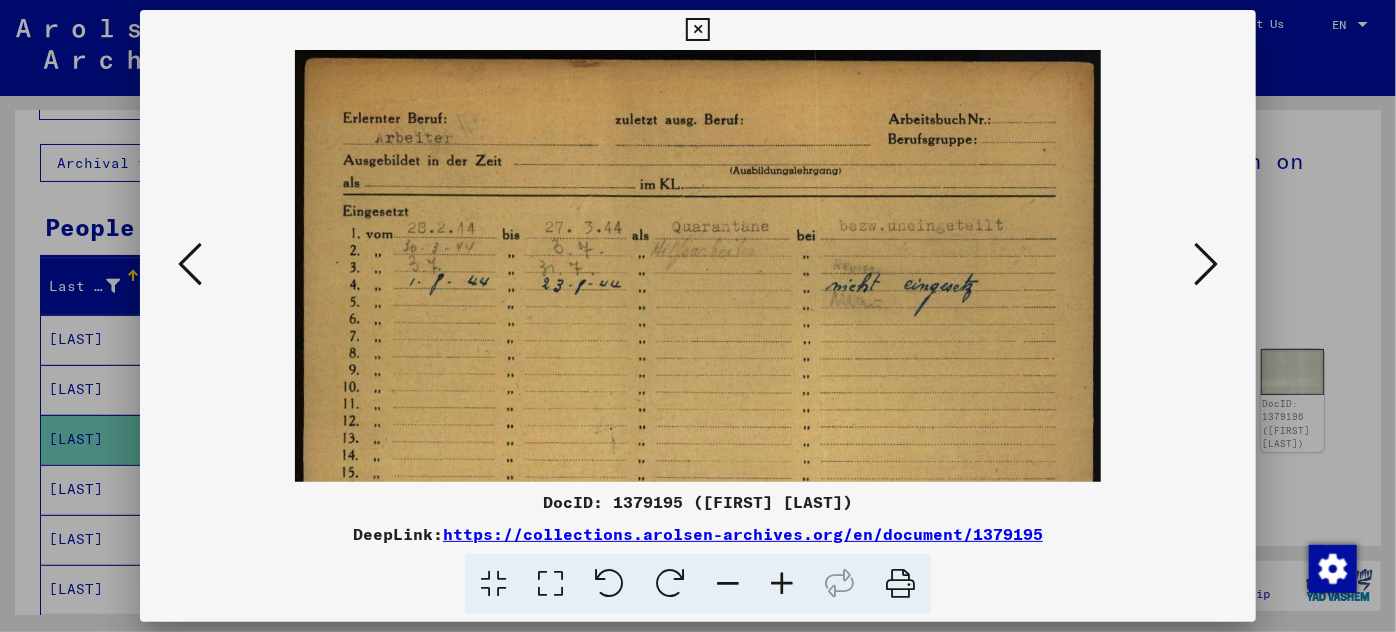 click at bounding box center [782, 584] 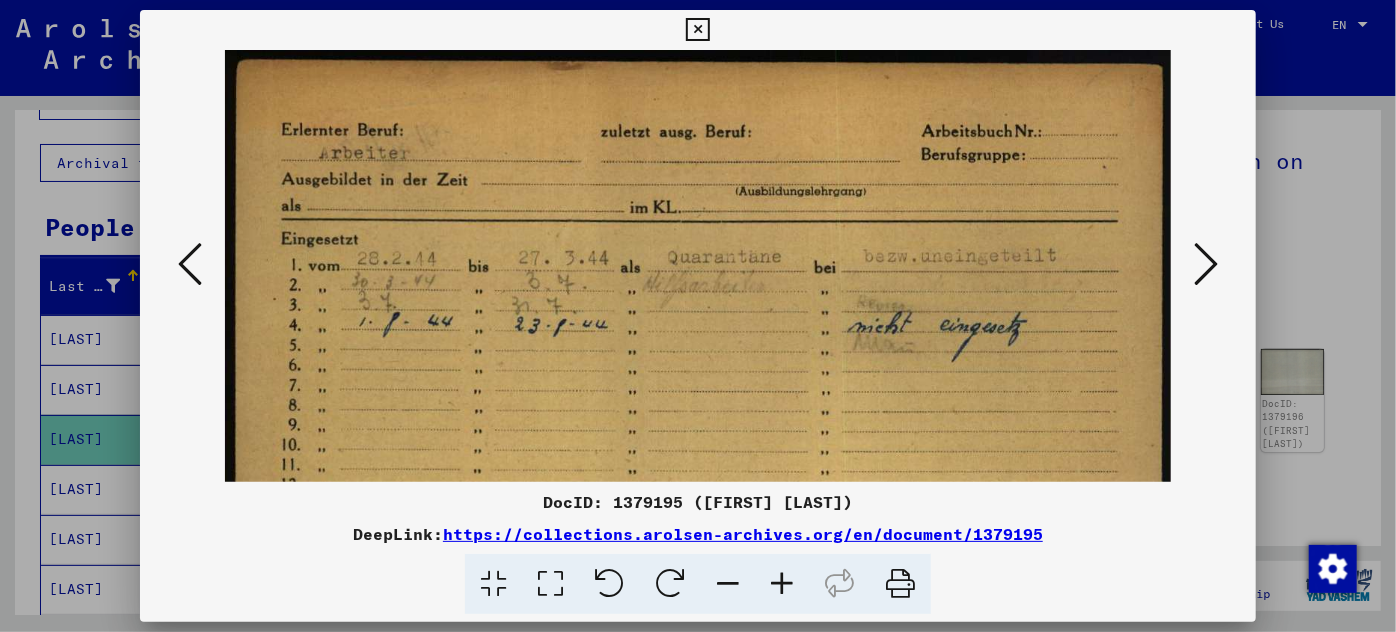 click at bounding box center (782, 584) 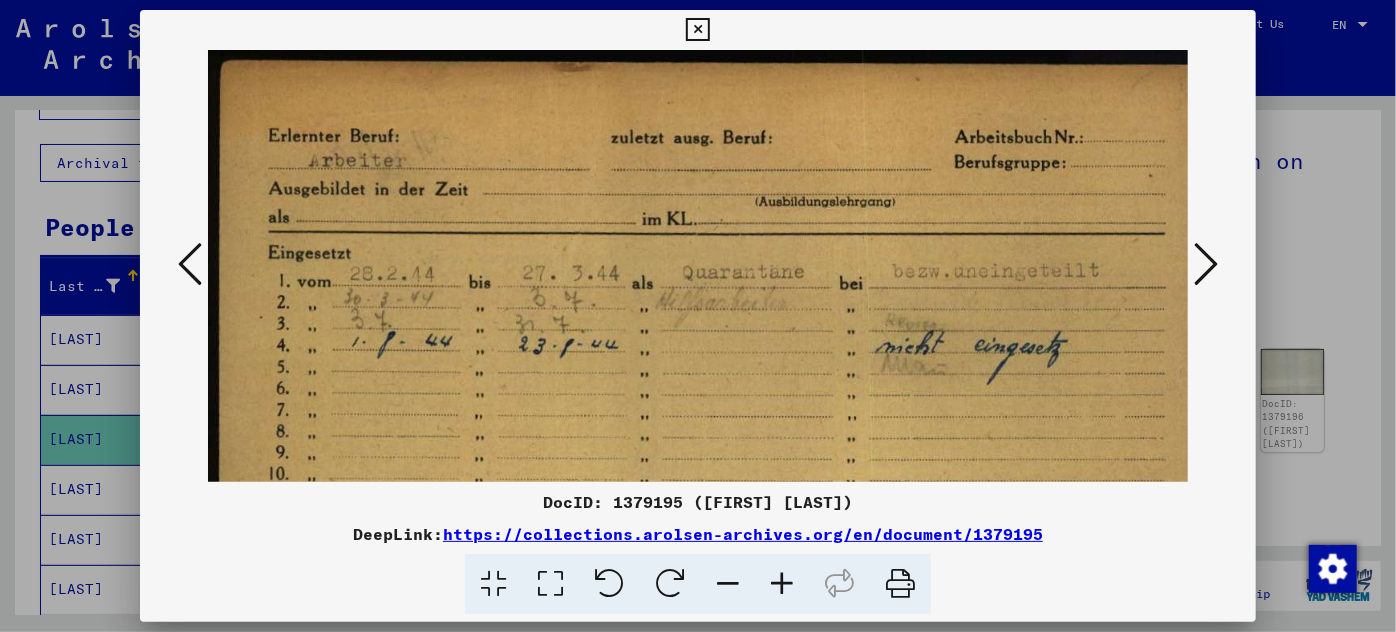 click at bounding box center [782, 584] 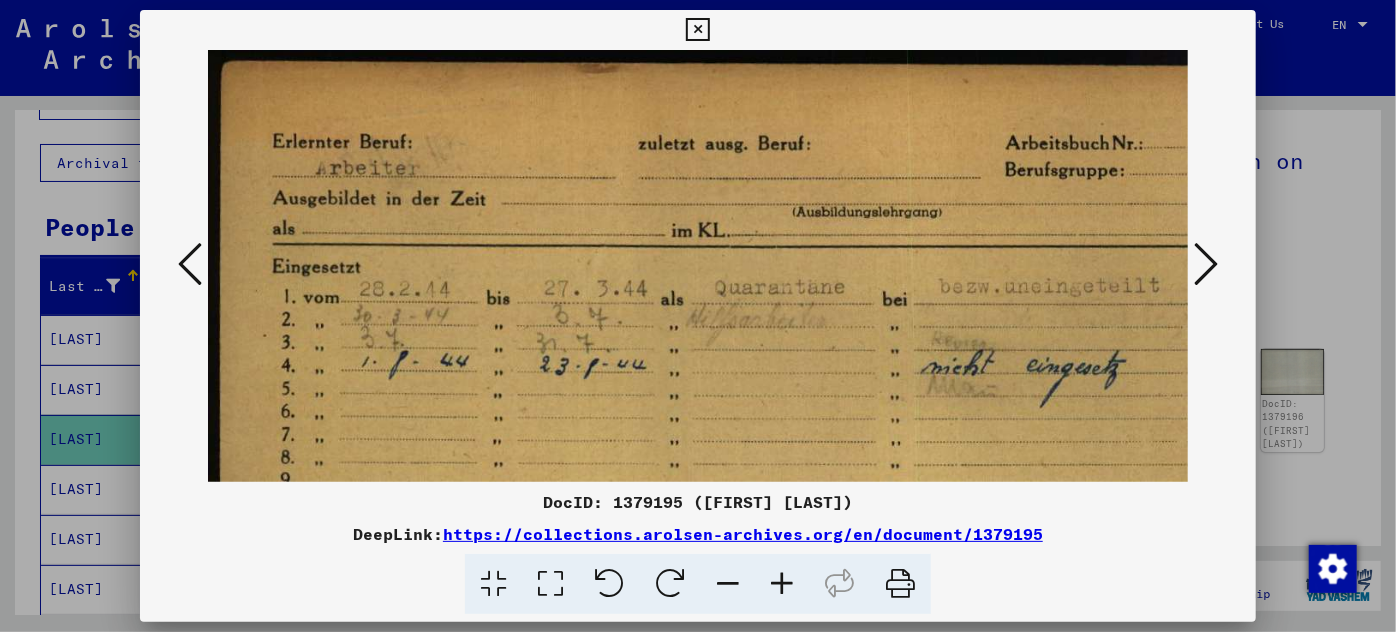 click at bounding box center (782, 584) 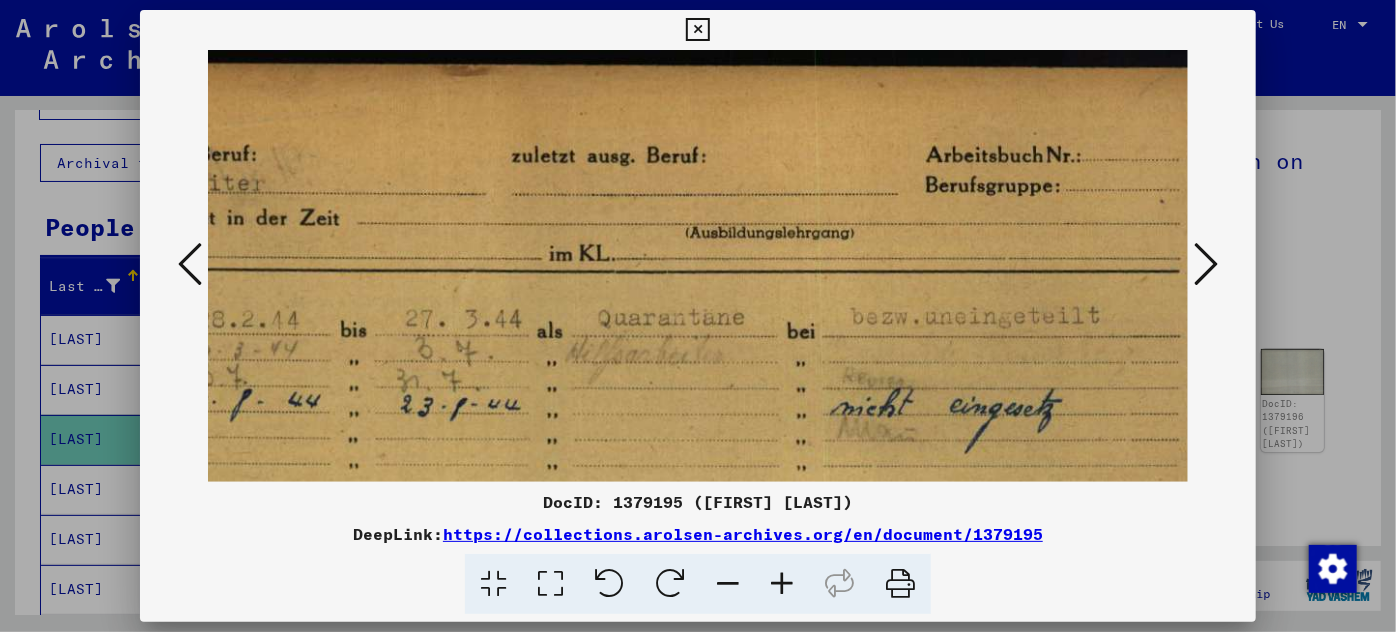 scroll, scrollTop: 0, scrollLeft: 94, axis: horizontal 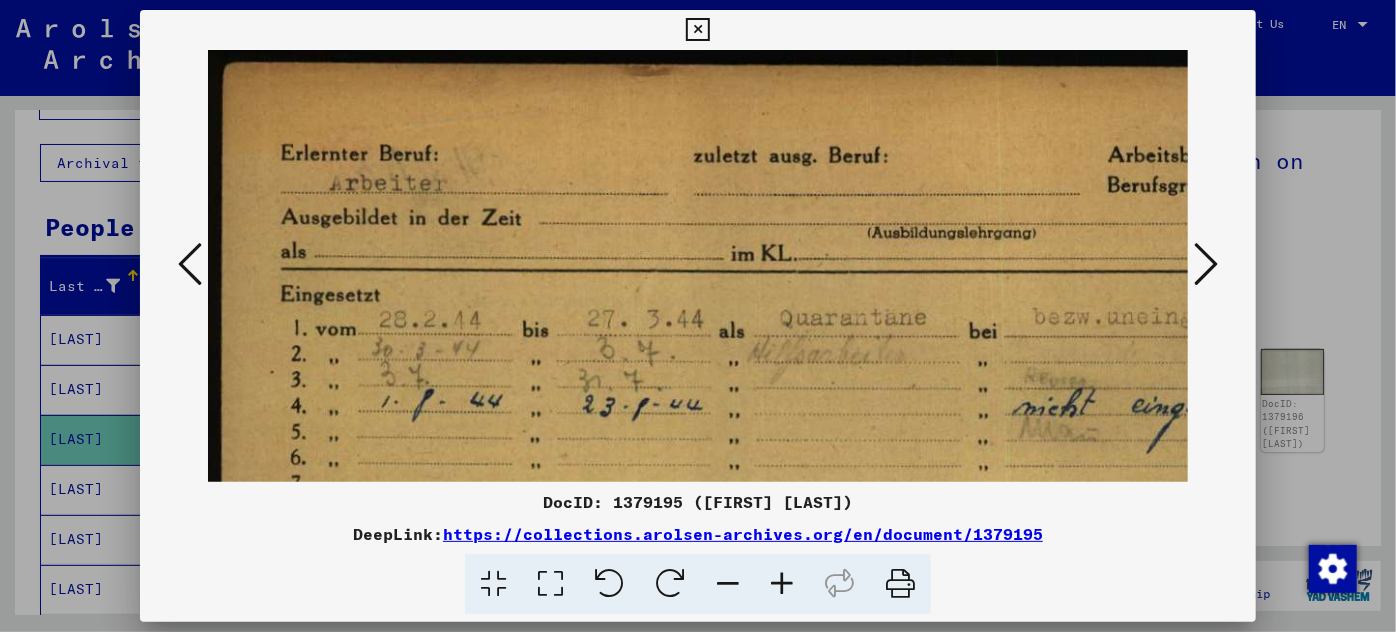 drag, startPoint x: 611, startPoint y: 349, endPoint x: 715, endPoint y: 351, distance: 104.019226 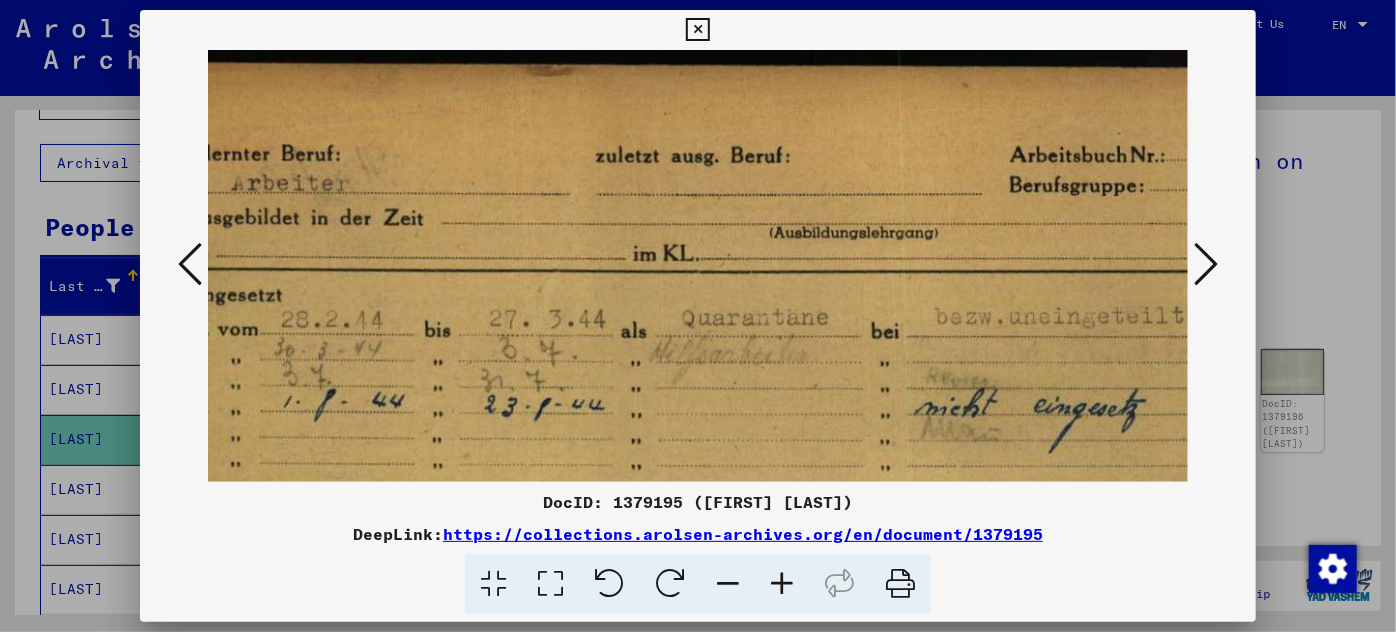 scroll, scrollTop: 0, scrollLeft: 97, axis: horizontal 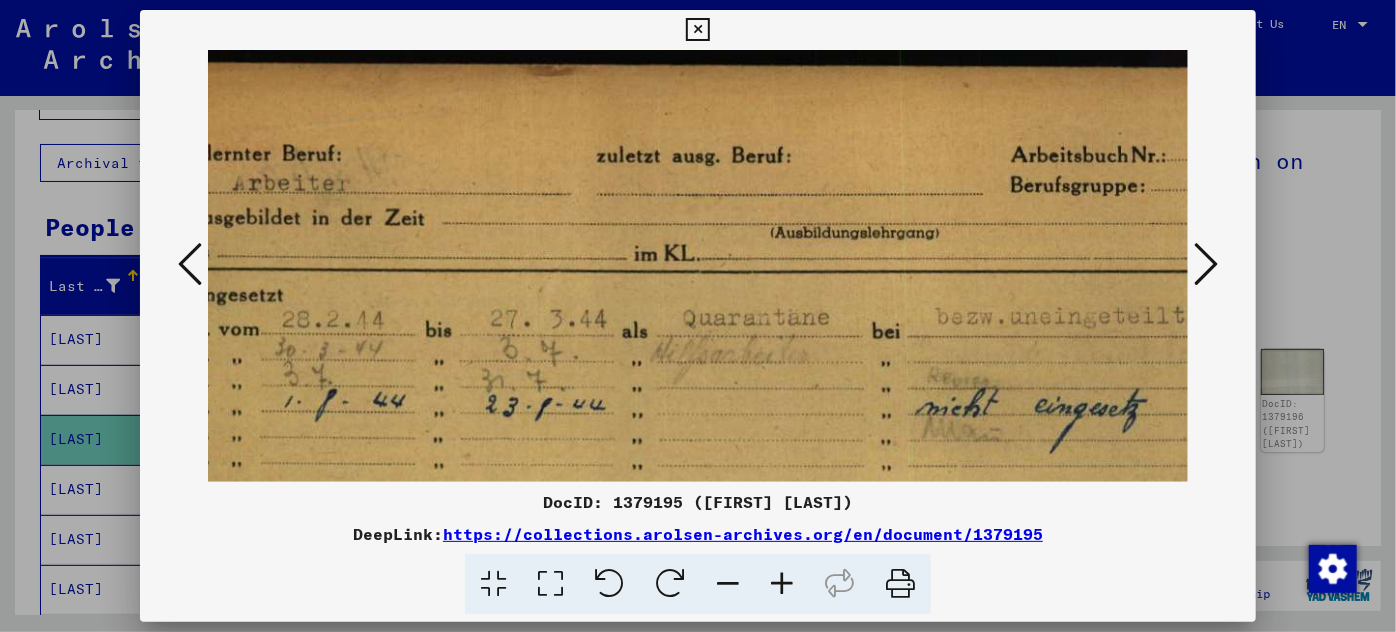drag, startPoint x: 917, startPoint y: 371, endPoint x: 824, endPoint y: 402, distance: 98.03061 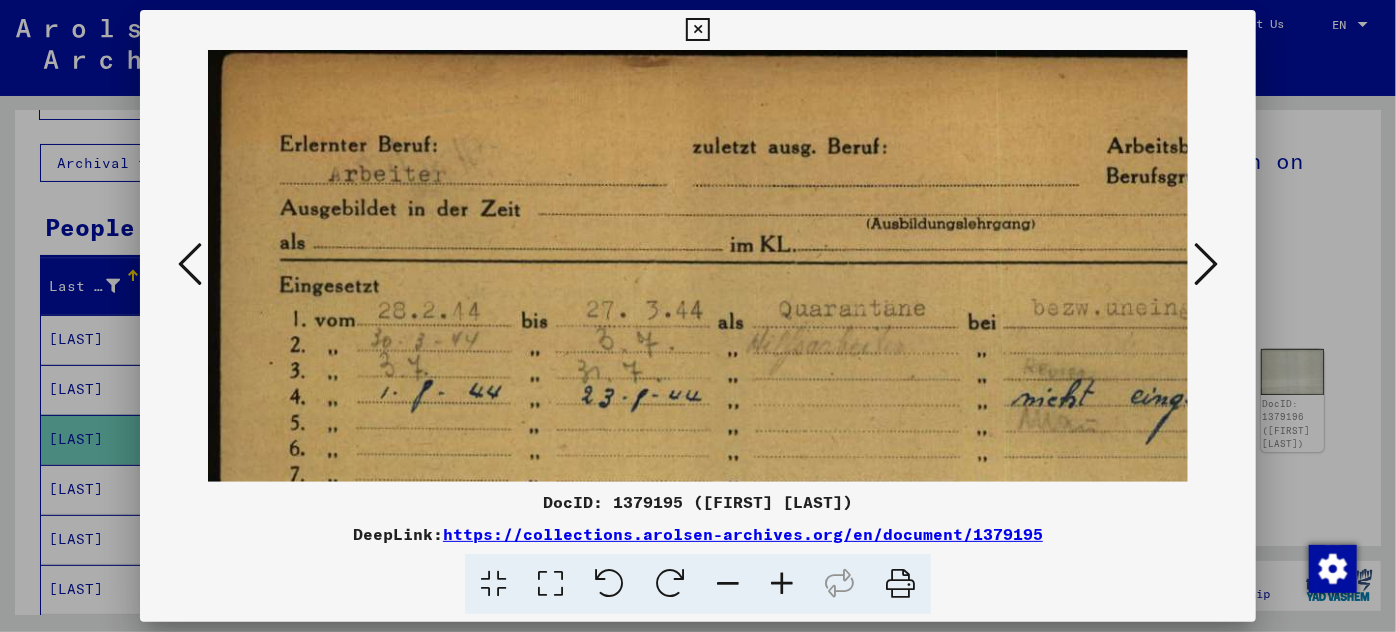 scroll, scrollTop: 10, scrollLeft: 0, axis: vertical 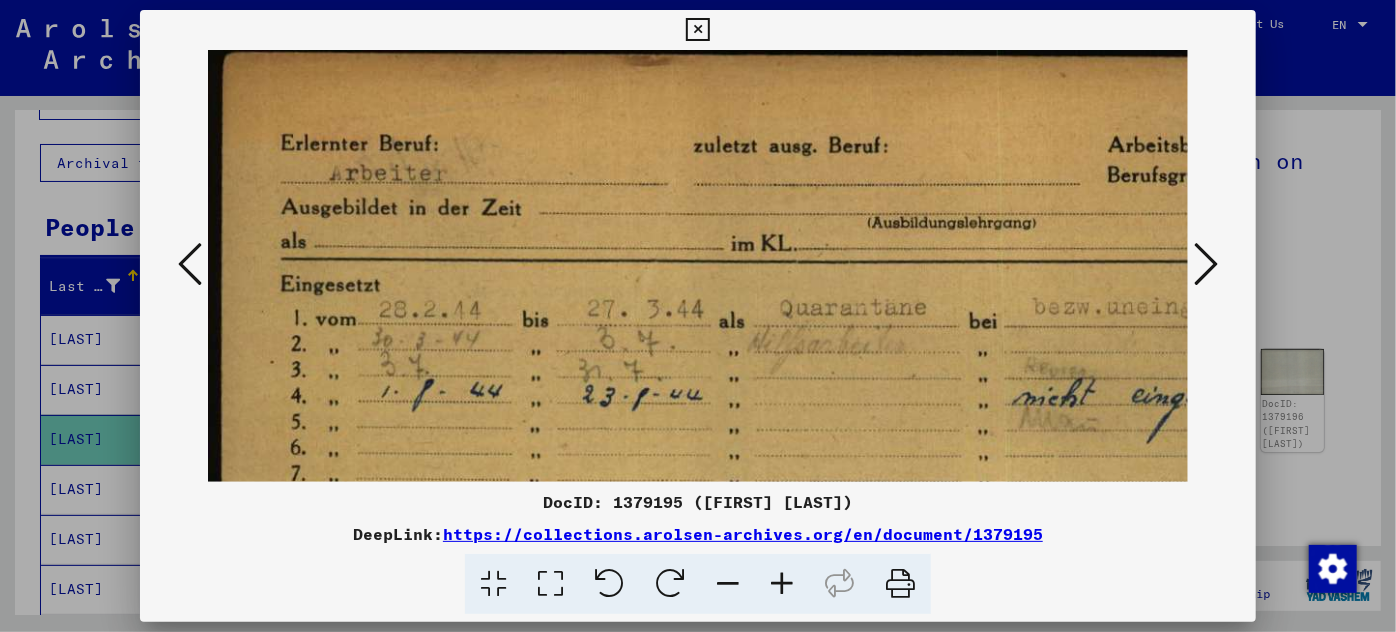 drag, startPoint x: 747, startPoint y: 373, endPoint x: 875, endPoint y: 362, distance: 128.47179 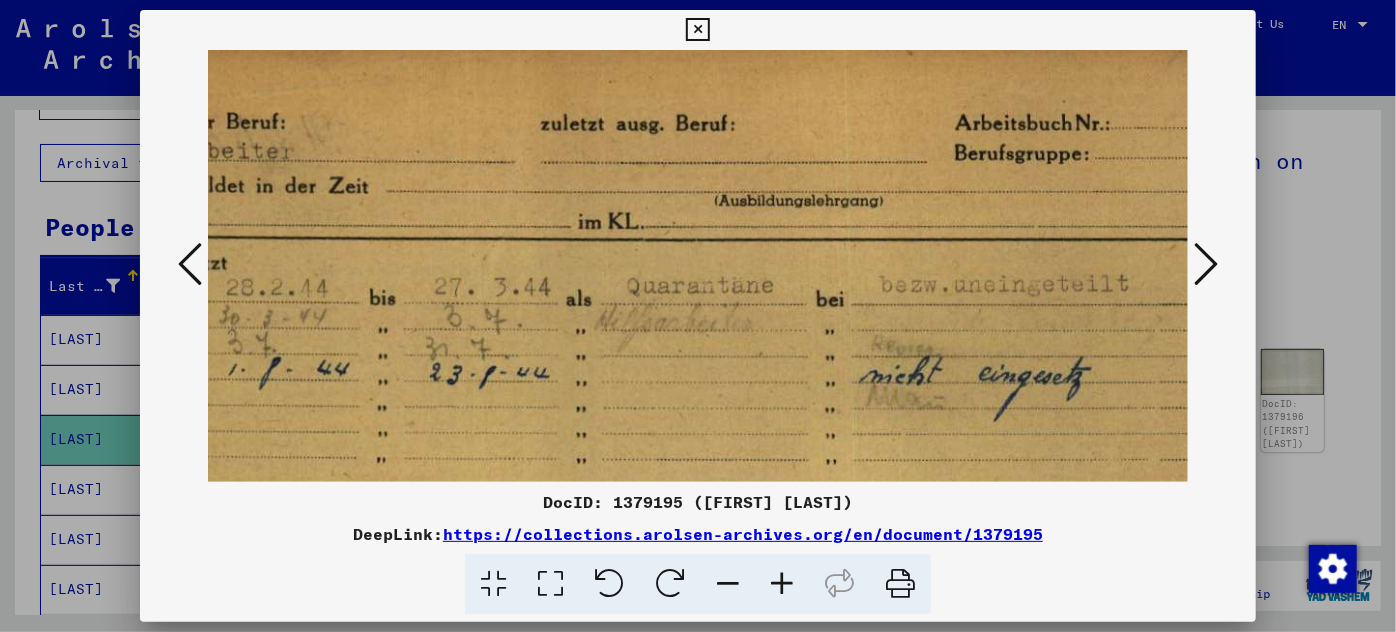 scroll, scrollTop: 36, scrollLeft: 125, axis: both 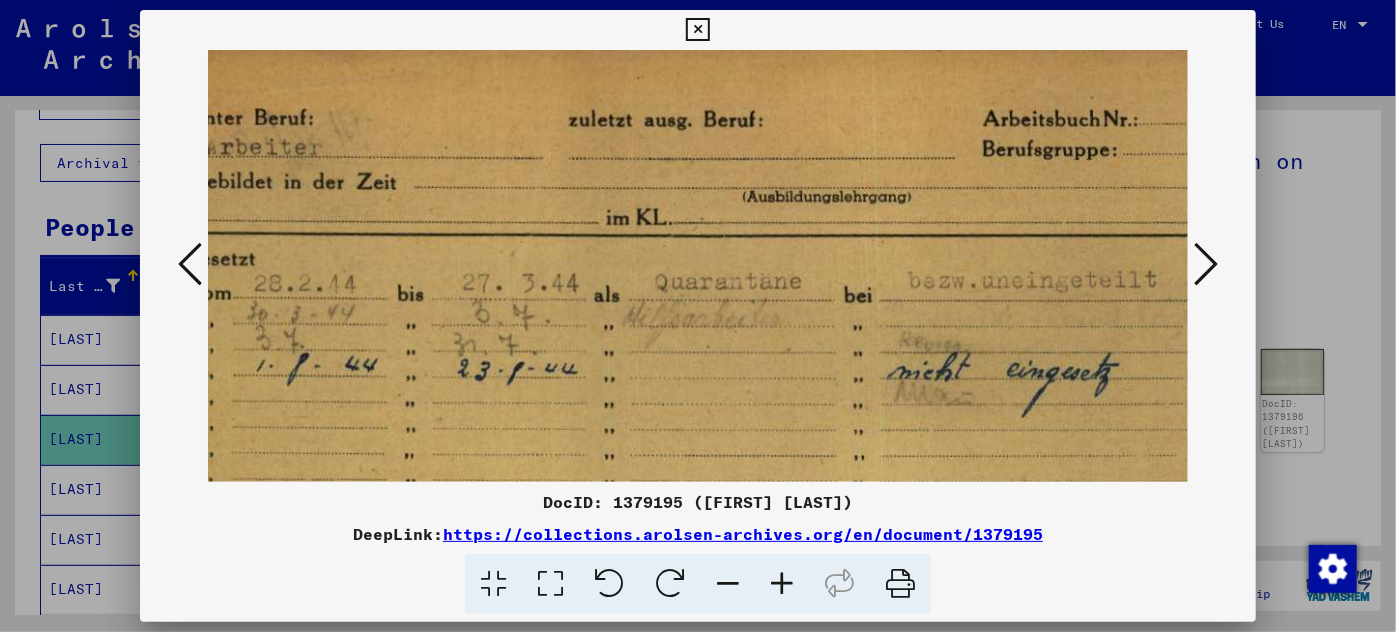 drag, startPoint x: 860, startPoint y: 411, endPoint x: 665, endPoint y: 384, distance: 196.86035 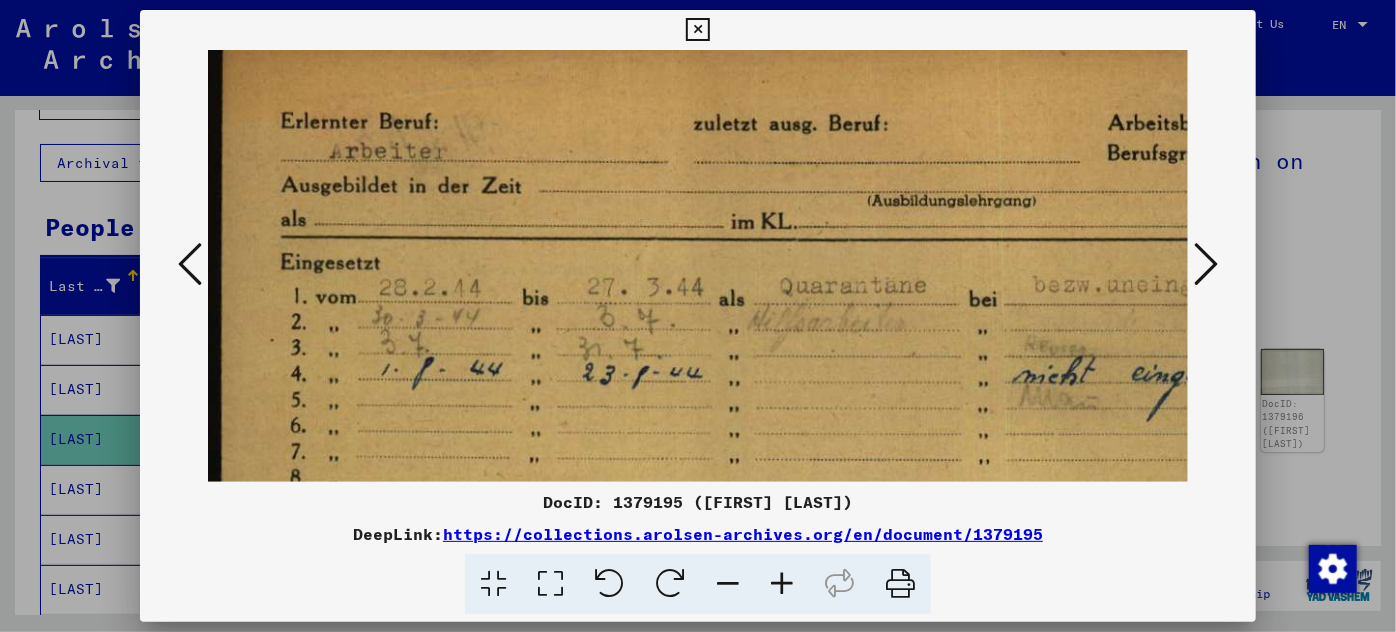 scroll, scrollTop: 32, scrollLeft: 0, axis: vertical 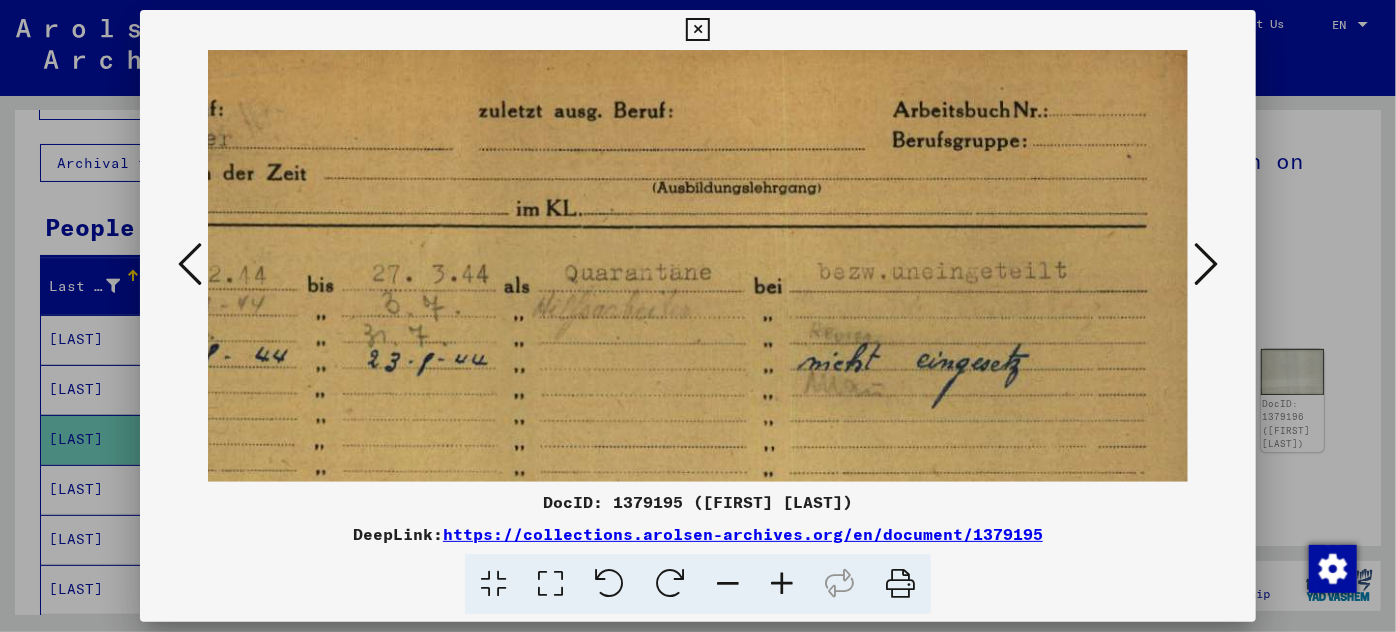 drag, startPoint x: 666, startPoint y: 381, endPoint x: 453, endPoint y: 367, distance: 213.4596 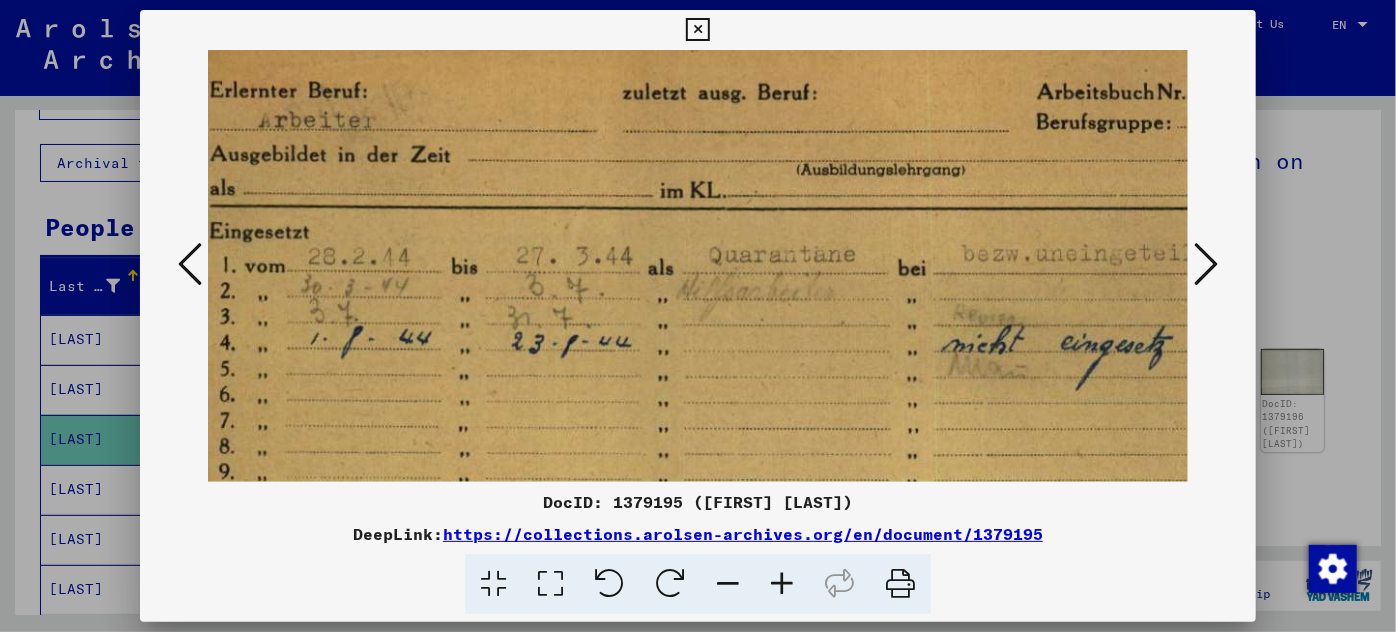 scroll, scrollTop: 63, scrollLeft: 70, axis: both 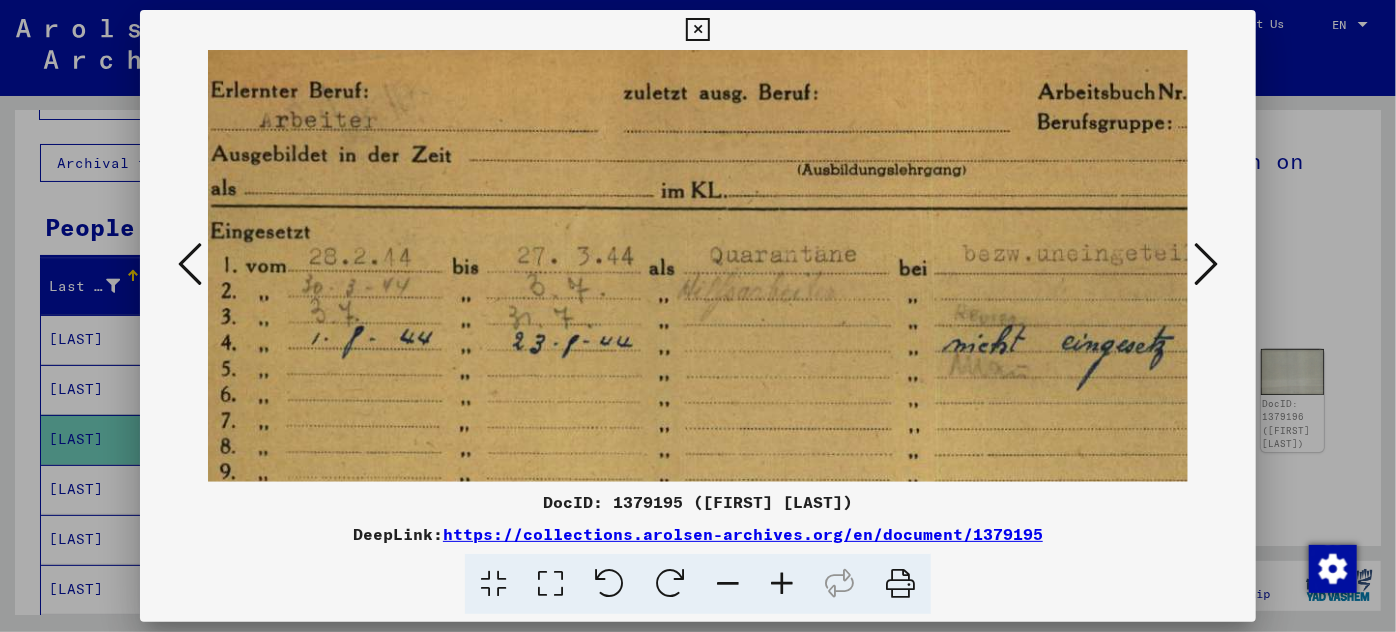drag, startPoint x: 428, startPoint y: 386, endPoint x: 576, endPoint y: 367, distance: 149.21461 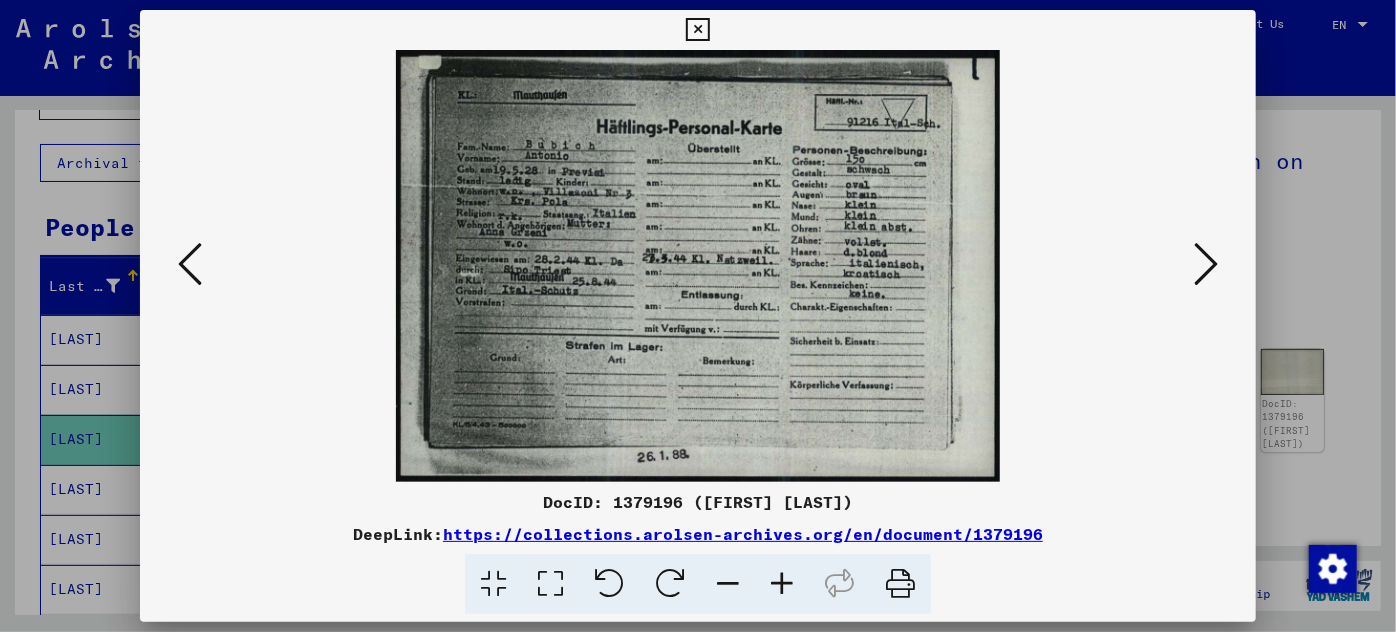 click at bounding box center [782, 584] 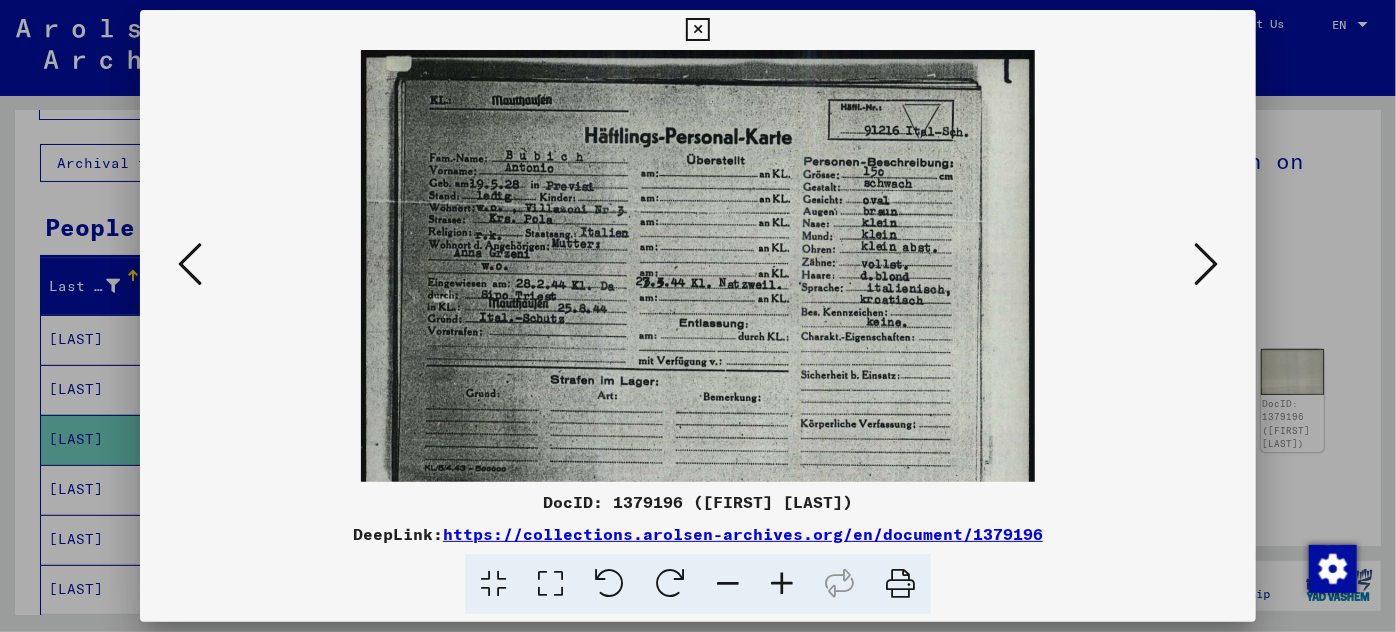 click at bounding box center [782, 584] 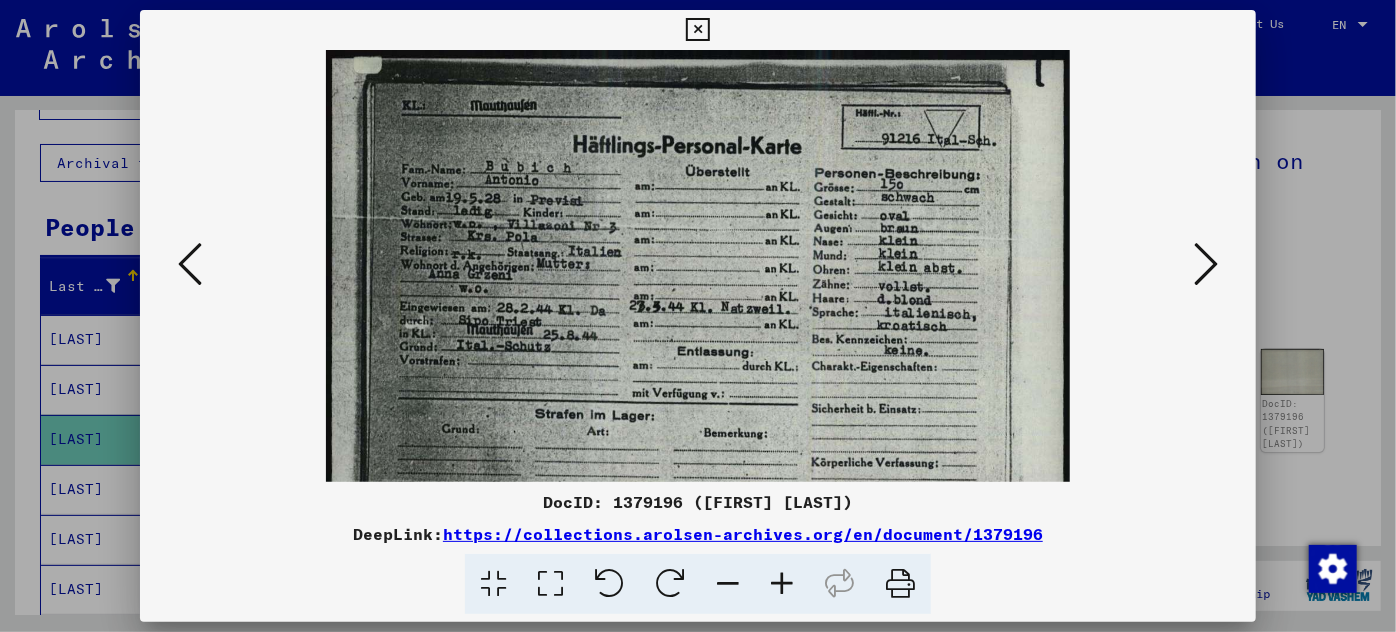 click at bounding box center [782, 584] 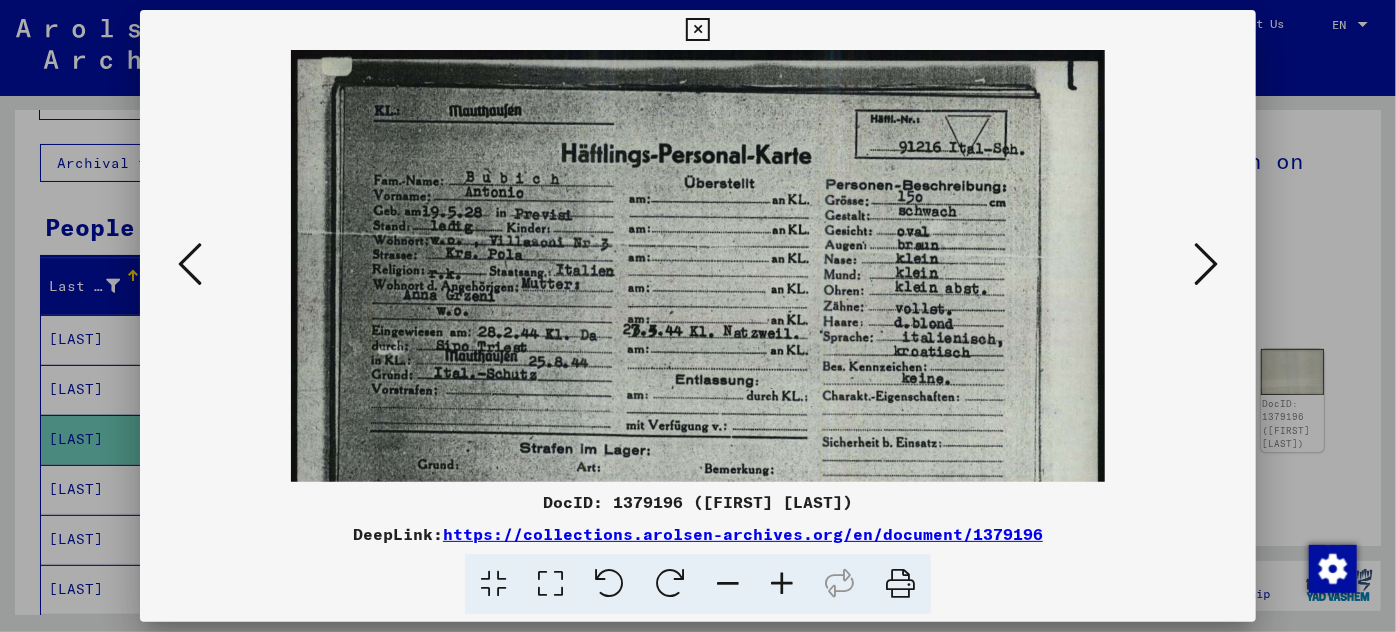 click at bounding box center (782, 584) 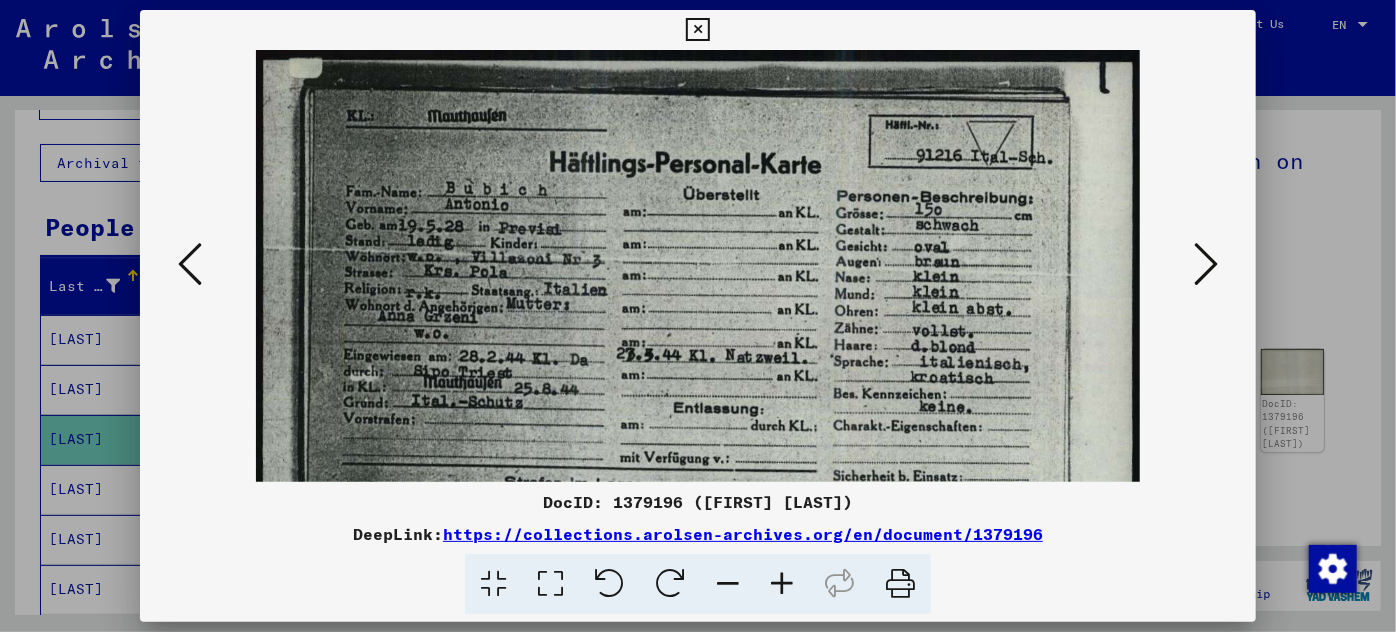 click at bounding box center (782, 584) 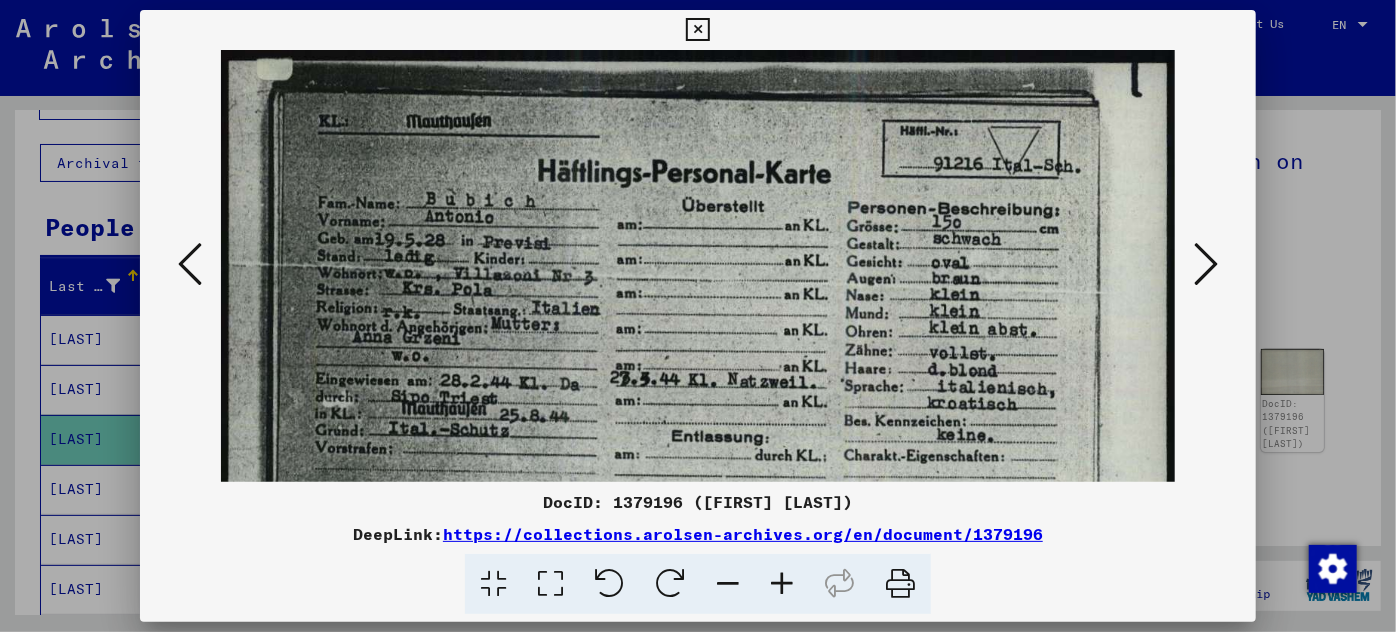 click at bounding box center (1206, 264) 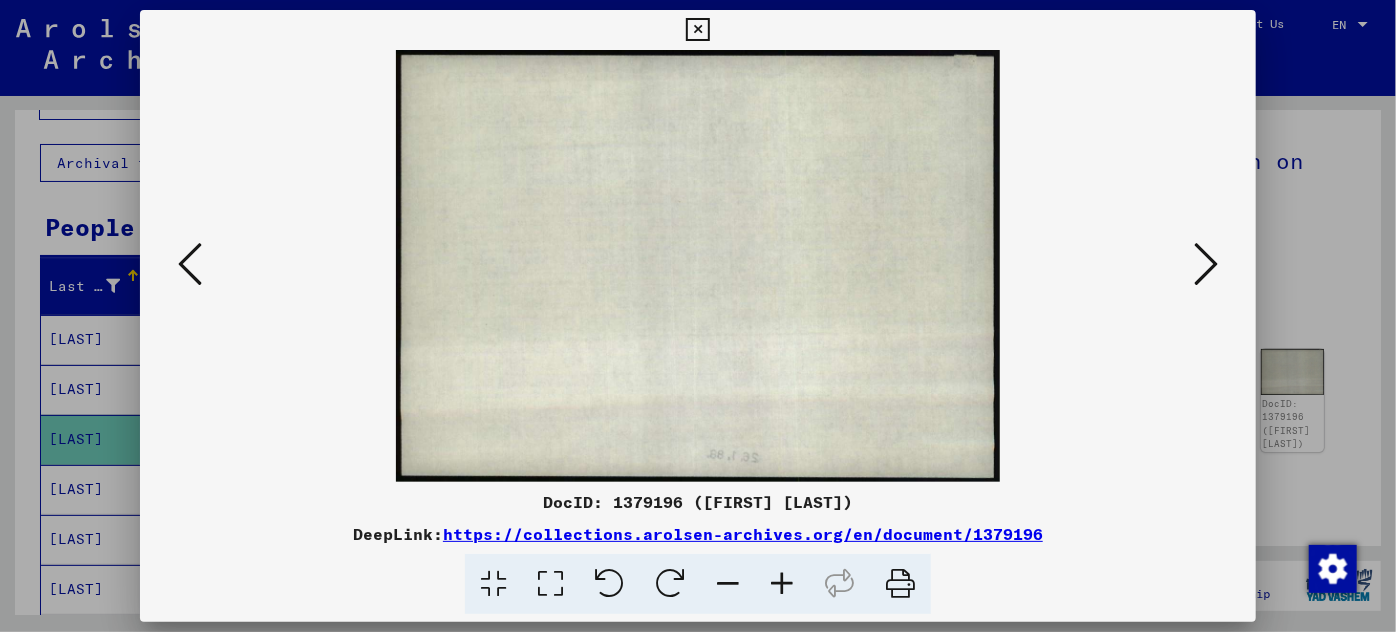 click at bounding box center (1206, 264) 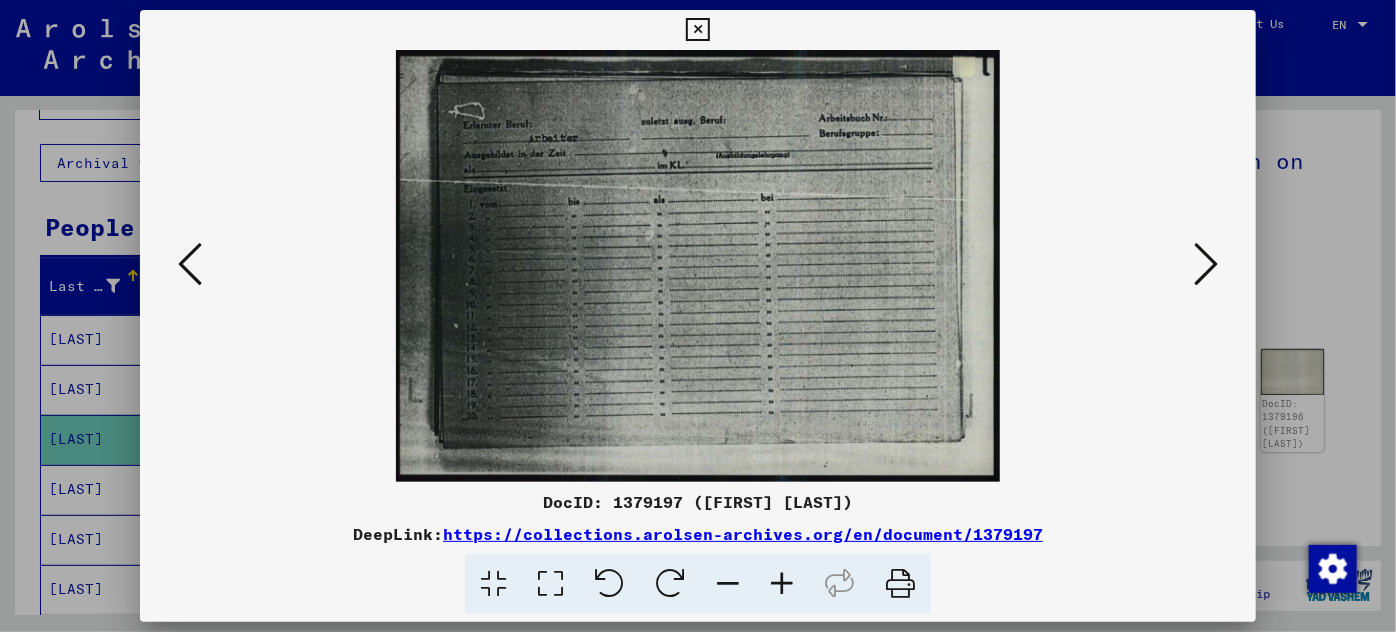 click at bounding box center [1206, 264] 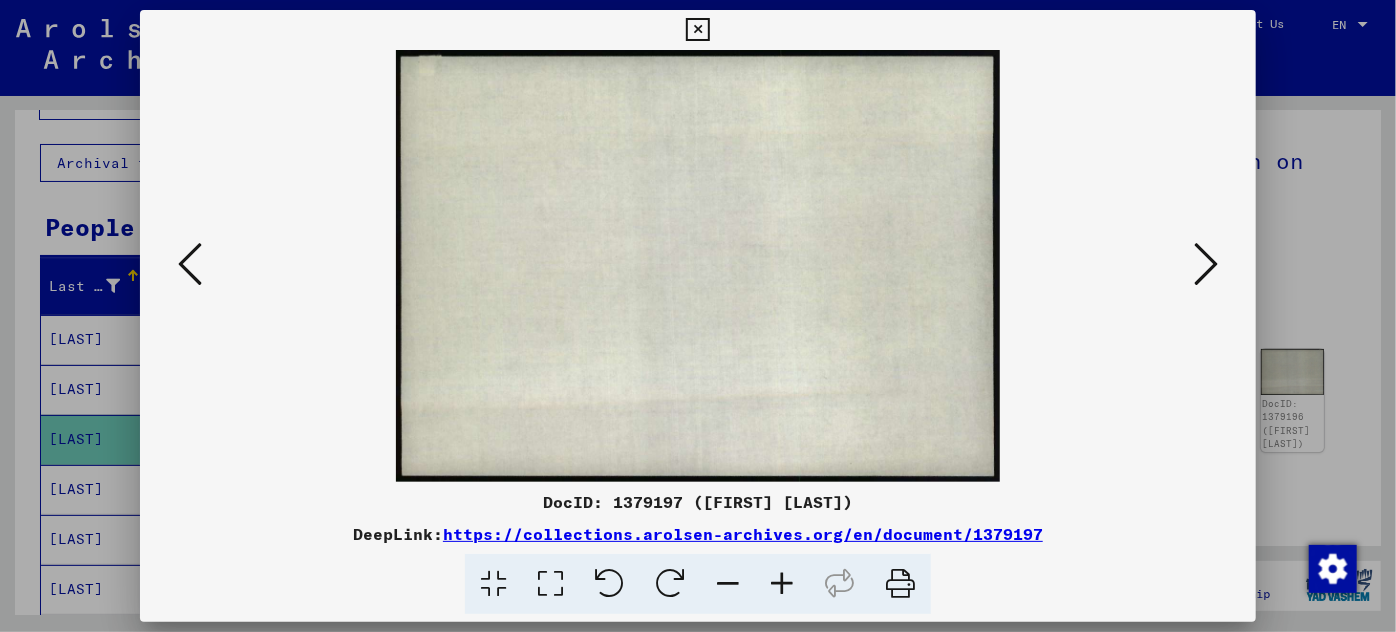 click at bounding box center [1206, 264] 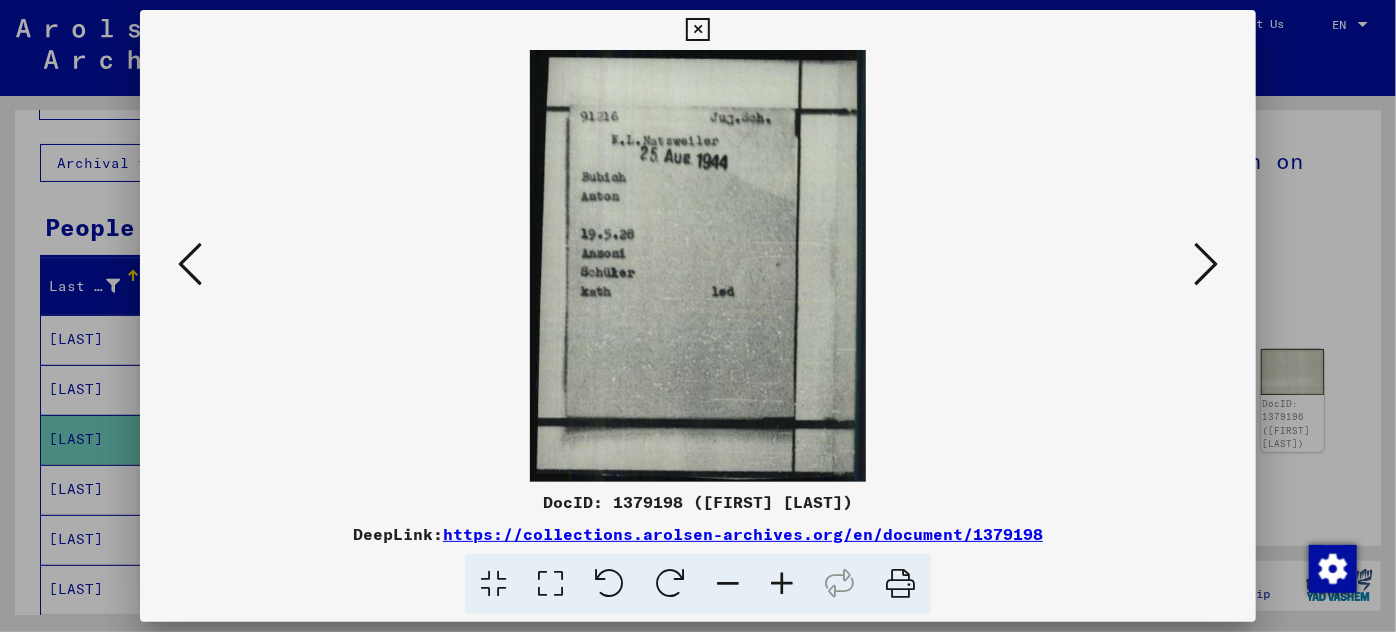 click at bounding box center [782, 584] 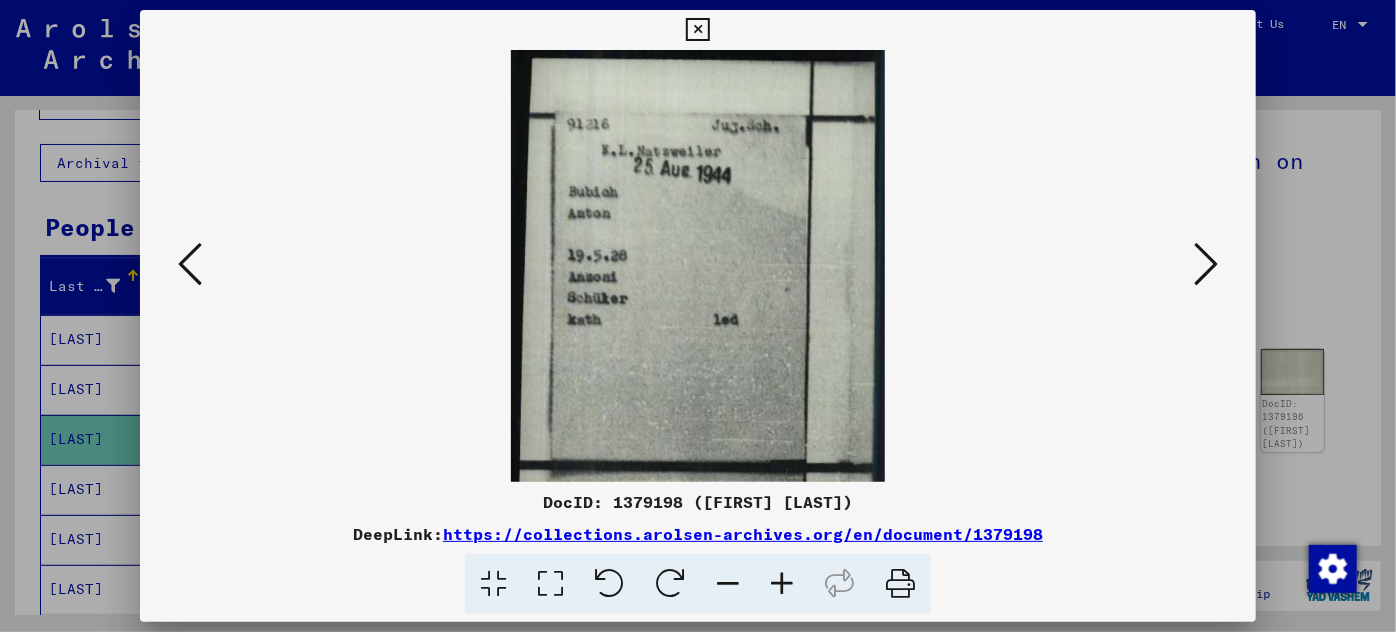 click at bounding box center [782, 584] 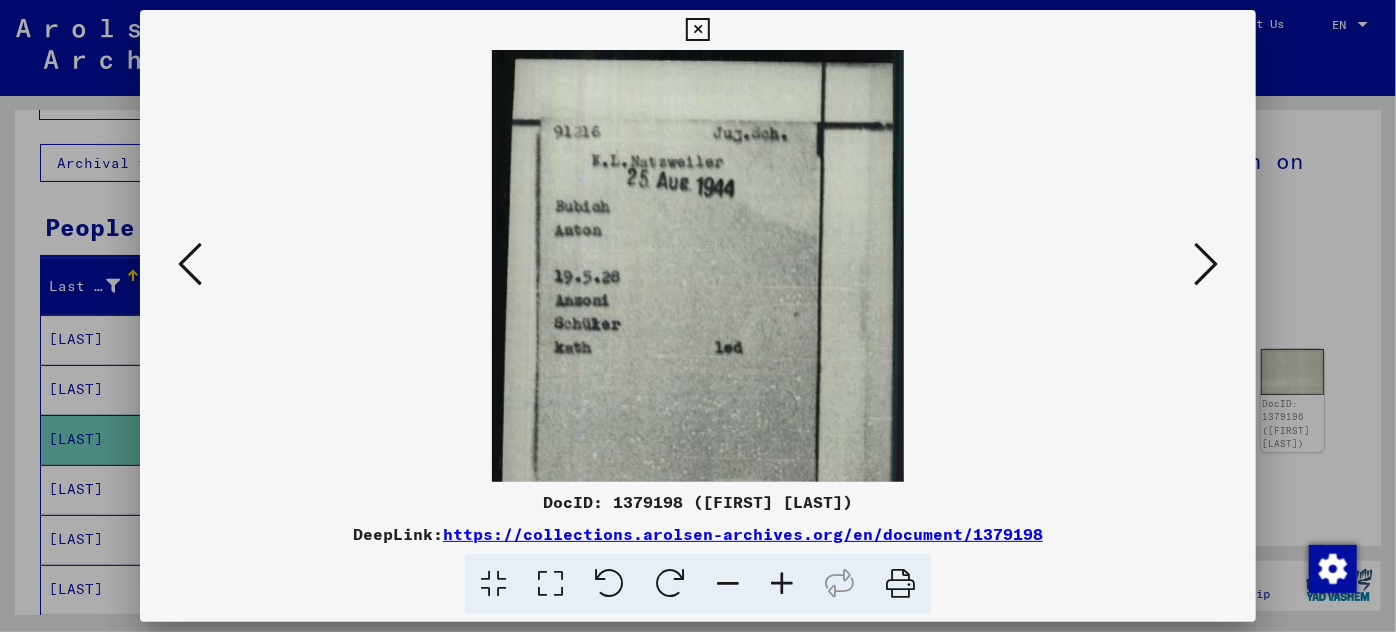 click at bounding box center (782, 584) 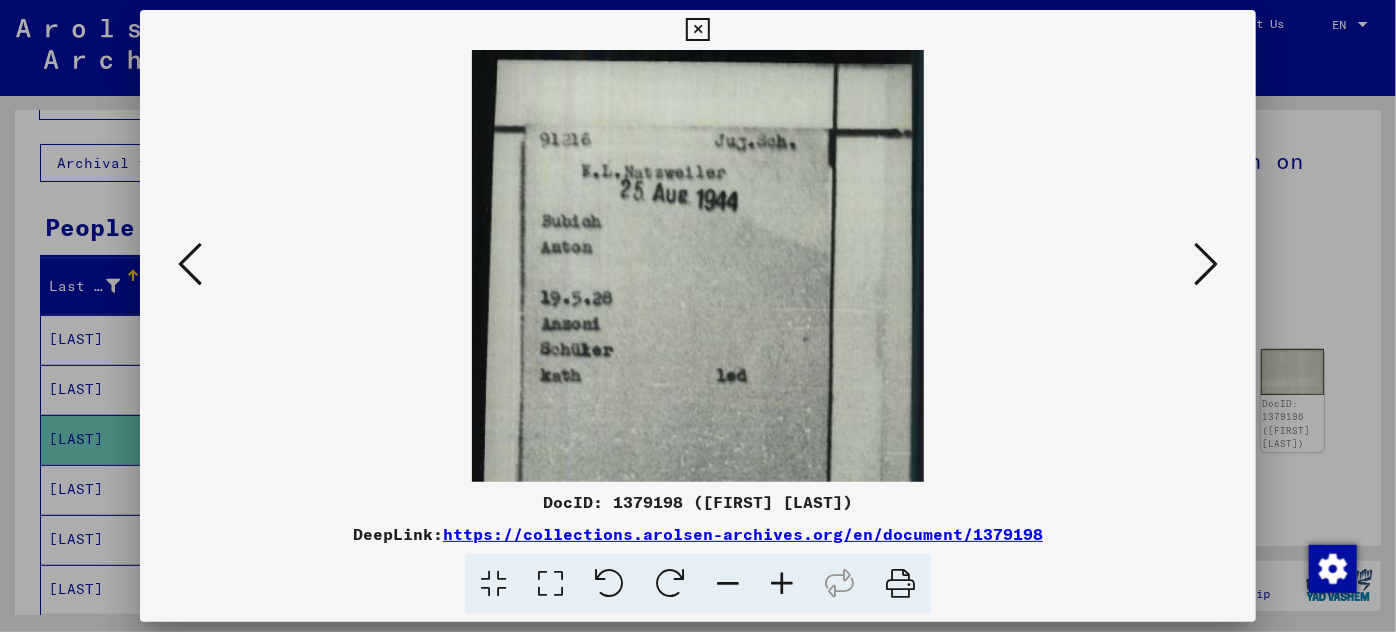 click at bounding box center (782, 584) 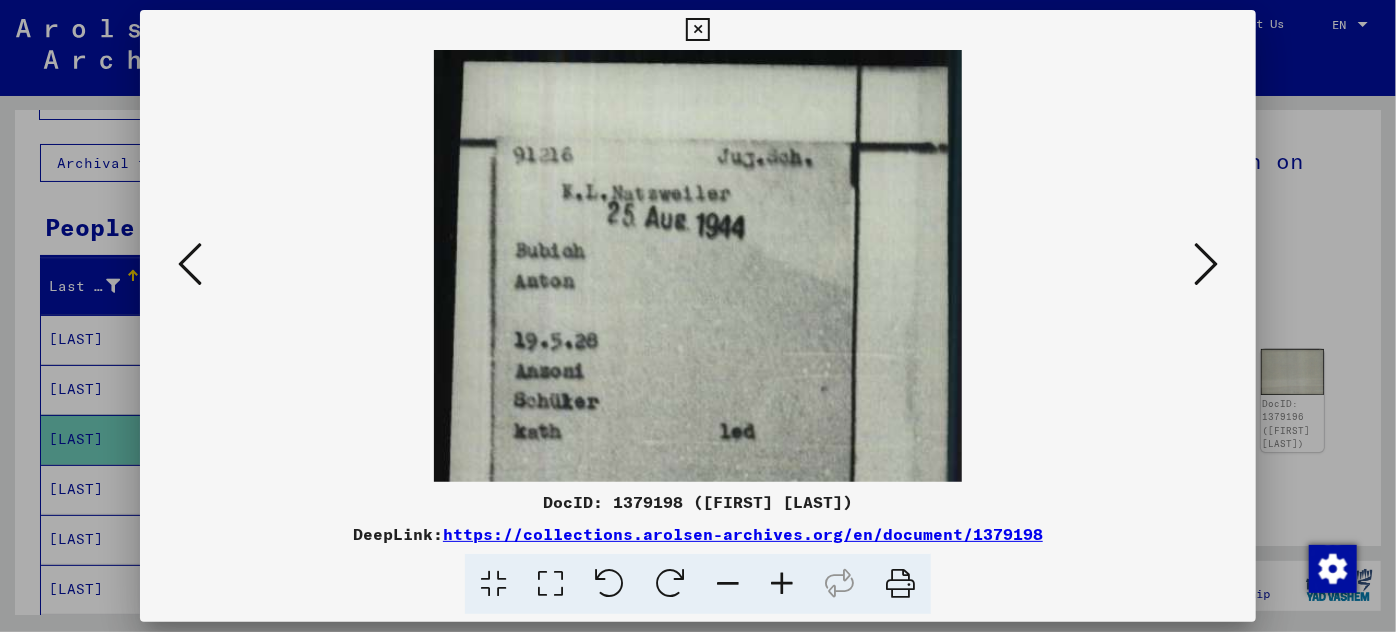 click at bounding box center (782, 584) 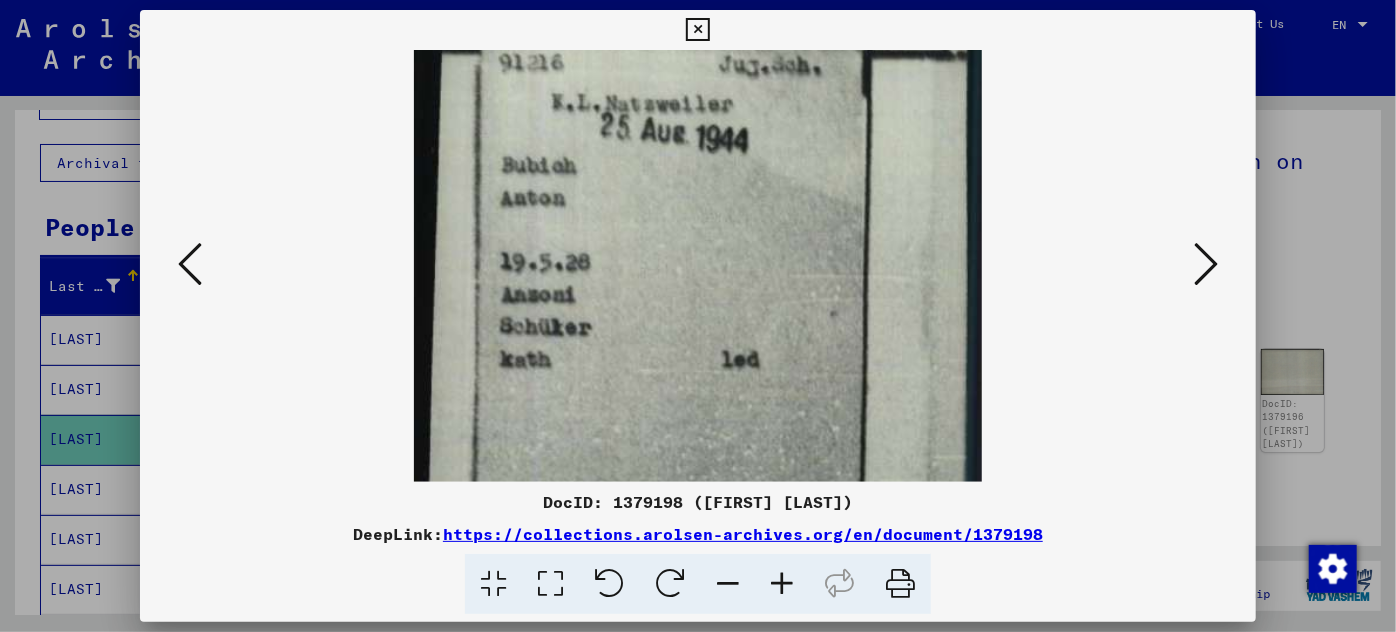 scroll, scrollTop: 101, scrollLeft: 0, axis: vertical 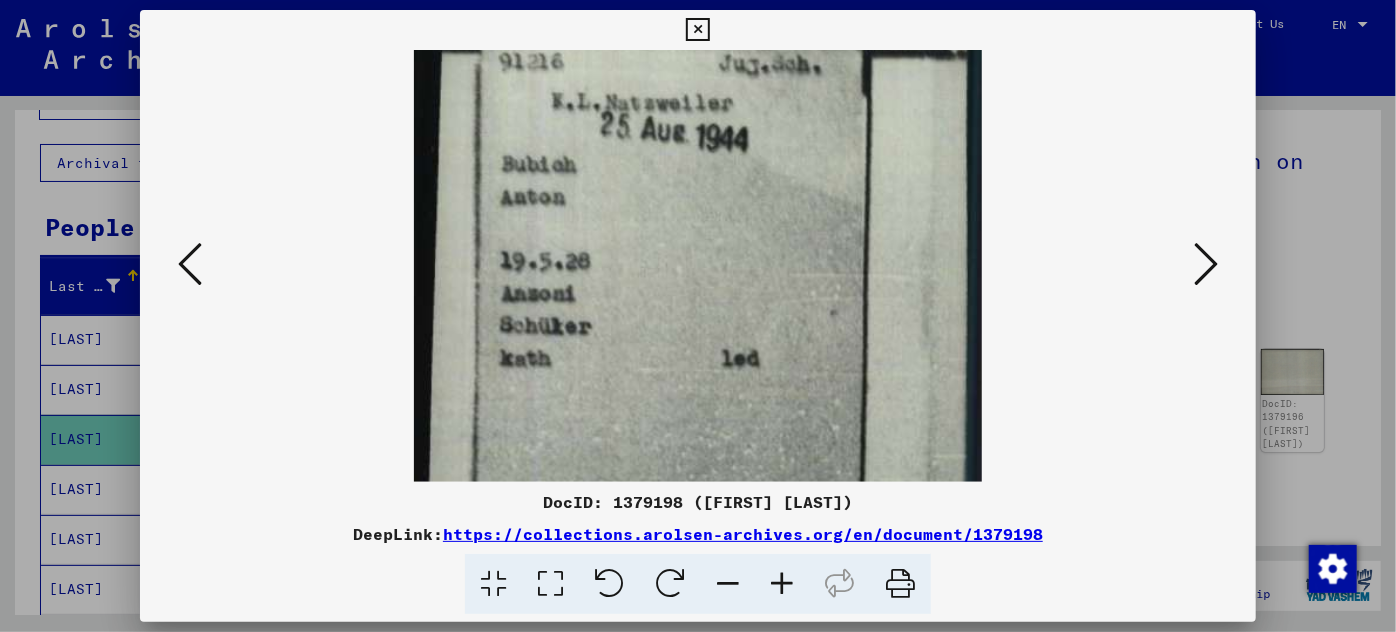 drag, startPoint x: 722, startPoint y: 308, endPoint x: 722, endPoint y: 207, distance: 101 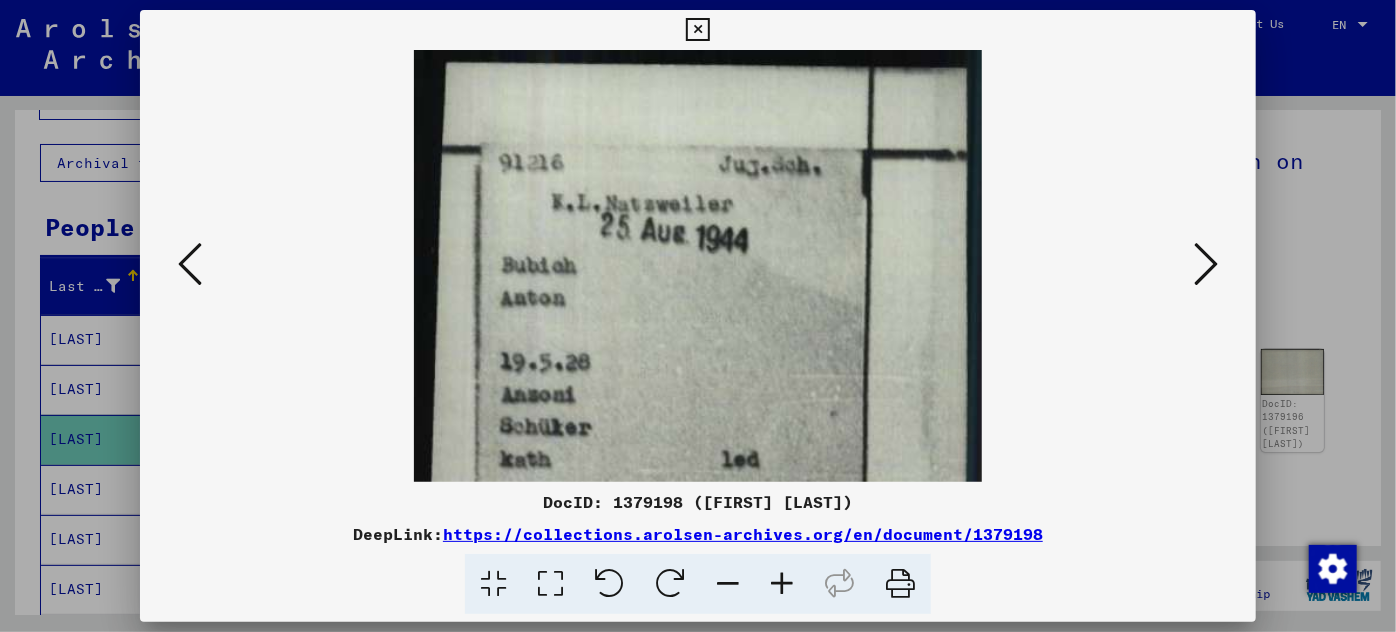 scroll, scrollTop: 0, scrollLeft: 0, axis: both 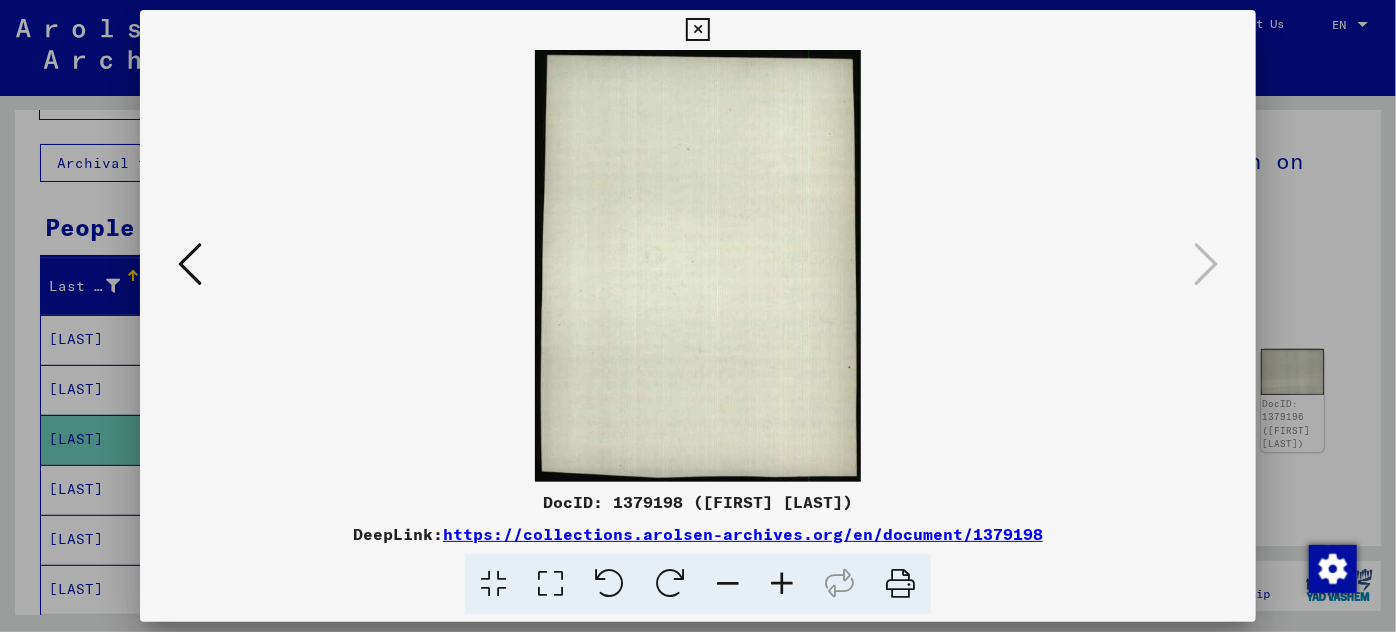 click at bounding box center (698, 316) 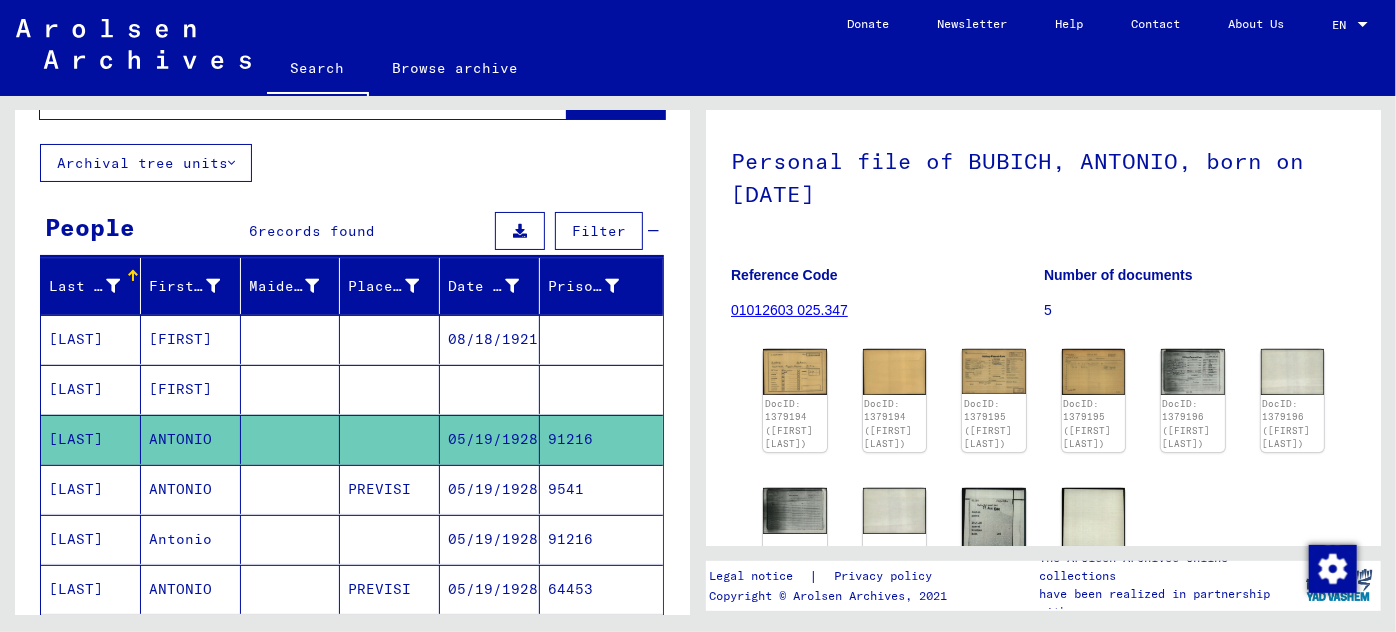 click on "05/19/1928" at bounding box center [490, 539] 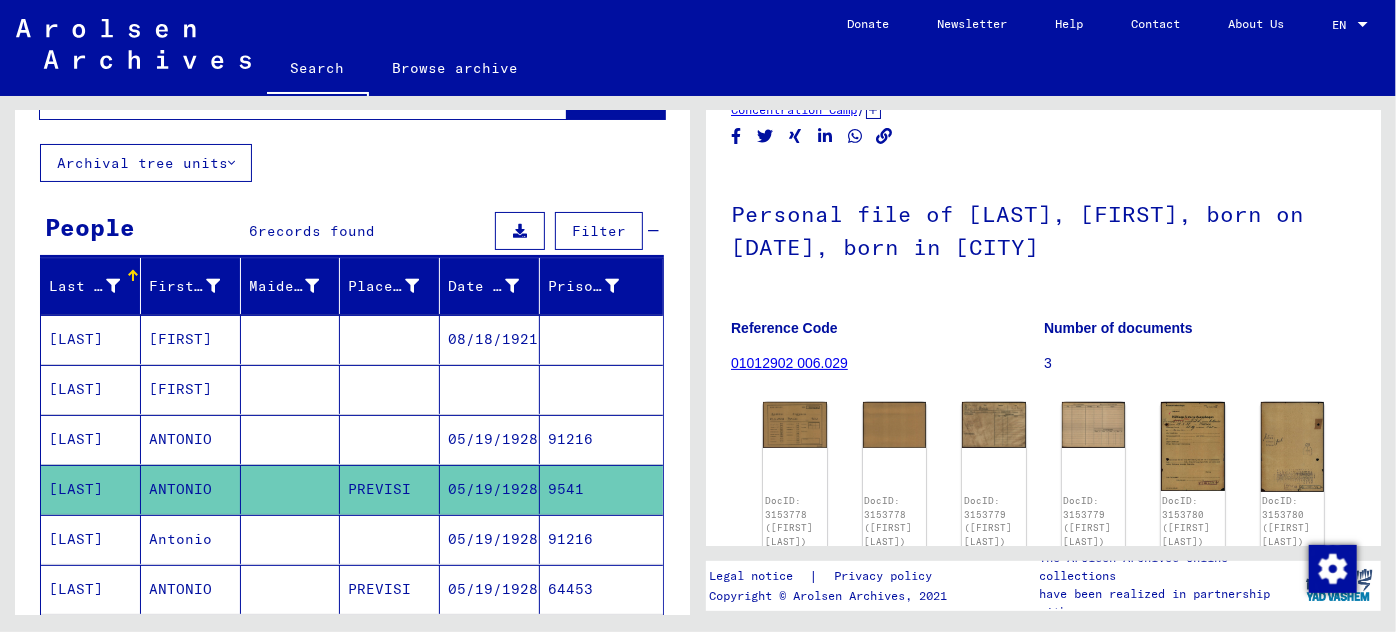scroll, scrollTop: 90, scrollLeft: 0, axis: vertical 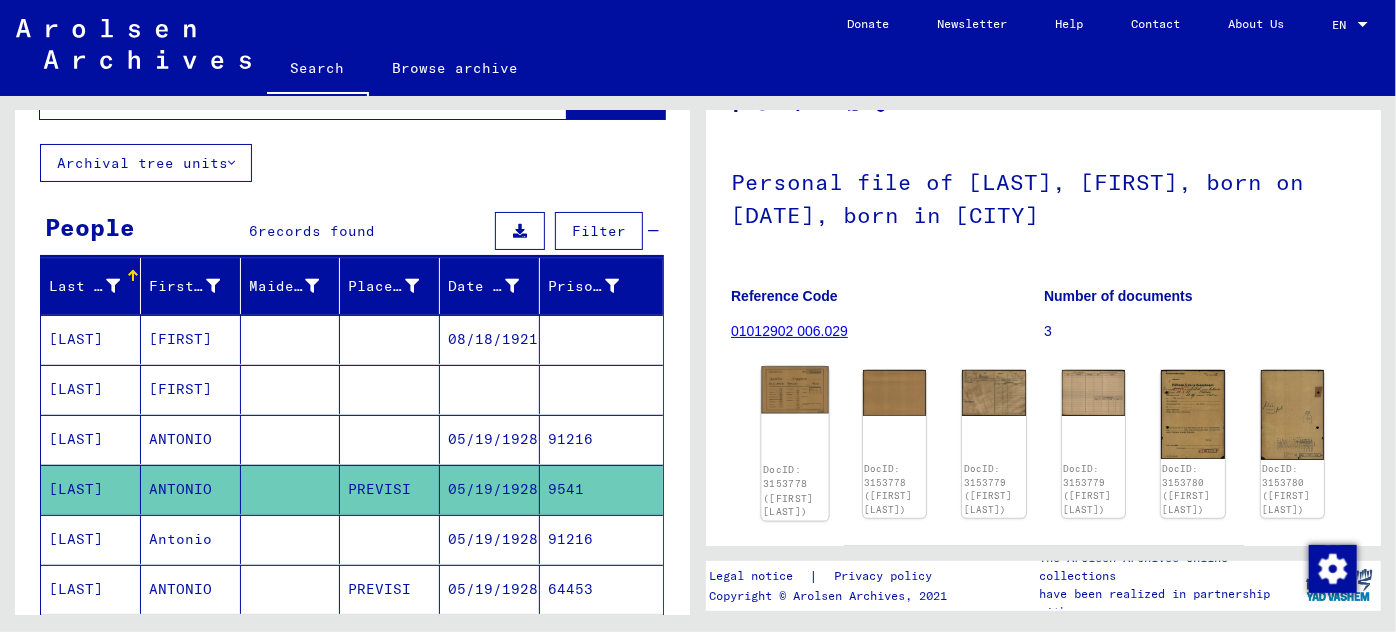 click 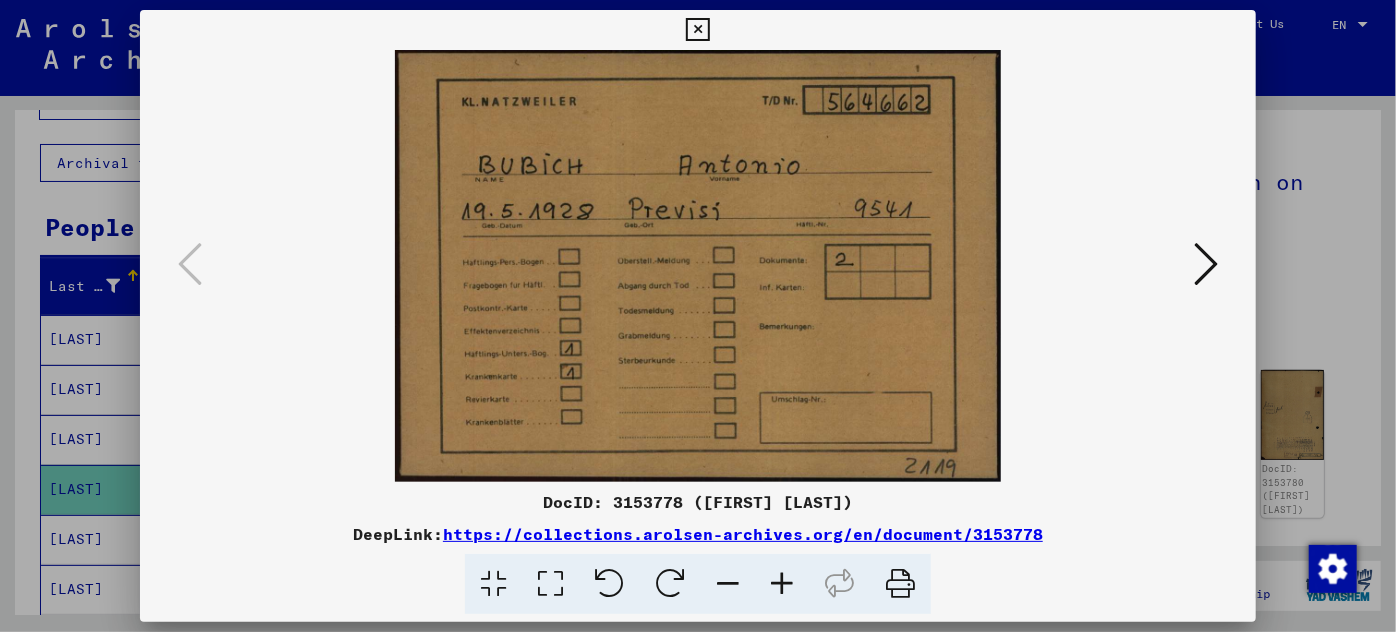 click at bounding box center [1206, 264] 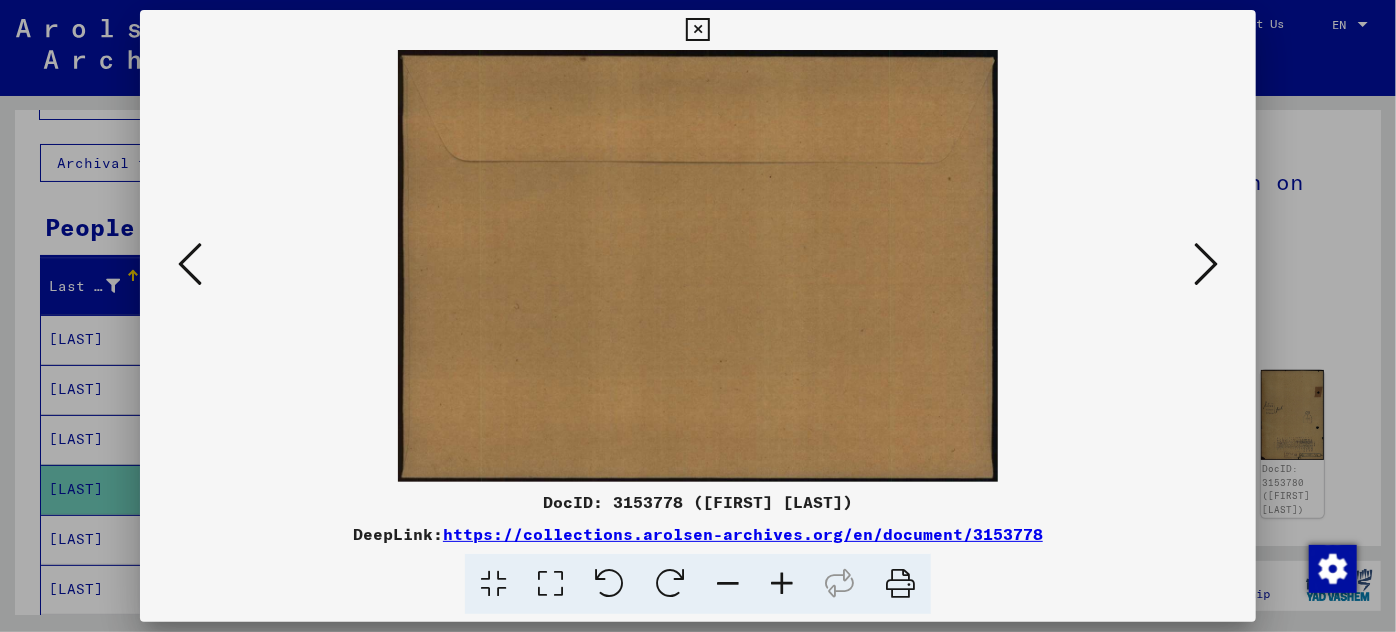 click at bounding box center (1206, 264) 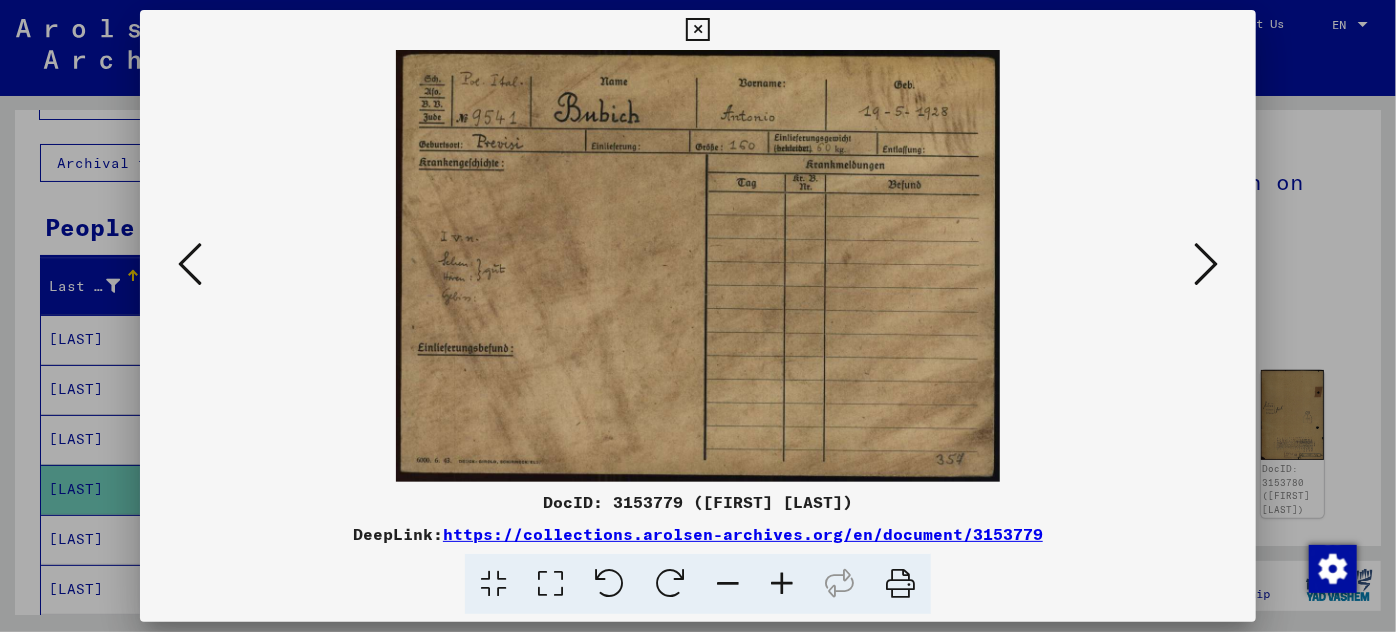 click at bounding box center (782, 584) 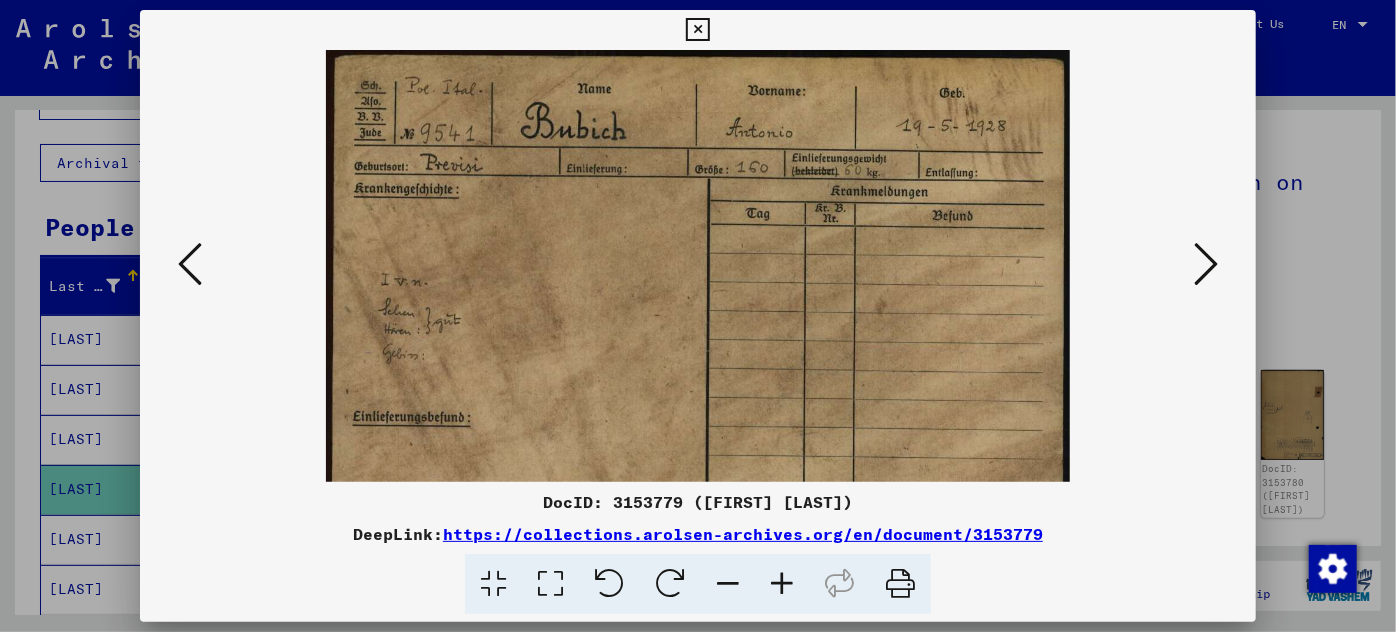 click at bounding box center (782, 584) 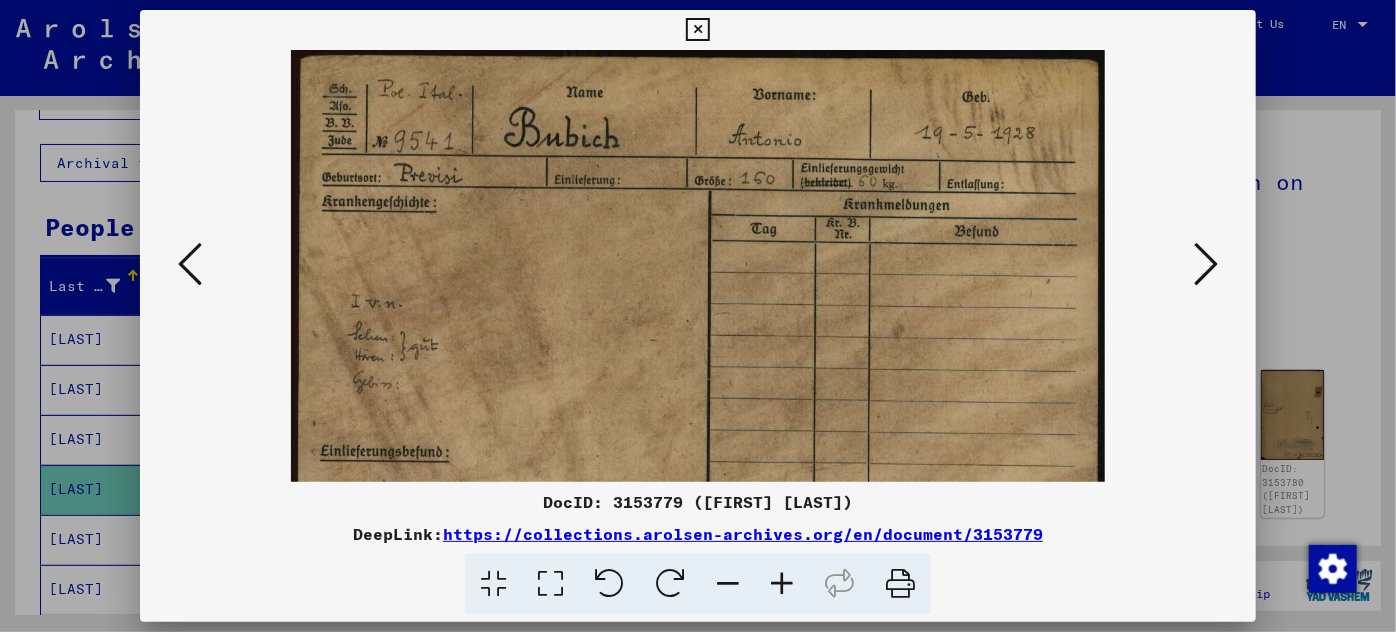 click at bounding box center [782, 584] 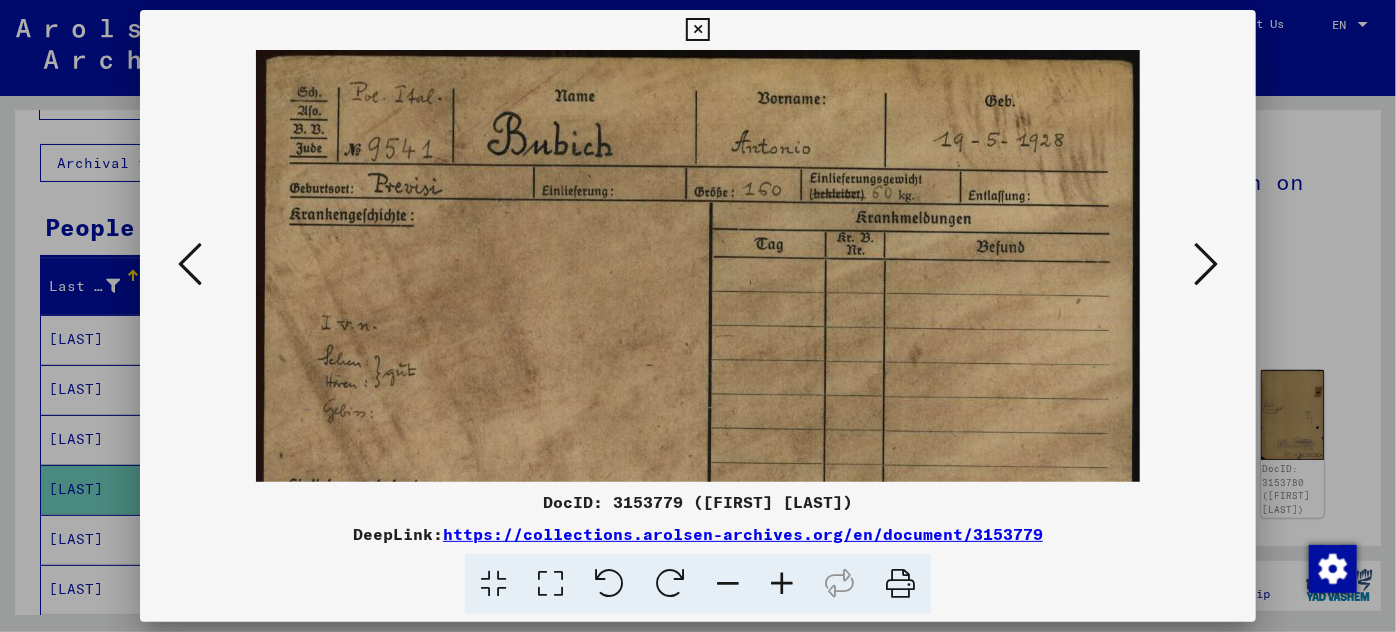 click at bounding box center (1206, 264) 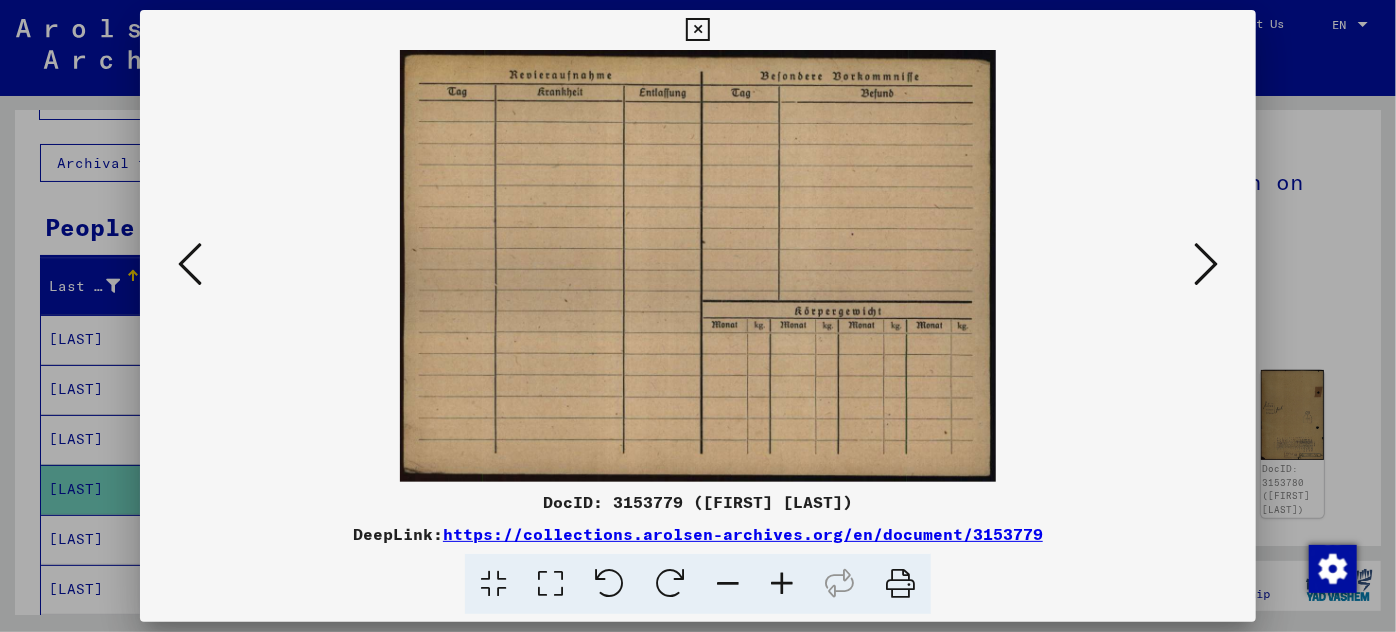 click at bounding box center [1206, 264] 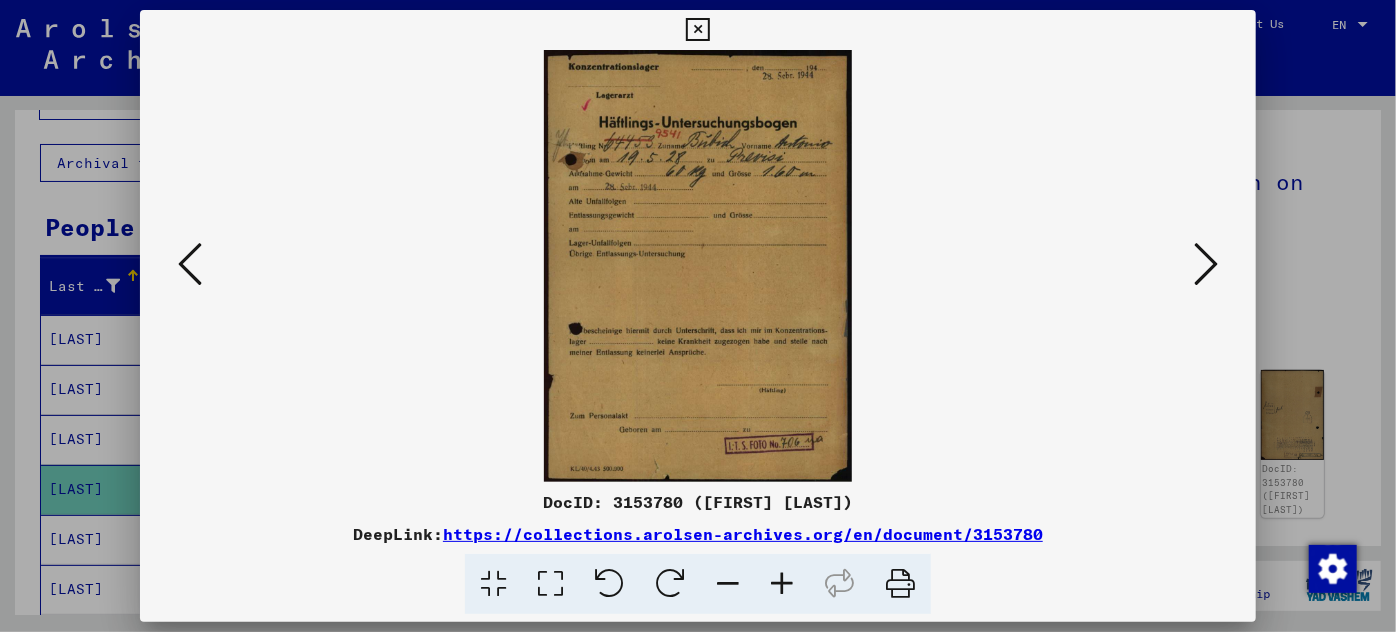 click at bounding box center (782, 584) 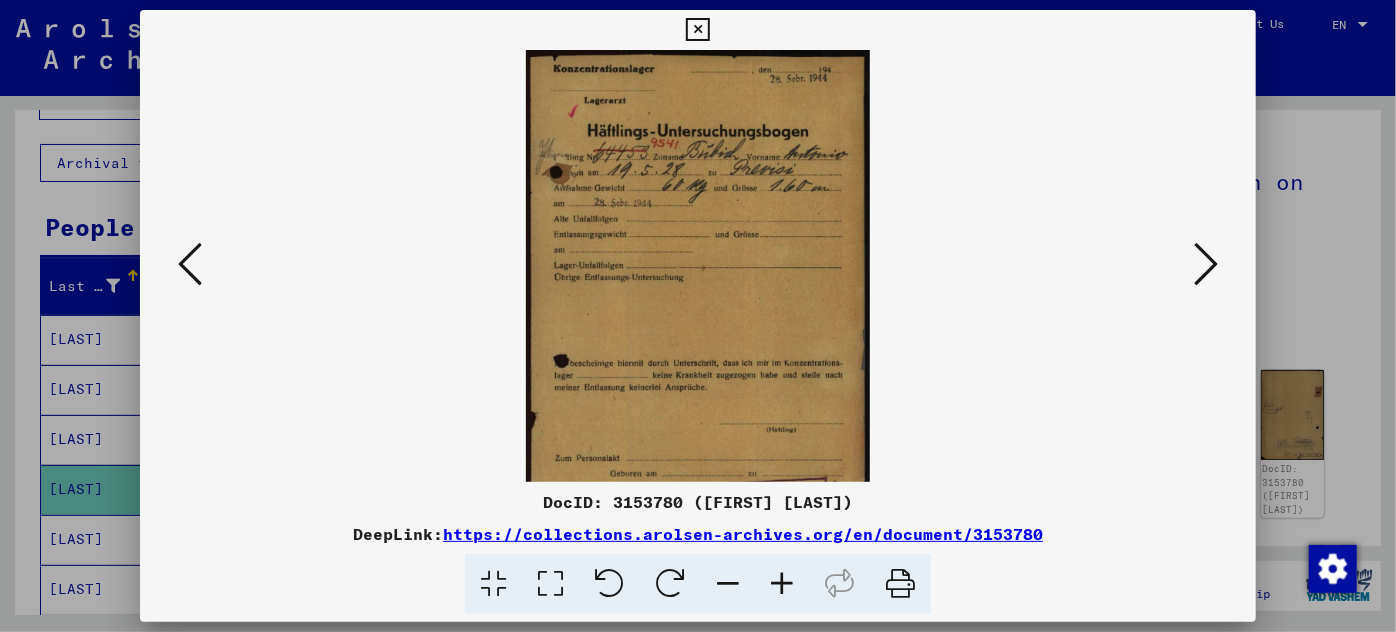 click at bounding box center (782, 584) 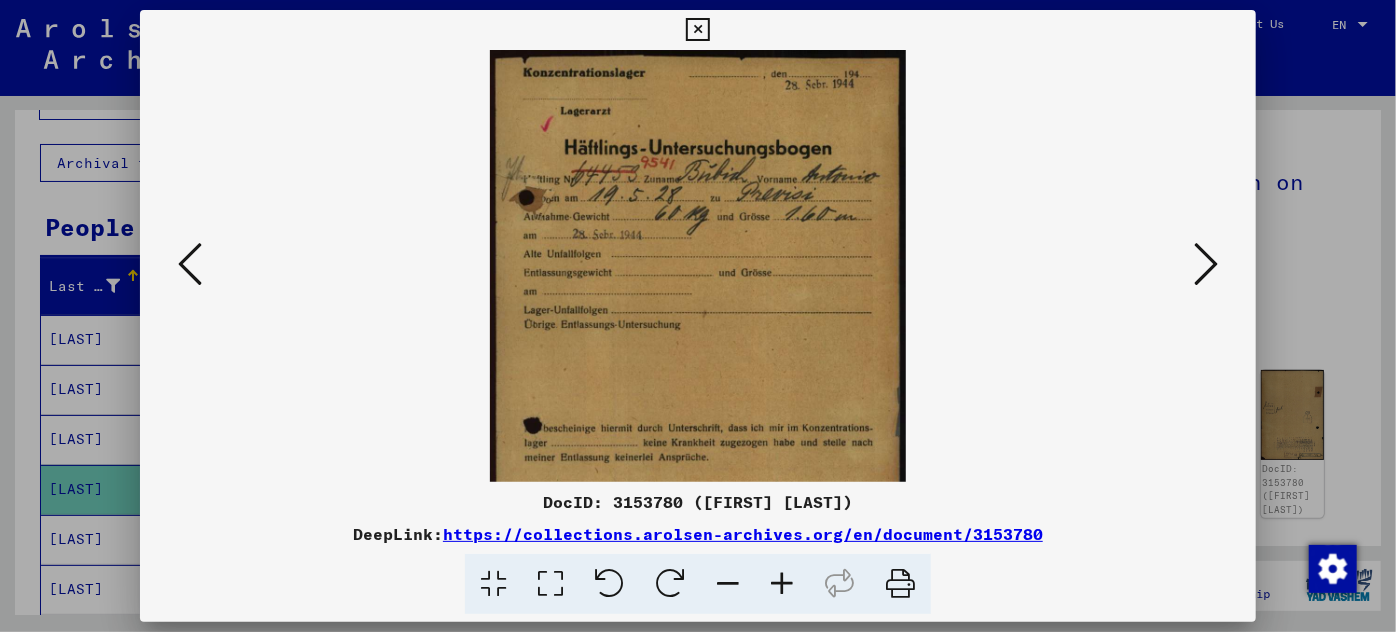 click at bounding box center (782, 584) 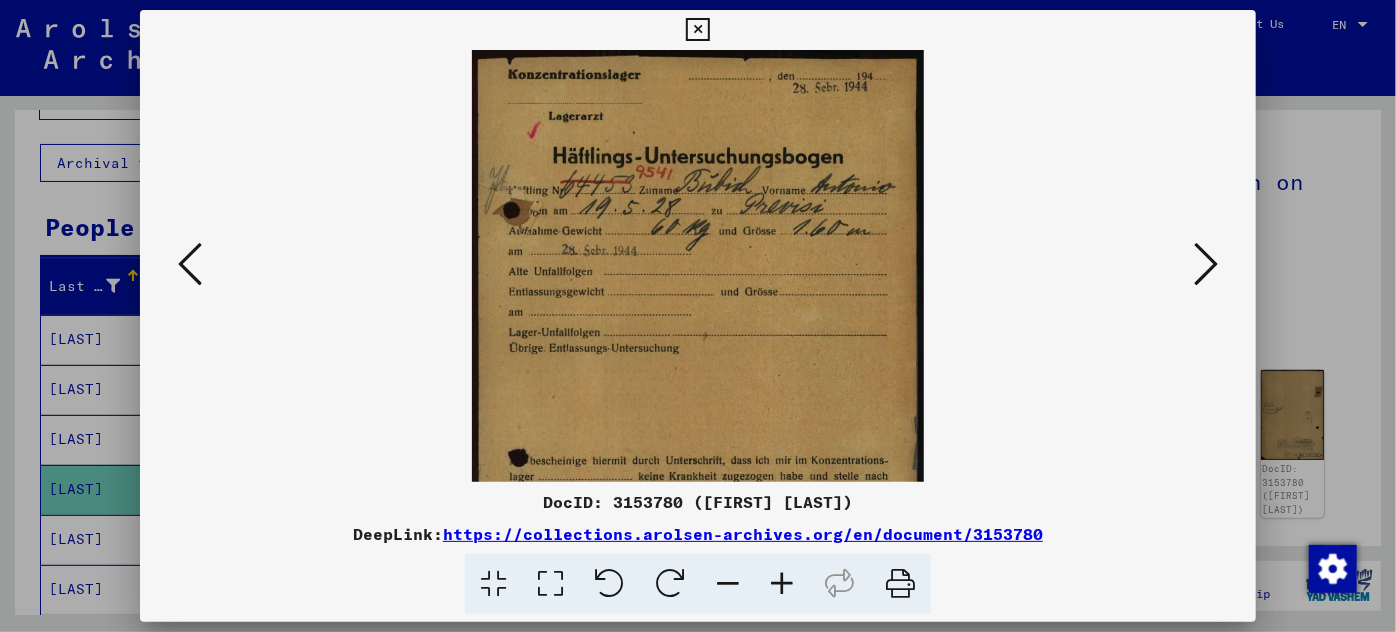 click at bounding box center (782, 584) 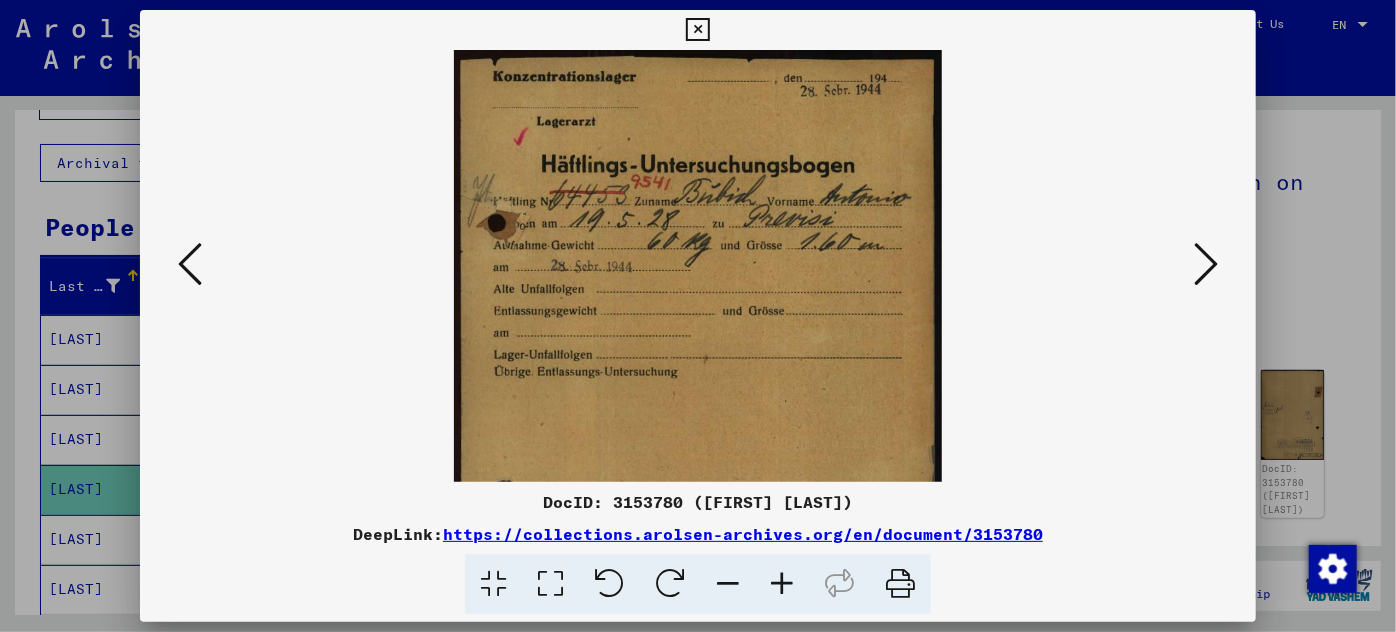 click at bounding box center [782, 584] 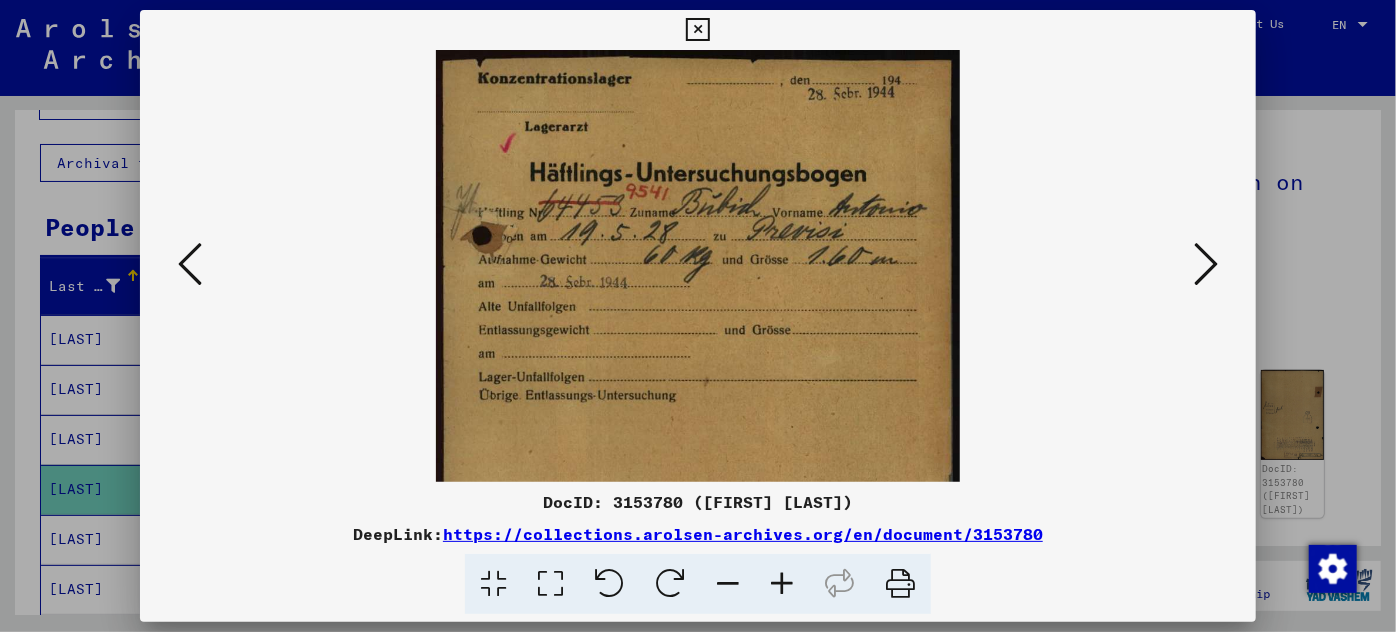 click at bounding box center (782, 584) 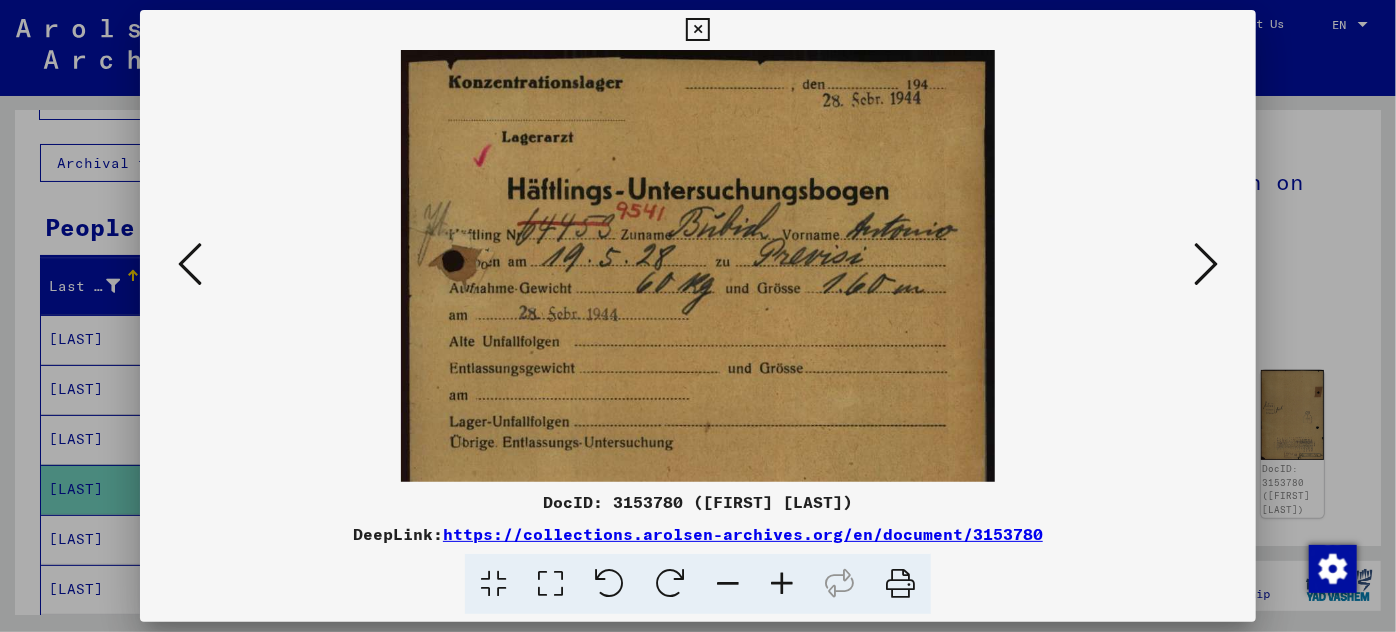 click at bounding box center [782, 584] 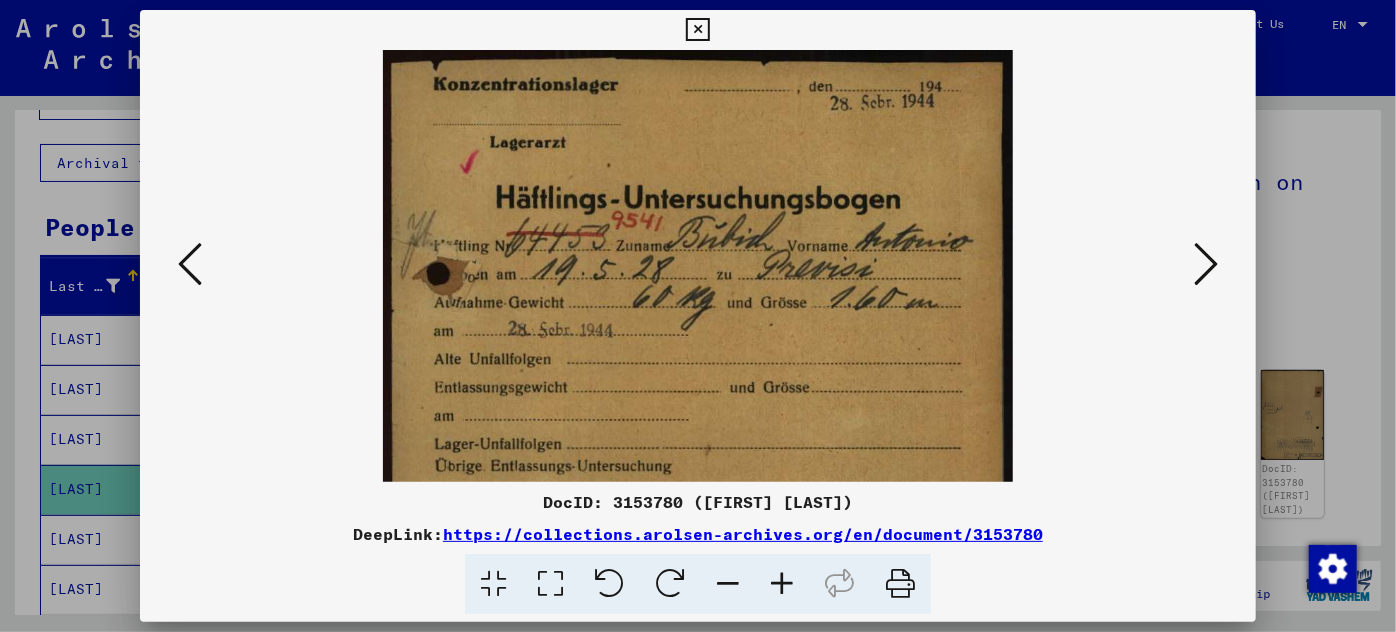 click at bounding box center [1206, 264] 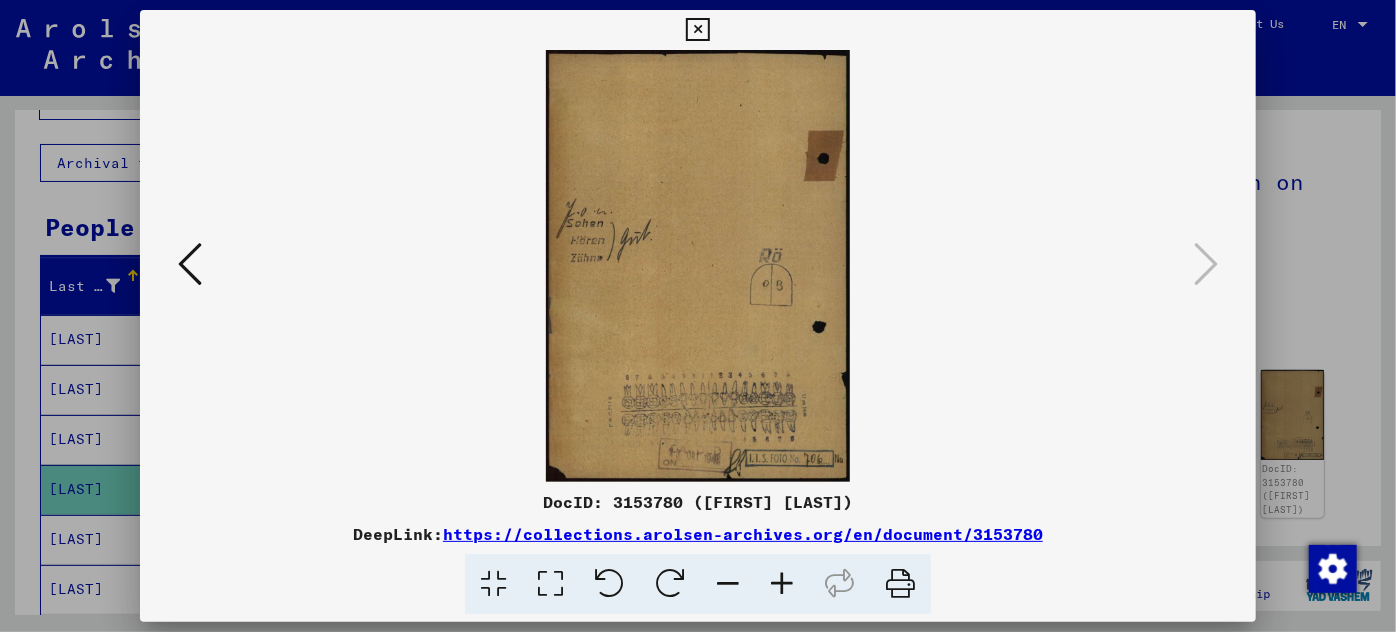 click at bounding box center (698, 316) 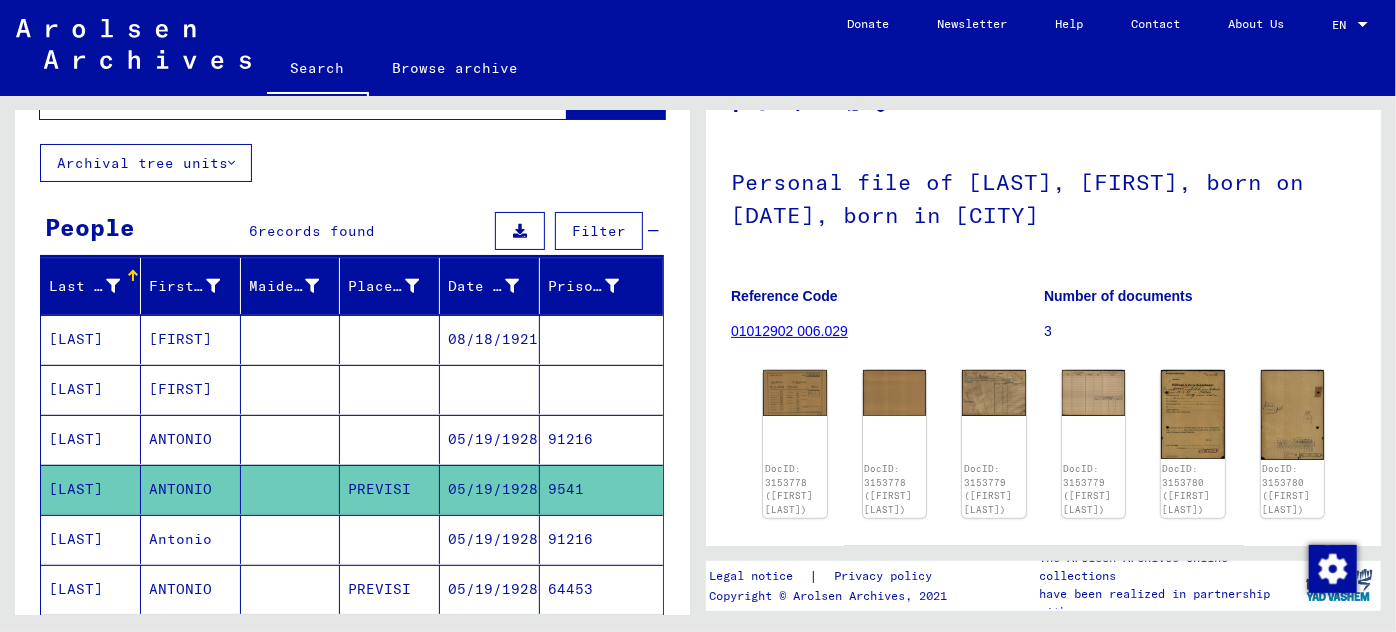 click on "91216" at bounding box center (601, 589) 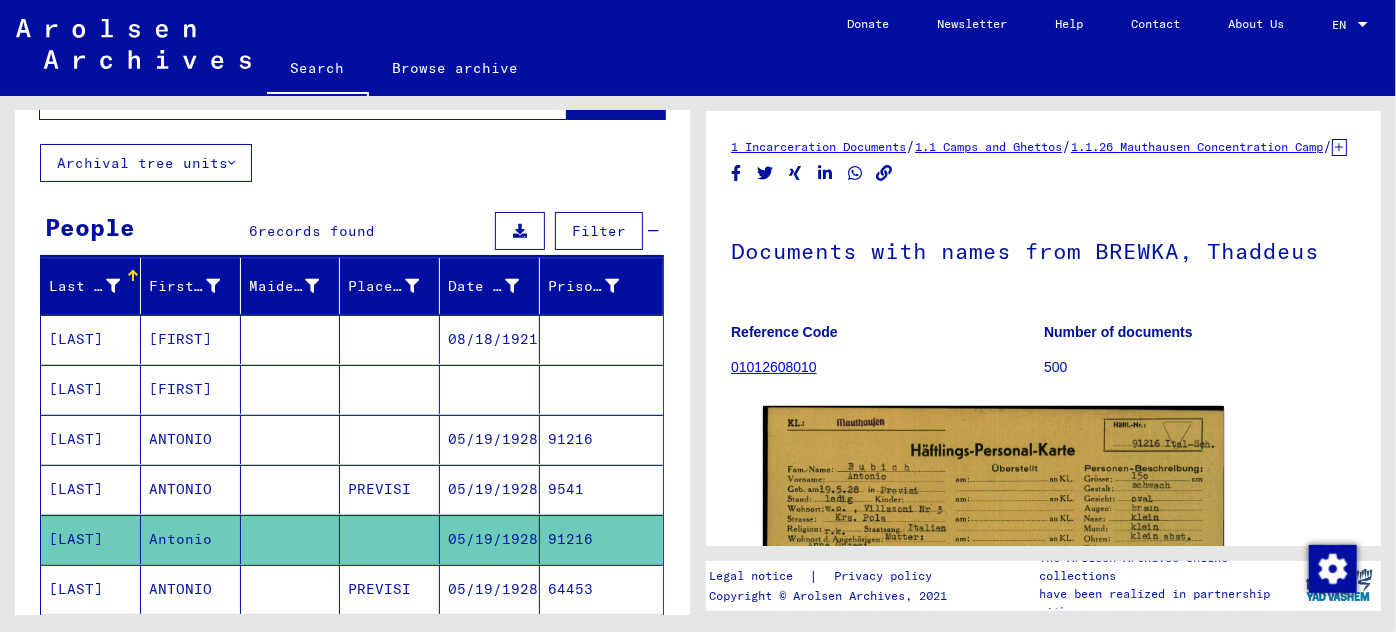 scroll, scrollTop: 0, scrollLeft: 0, axis: both 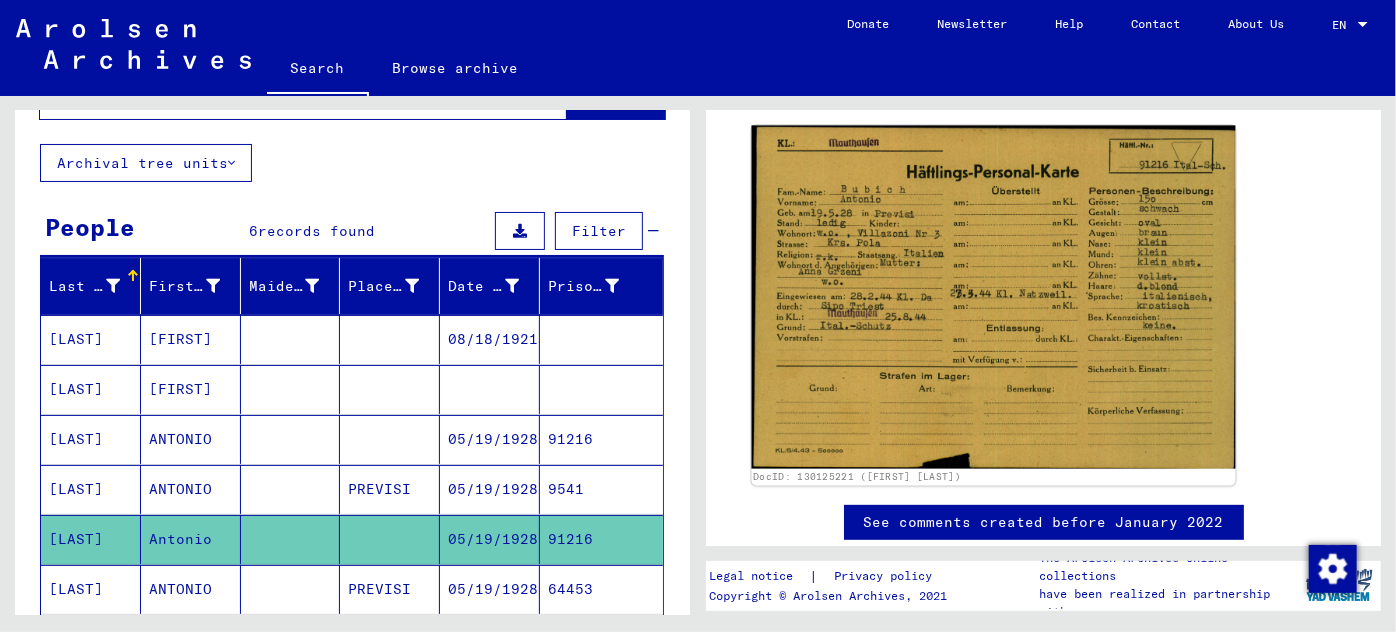 click 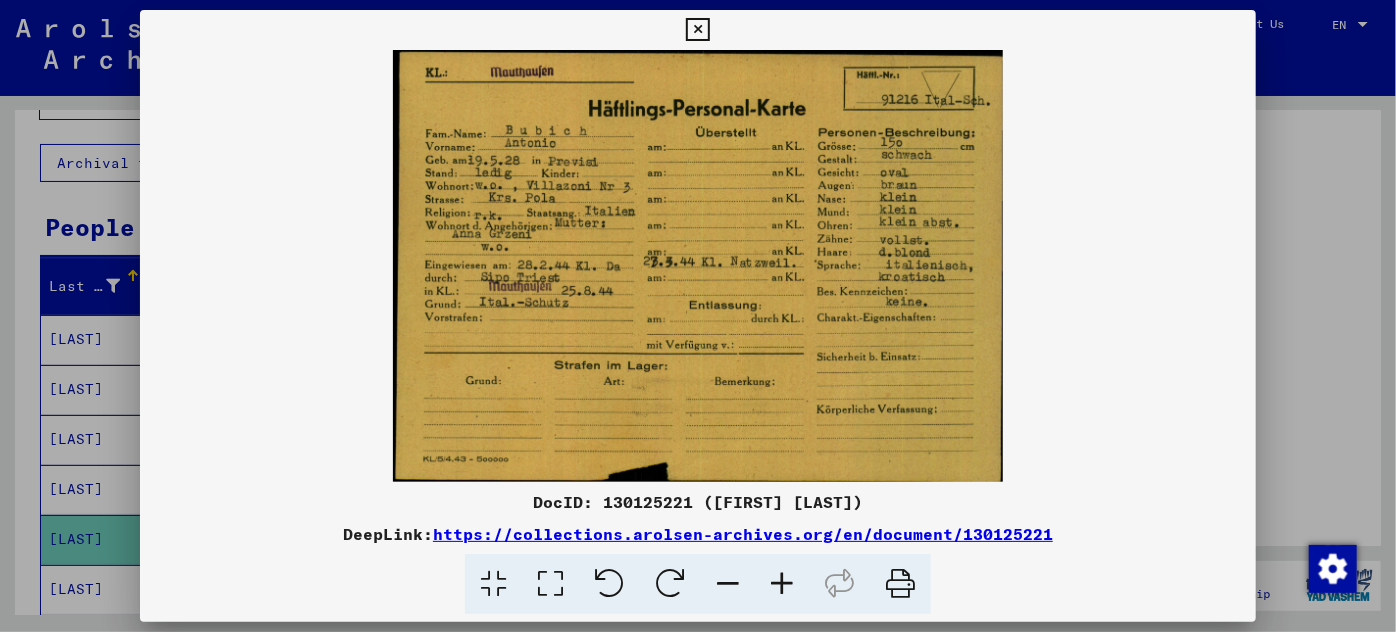 click at bounding box center [782, 584] 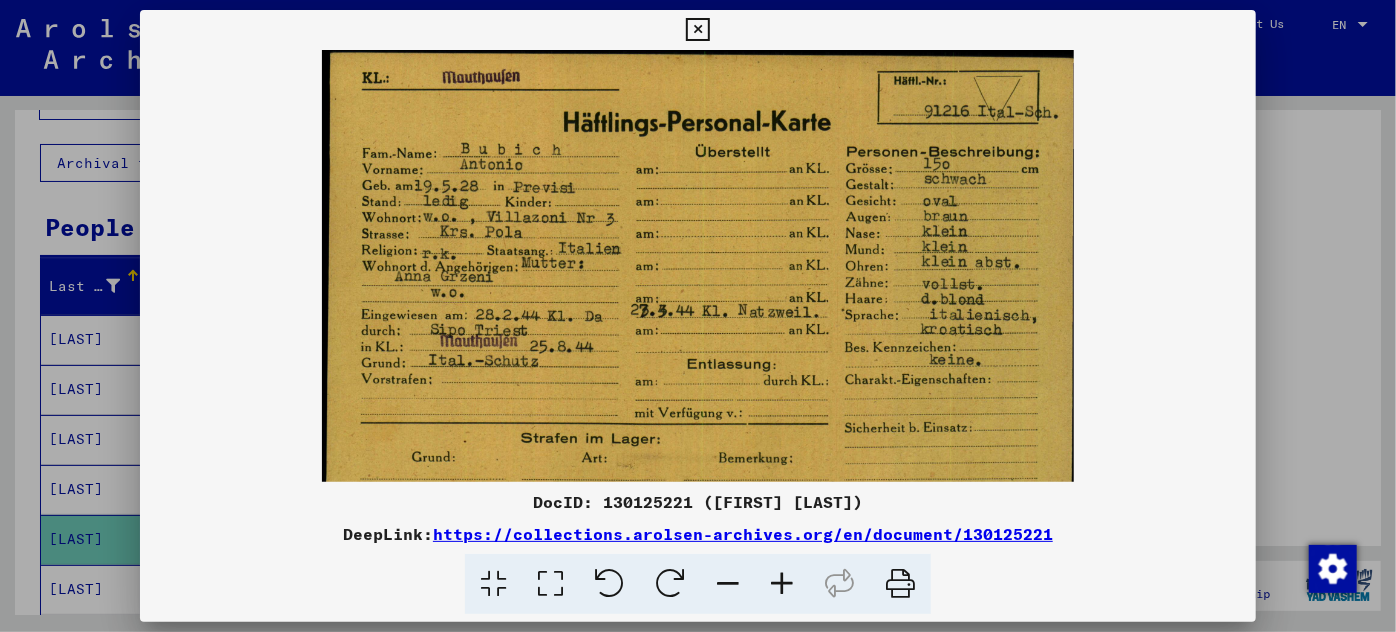 click at bounding box center [782, 584] 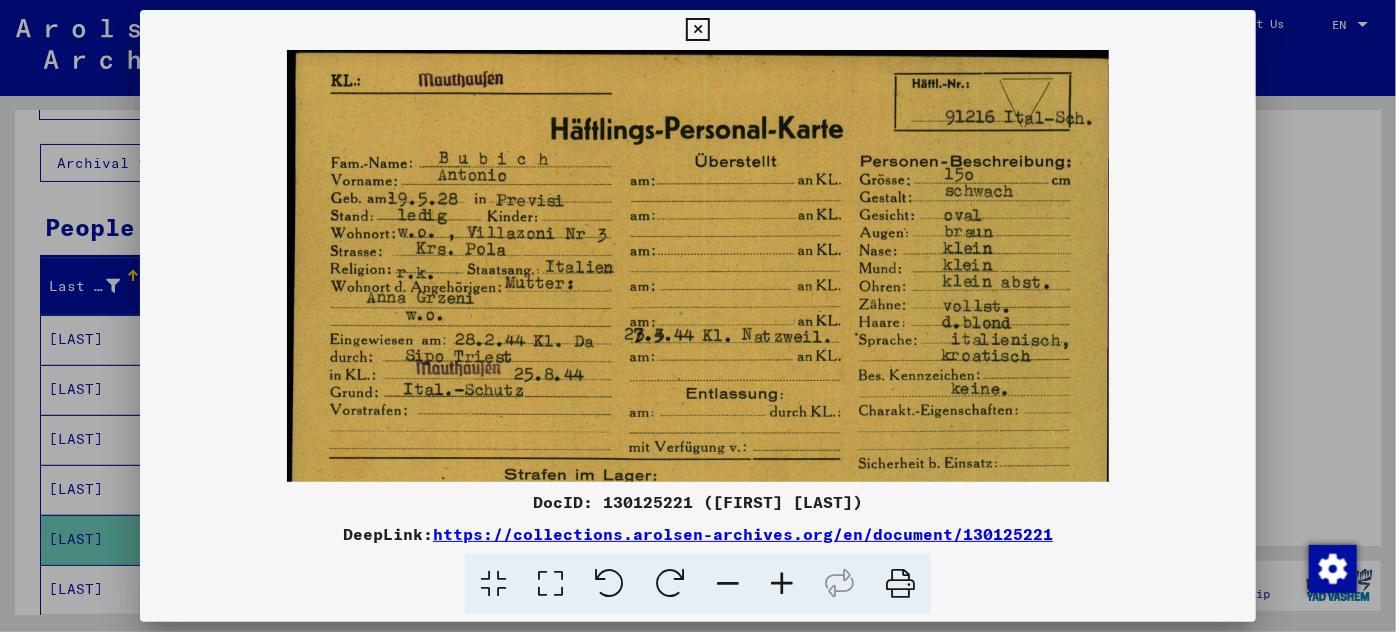 click at bounding box center (698, 316) 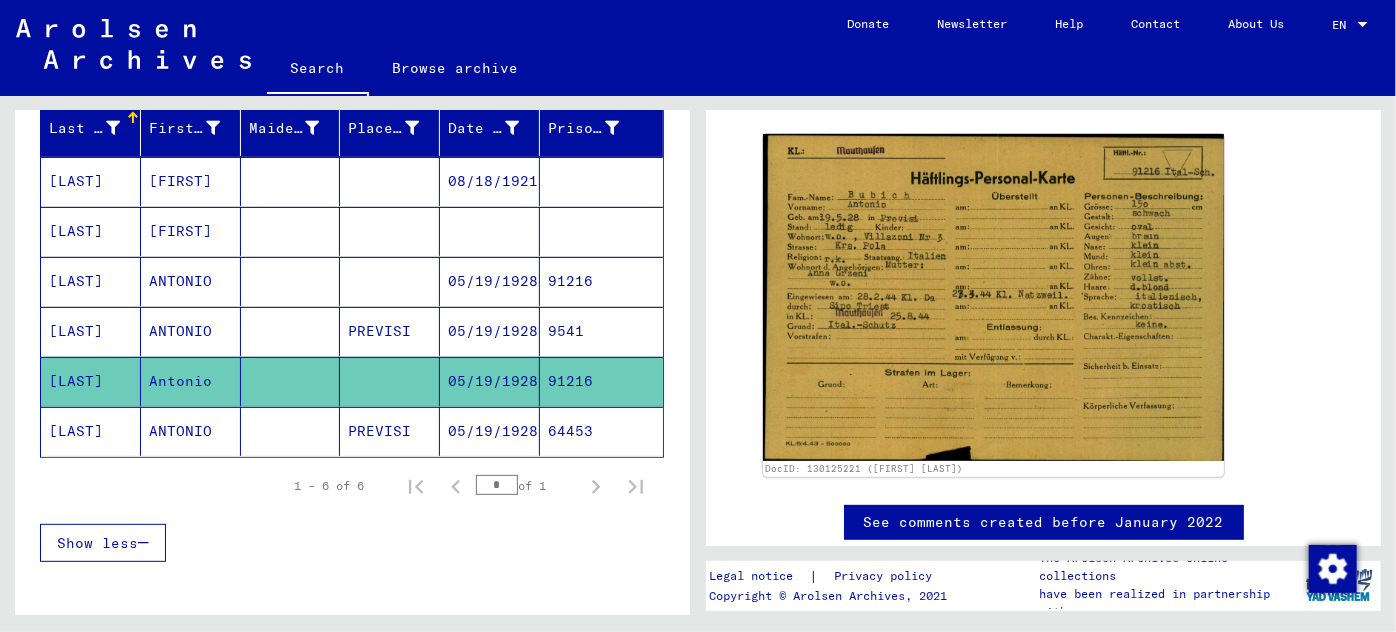 scroll, scrollTop: 181, scrollLeft: 0, axis: vertical 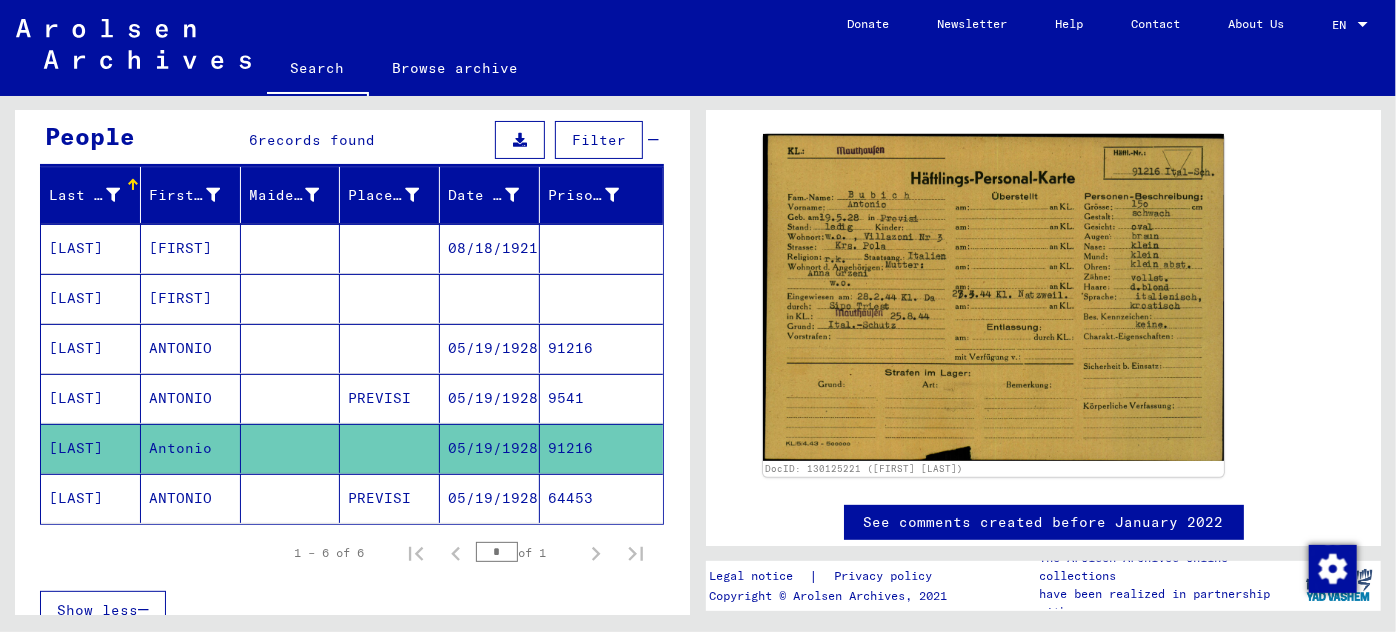 click on "05/19/1928" 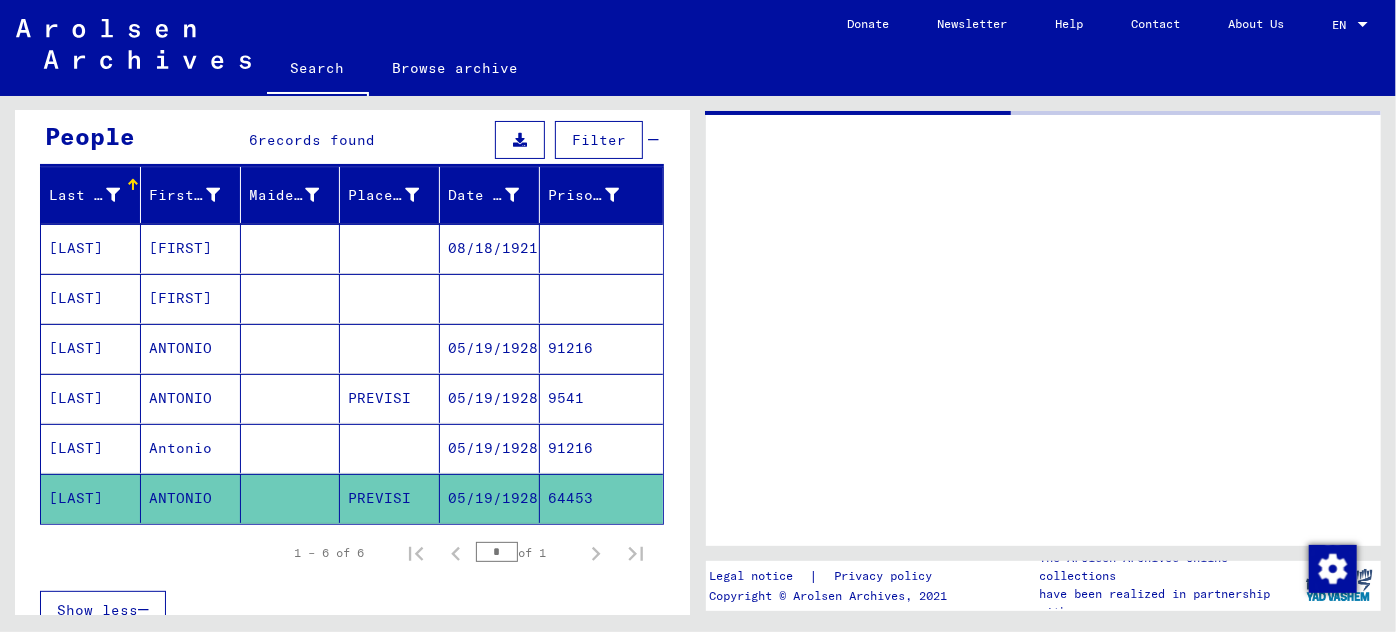 scroll, scrollTop: 0, scrollLeft: 0, axis: both 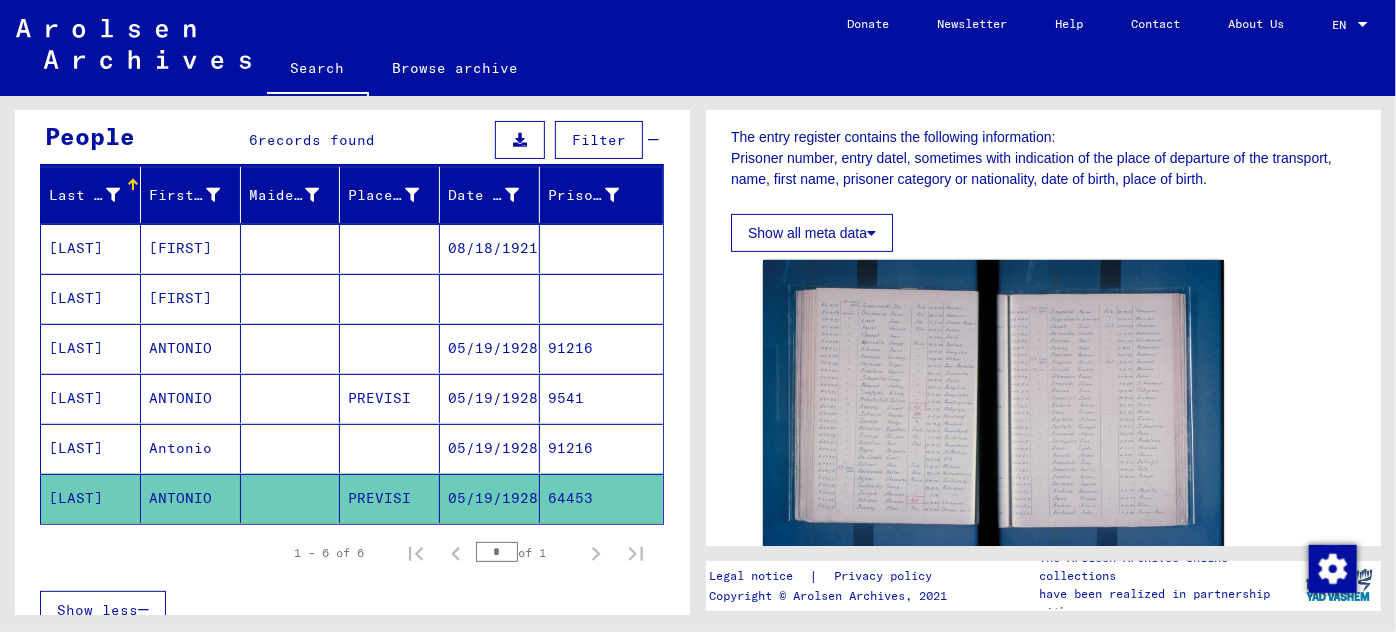 click on "05/19/1928" at bounding box center (490, 498) 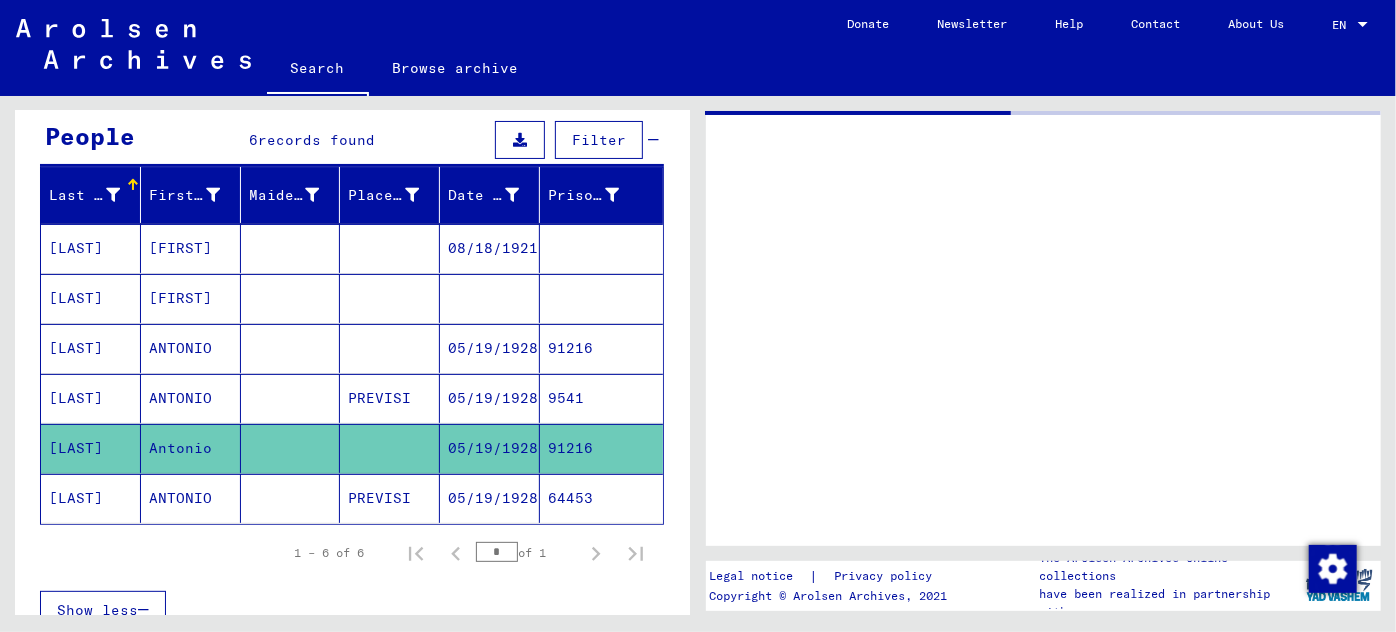 scroll, scrollTop: 0, scrollLeft: 0, axis: both 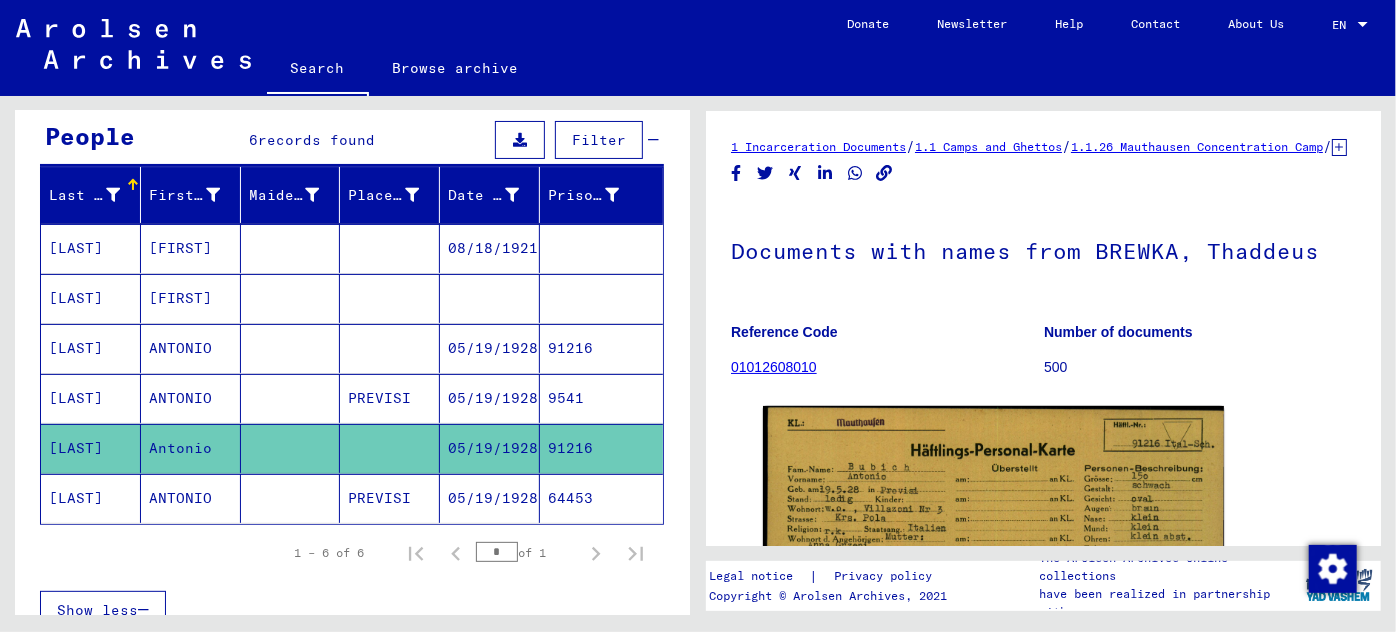 click on "05/19/1928" at bounding box center [490, 448] 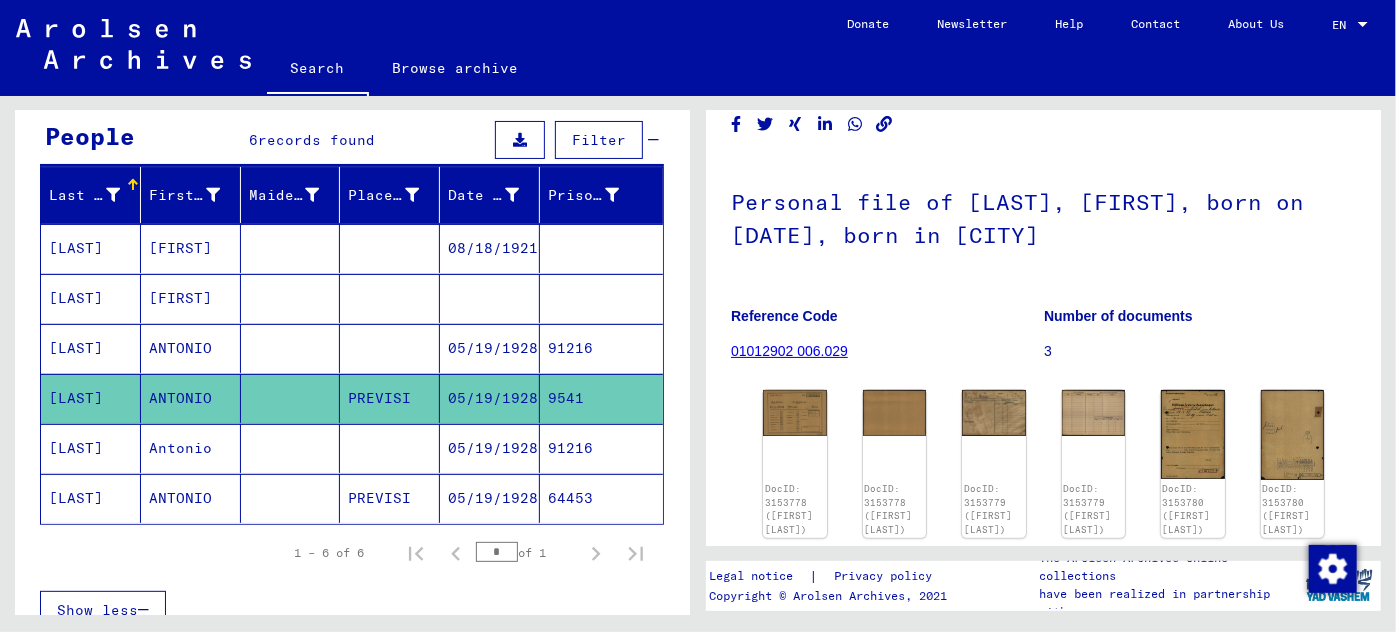 scroll, scrollTop: 90, scrollLeft: 0, axis: vertical 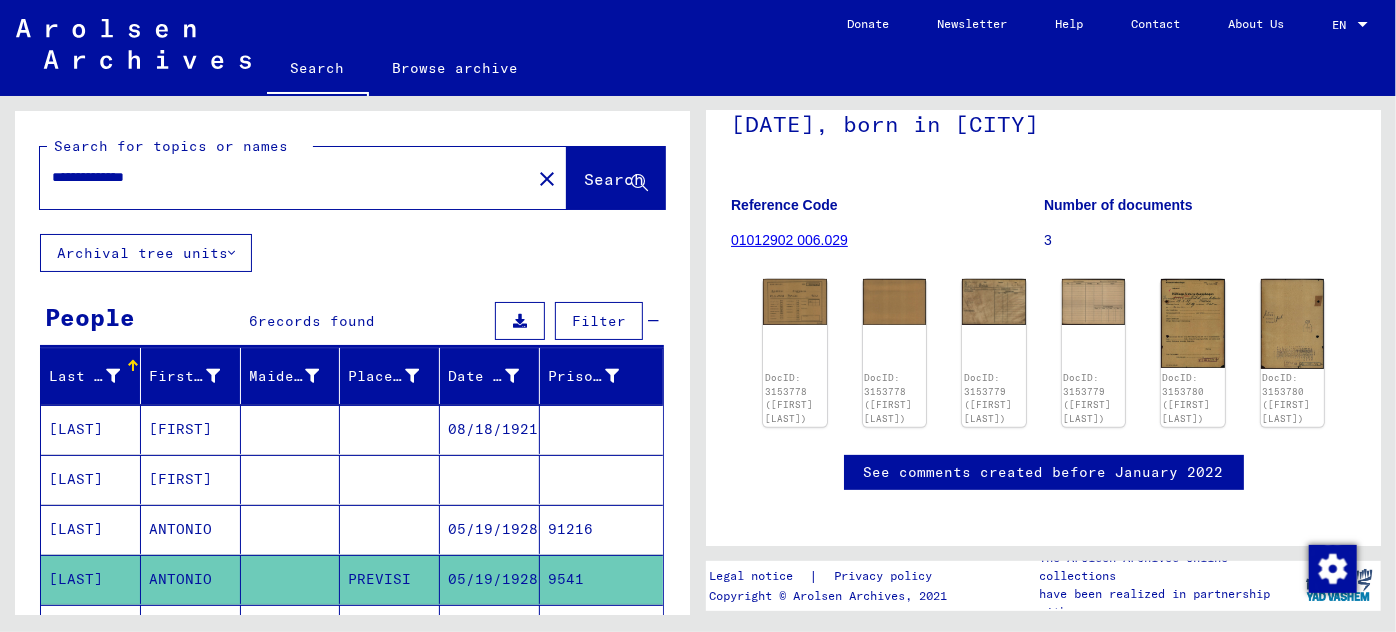 drag, startPoint x: 209, startPoint y: 182, endPoint x: 23, endPoint y: 176, distance: 186.09676 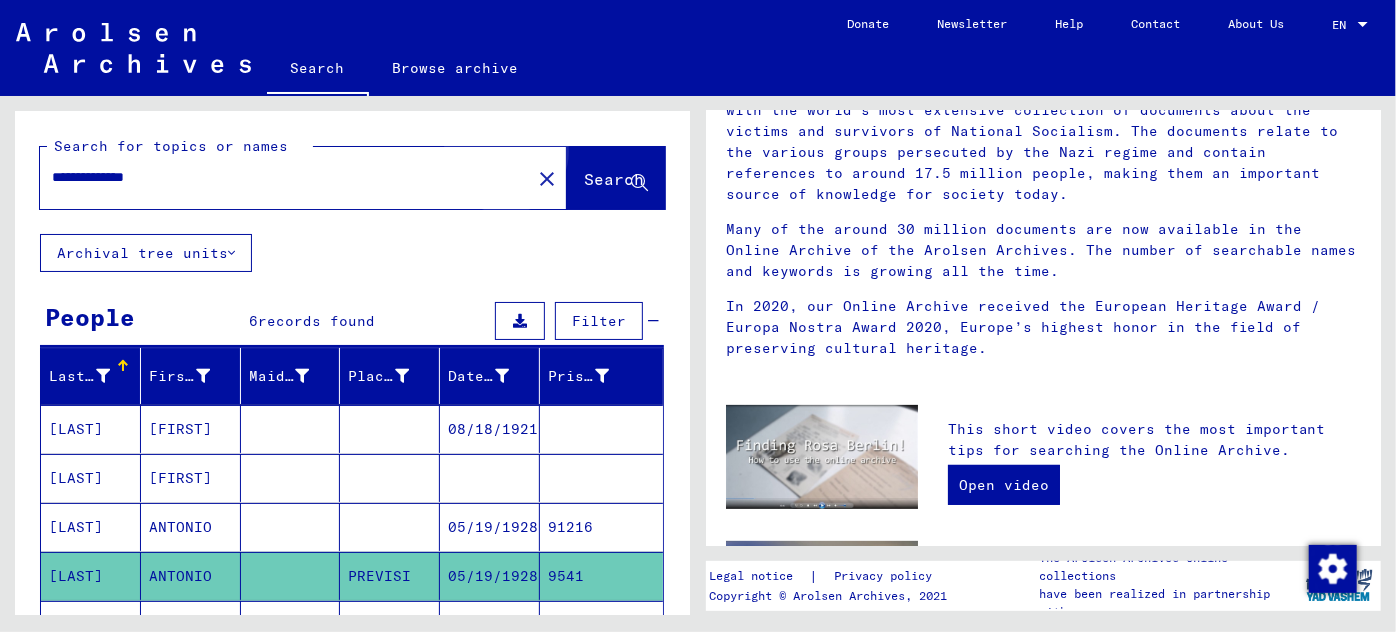 scroll, scrollTop: 0, scrollLeft: 0, axis: both 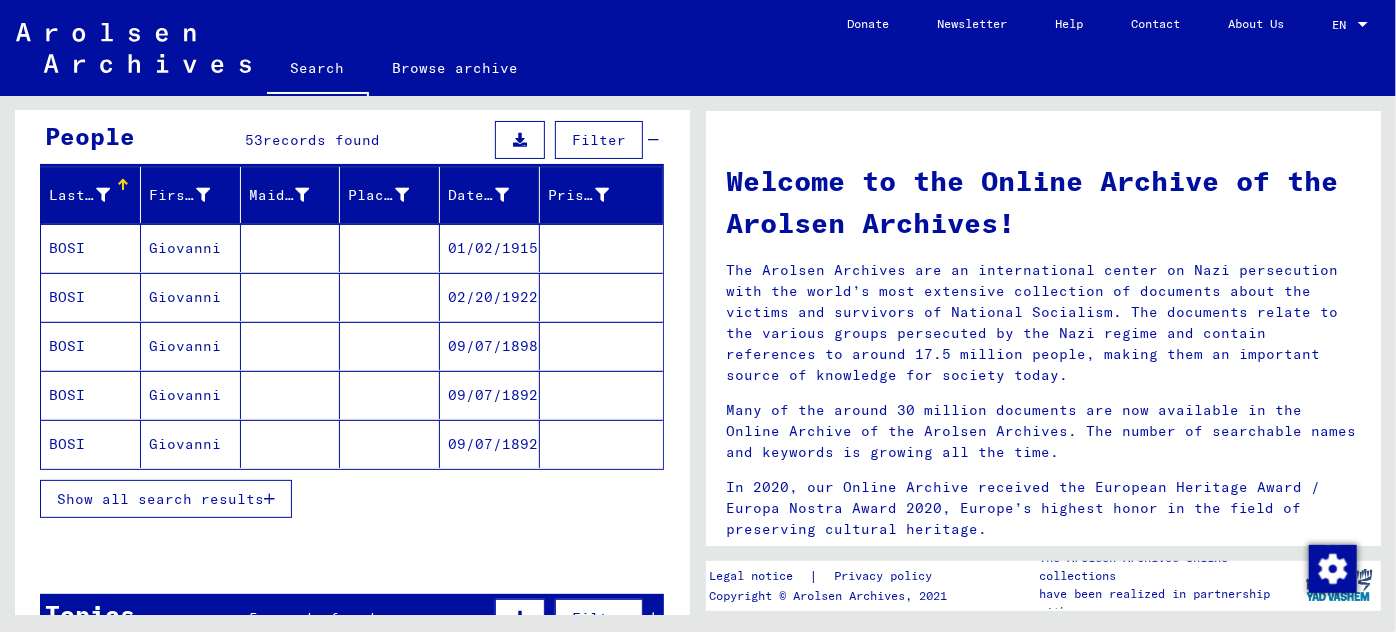 click at bounding box center (269, 499) 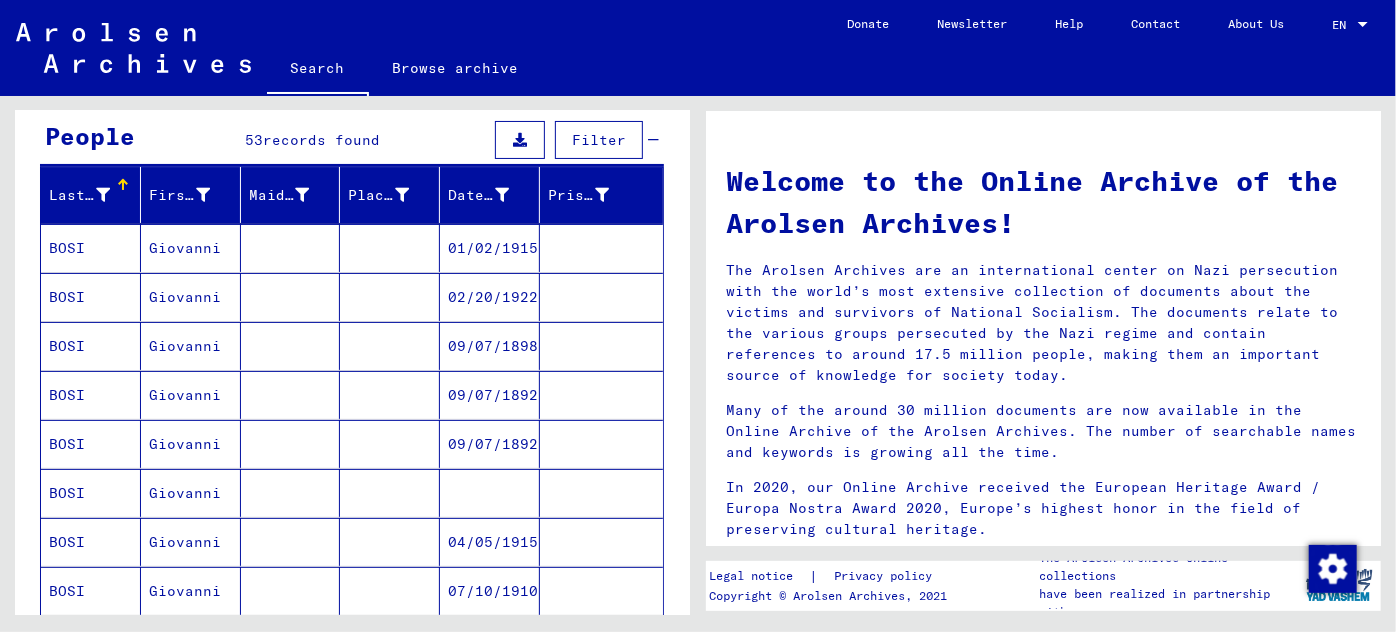 click on "01/02/1915" at bounding box center (490, 297) 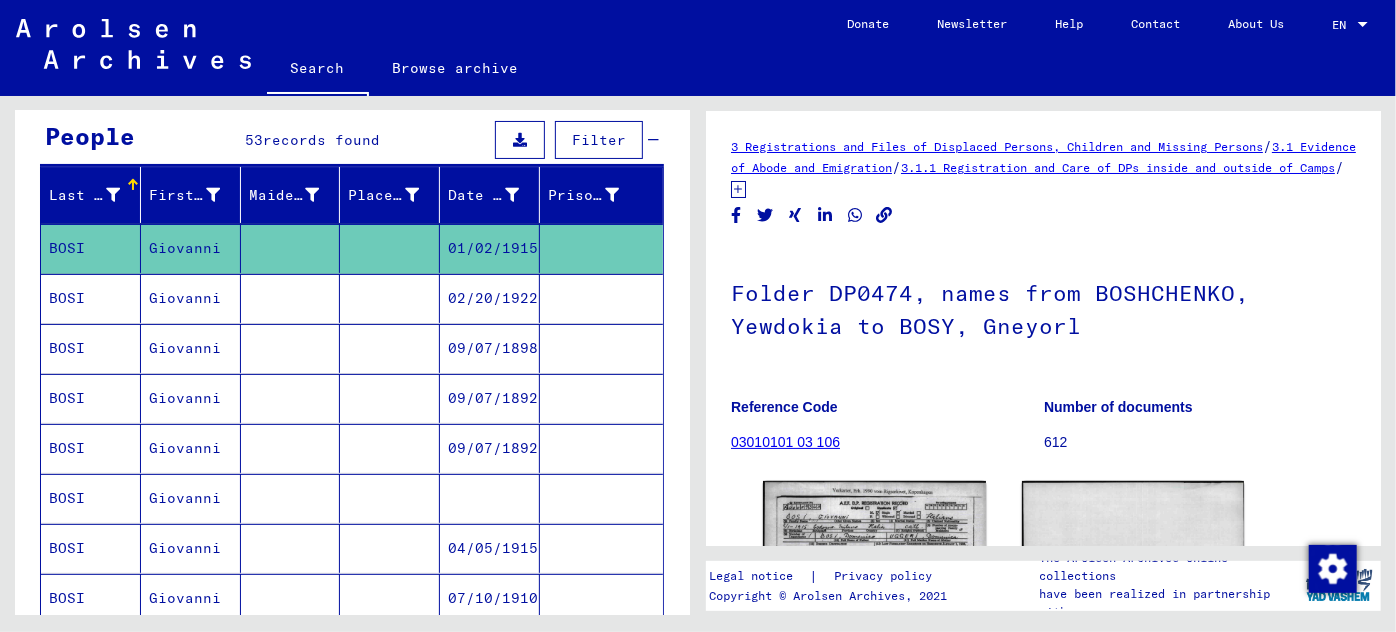 scroll, scrollTop: 90, scrollLeft: 0, axis: vertical 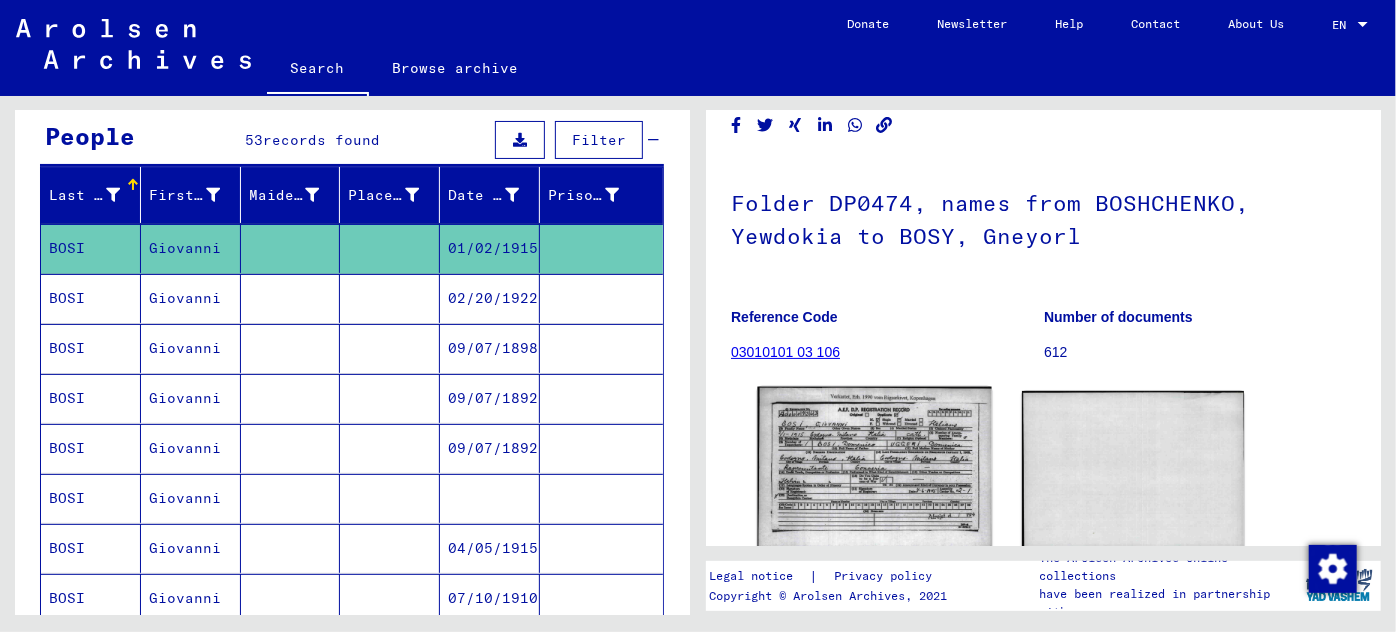 click 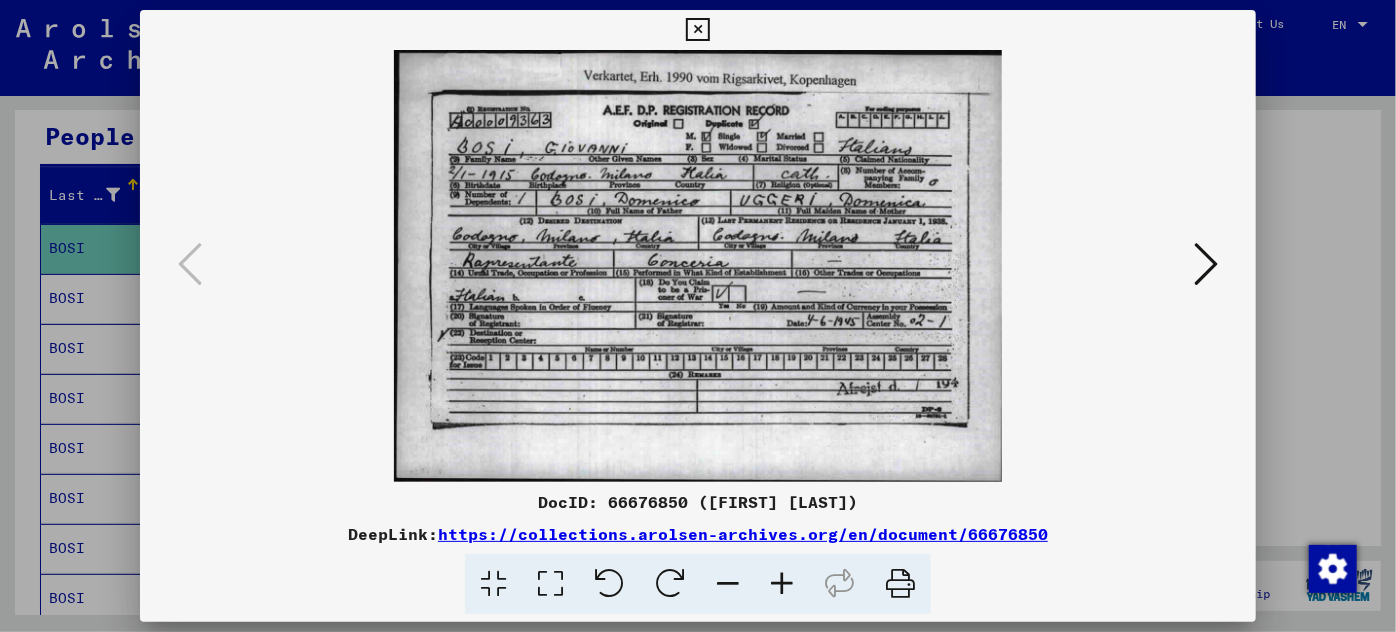 click at bounding box center (698, 316) 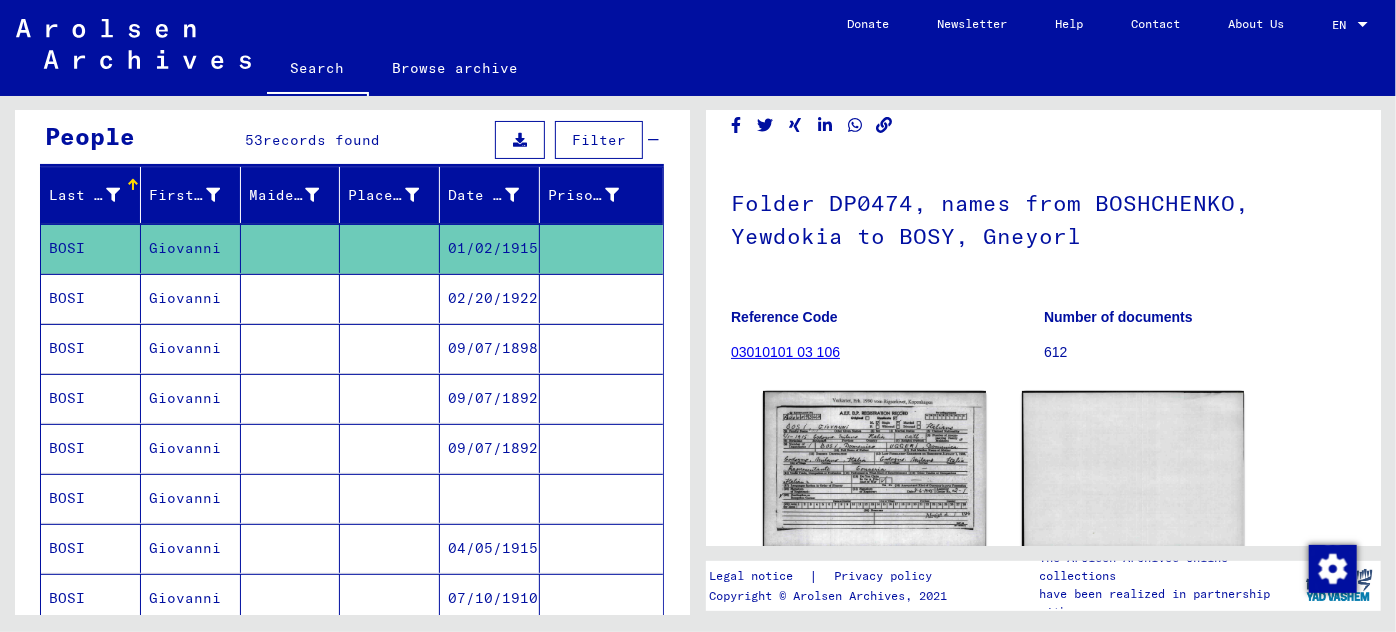 click on "02/20/1922" at bounding box center [490, 348] 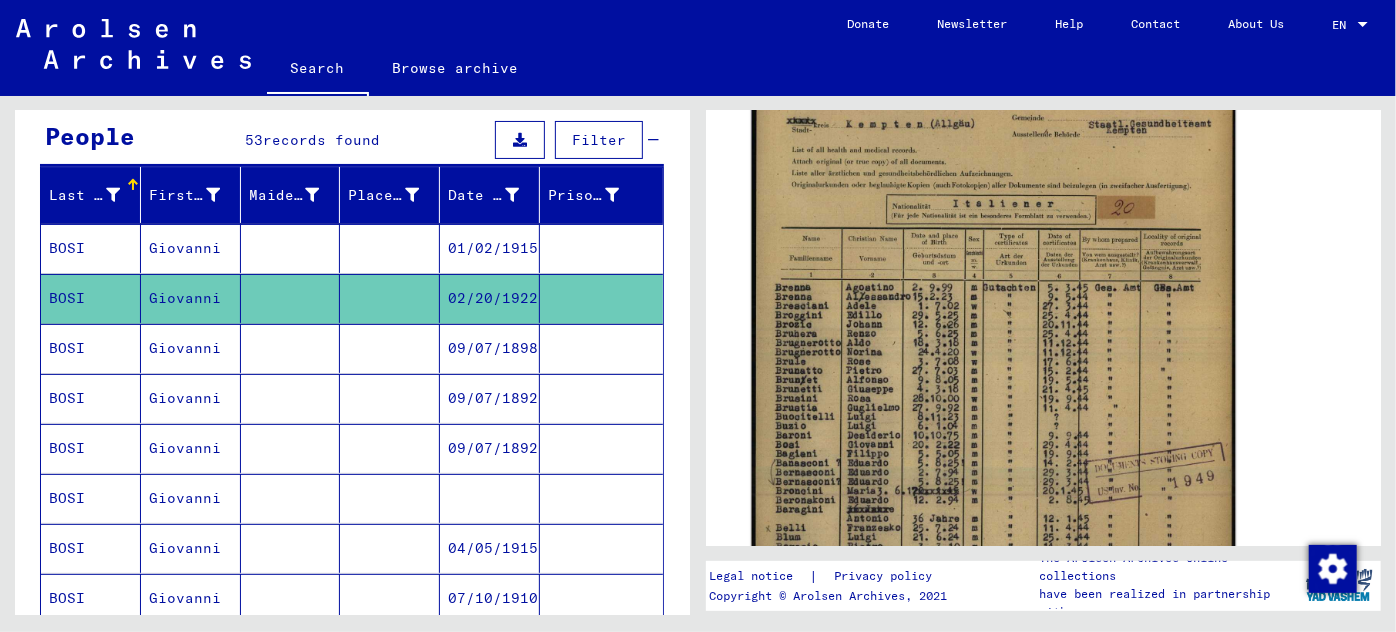 scroll, scrollTop: 454, scrollLeft: 0, axis: vertical 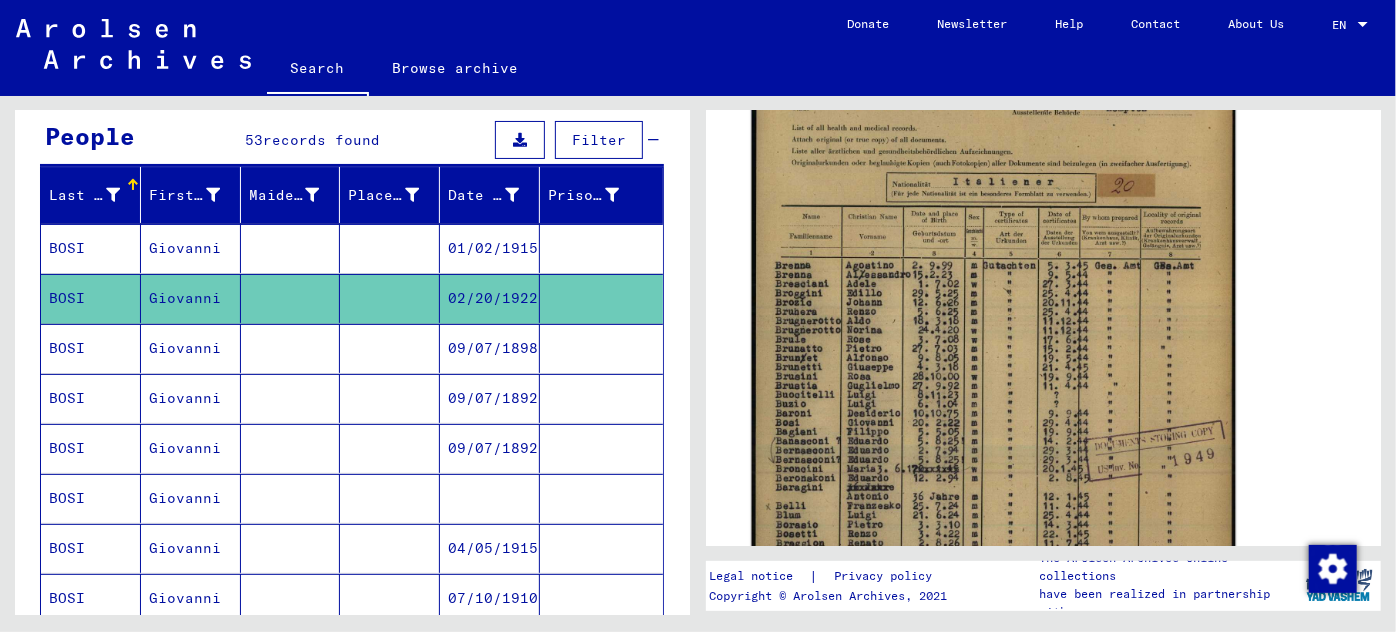 click 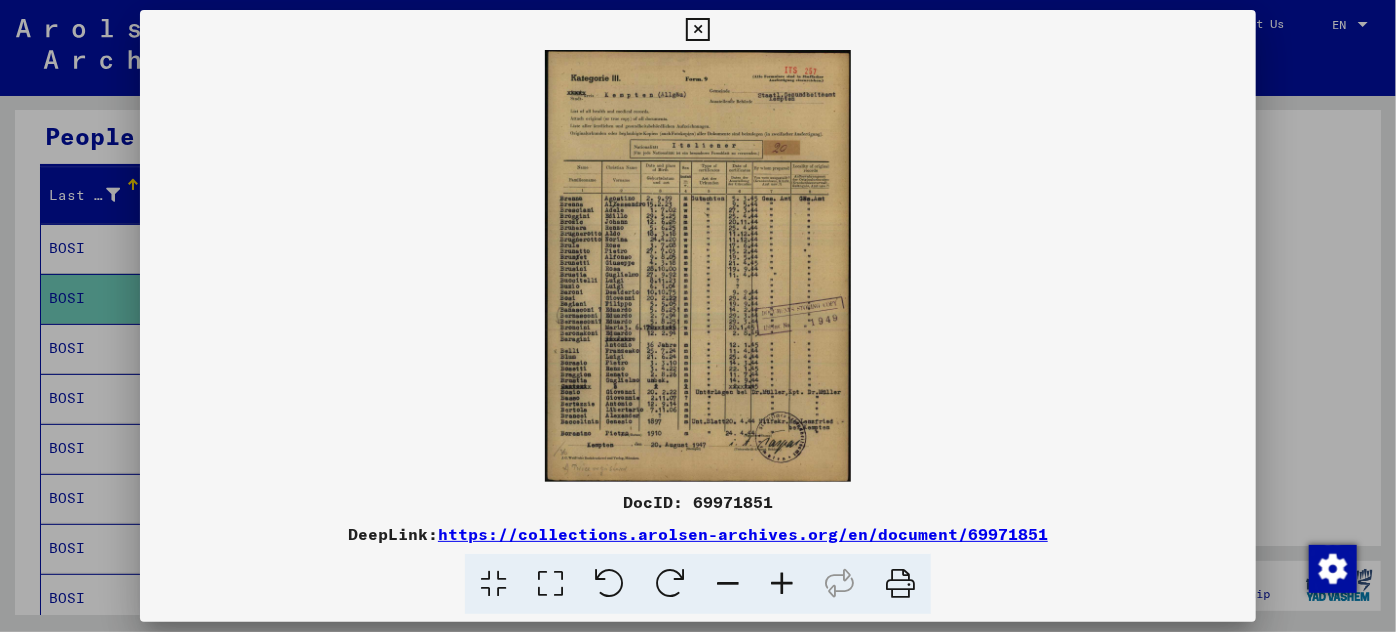 click at bounding box center (782, 584) 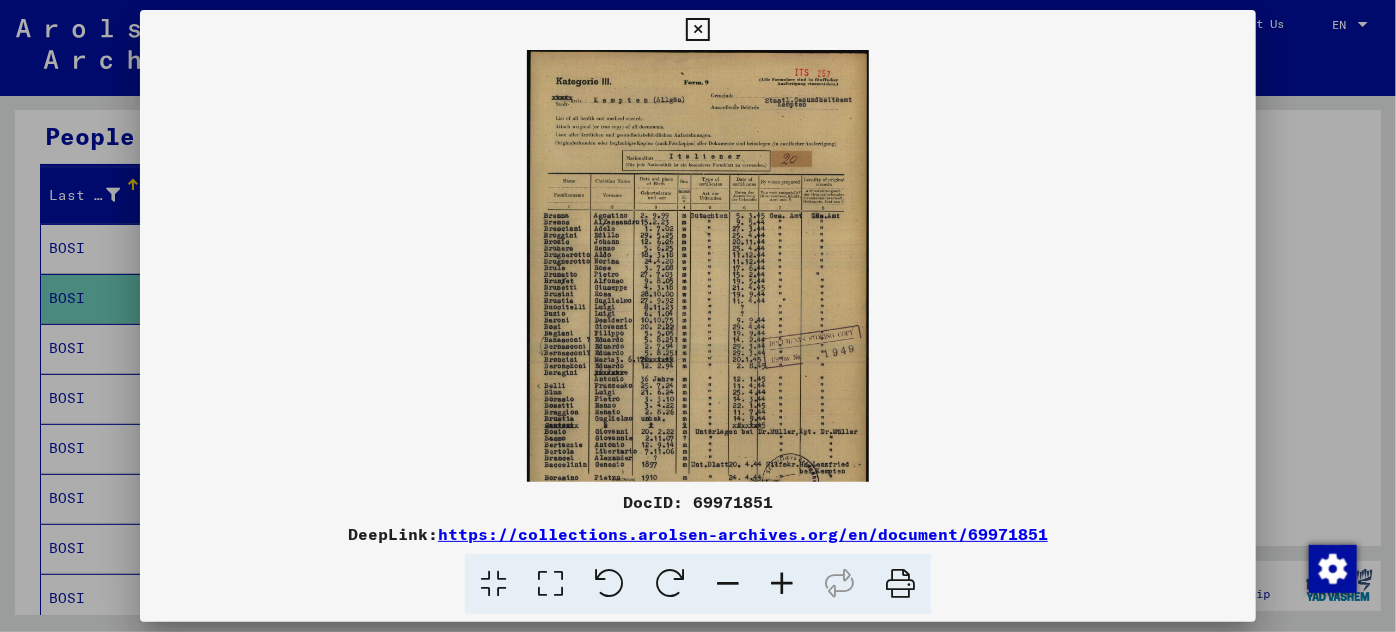 click at bounding box center [782, 584] 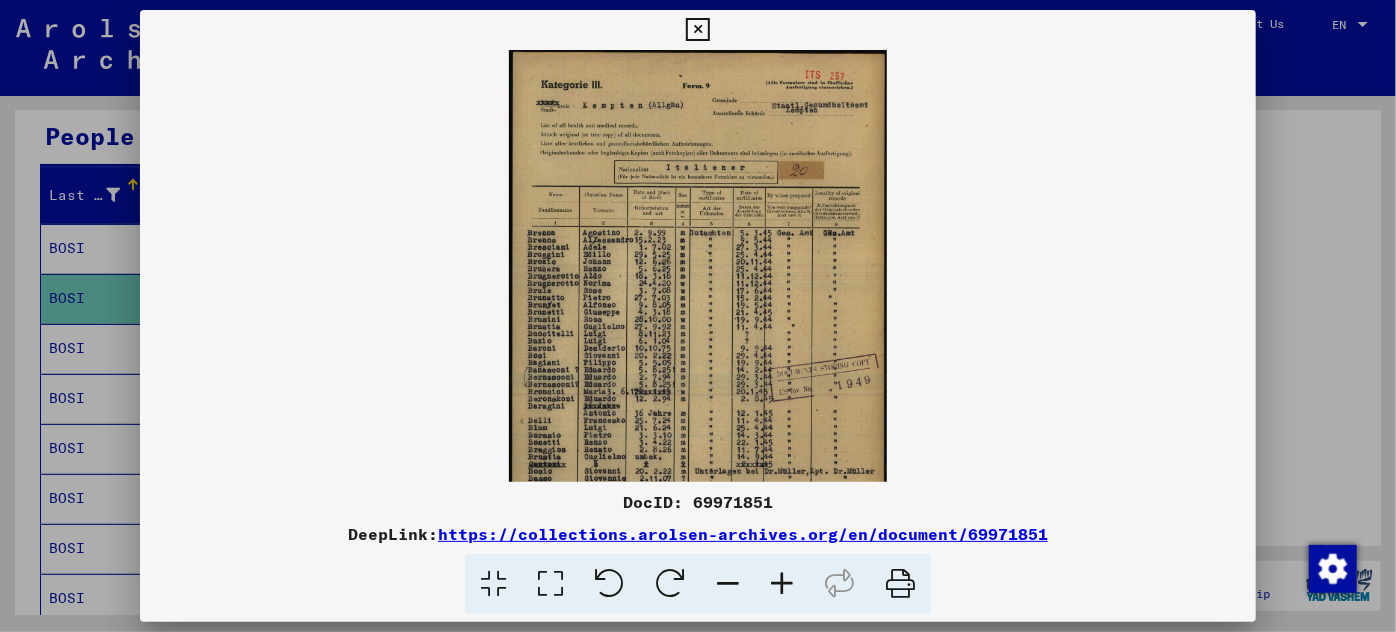 click at bounding box center (782, 584) 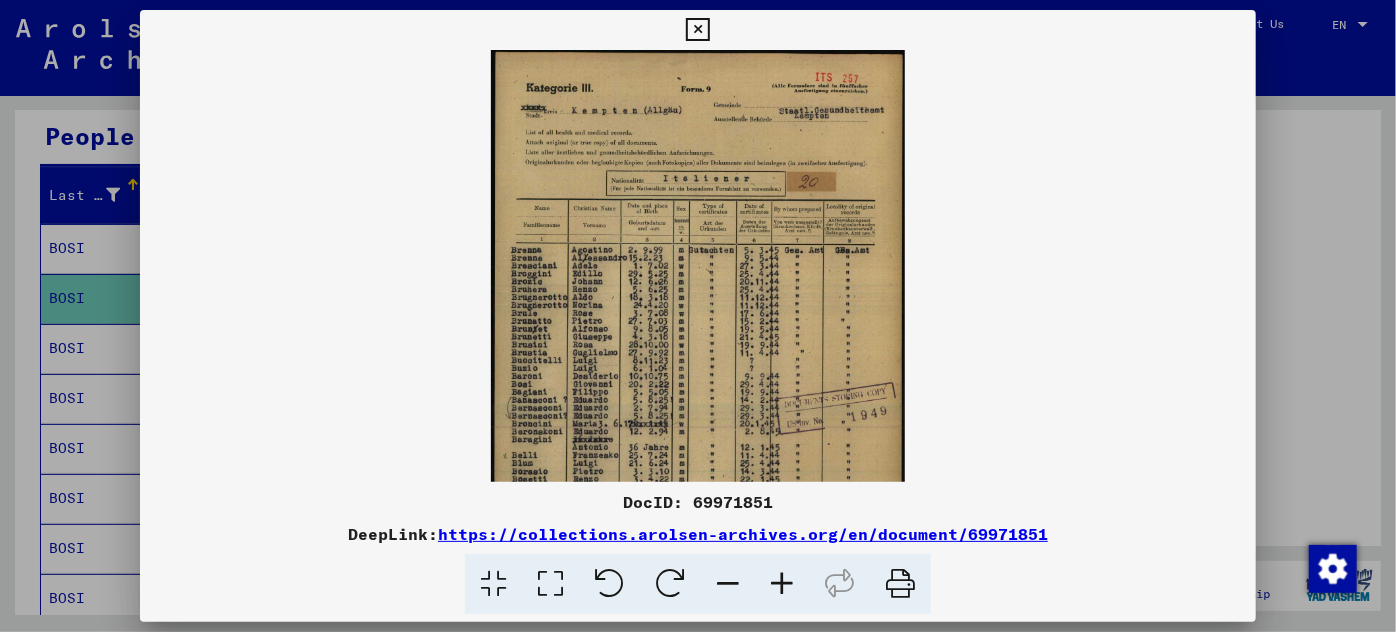 click at bounding box center (782, 584) 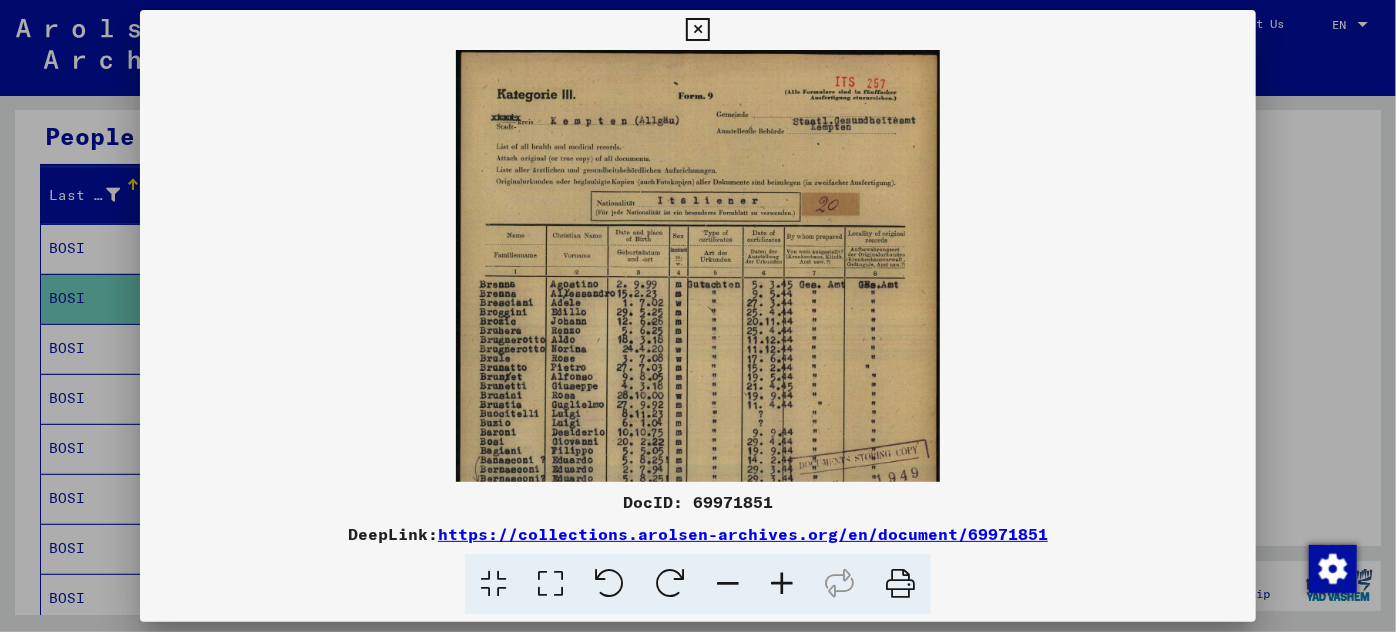 click at bounding box center [782, 584] 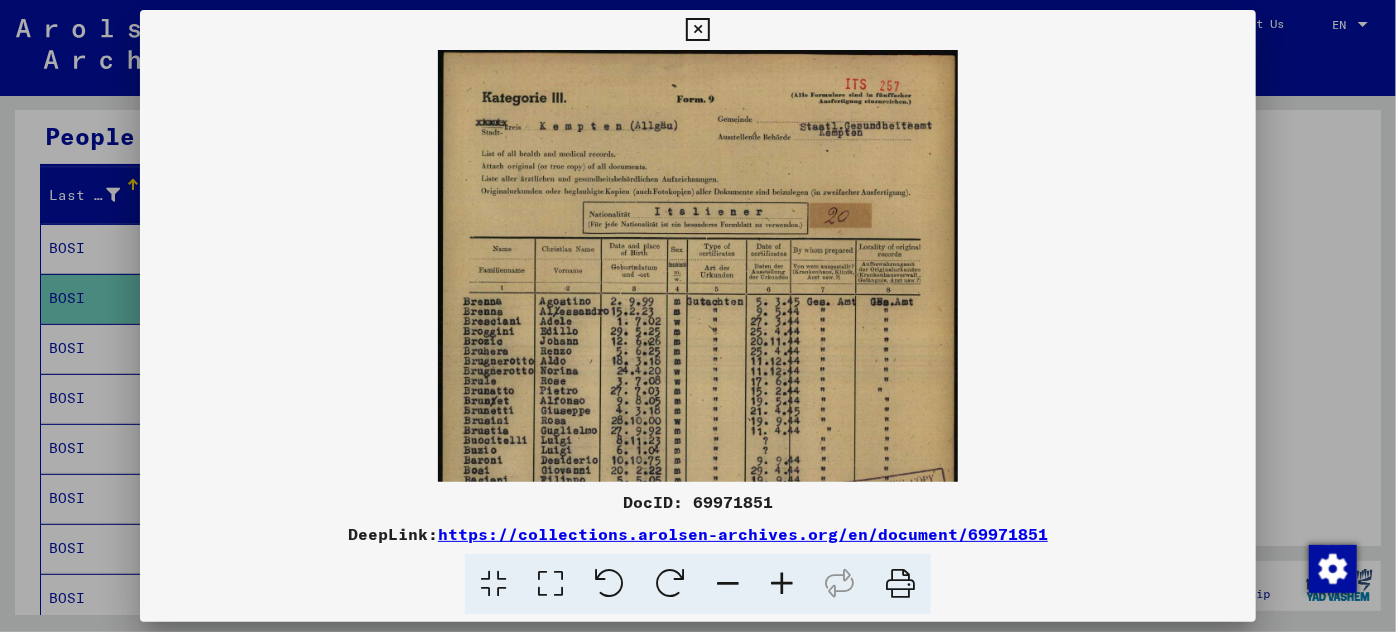 click at bounding box center (782, 584) 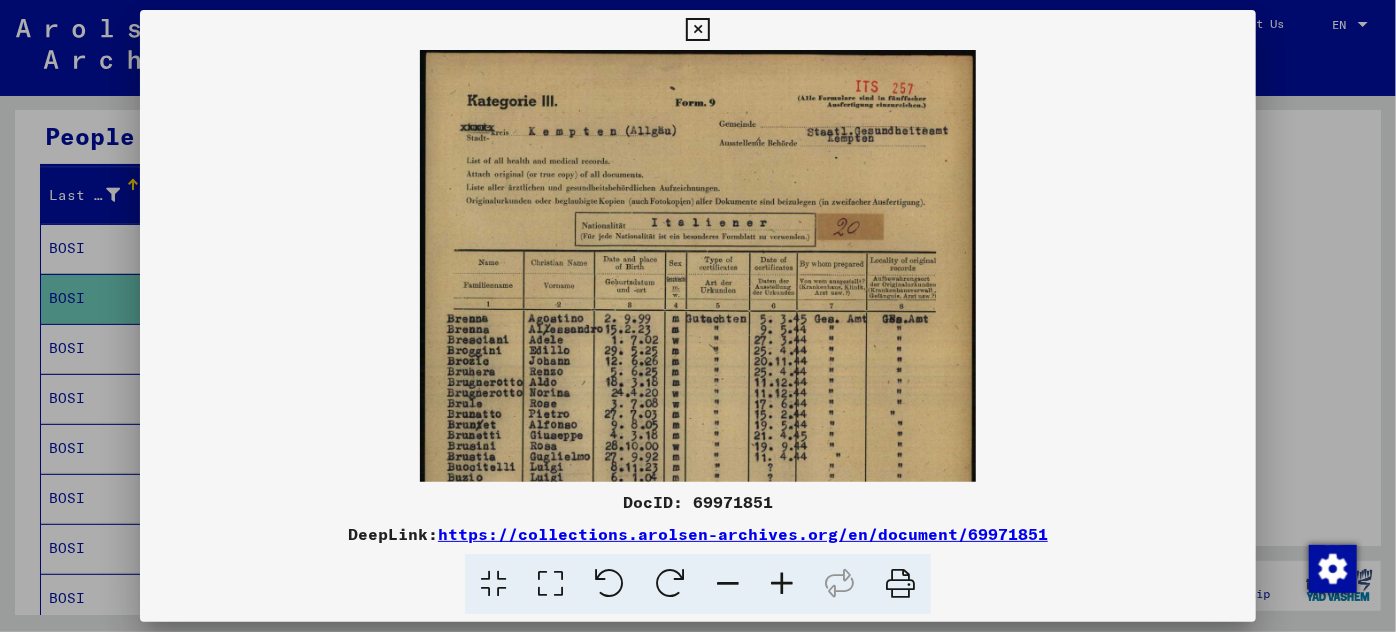 click at bounding box center (782, 584) 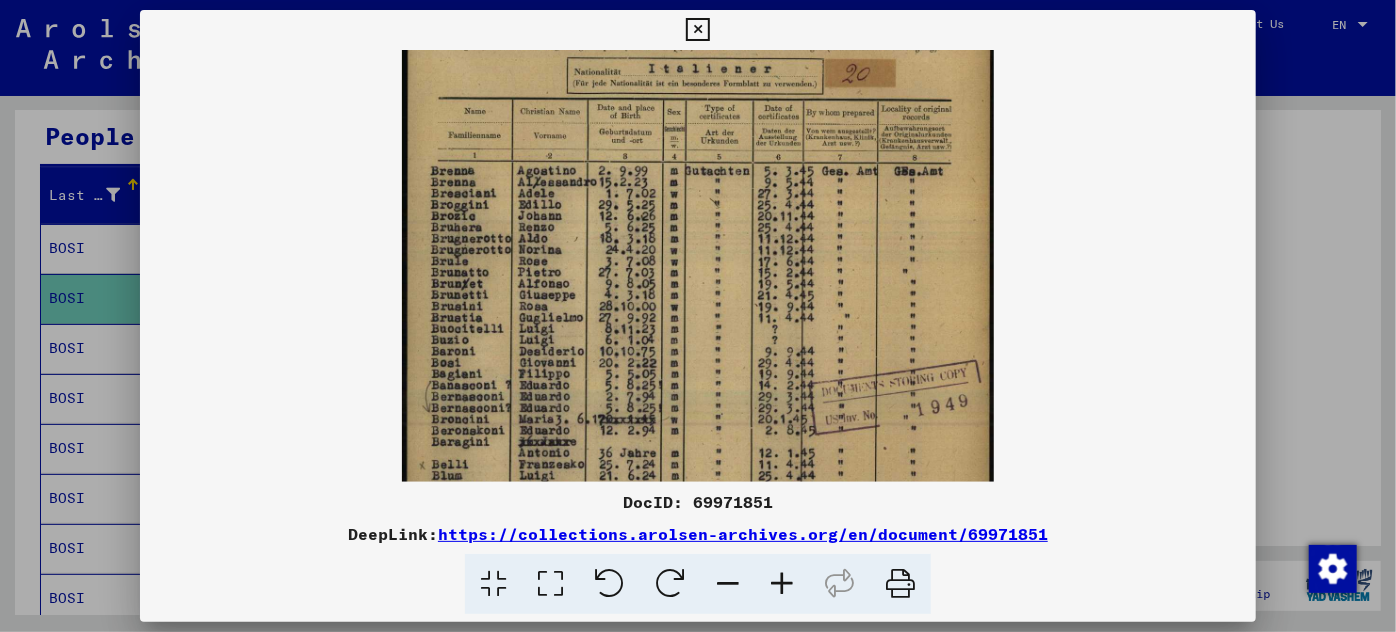 scroll, scrollTop: 192, scrollLeft: 0, axis: vertical 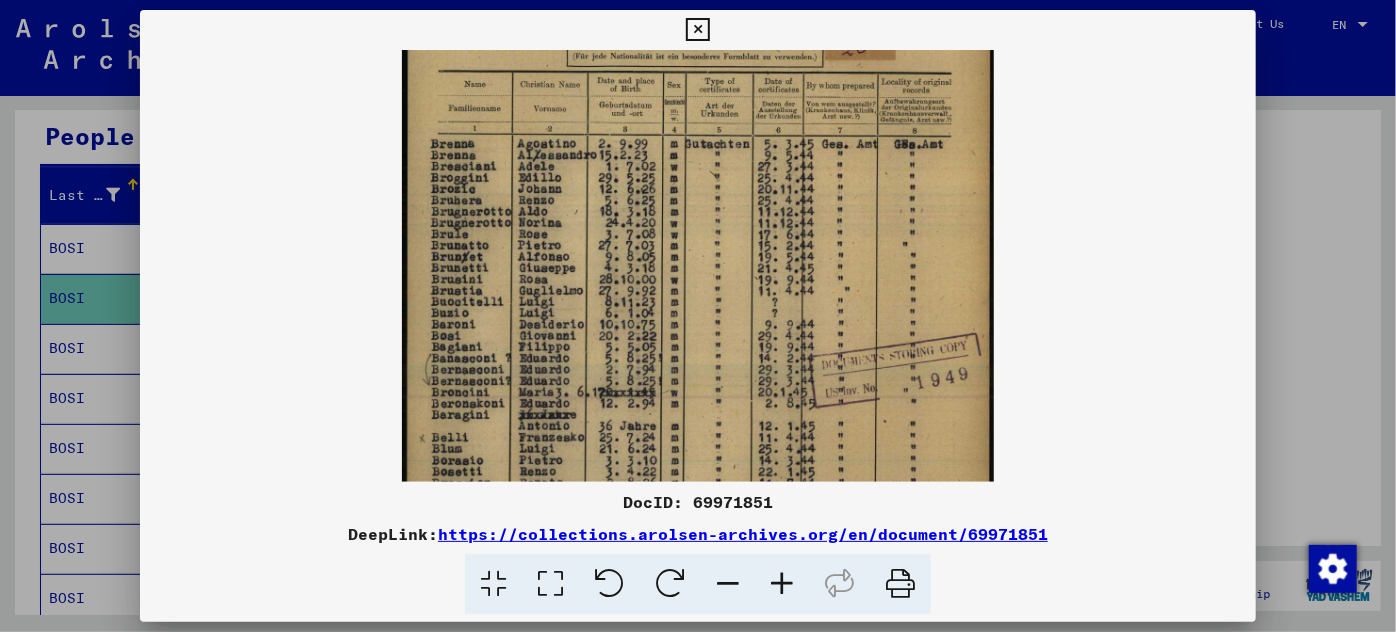 drag, startPoint x: 618, startPoint y: 380, endPoint x: 636, endPoint y: 189, distance: 191.8463 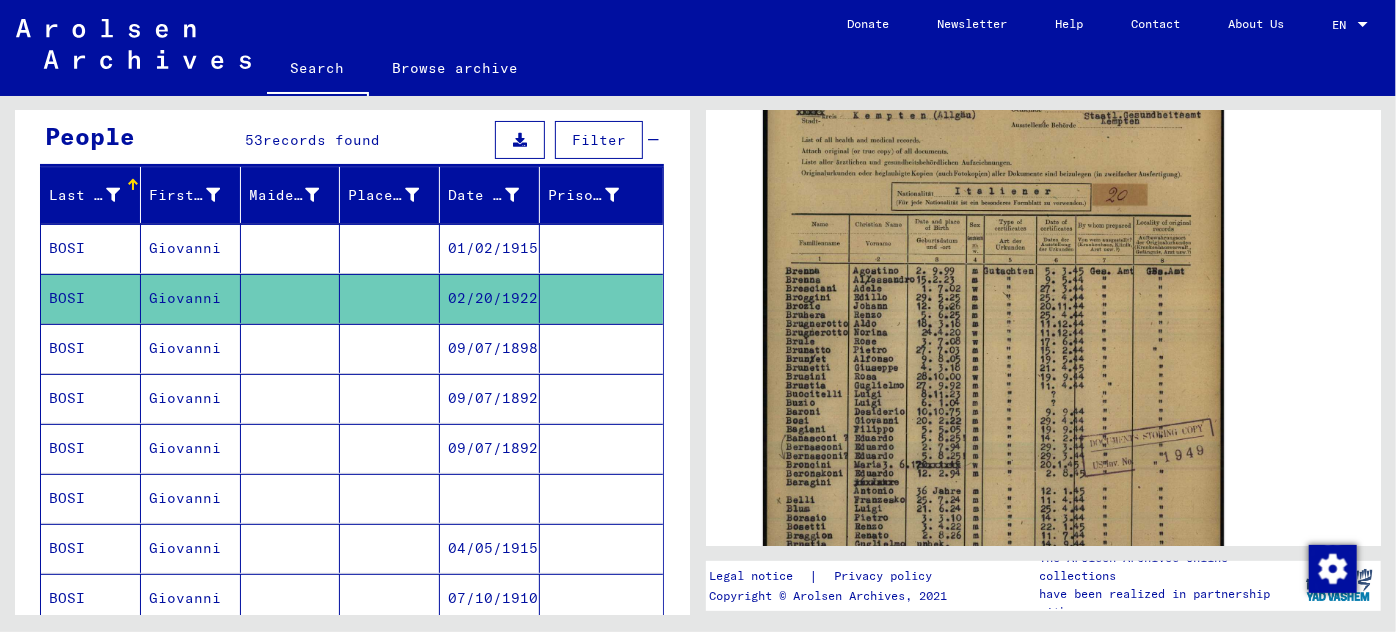 click on "09/07/1898" at bounding box center [490, 398] 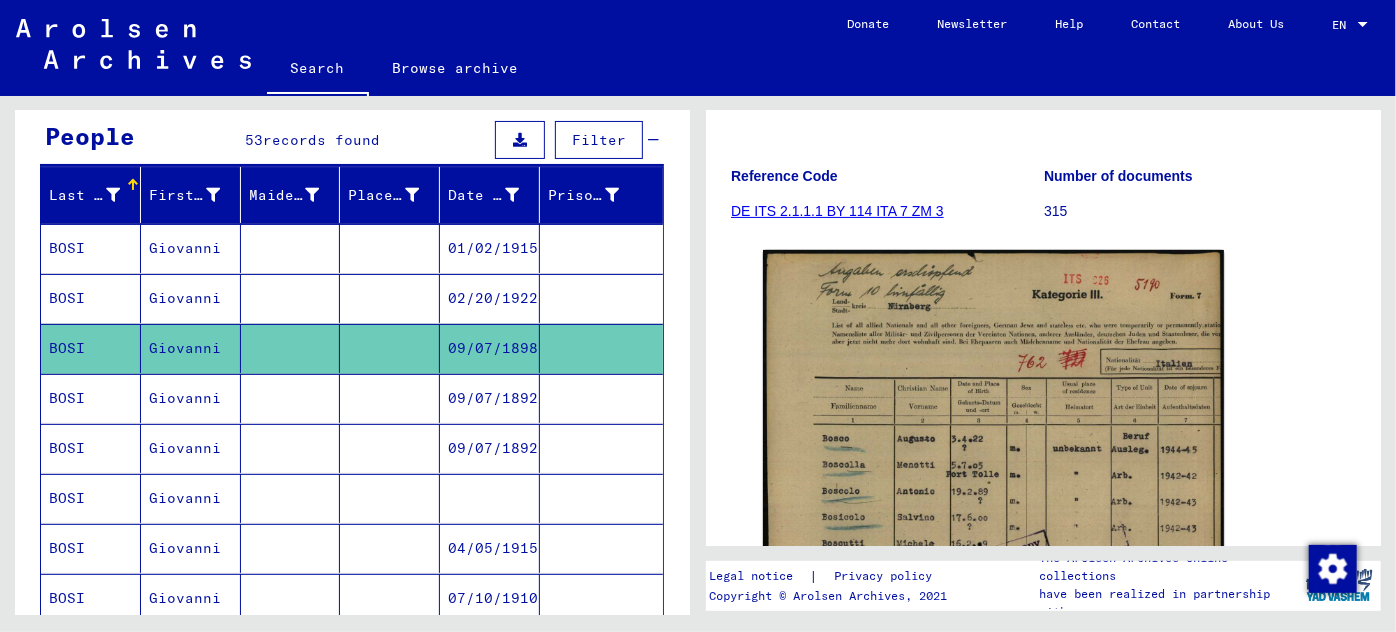 scroll, scrollTop: 272, scrollLeft: 0, axis: vertical 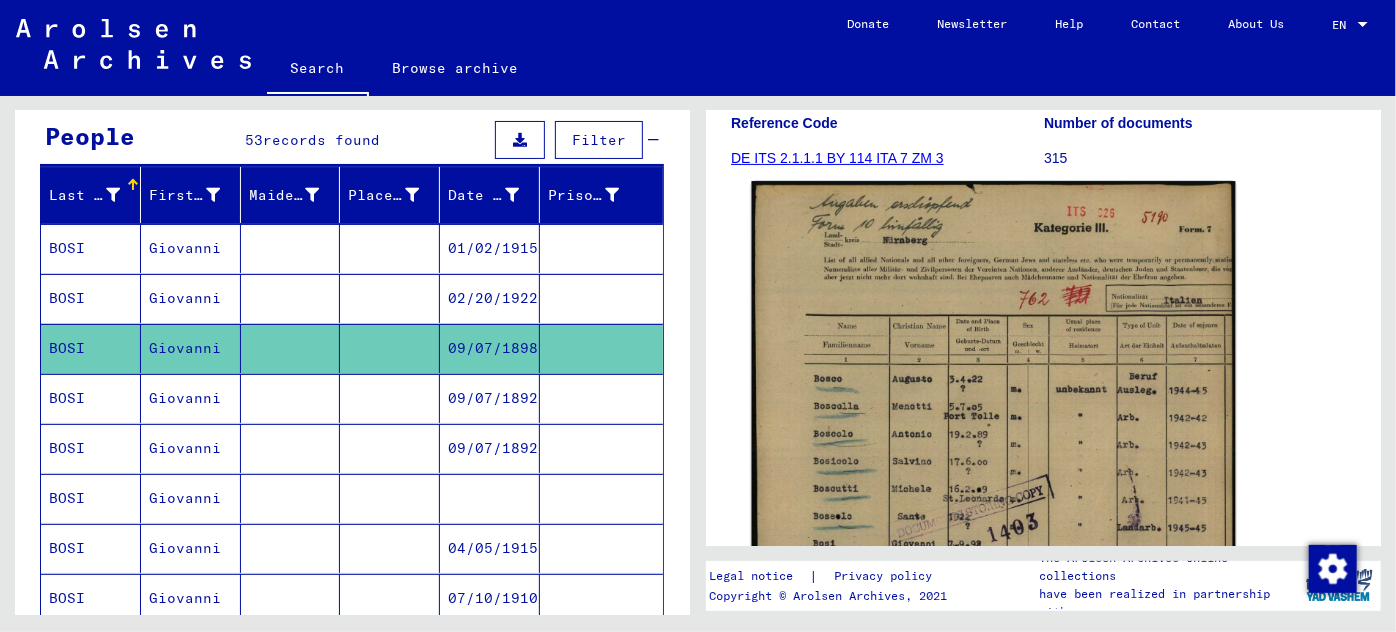 click 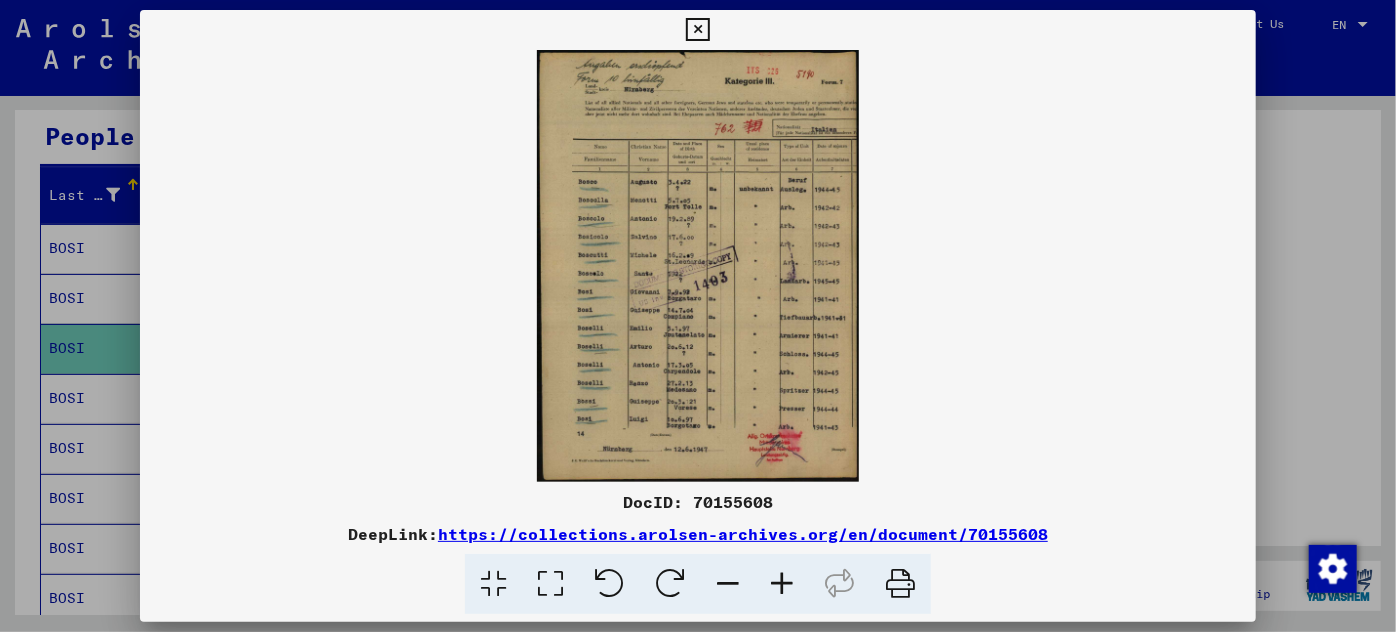 click at bounding box center (782, 584) 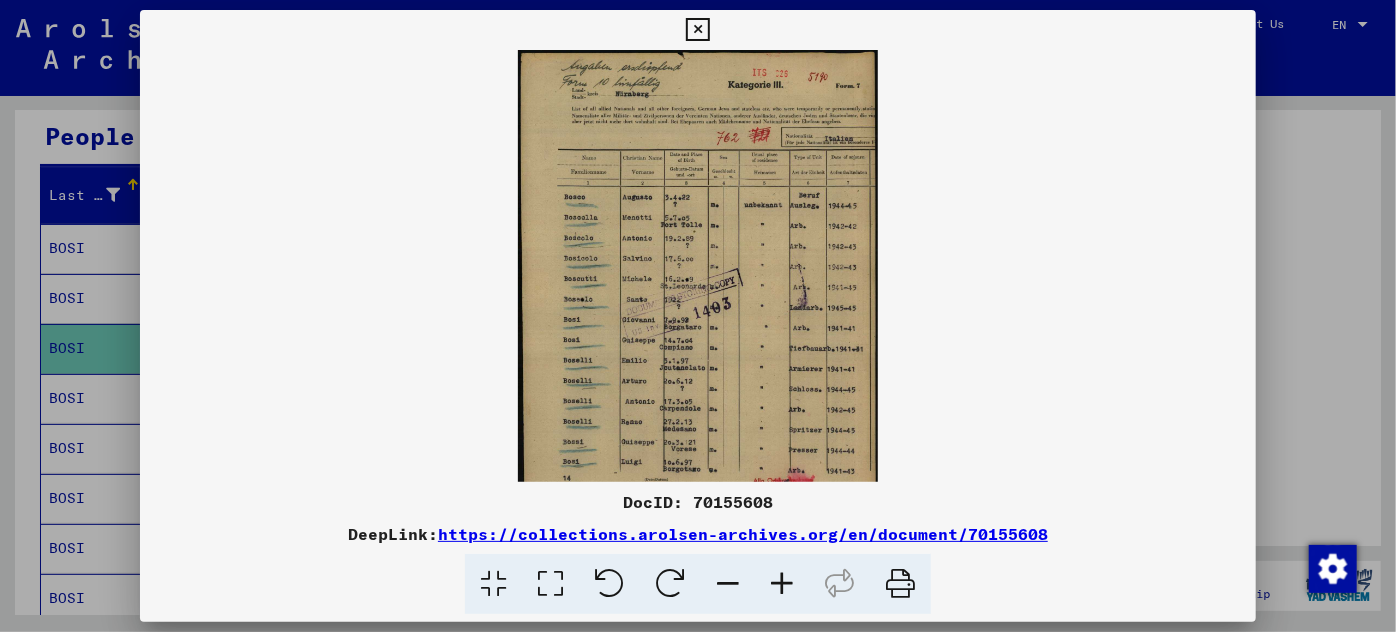 click at bounding box center [782, 584] 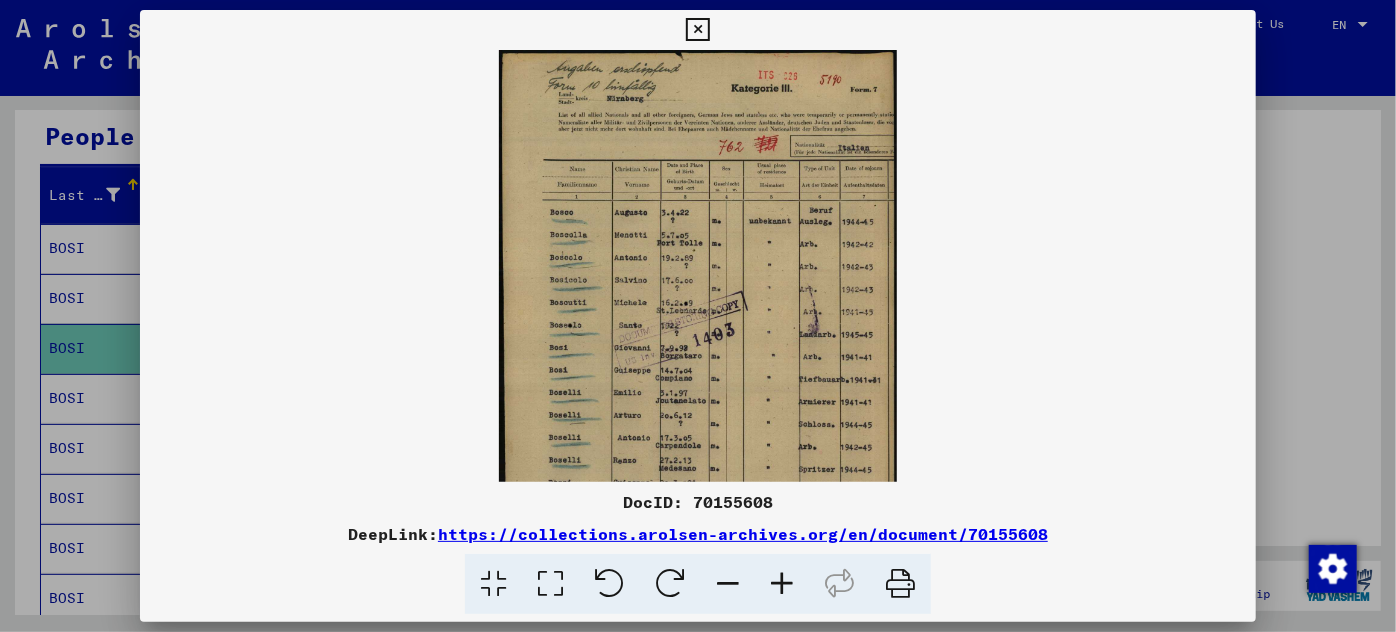 click at bounding box center [782, 584] 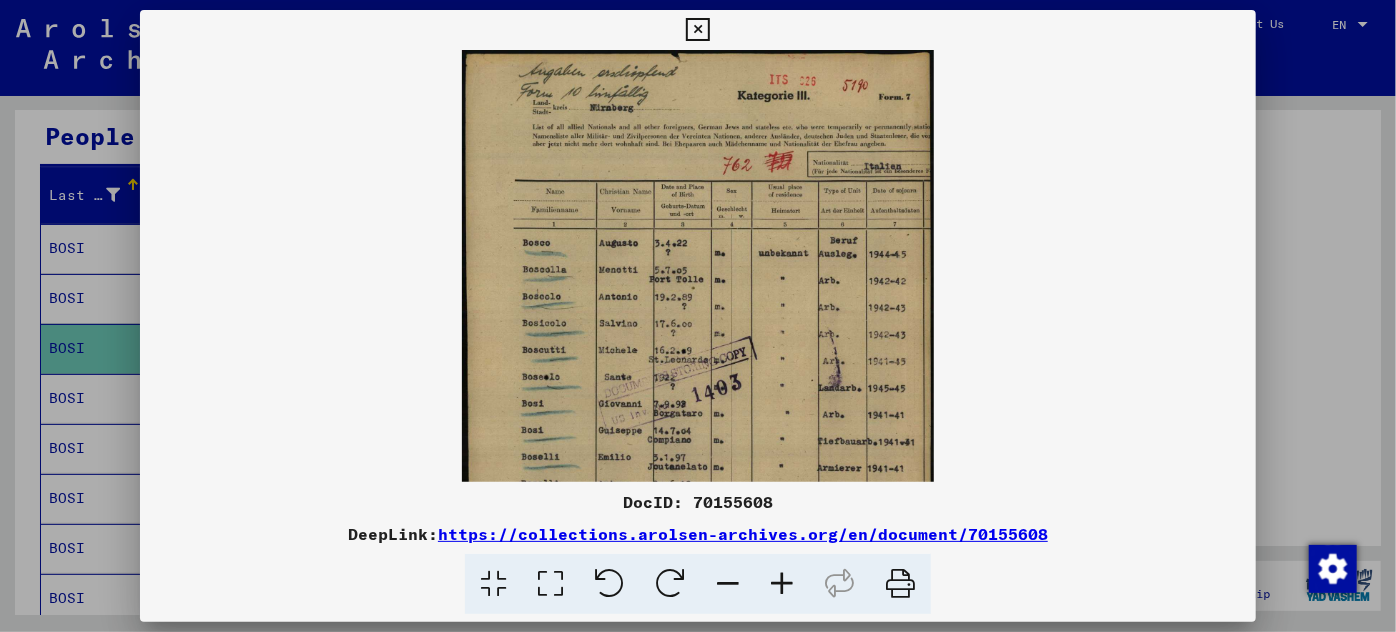 click at bounding box center [782, 584] 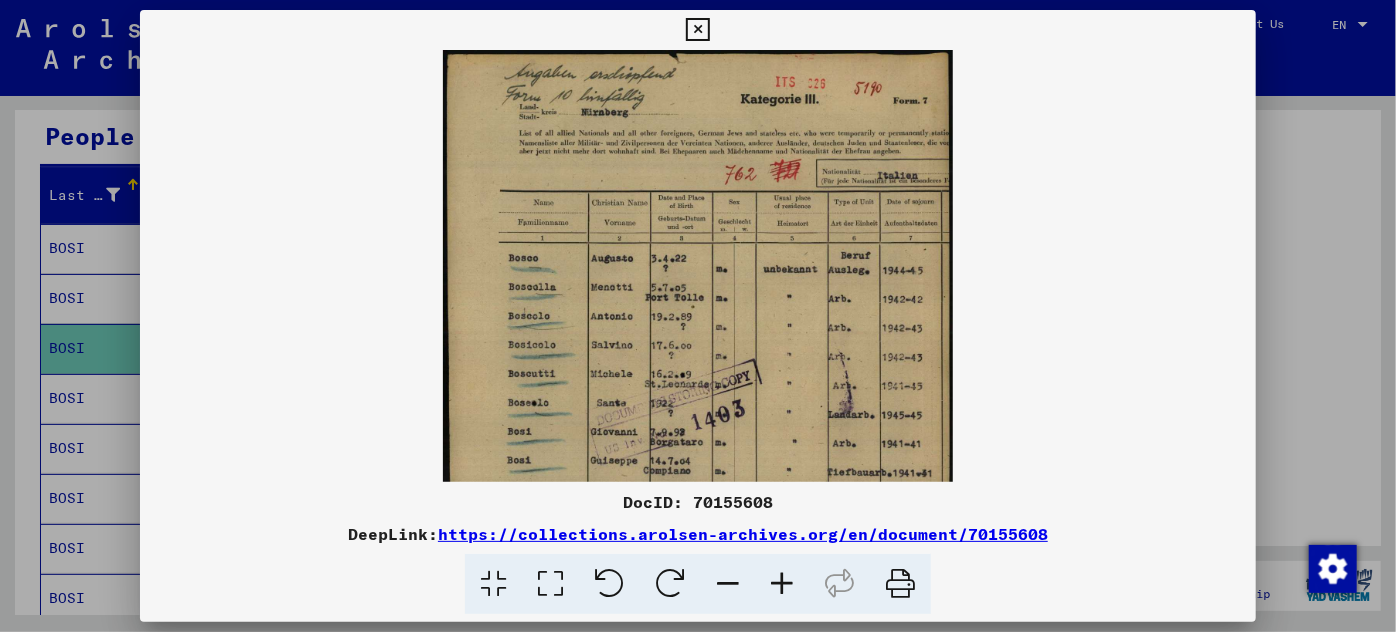 click at bounding box center [782, 584] 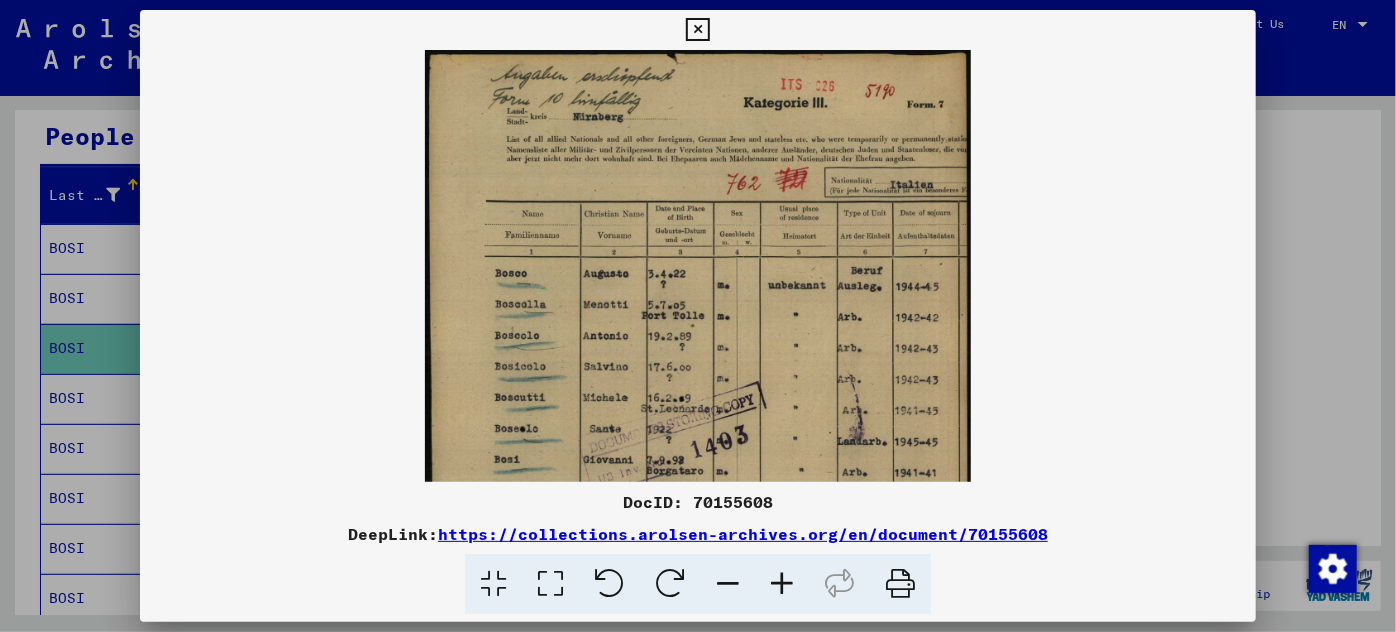 click at bounding box center [782, 584] 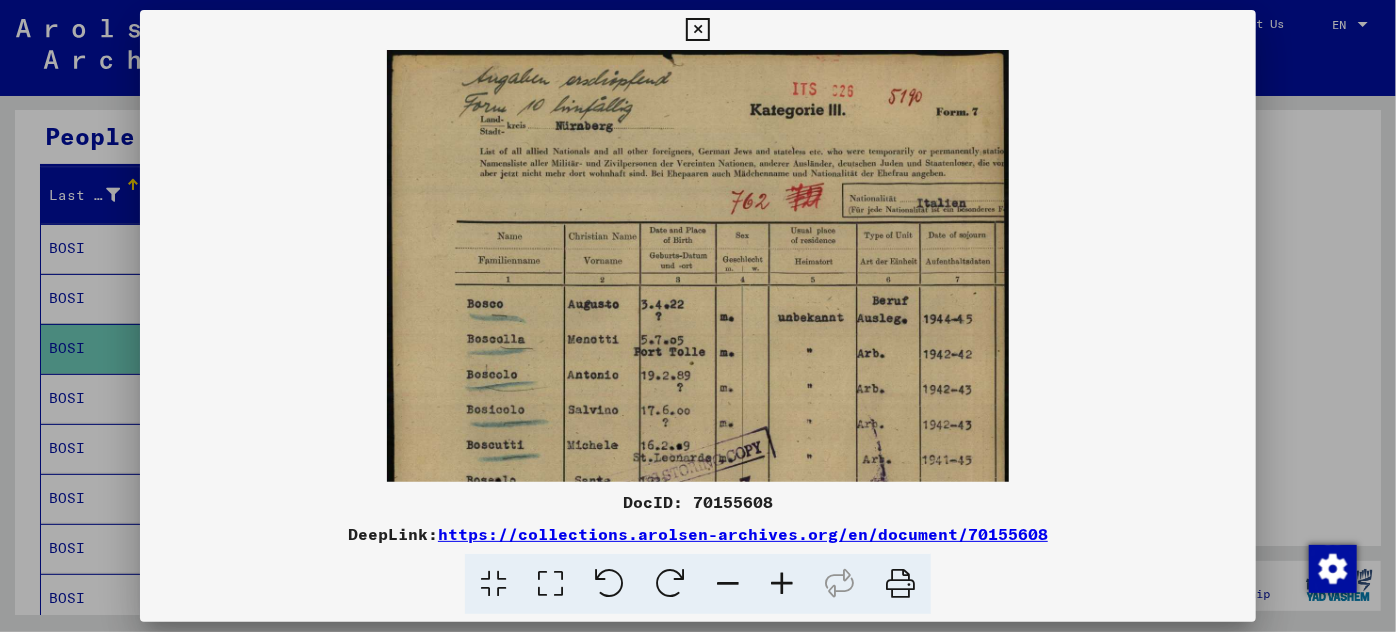 click at bounding box center (782, 584) 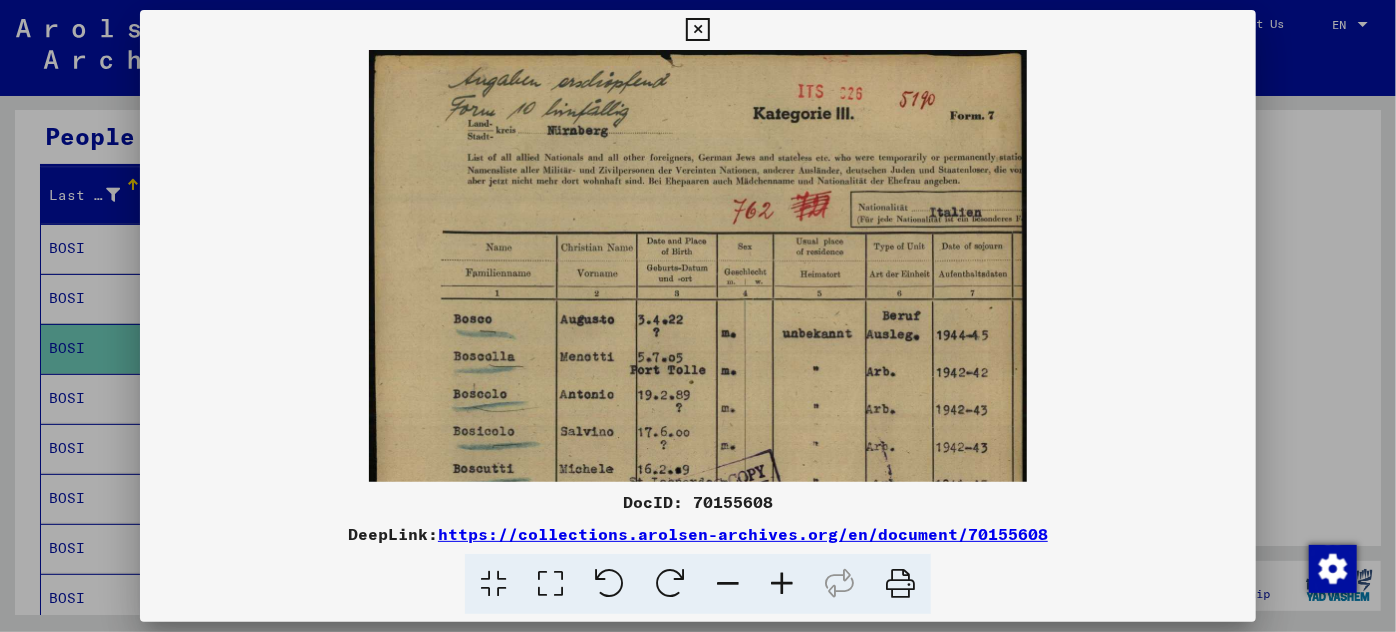 click at bounding box center [782, 584] 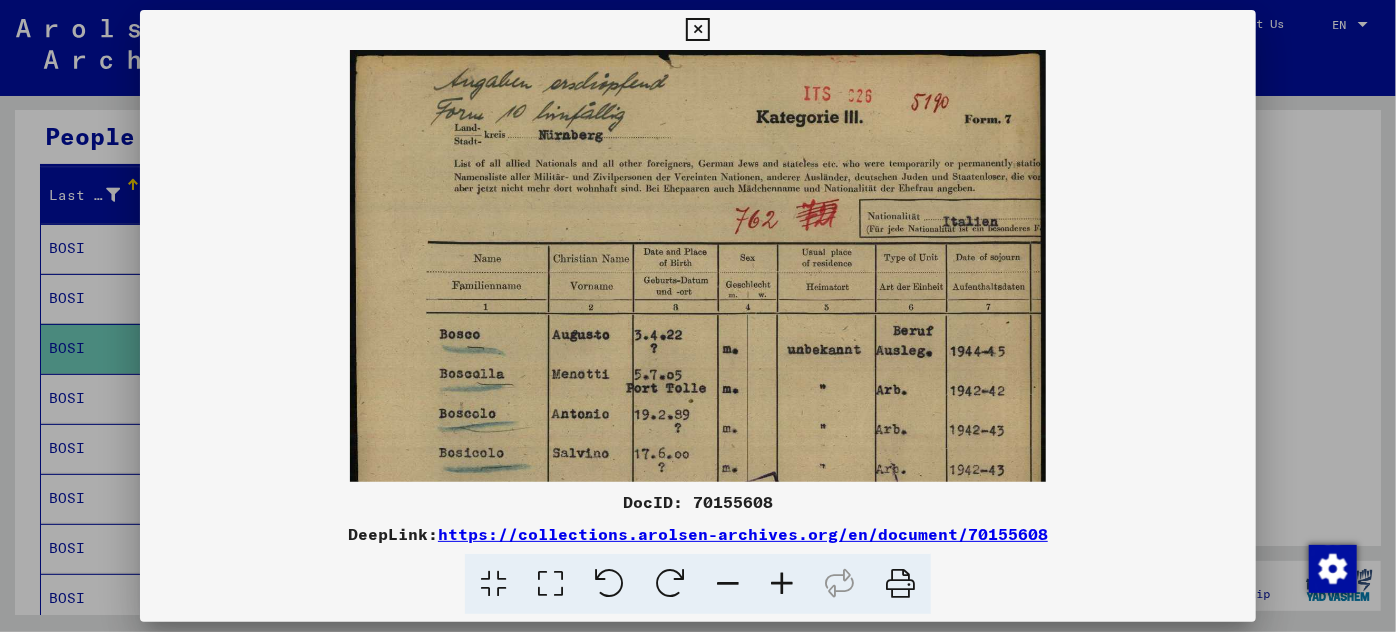 click at bounding box center (782, 584) 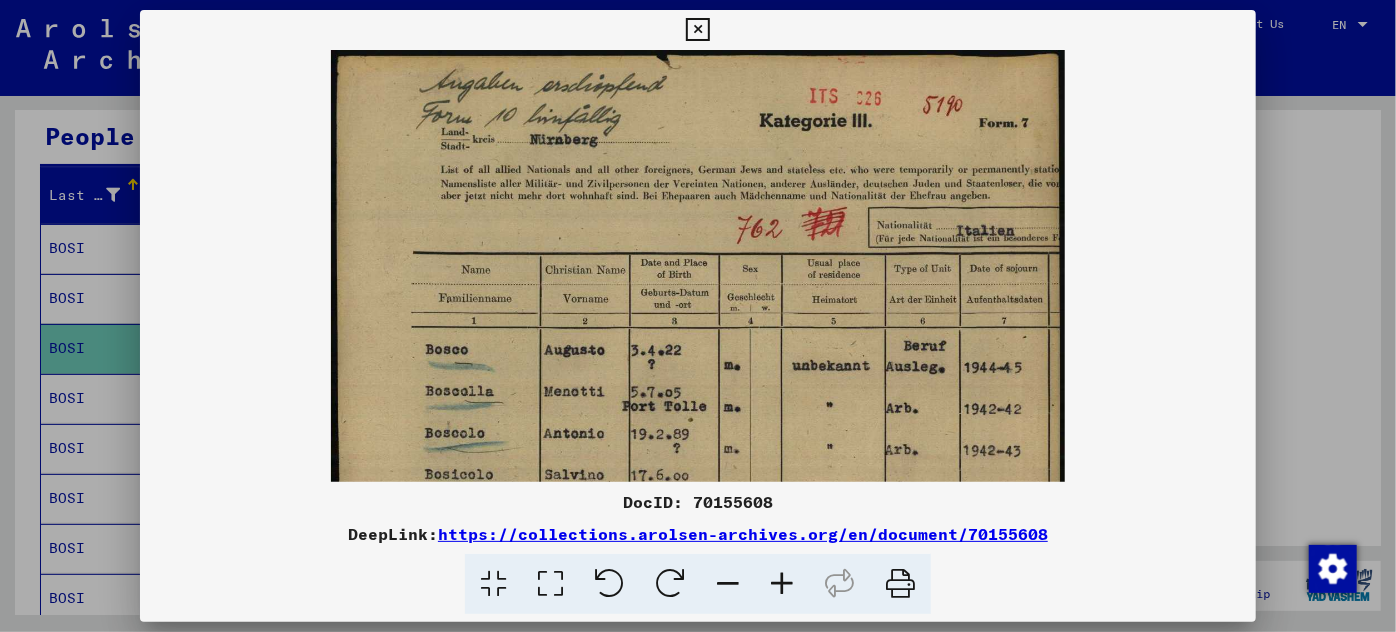 click at bounding box center [782, 584] 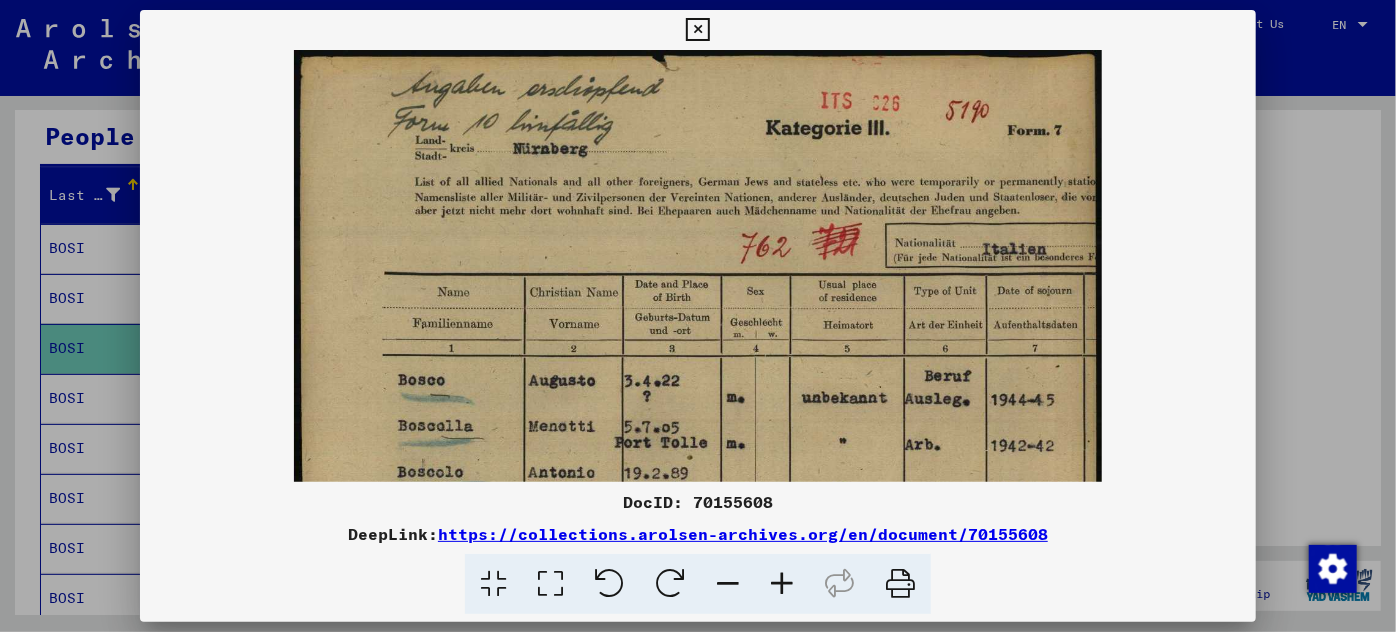 click at bounding box center (782, 584) 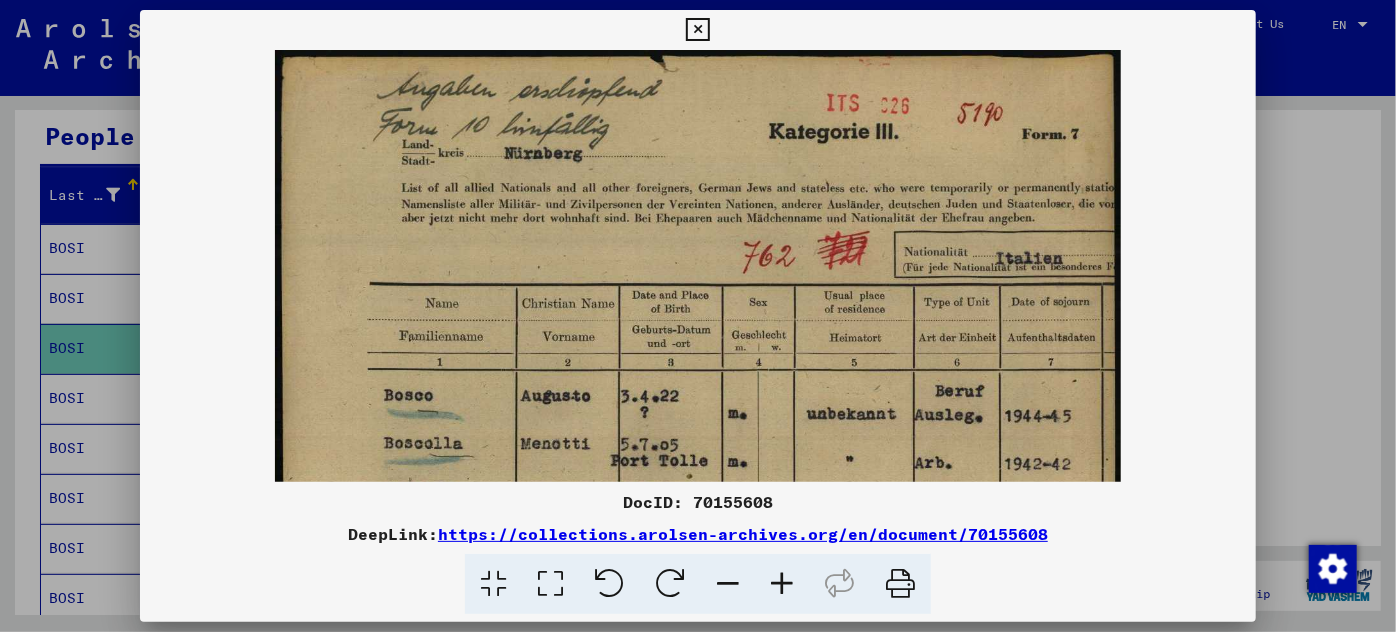 click at bounding box center [782, 584] 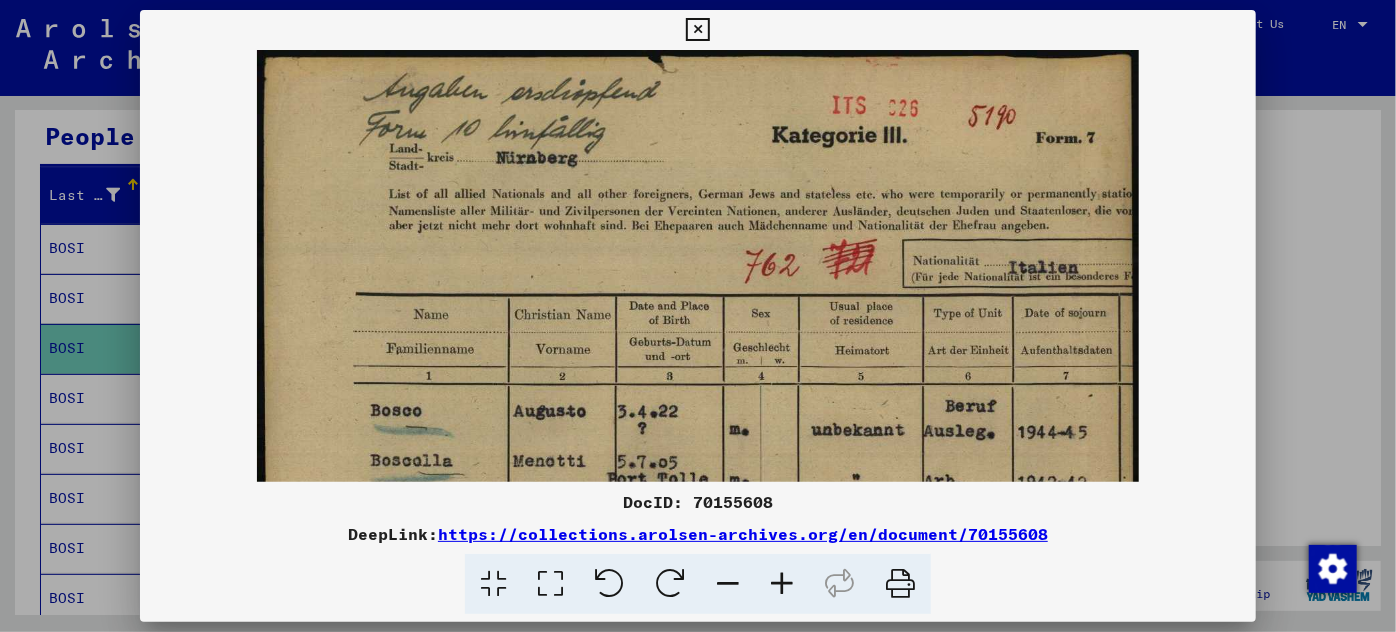 click at bounding box center (782, 584) 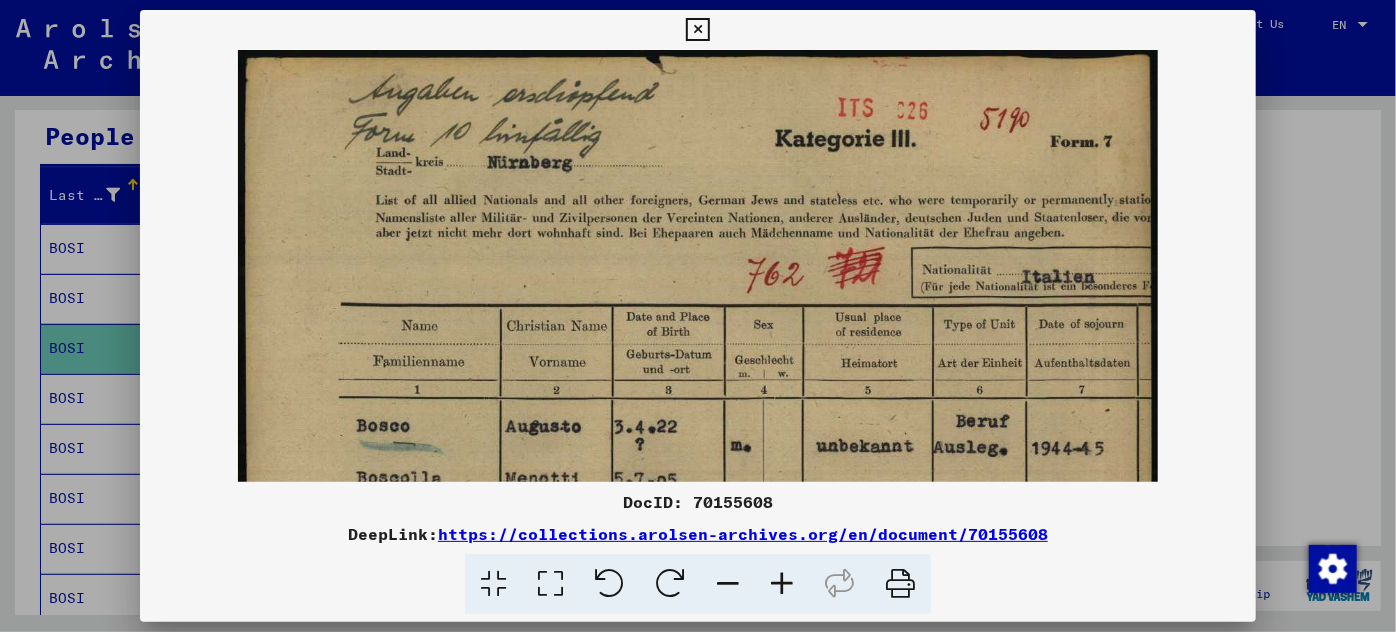 click at bounding box center (782, 584) 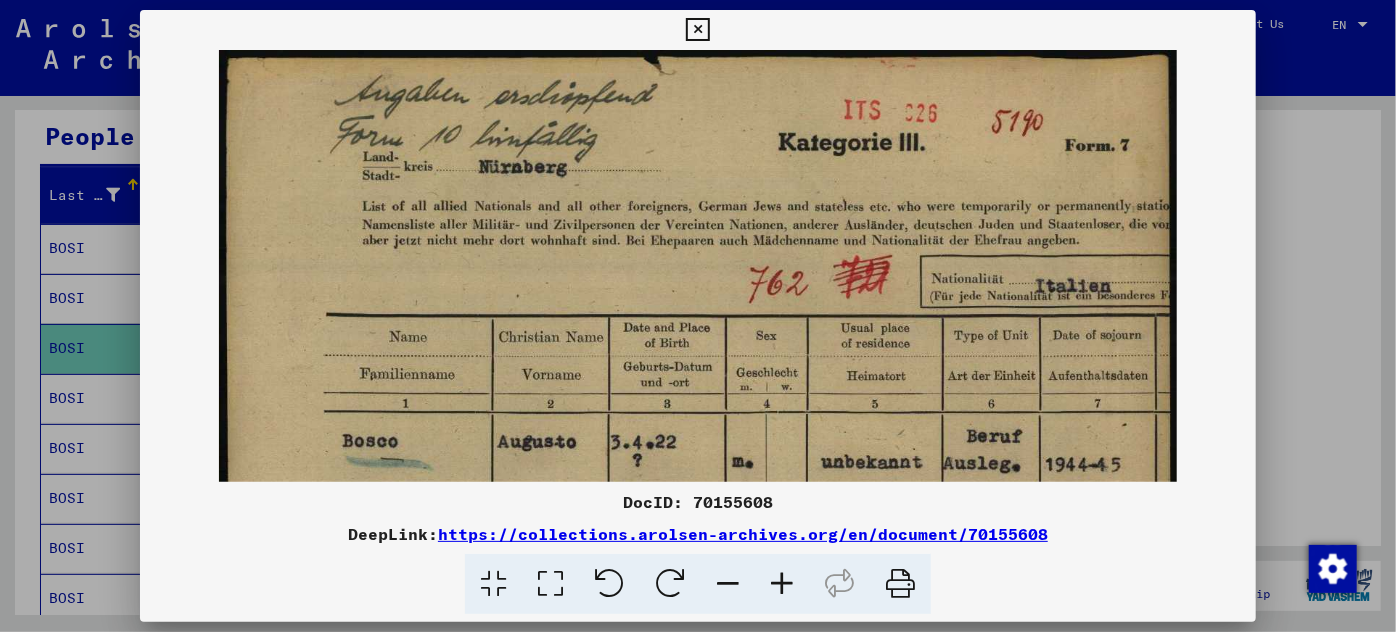 click at bounding box center [782, 584] 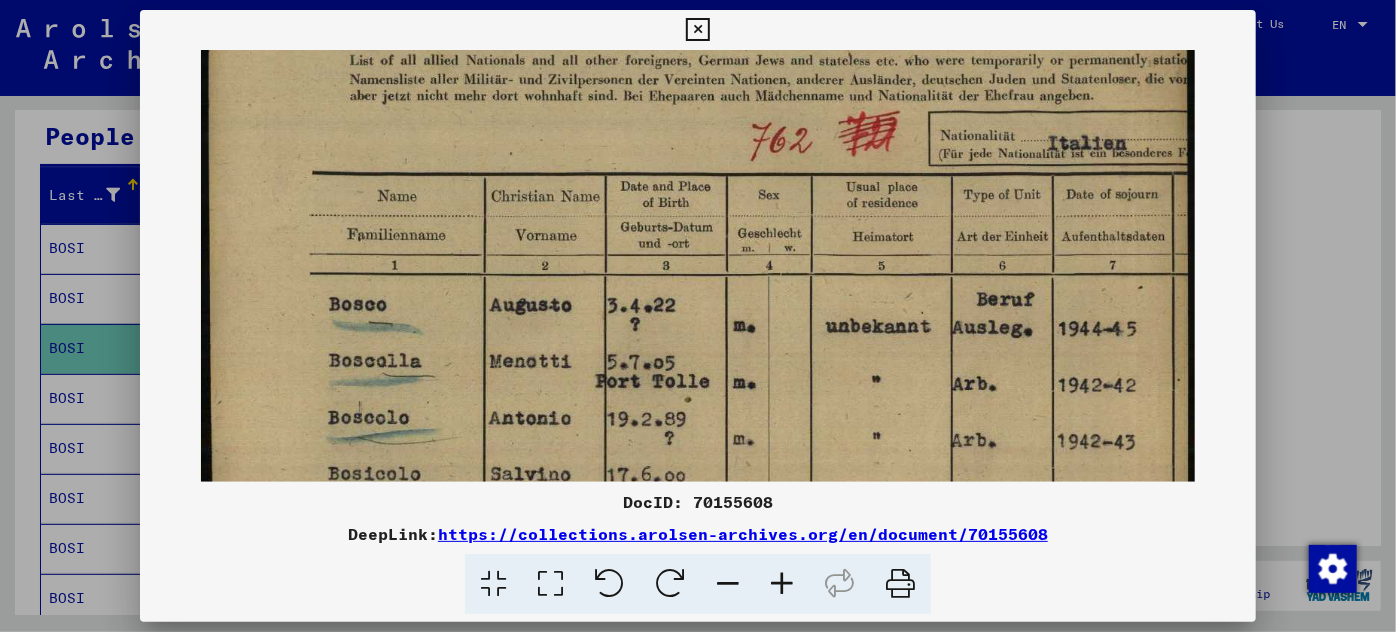 scroll, scrollTop: 341, scrollLeft: 0, axis: vertical 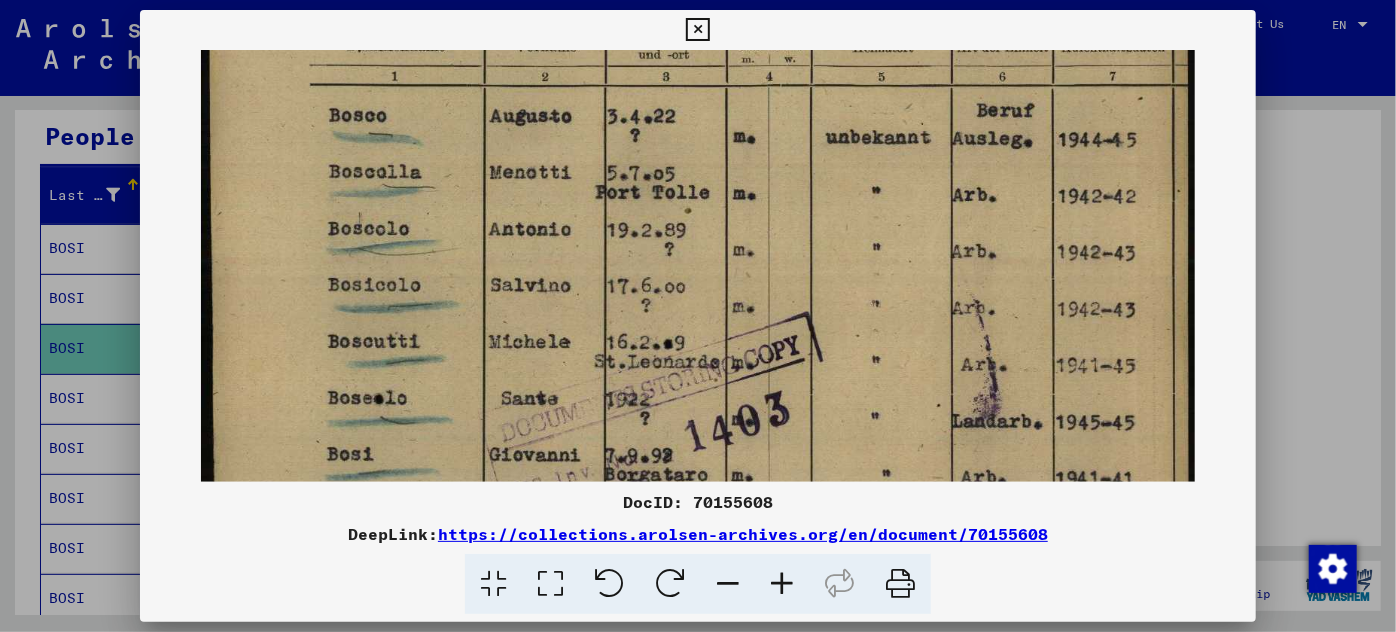 drag, startPoint x: 804, startPoint y: 423, endPoint x: 602, endPoint y: 87, distance: 392.04593 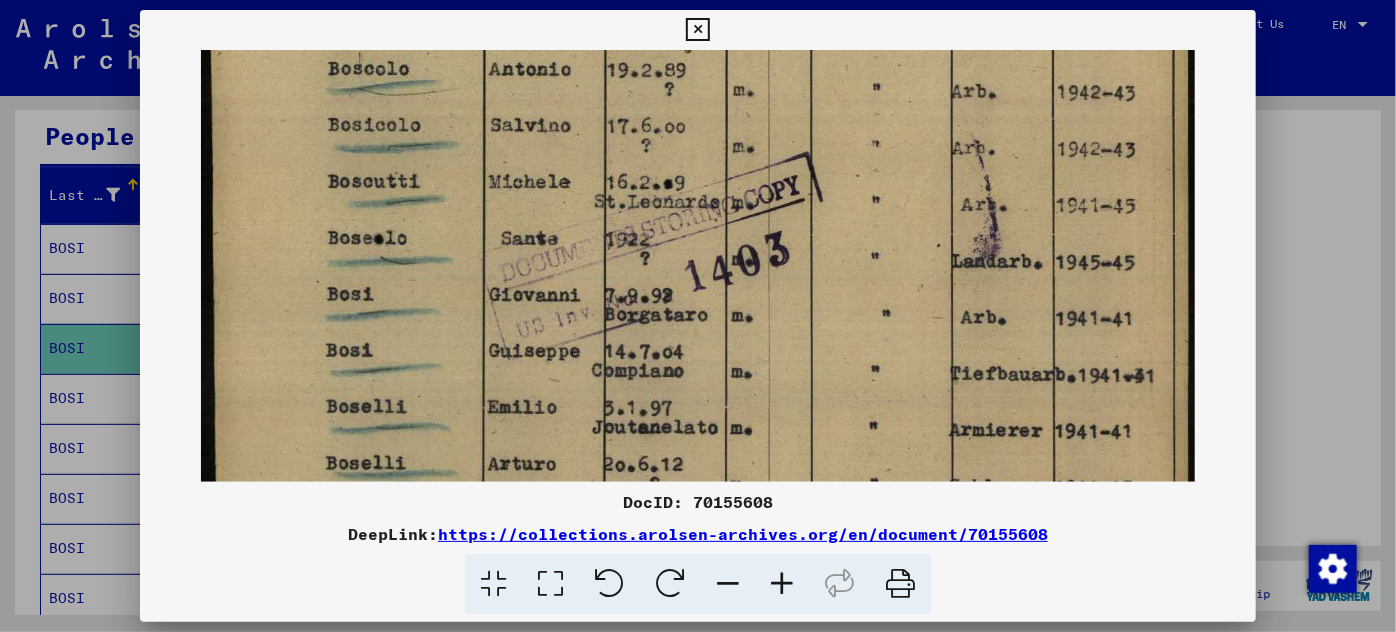 scroll, scrollTop: 522, scrollLeft: 0, axis: vertical 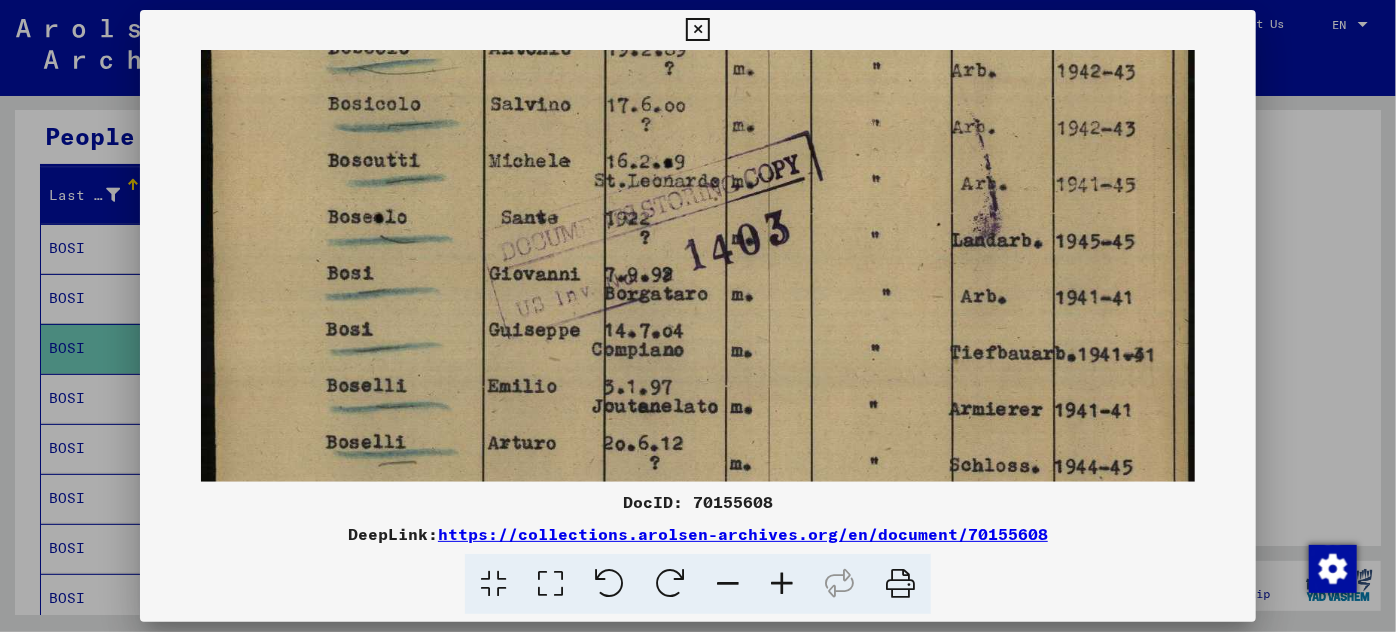 drag, startPoint x: 658, startPoint y: 424, endPoint x: 660, endPoint y: 242, distance: 182.01099 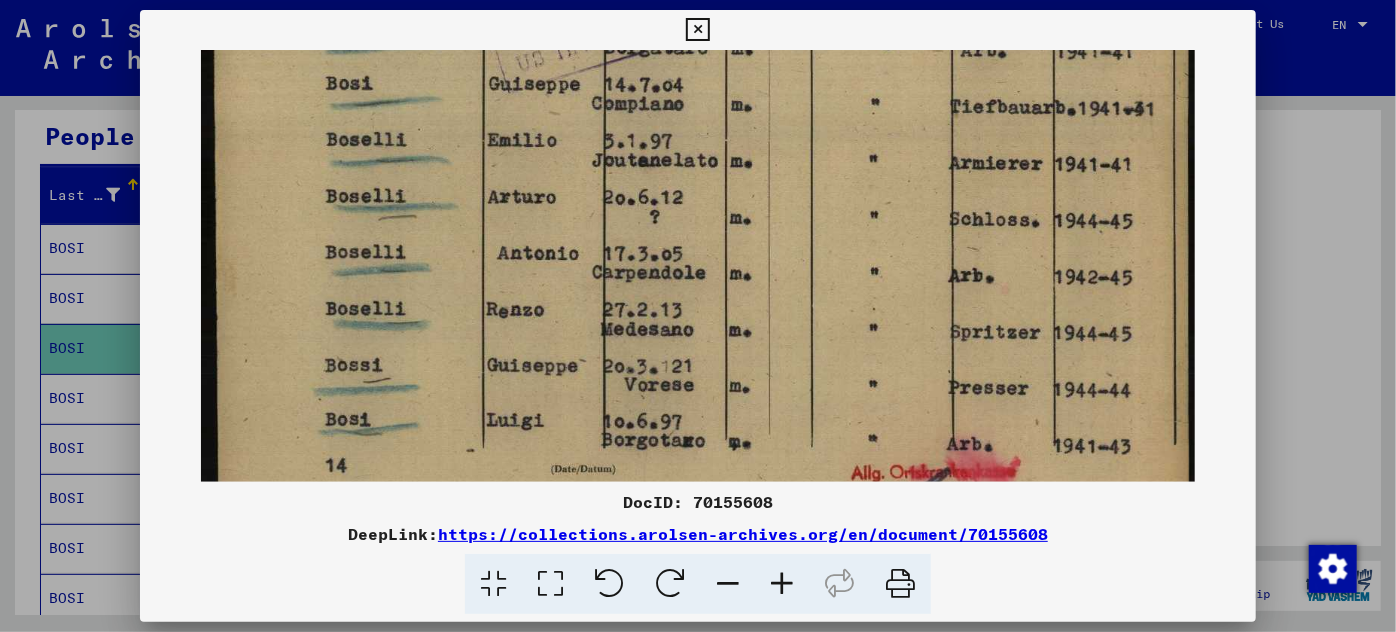 scroll, scrollTop: 775, scrollLeft: 0, axis: vertical 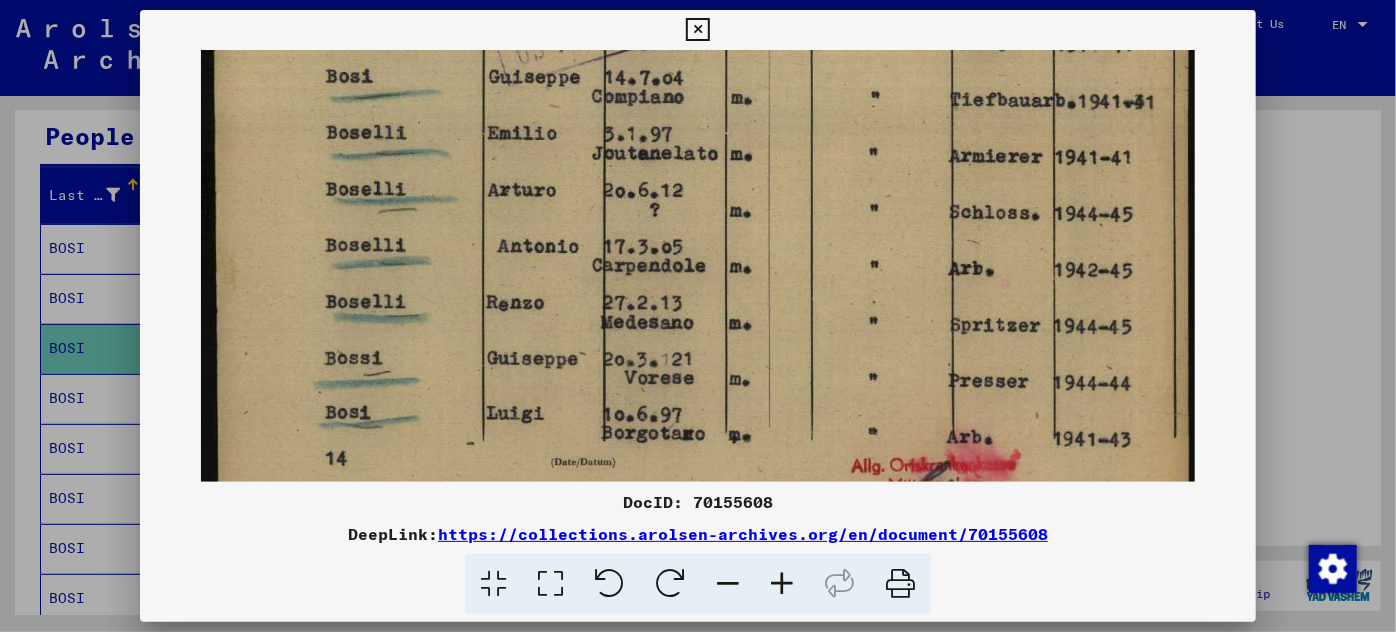 drag, startPoint x: 651, startPoint y: 427, endPoint x: 660, endPoint y: 176, distance: 251.1613 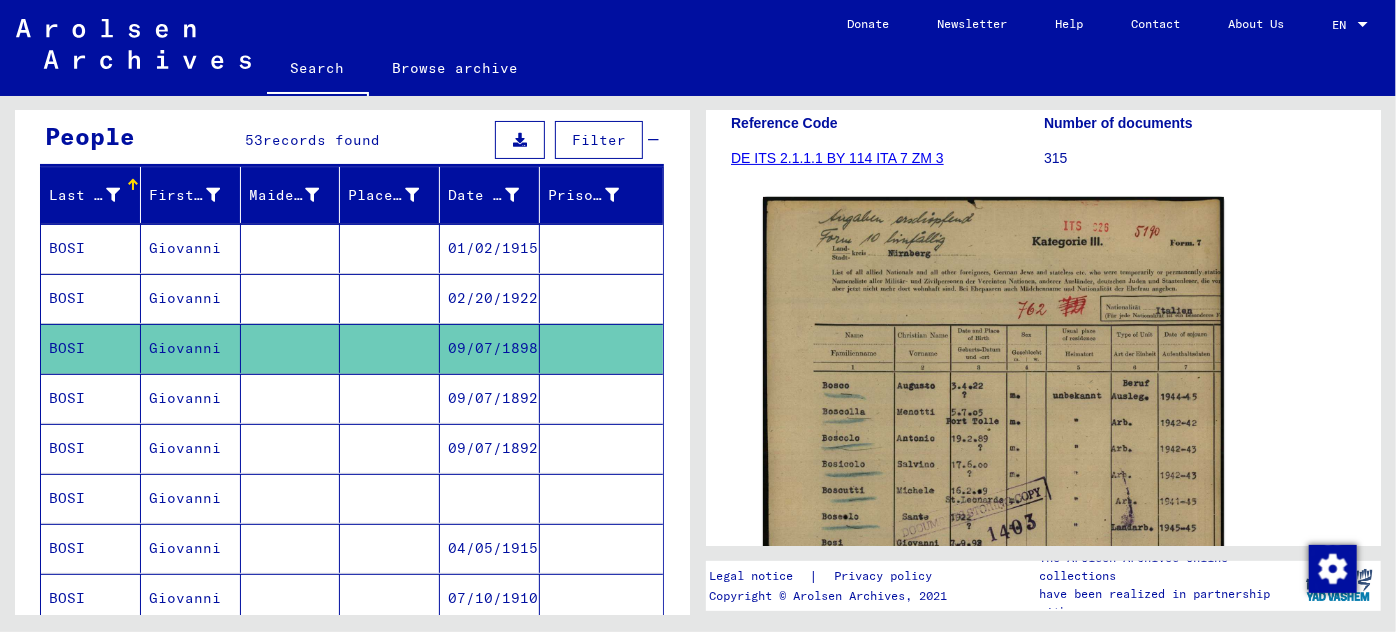 click on "09/07/1892" at bounding box center [490, 448] 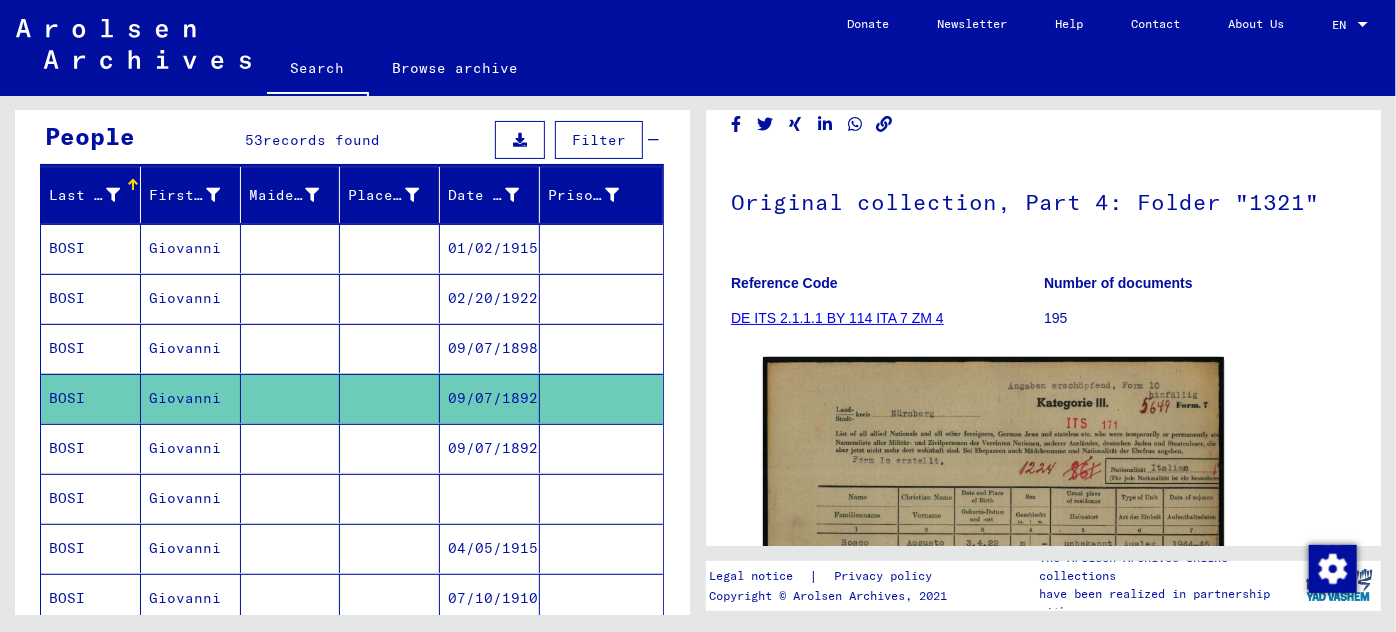 scroll, scrollTop: 363, scrollLeft: 0, axis: vertical 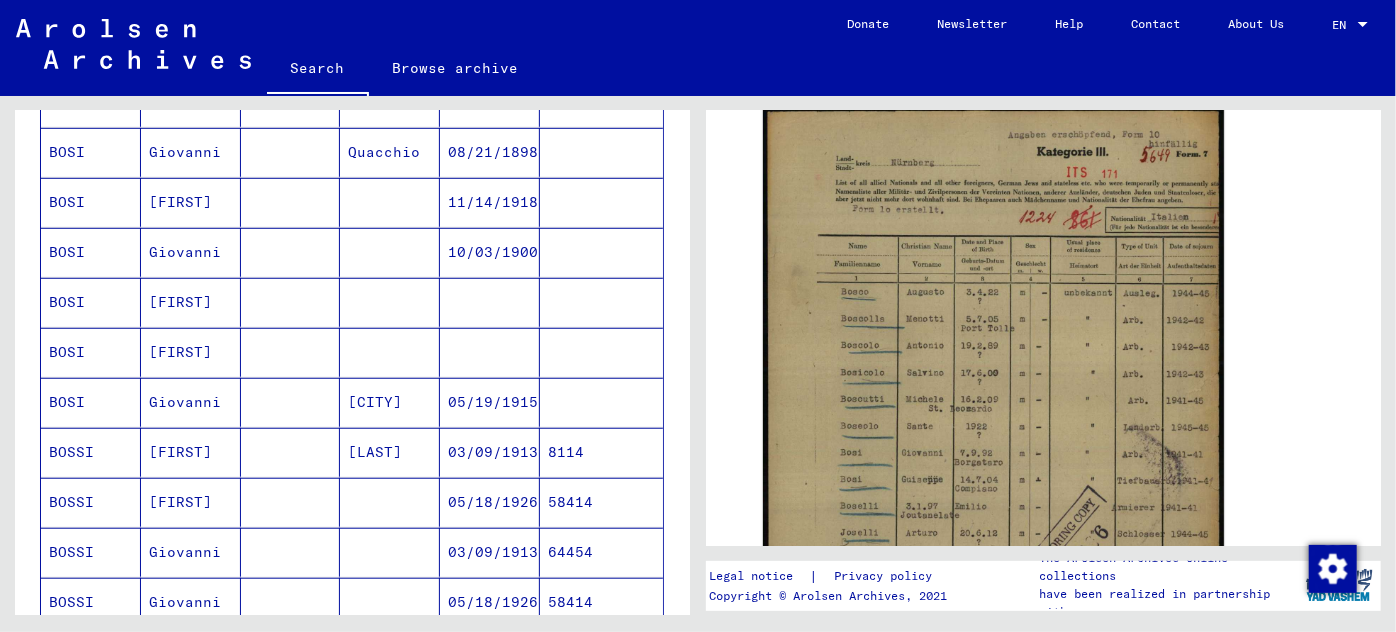 click on "03/09/1913" at bounding box center [490, 502] 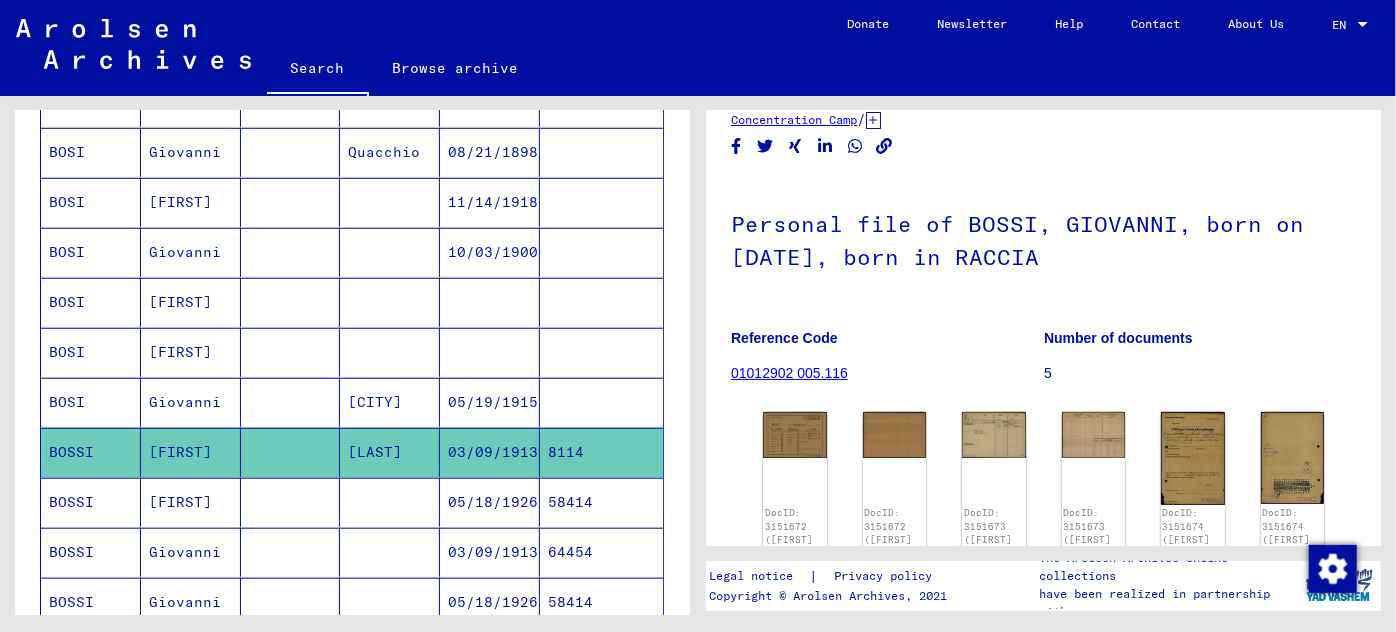 scroll, scrollTop: 90, scrollLeft: 0, axis: vertical 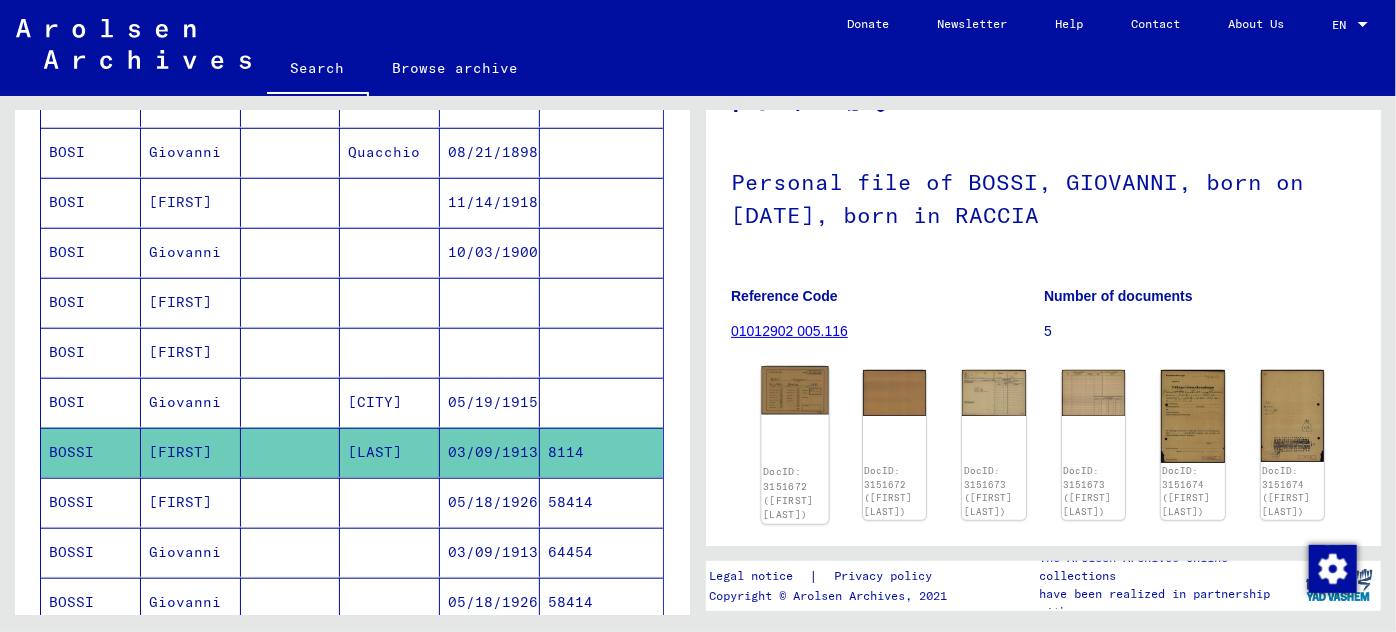 click 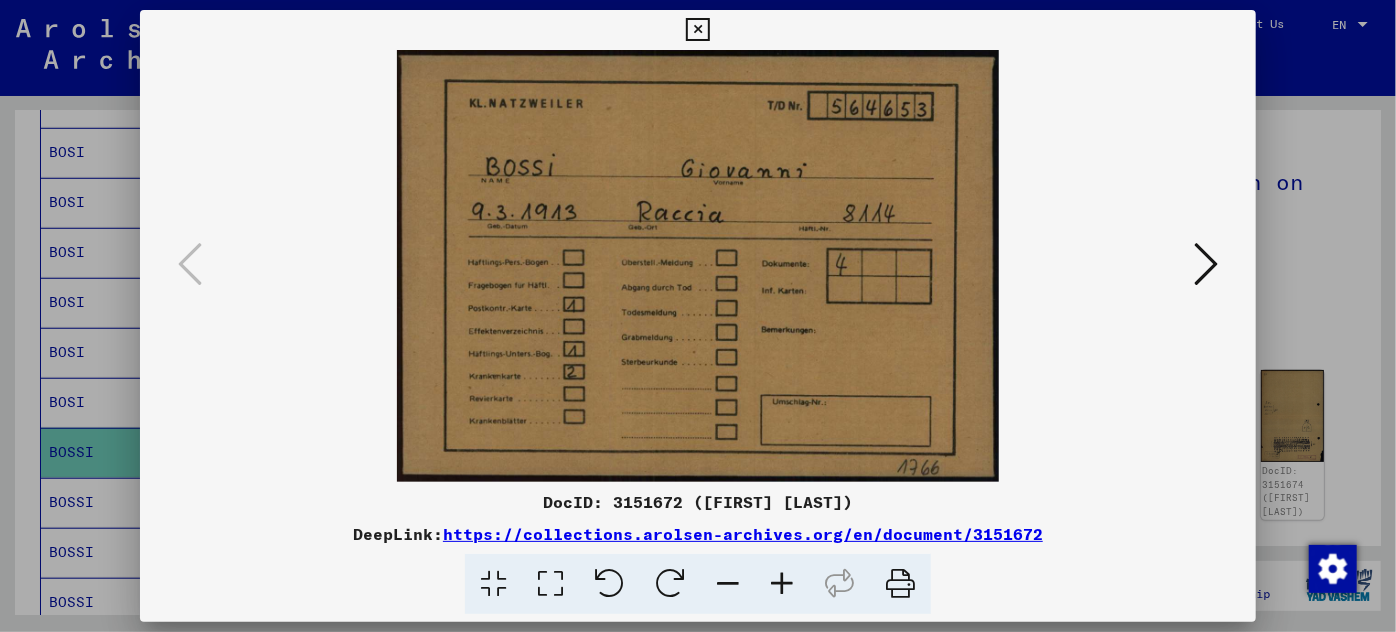 click at bounding box center [1206, 264] 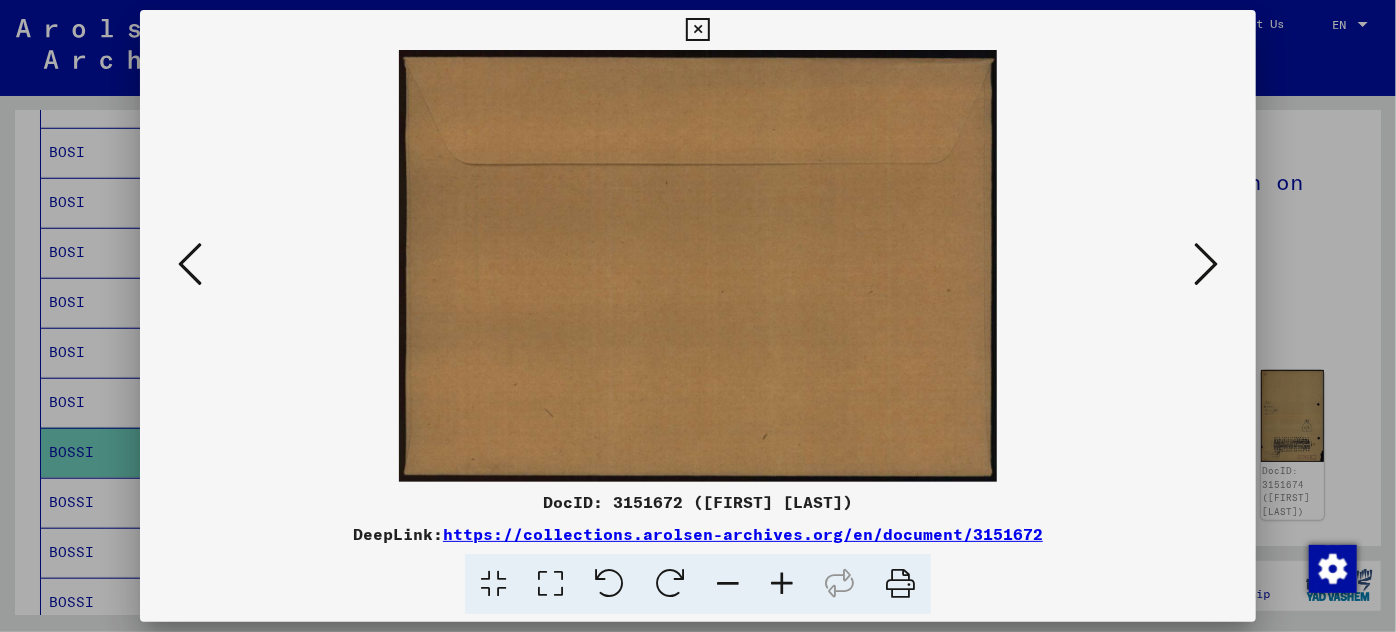 click at bounding box center (1206, 264) 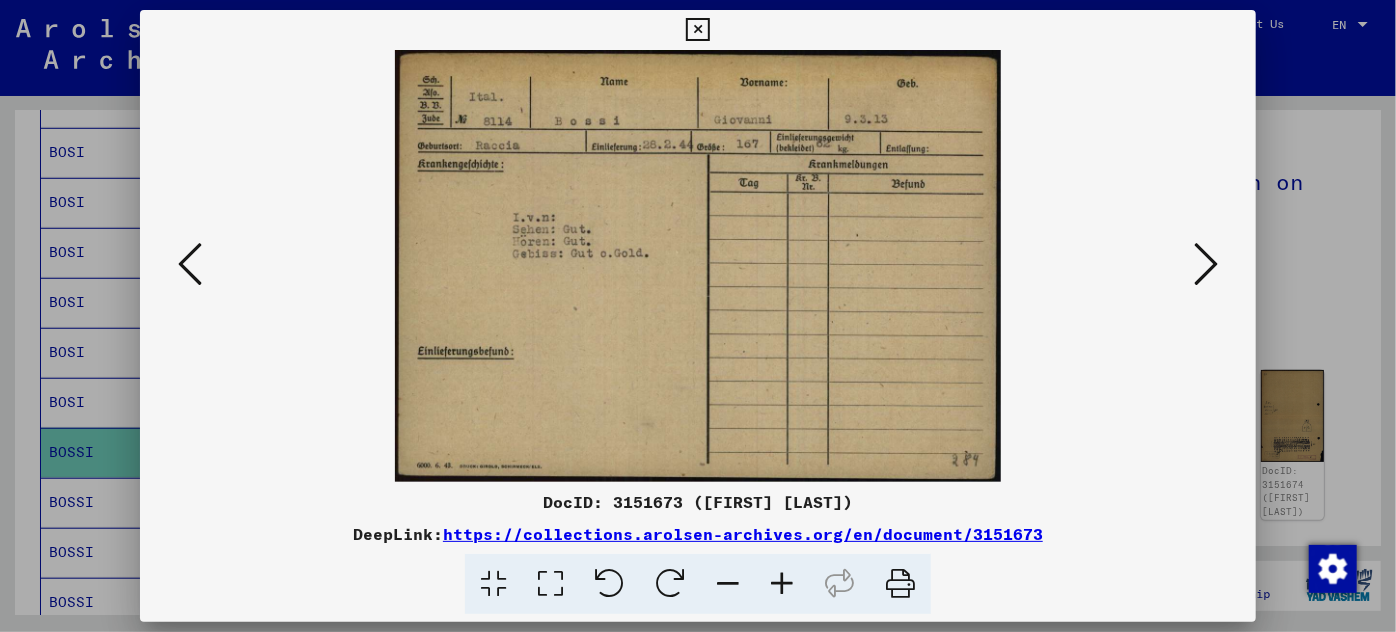 click at bounding box center (1206, 264) 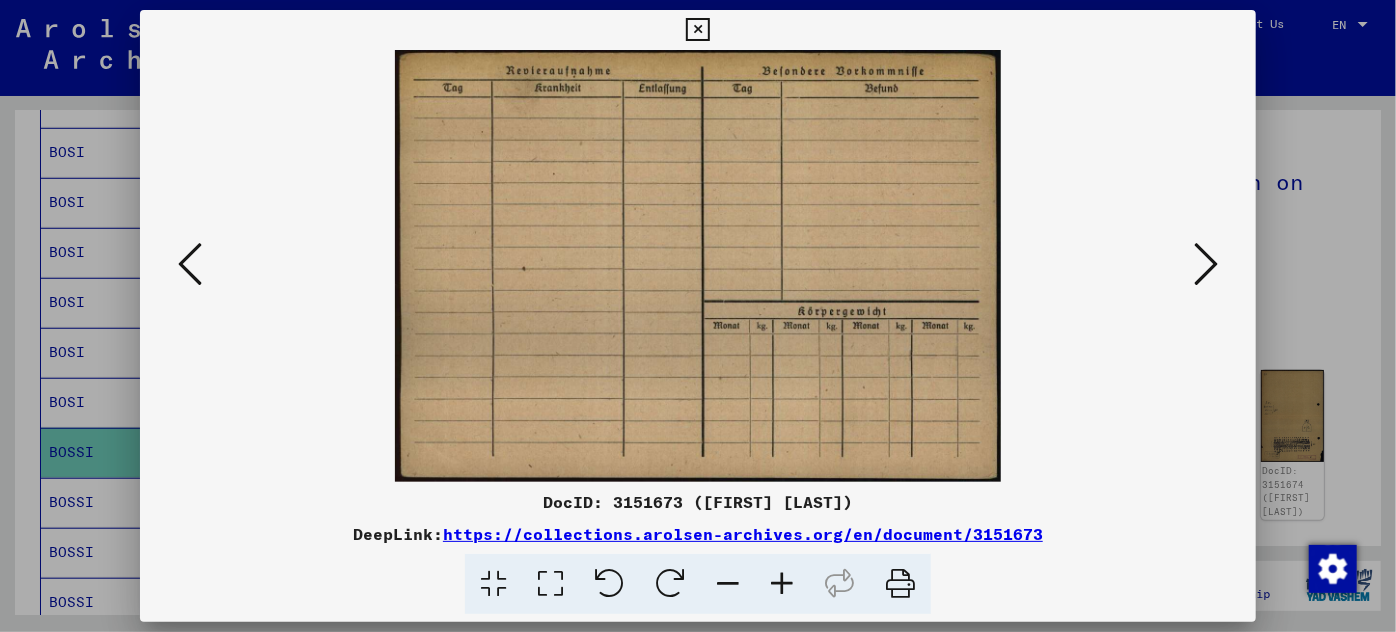 click at bounding box center [1206, 264] 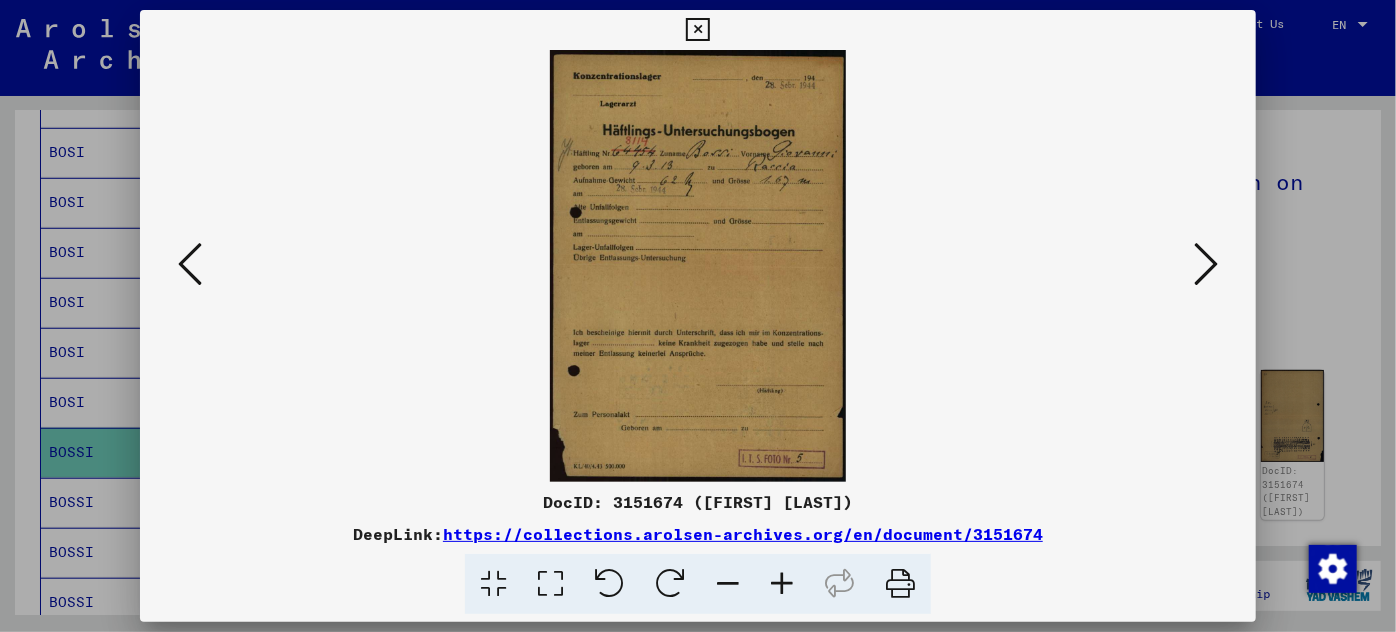 click at bounding box center [1206, 264] 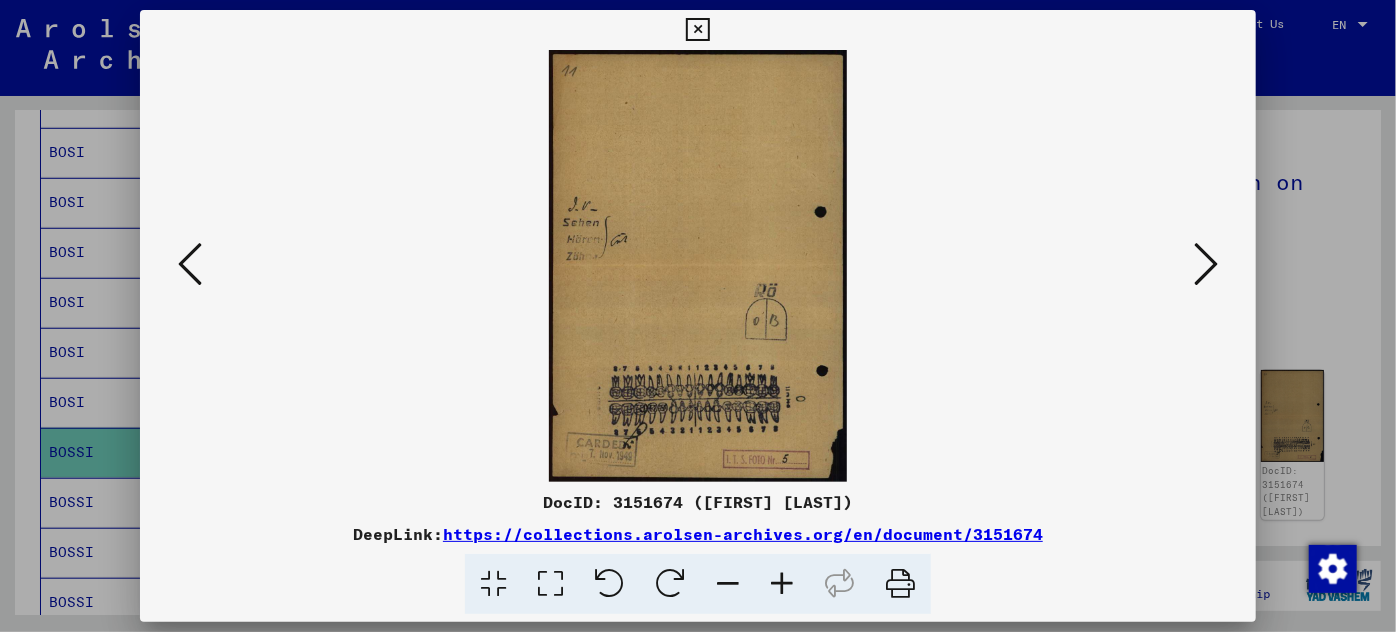 click at bounding box center [1206, 264] 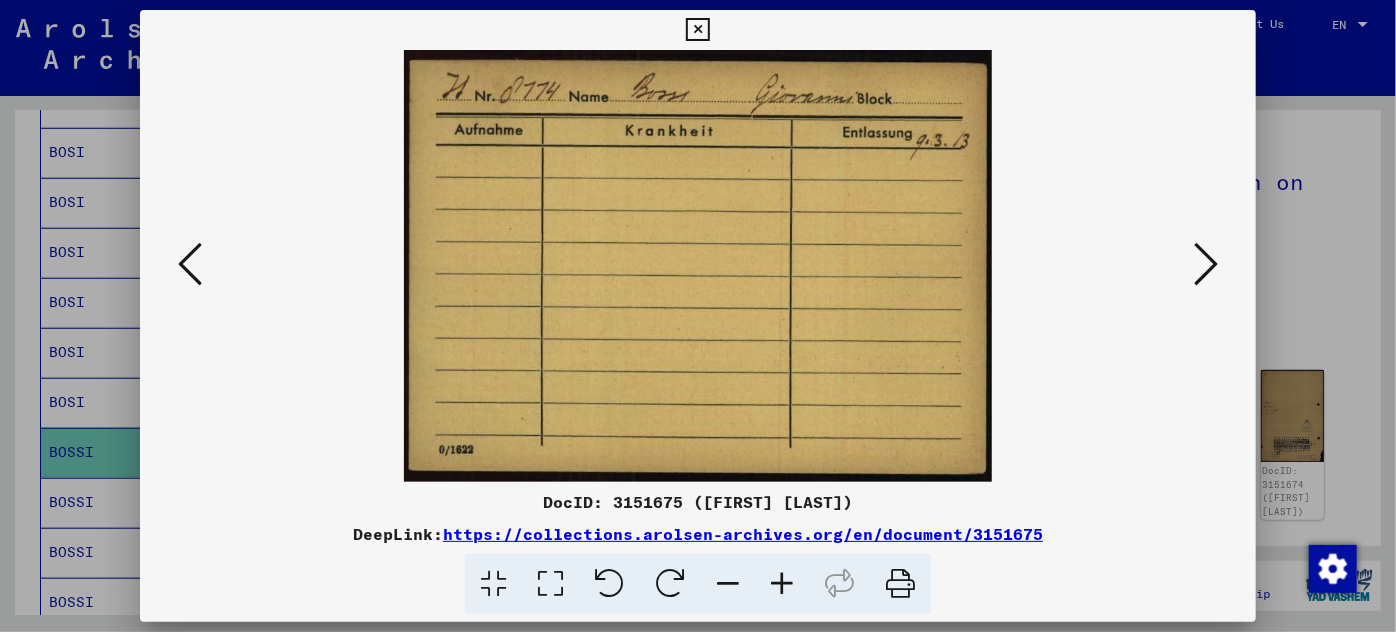 click at bounding box center [1206, 264] 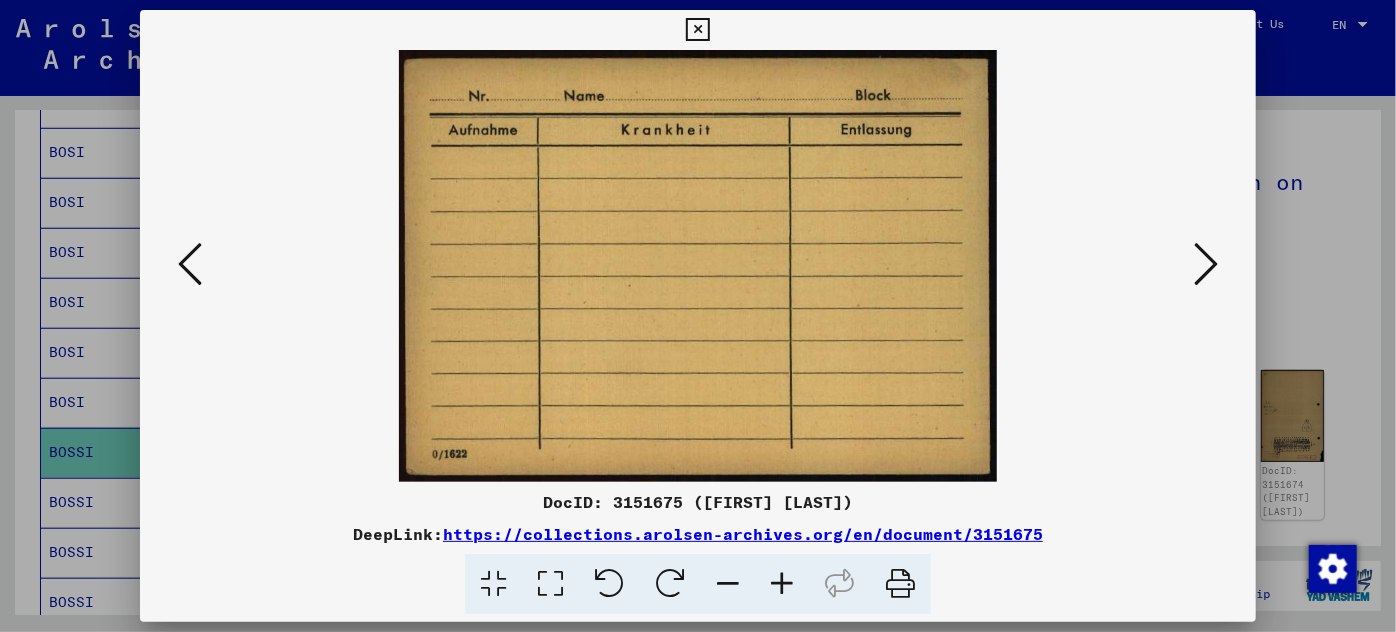 click at bounding box center (1206, 264) 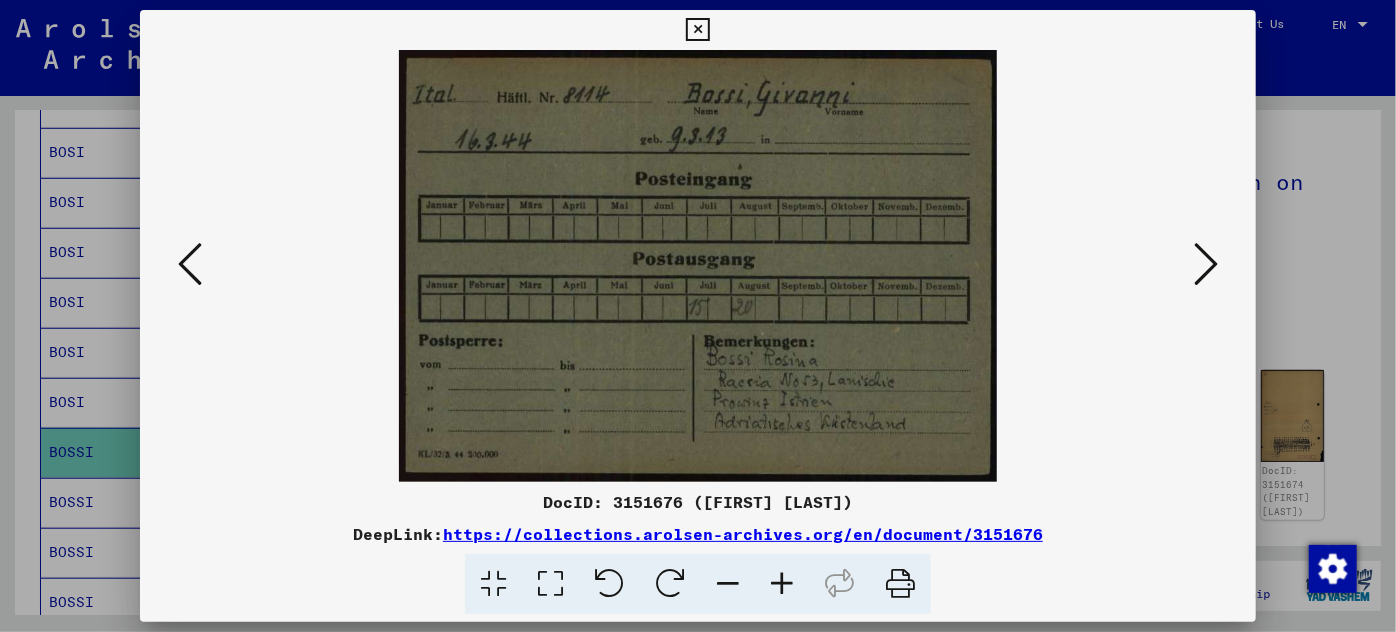click at bounding box center (782, 584) 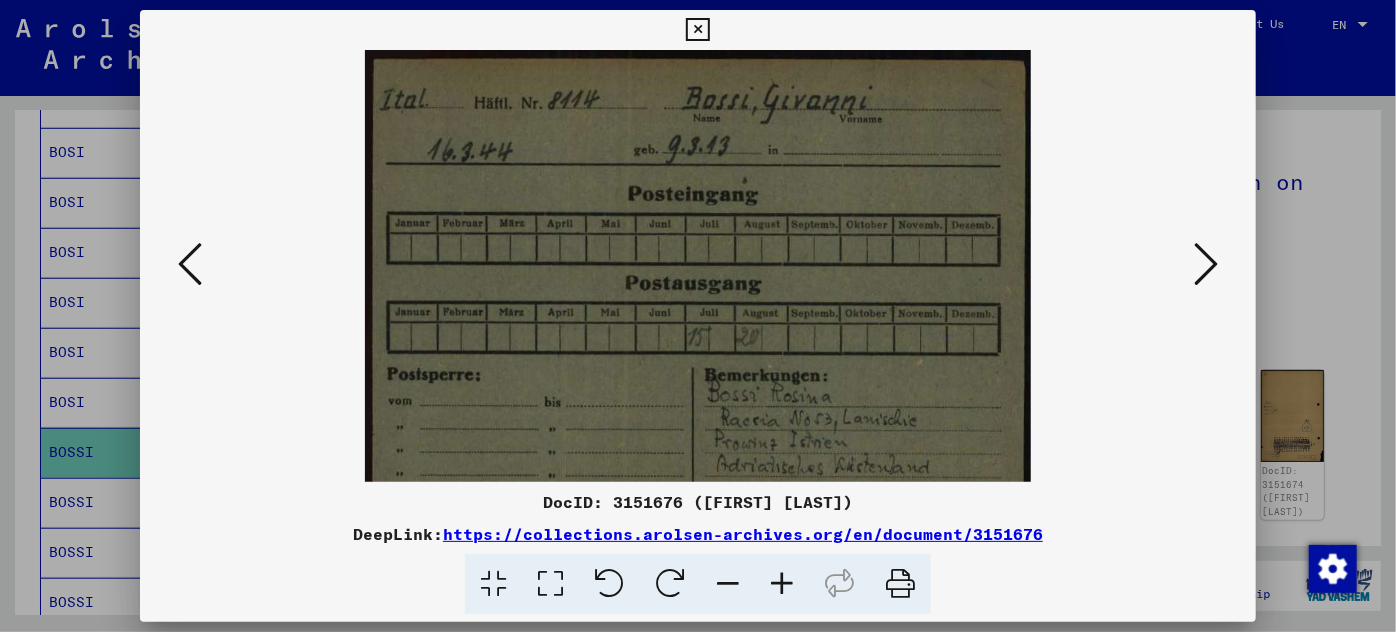 click at bounding box center (782, 584) 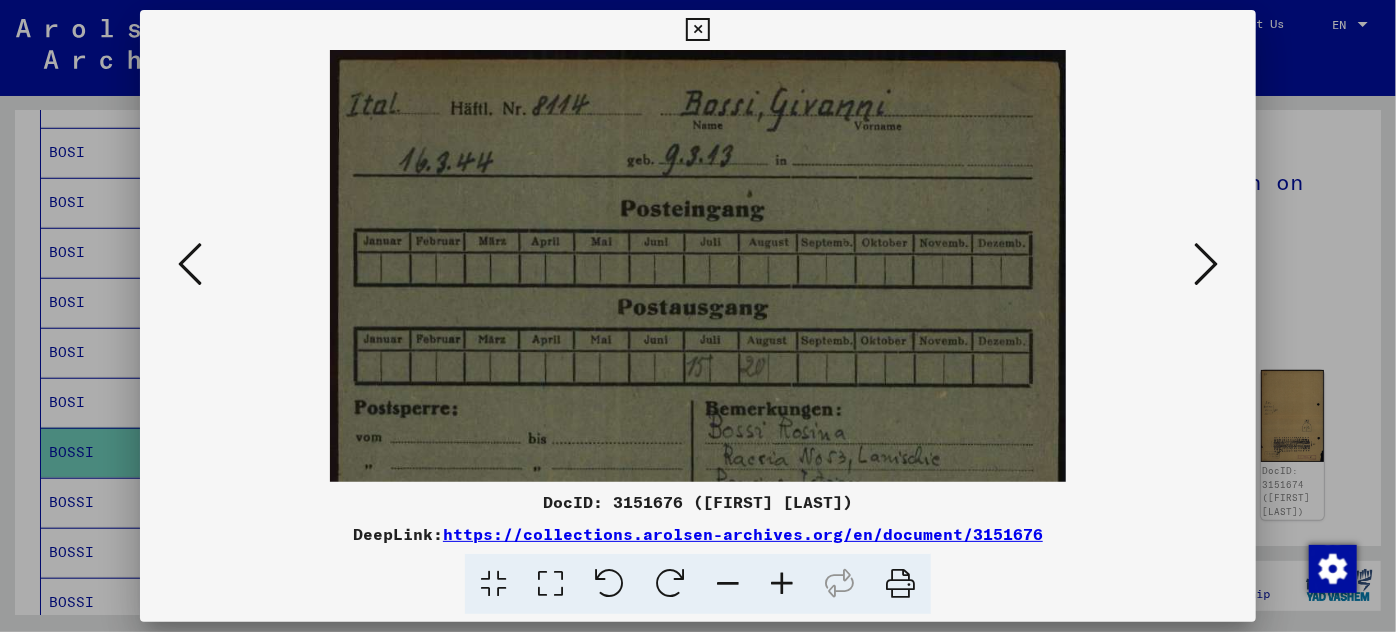 click at bounding box center (782, 584) 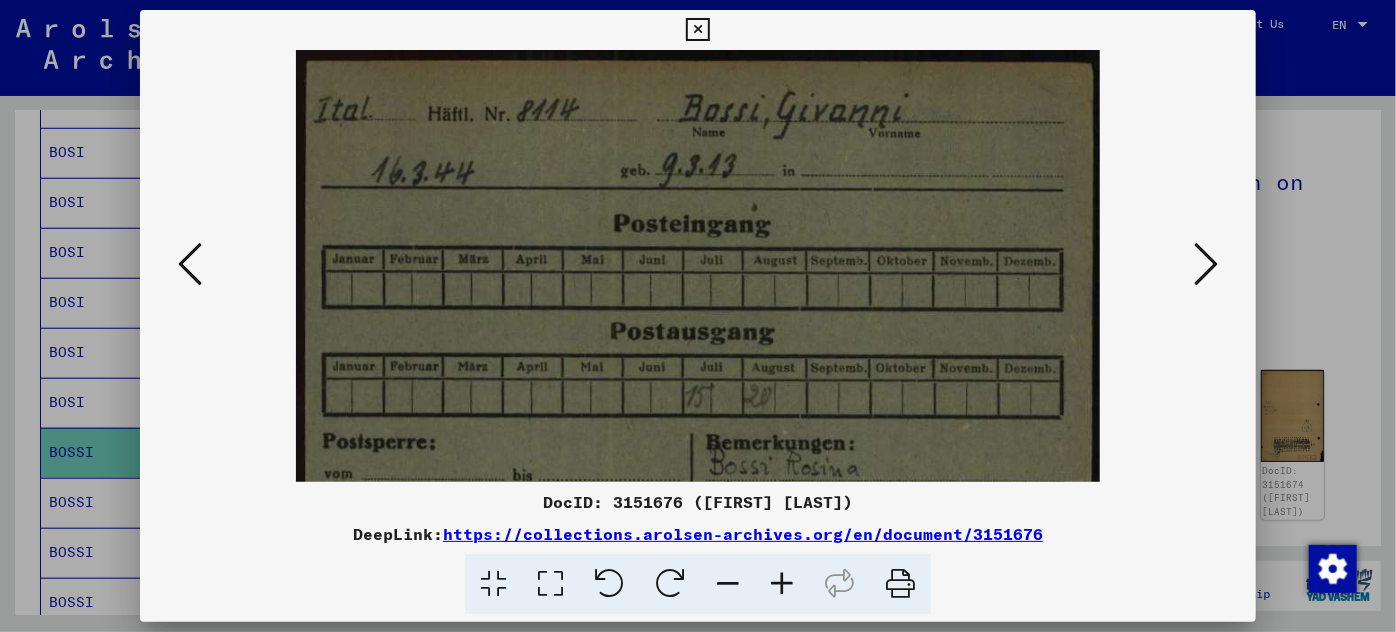 click at bounding box center [782, 584] 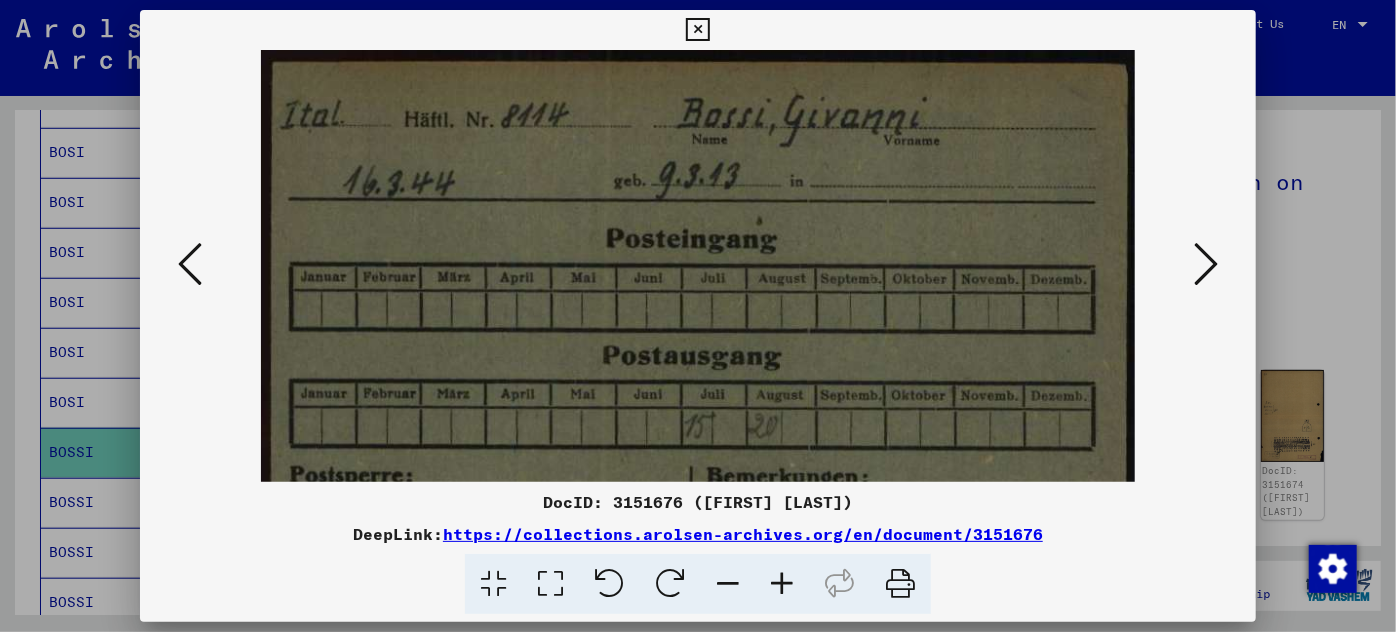 click at bounding box center [782, 584] 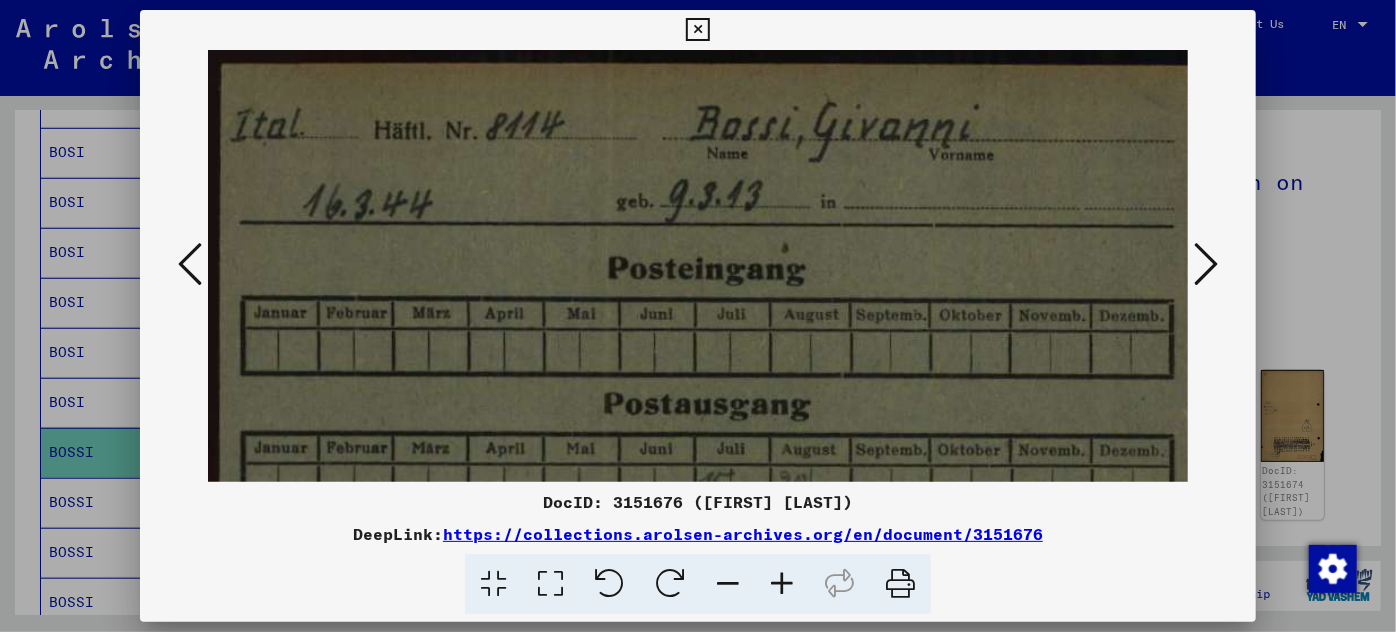 click at bounding box center [782, 584] 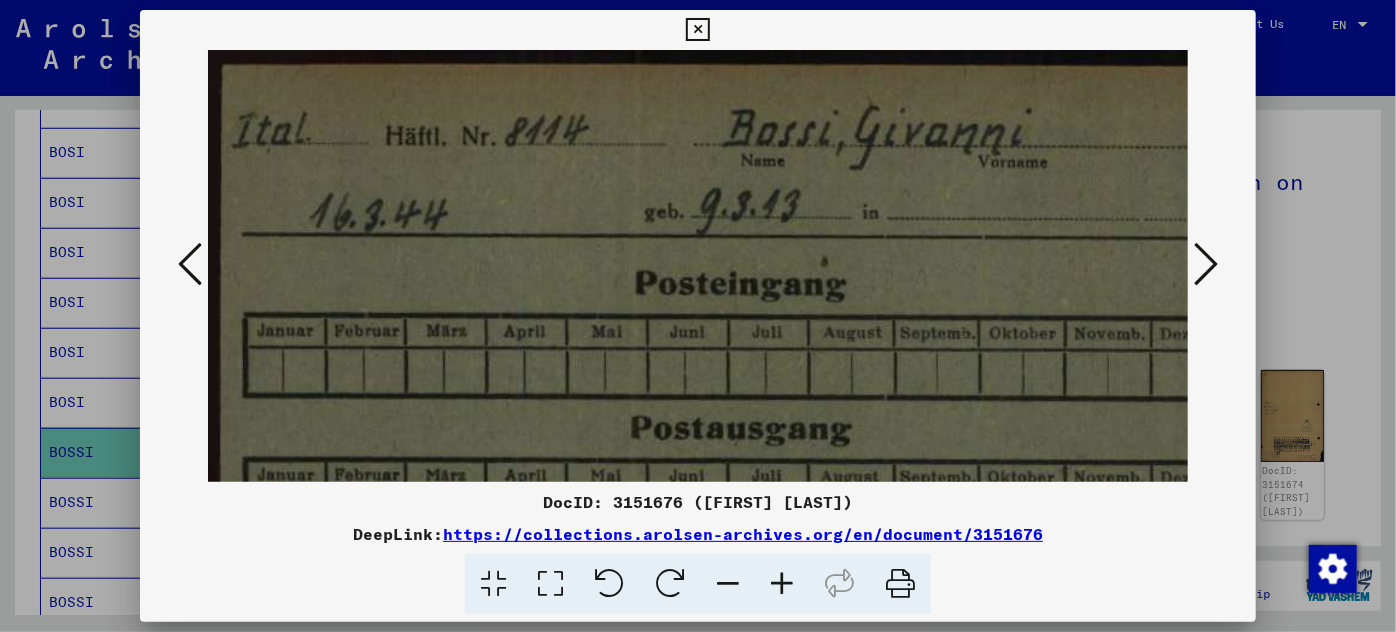 click at bounding box center [782, 584] 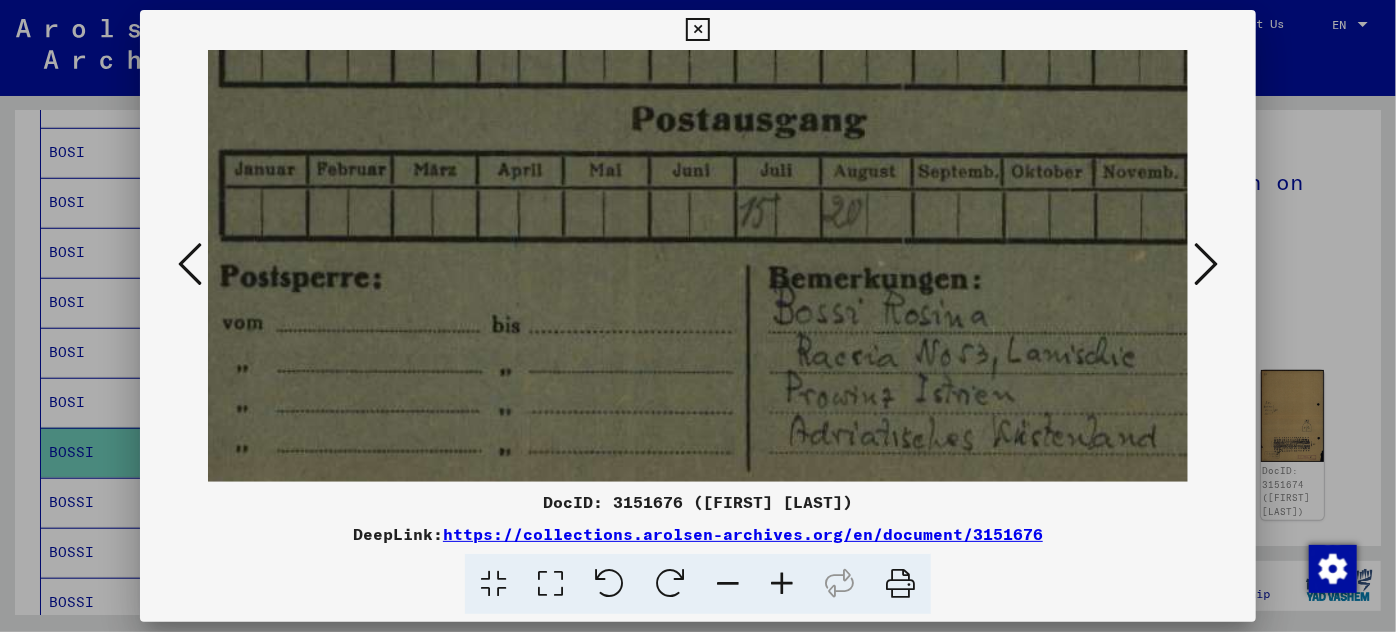 scroll, scrollTop: 333, scrollLeft: 26, axis: both 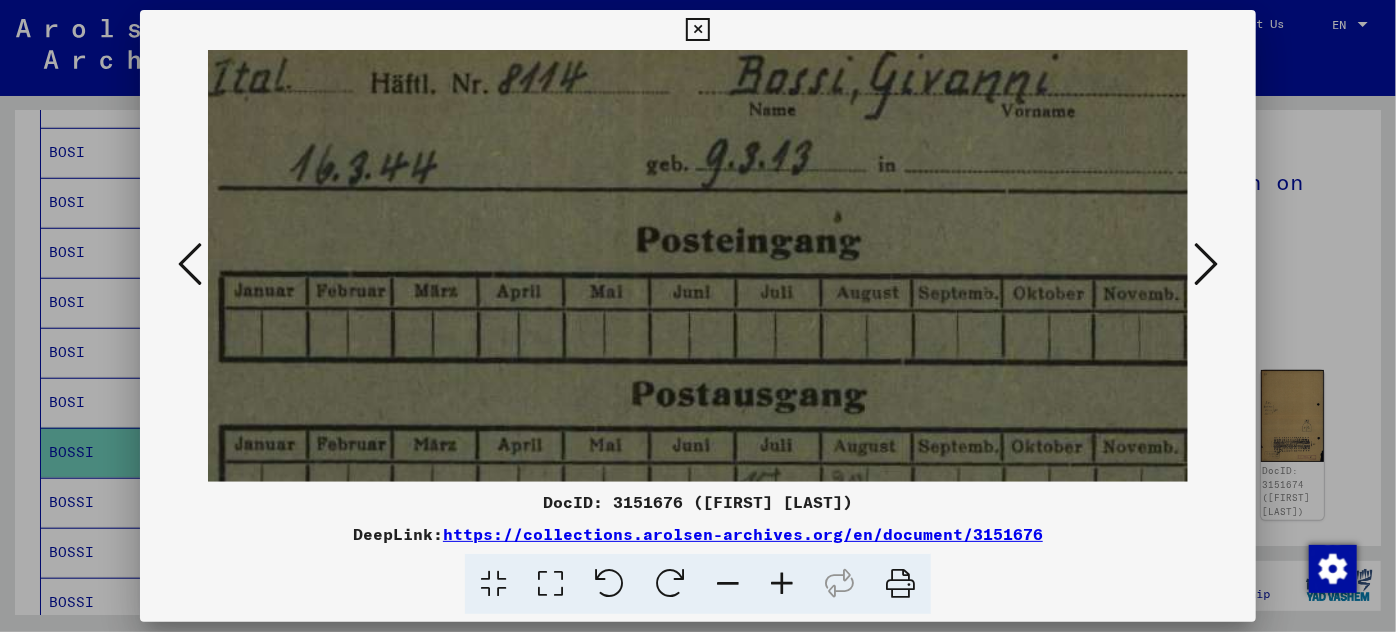 drag, startPoint x: 824, startPoint y: 325, endPoint x: 824, endPoint y: 602, distance: 277 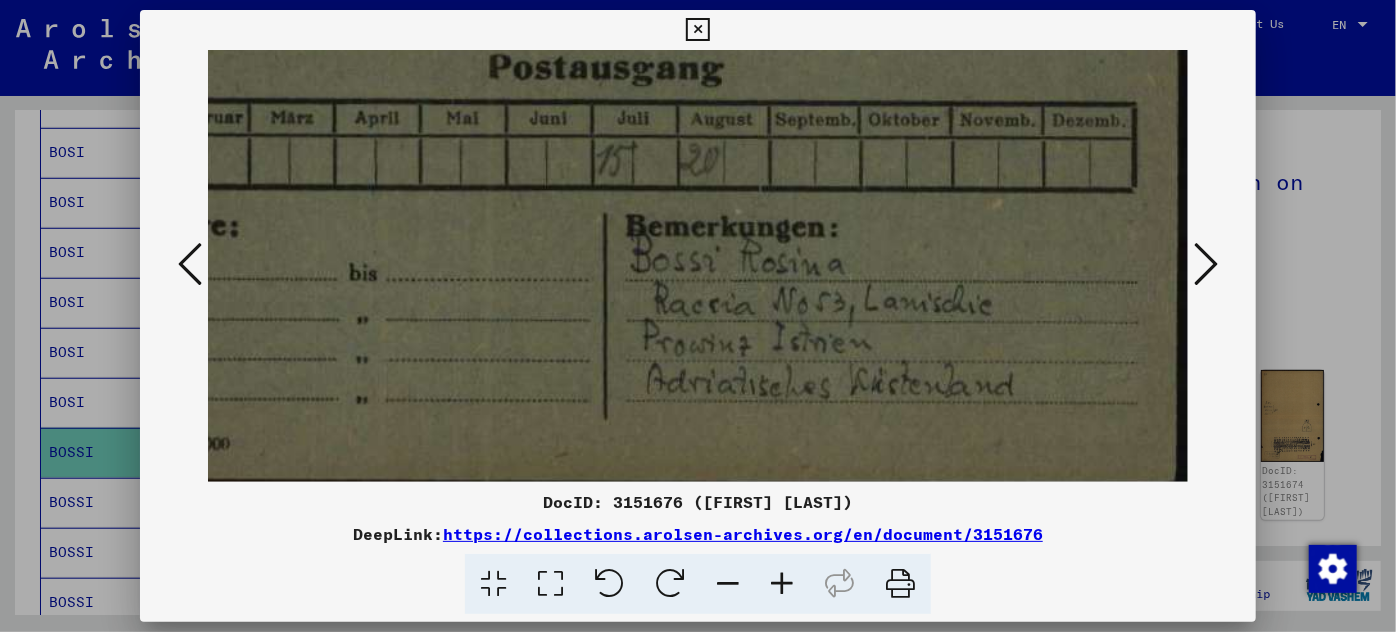 scroll, scrollTop: 400, scrollLeft: 169, axis: both 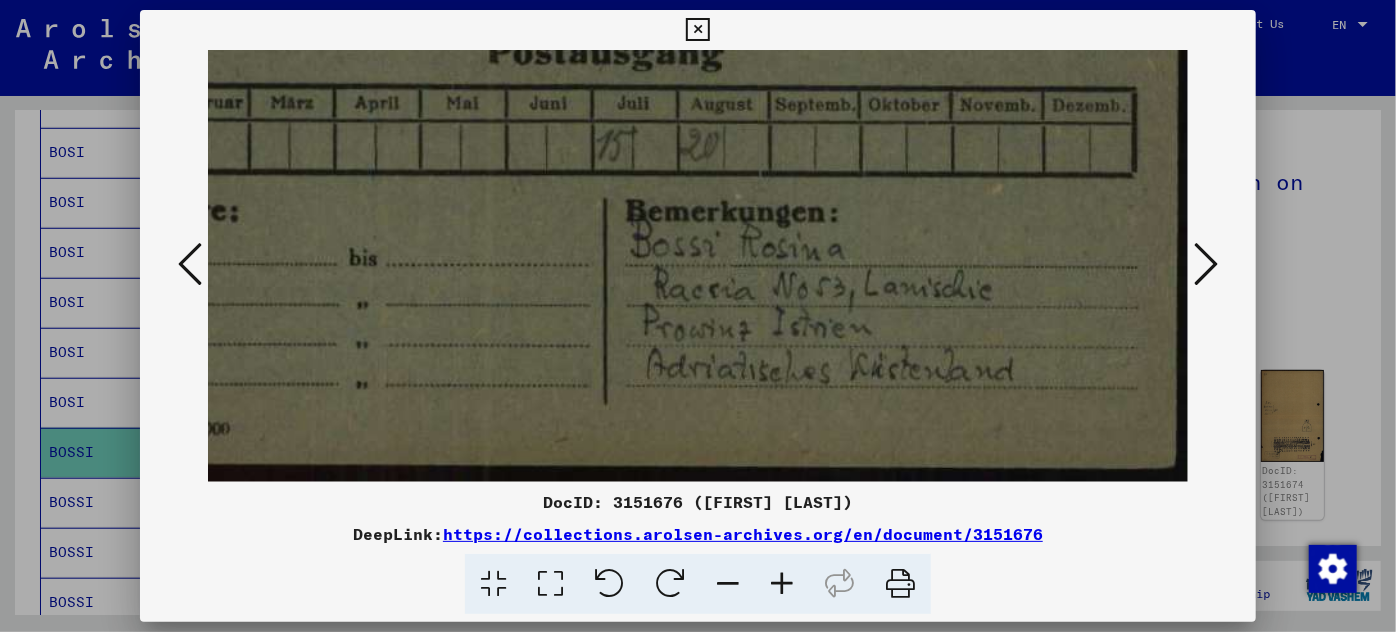drag, startPoint x: 626, startPoint y: 199, endPoint x: 344, endPoint y: 56, distance: 316.18506 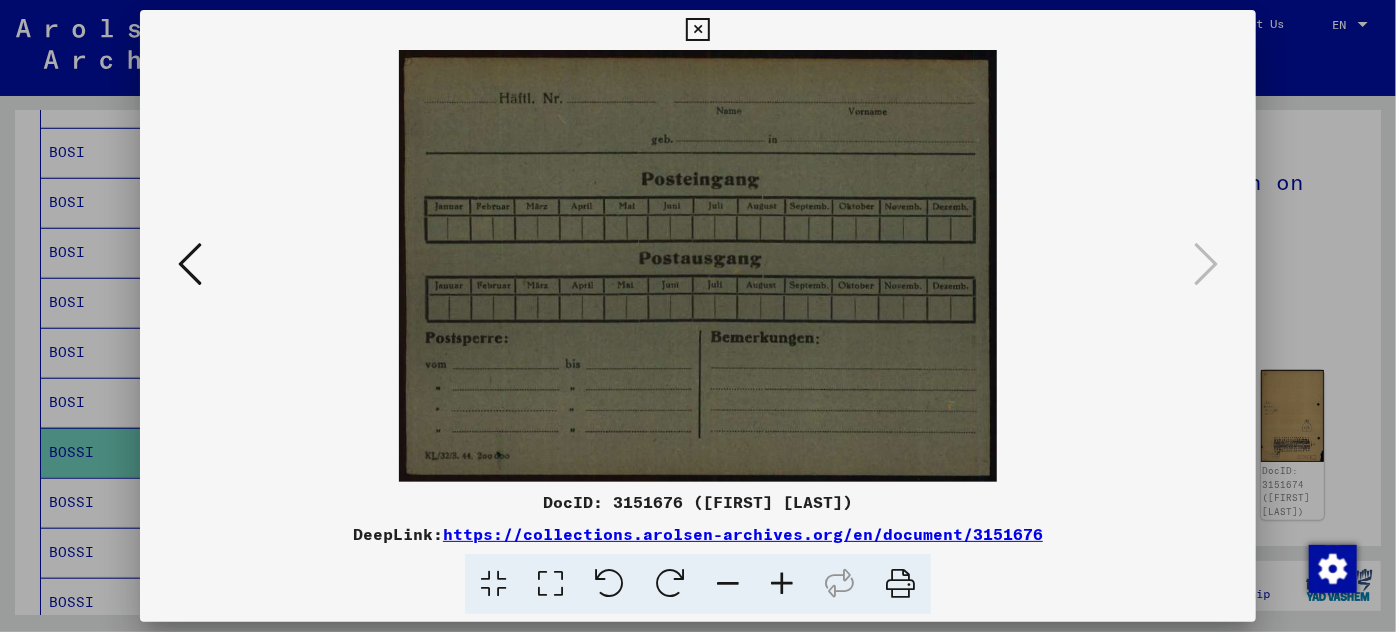scroll, scrollTop: 0, scrollLeft: 0, axis: both 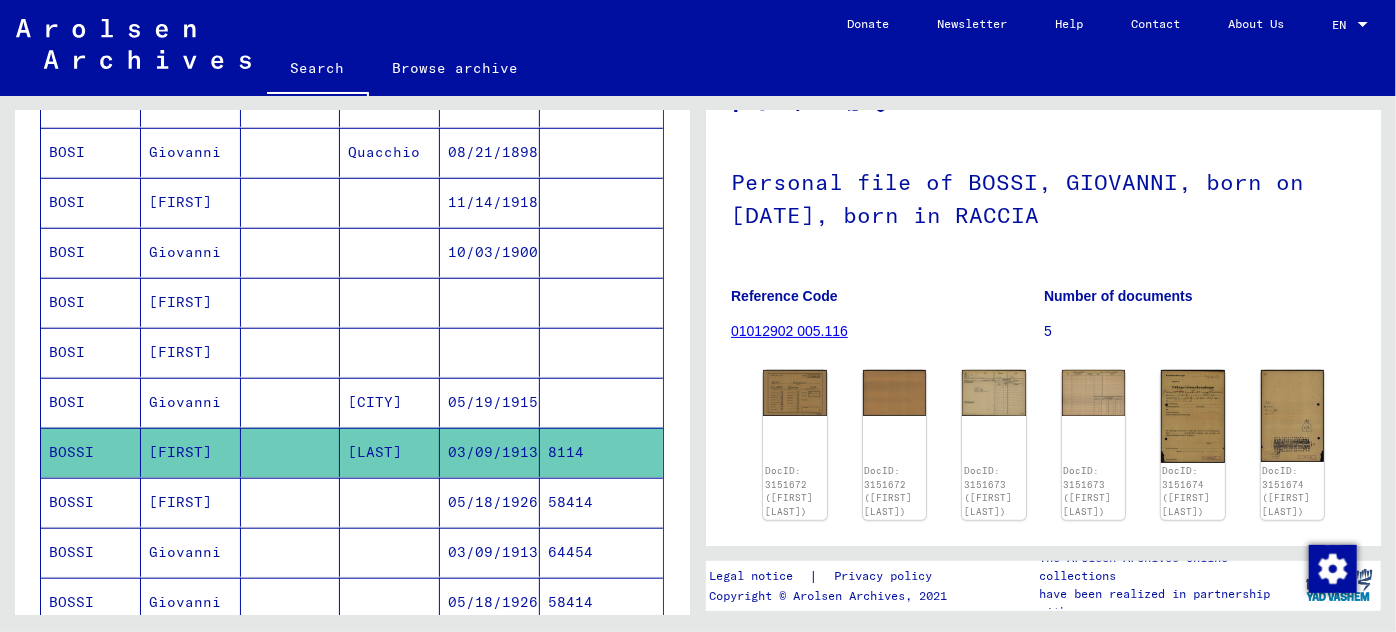 click on "03/09/1913" at bounding box center [490, 602] 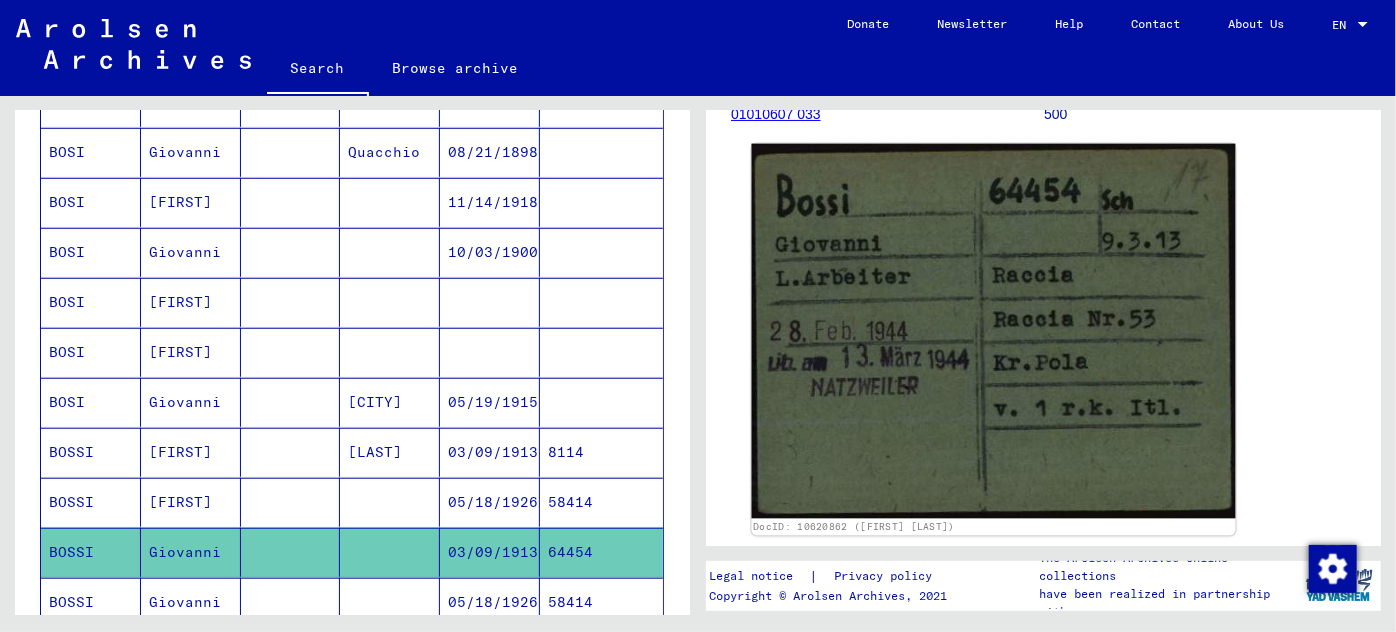 scroll, scrollTop: 272, scrollLeft: 0, axis: vertical 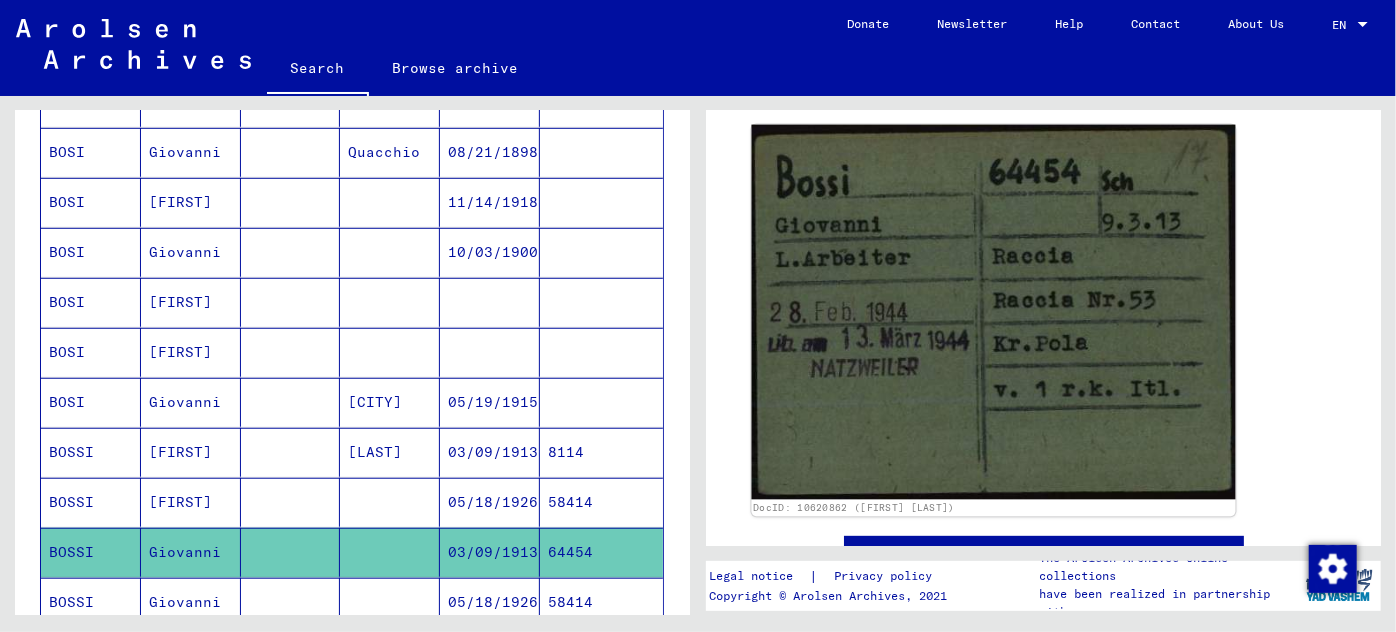 click 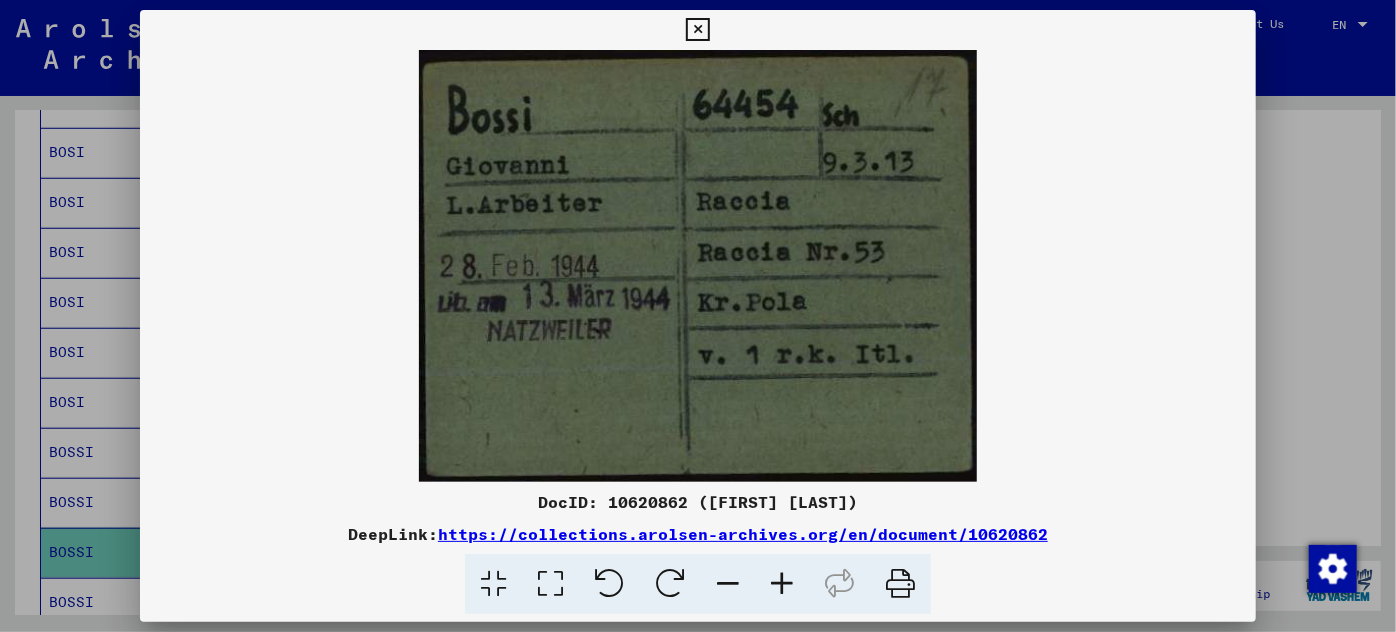 click at bounding box center [782, 584] 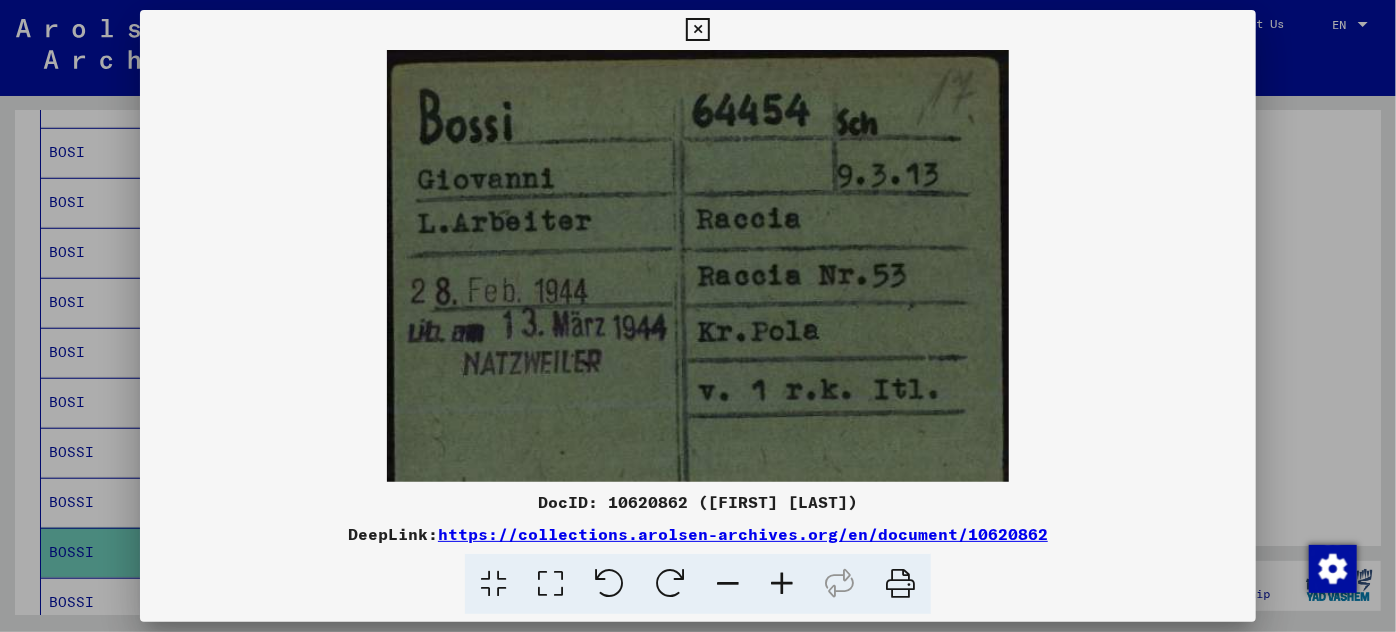 click at bounding box center [782, 584] 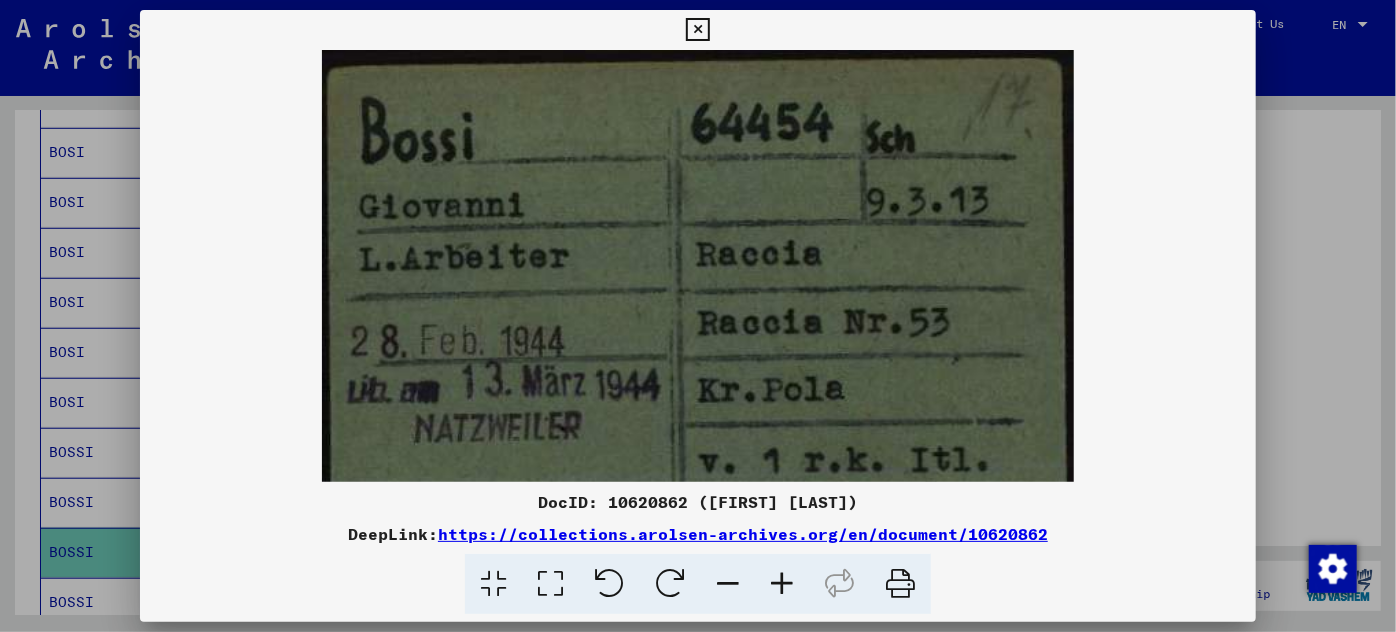 click at bounding box center (782, 584) 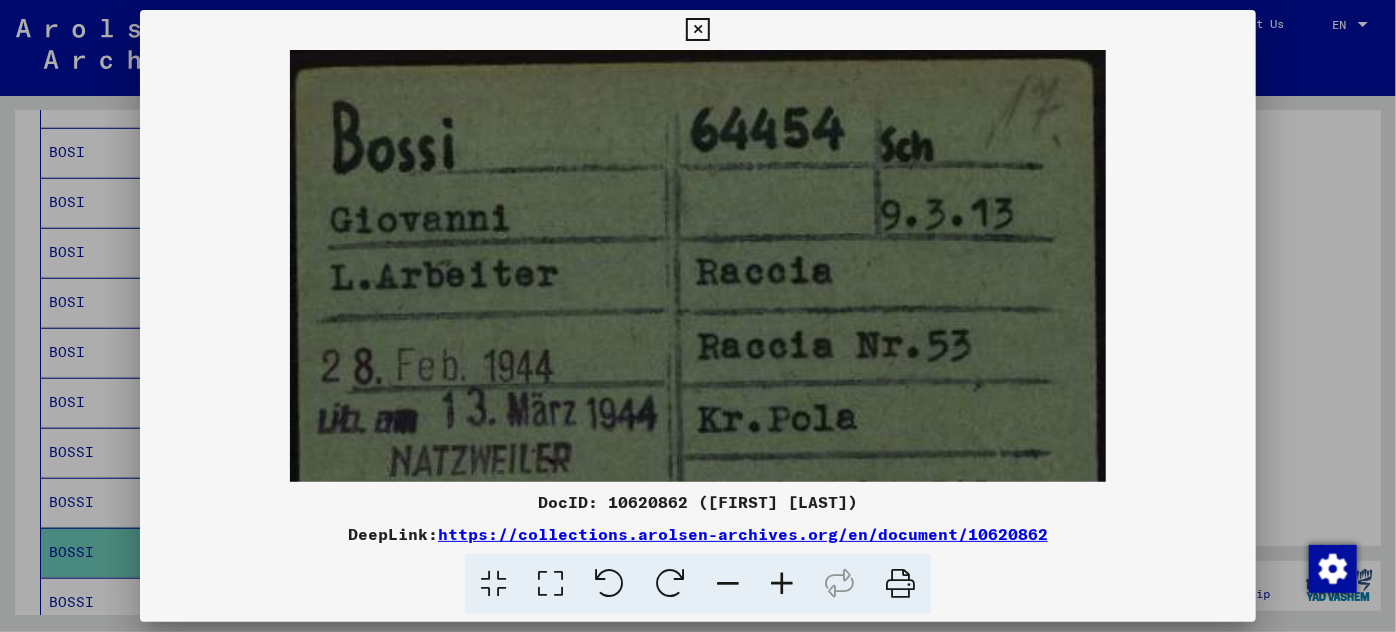 click at bounding box center (782, 584) 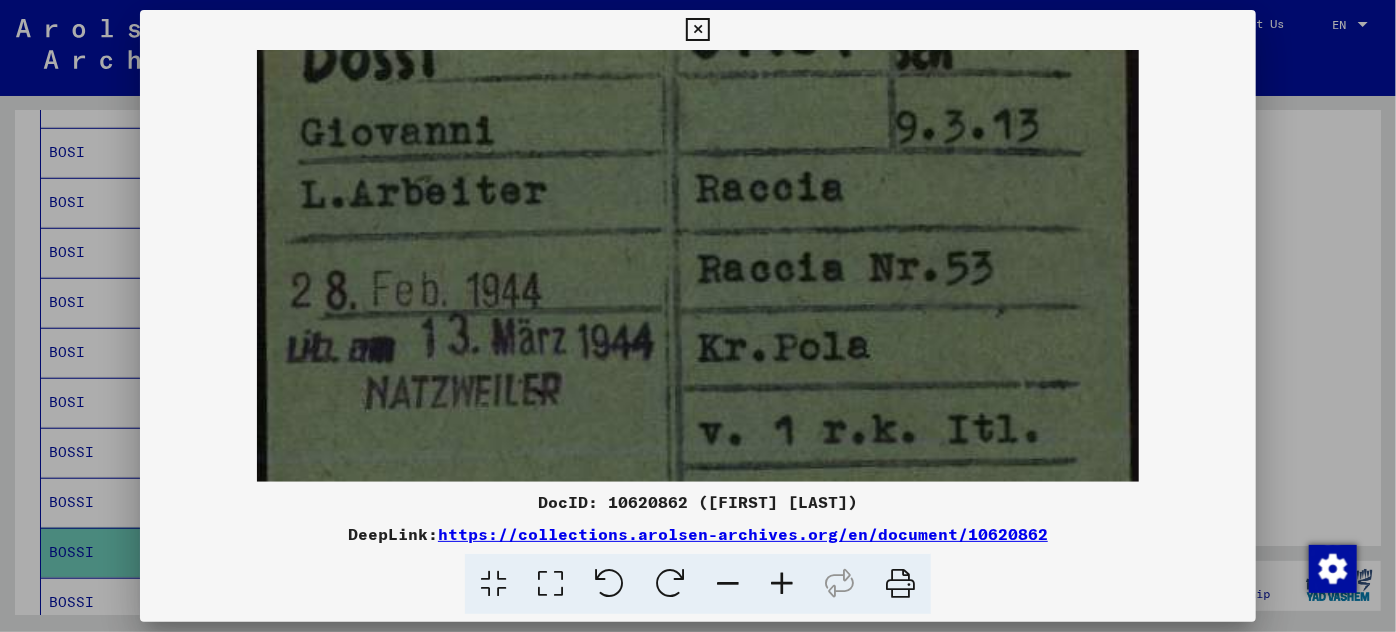 scroll, scrollTop: 104, scrollLeft: 0, axis: vertical 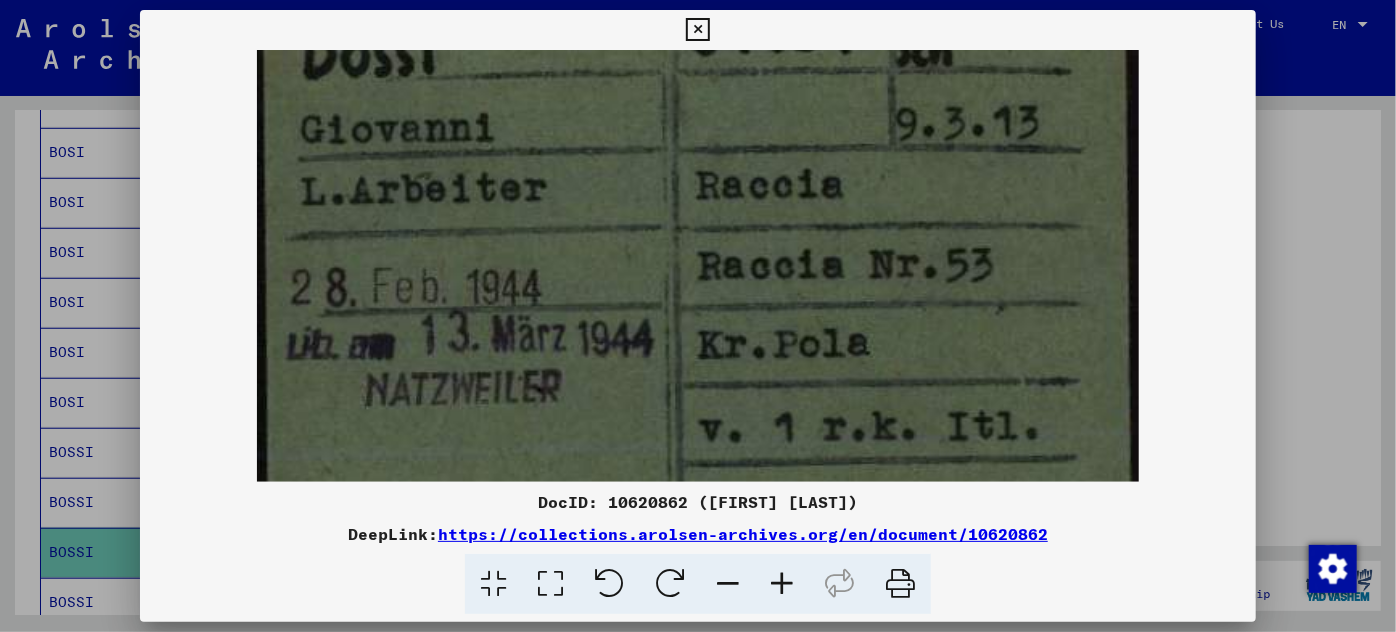 drag, startPoint x: 641, startPoint y: 329, endPoint x: 638, endPoint y: 224, distance: 105.04285 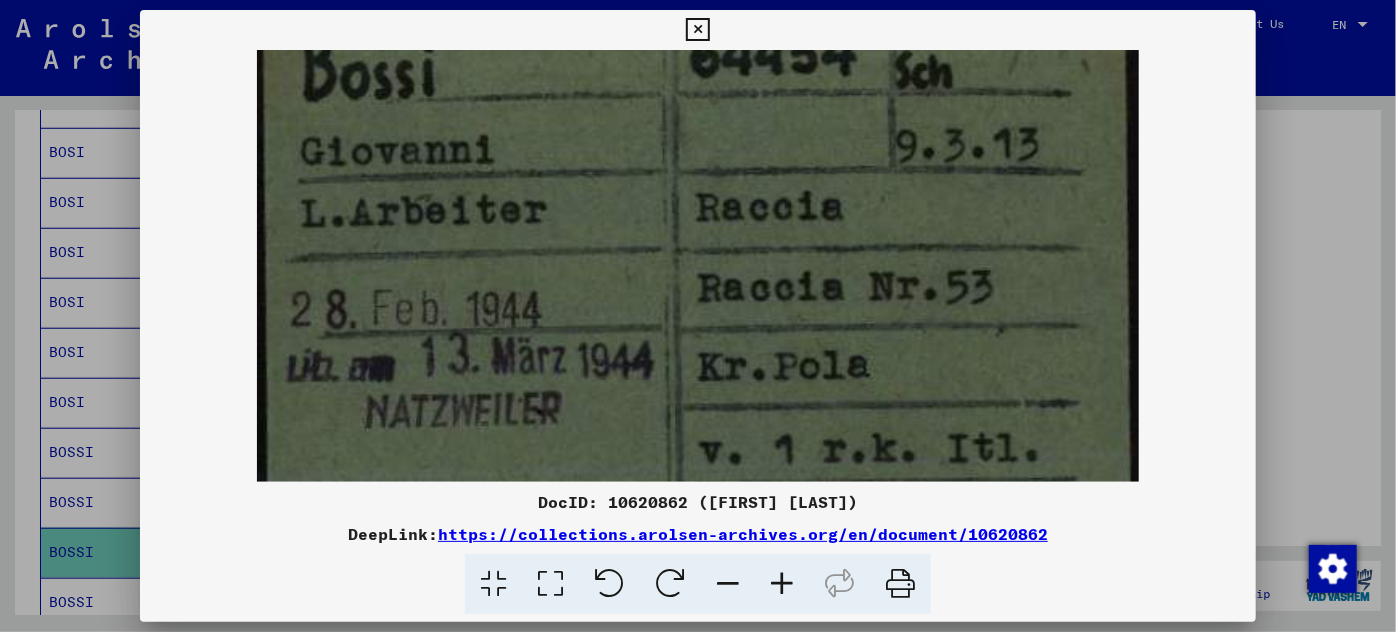 scroll, scrollTop: 0, scrollLeft: 0, axis: both 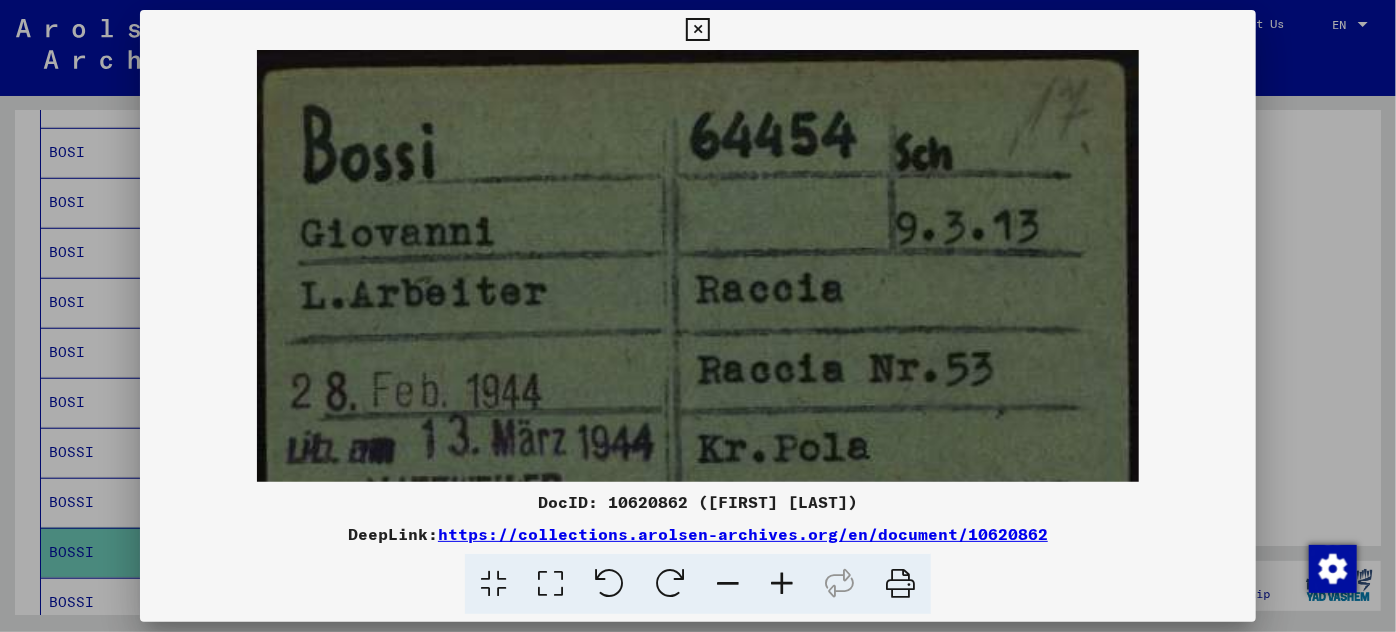 drag, startPoint x: 589, startPoint y: 370, endPoint x: 598, endPoint y: 381, distance: 14.21267 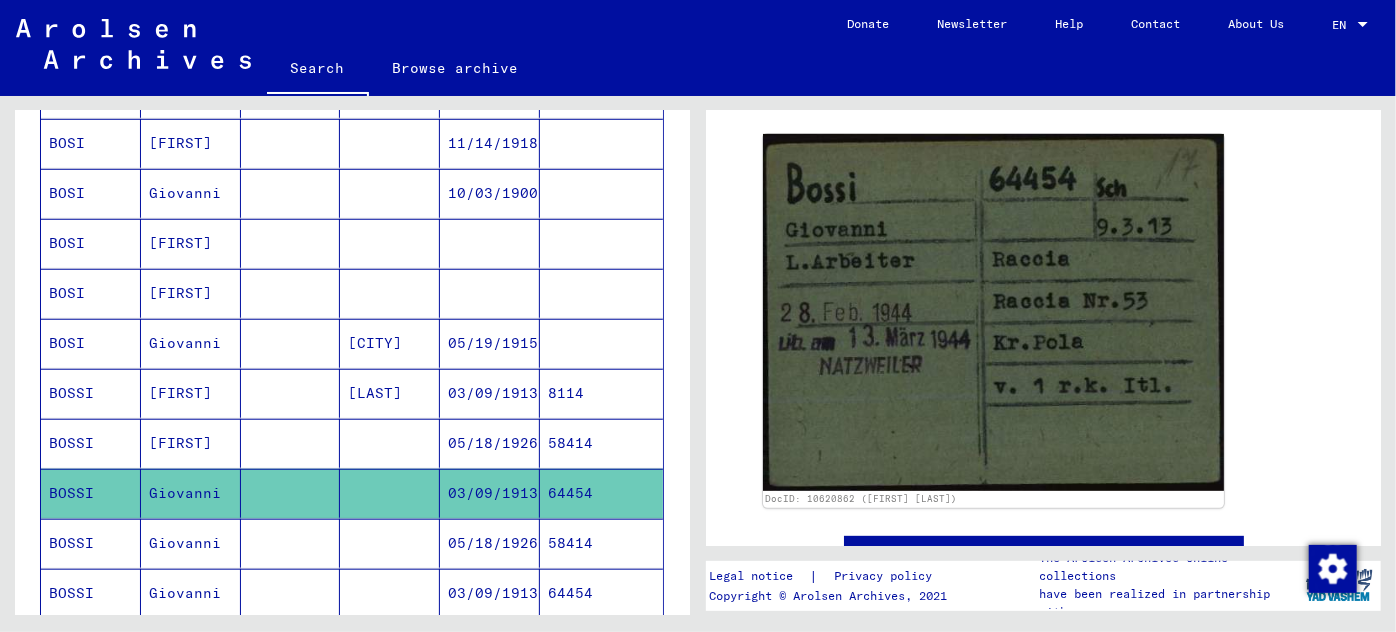 scroll, scrollTop: 818, scrollLeft: 0, axis: vertical 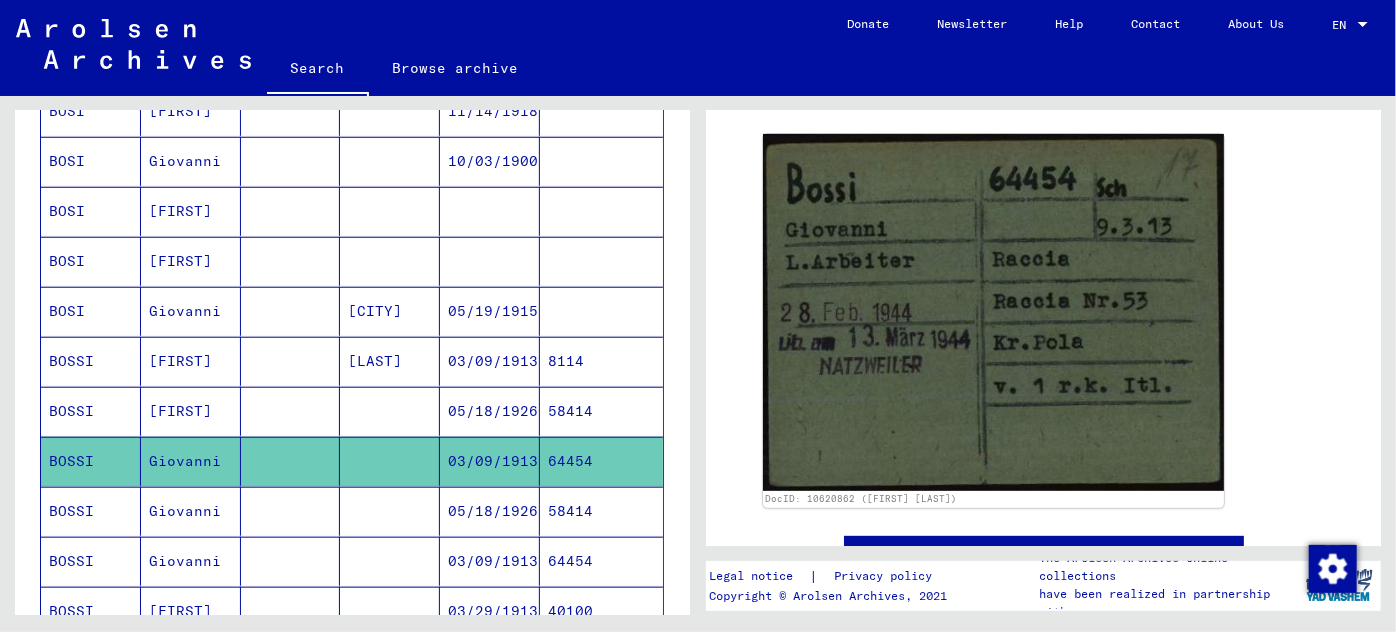 click on "03/09/1913" at bounding box center (490, 611) 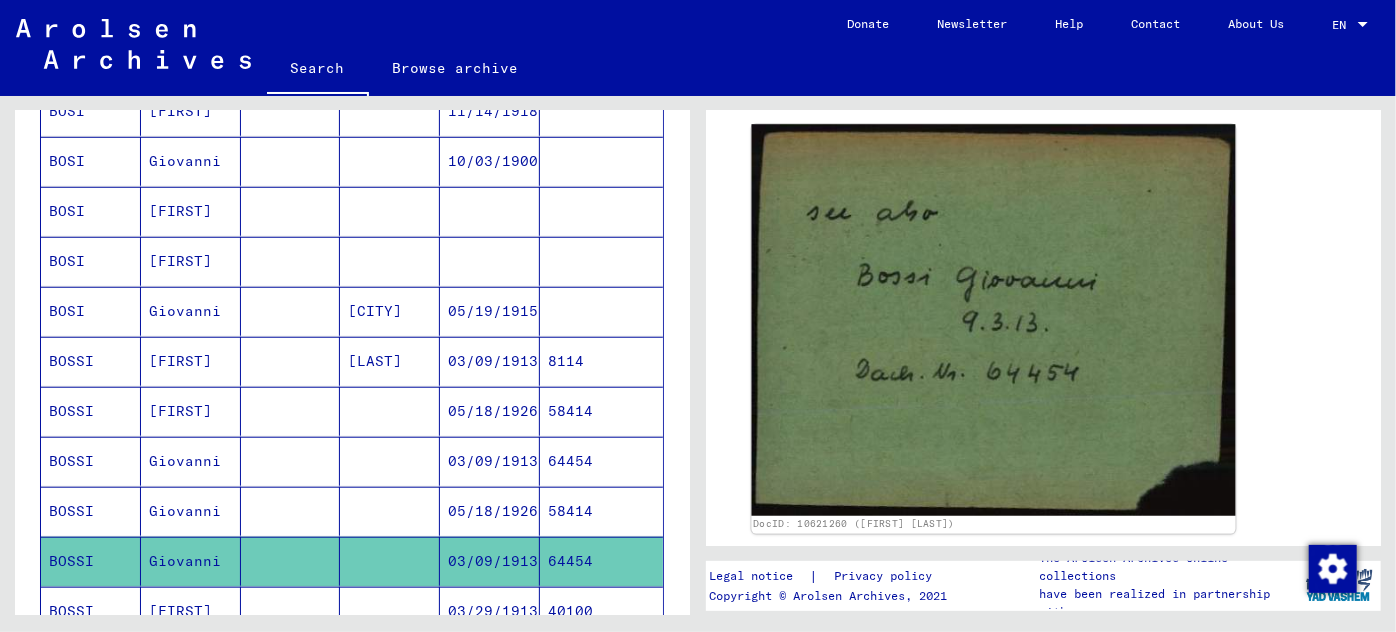 scroll, scrollTop: 272, scrollLeft: 0, axis: vertical 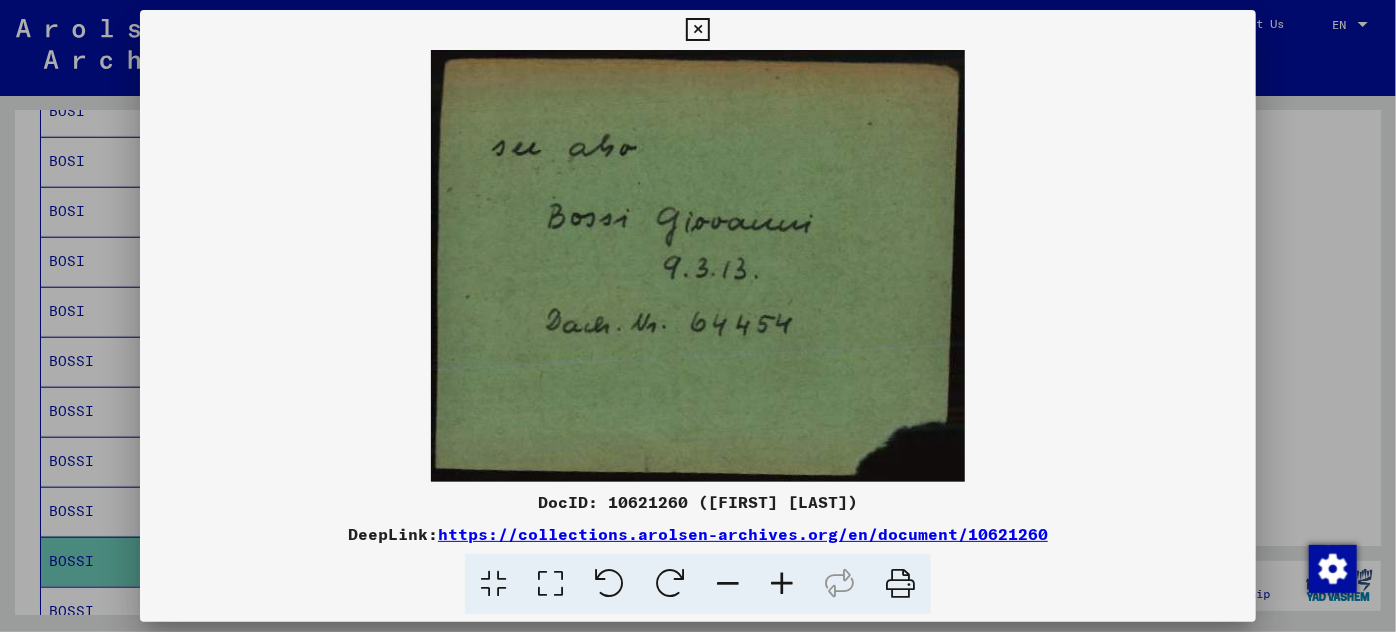 click at bounding box center [698, 316] 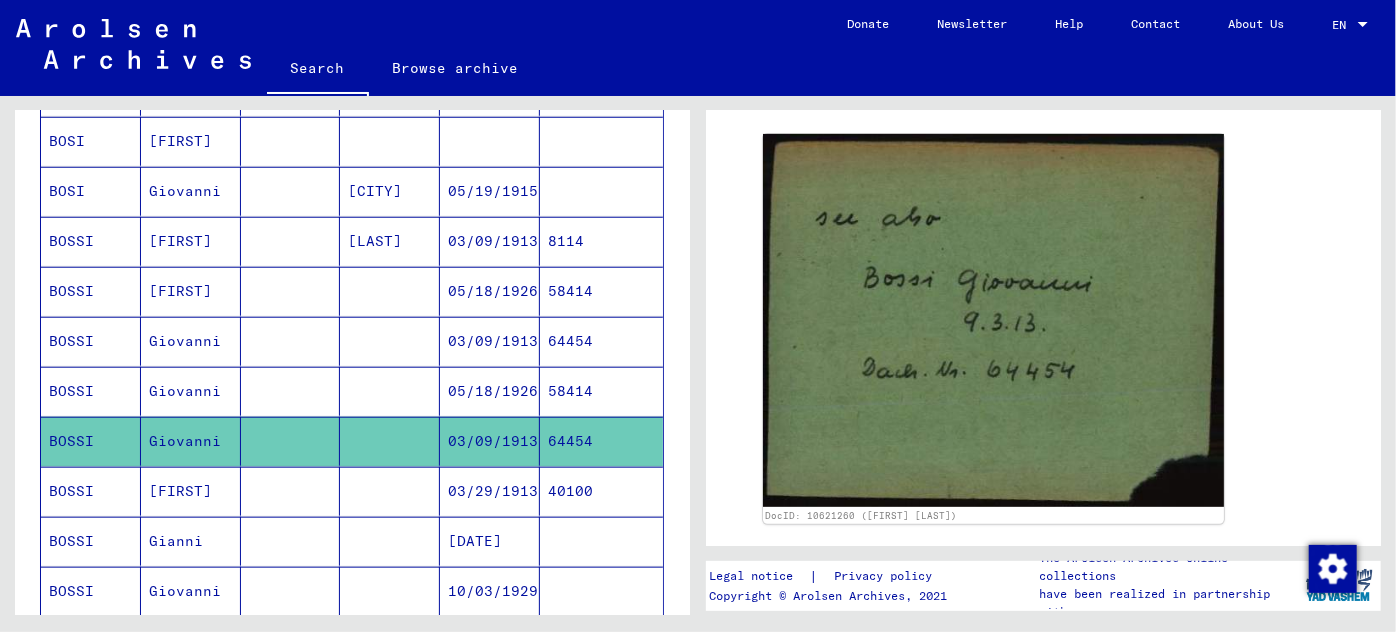 scroll, scrollTop: 1000, scrollLeft: 0, axis: vertical 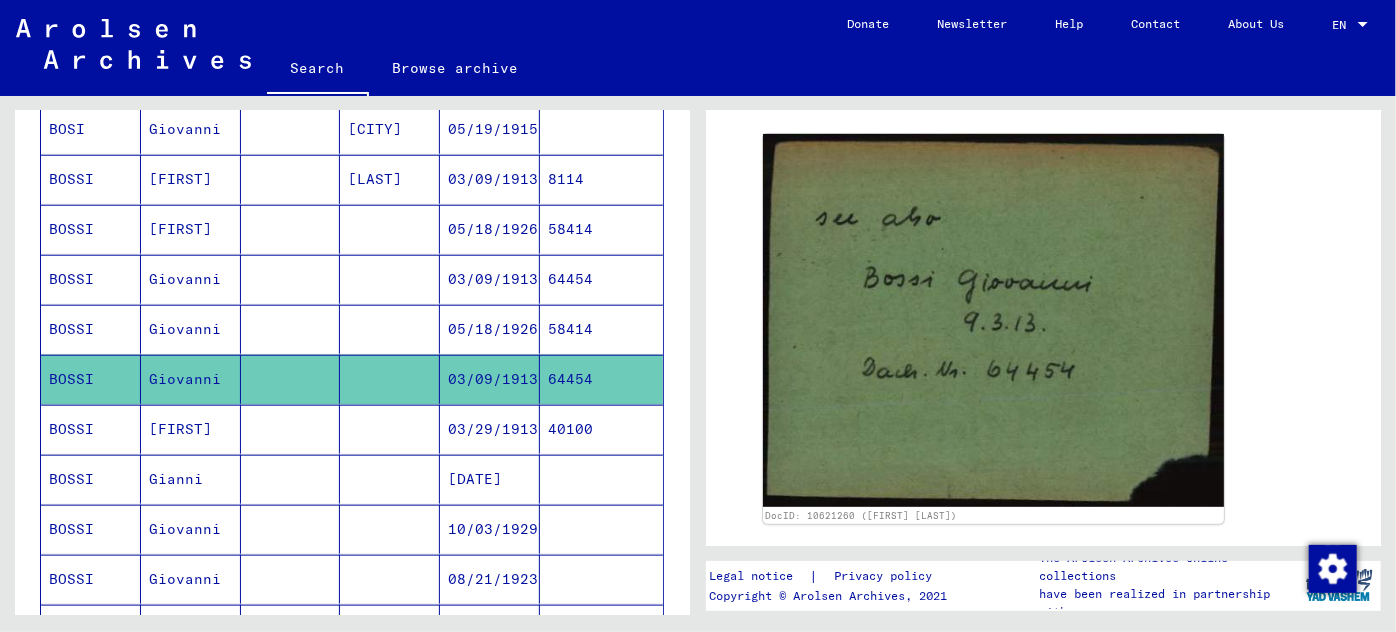 click on "03/29/1913" at bounding box center [490, 479] 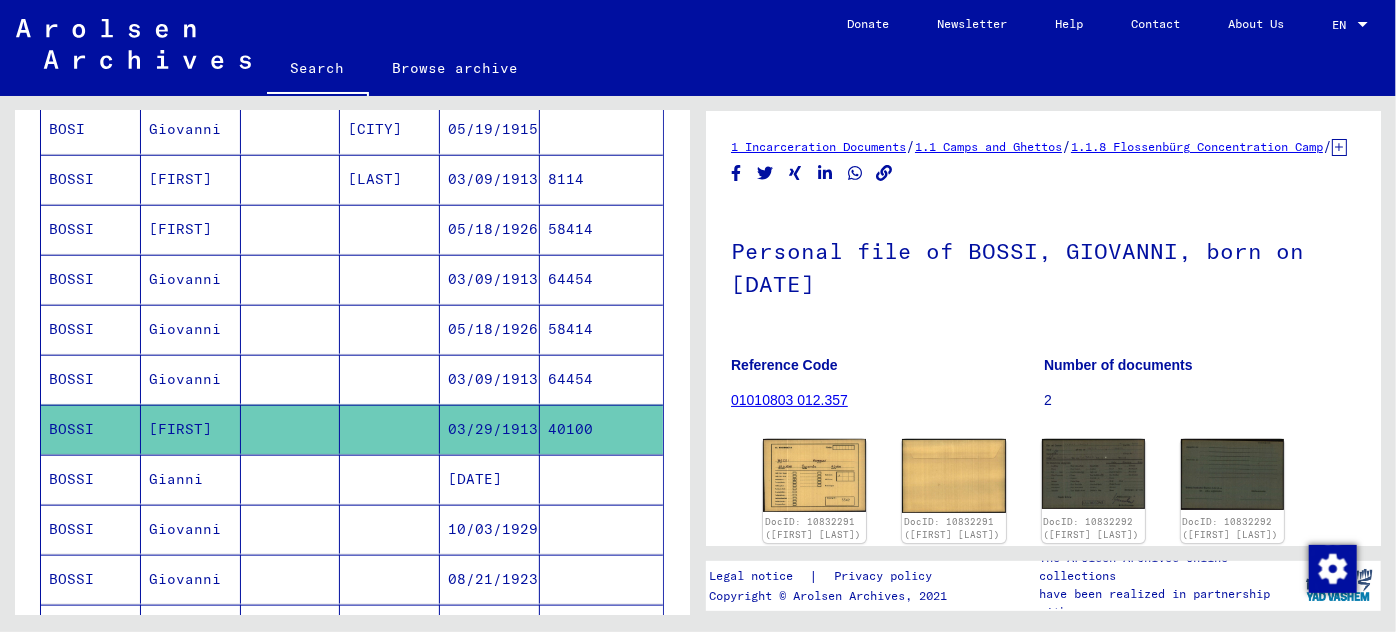 scroll, scrollTop: 90, scrollLeft: 0, axis: vertical 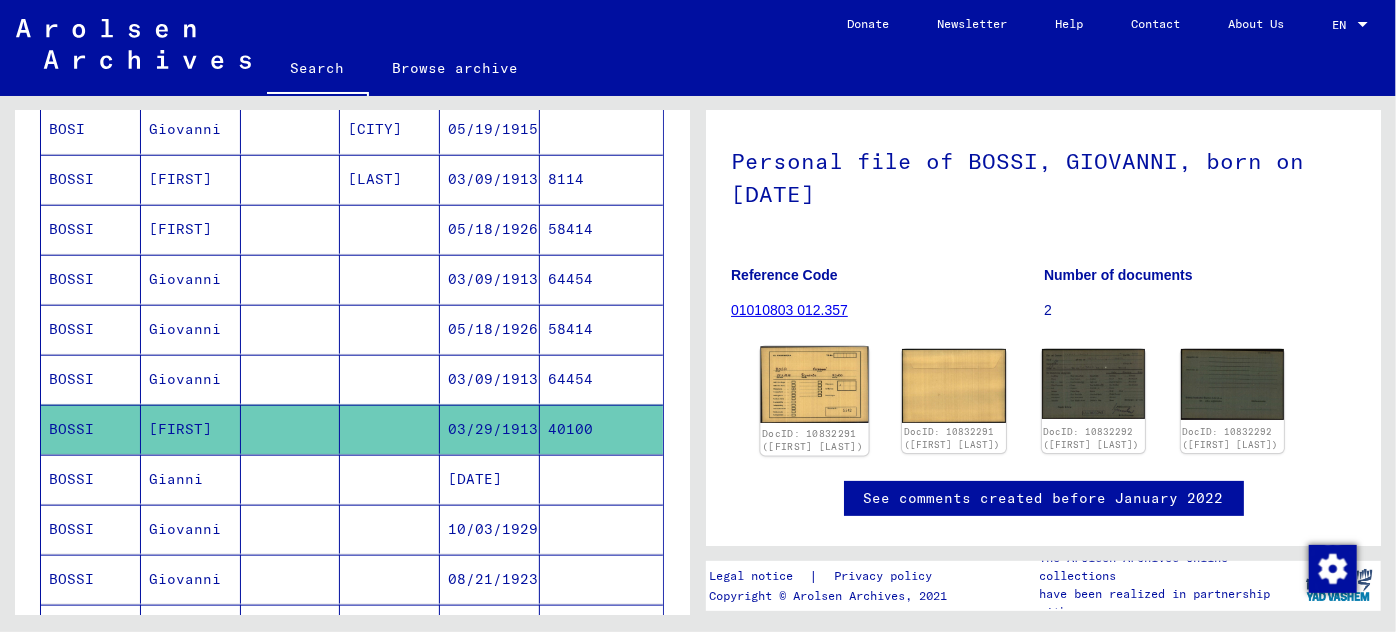 click 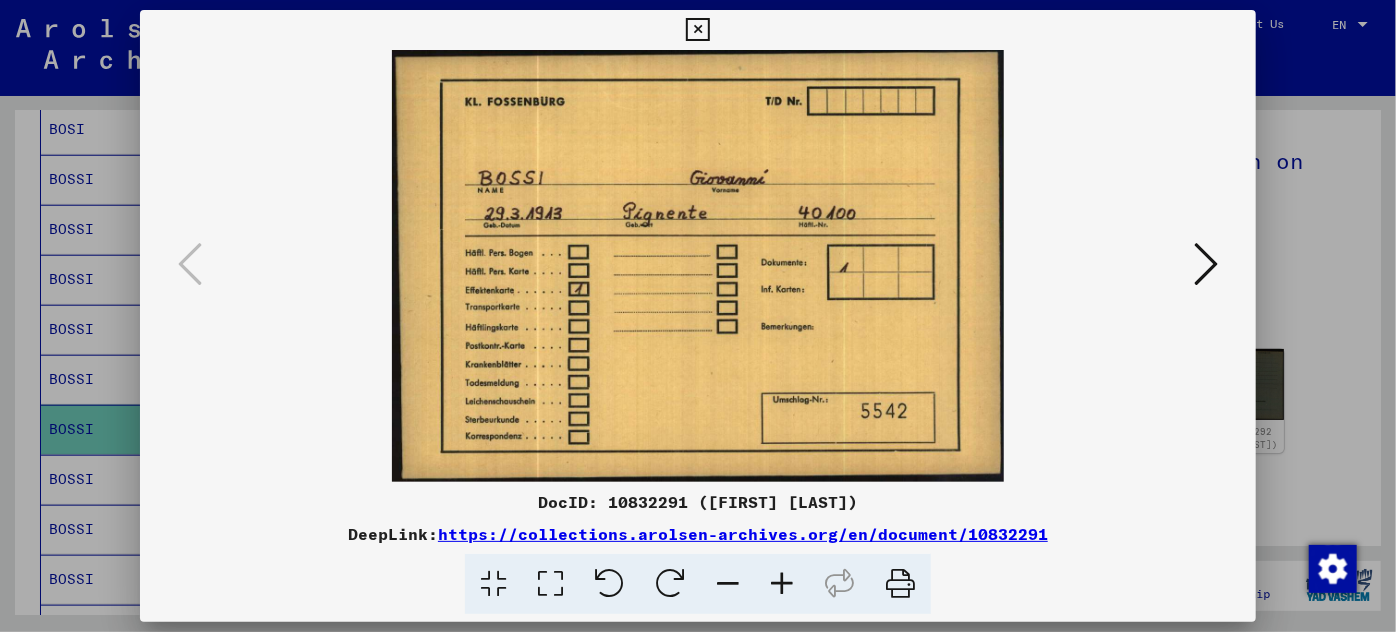 click on "DocID: 10832291 ([FIRST] [LAST])  DeepLink:  https://collections.arolsen-archives.org/en/document/10832291" at bounding box center [698, 552] 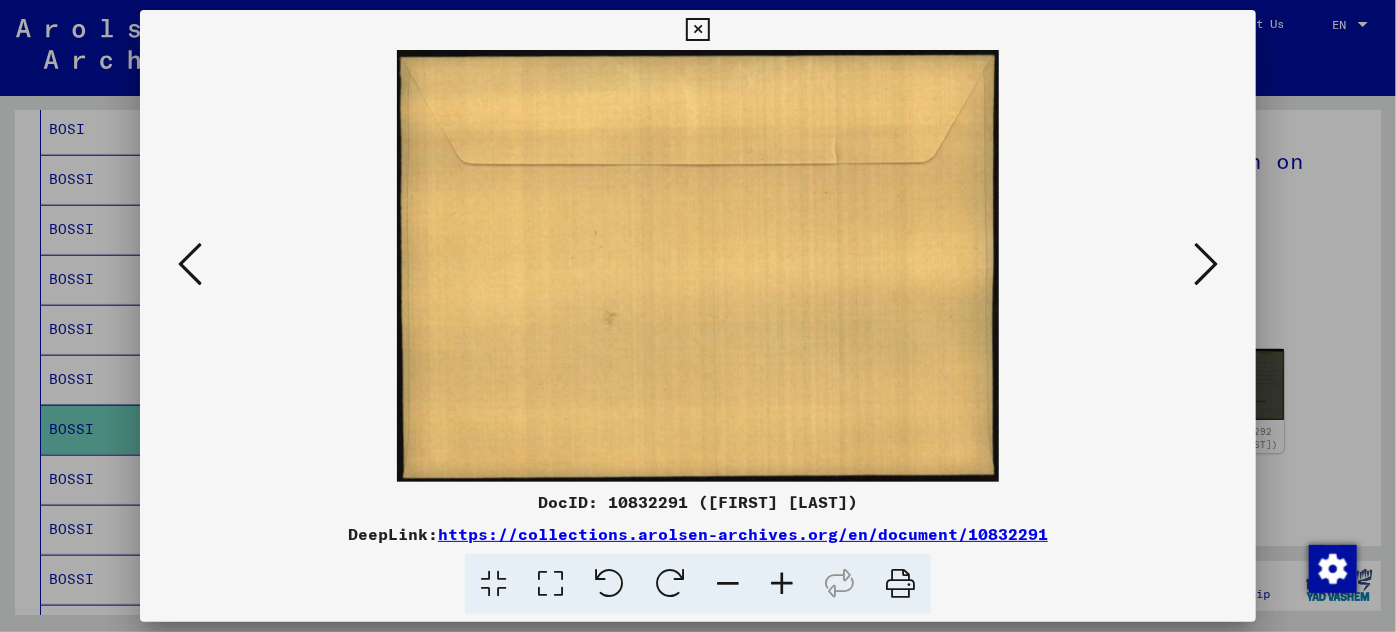 click at bounding box center (1206, 264) 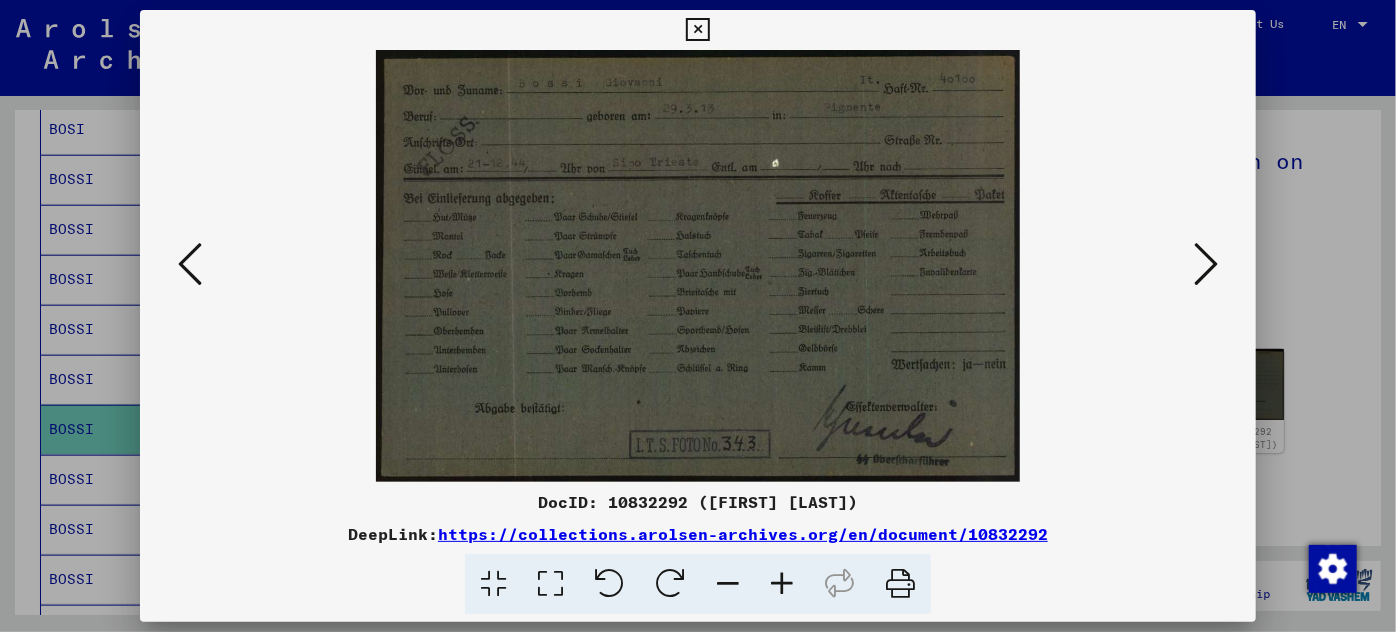 click at bounding box center (782, 584) 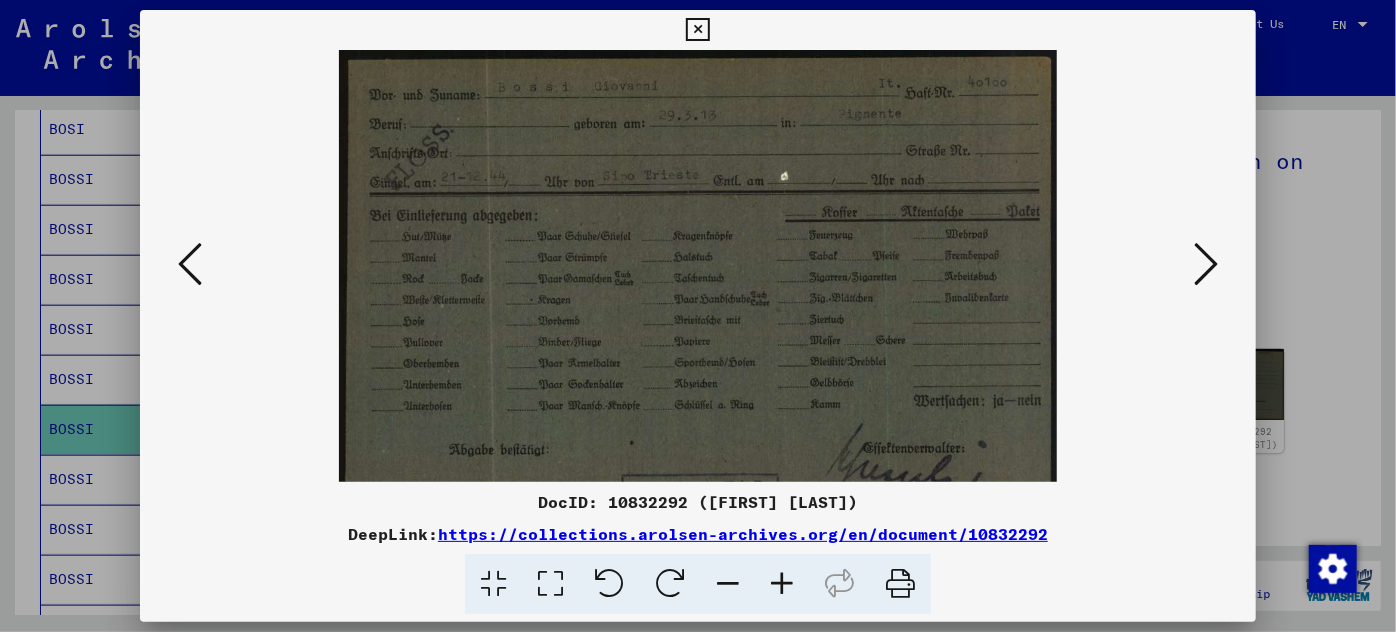 click at bounding box center (782, 584) 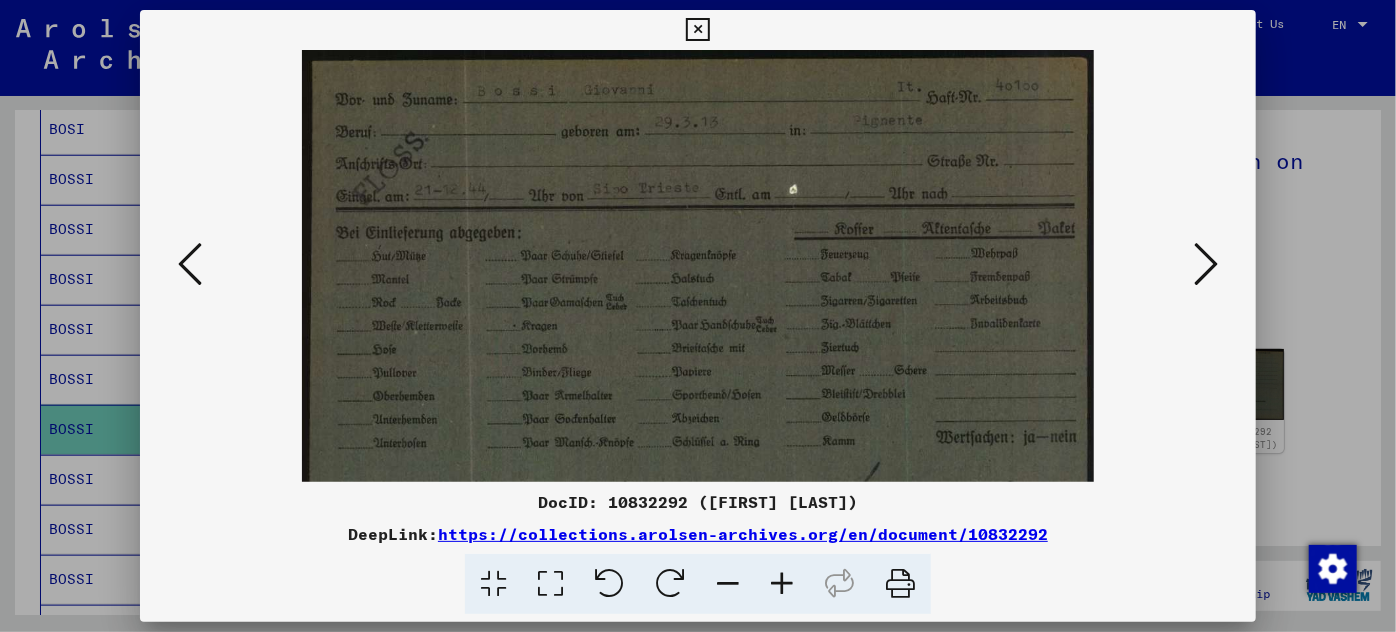 click at bounding box center [782, 584] 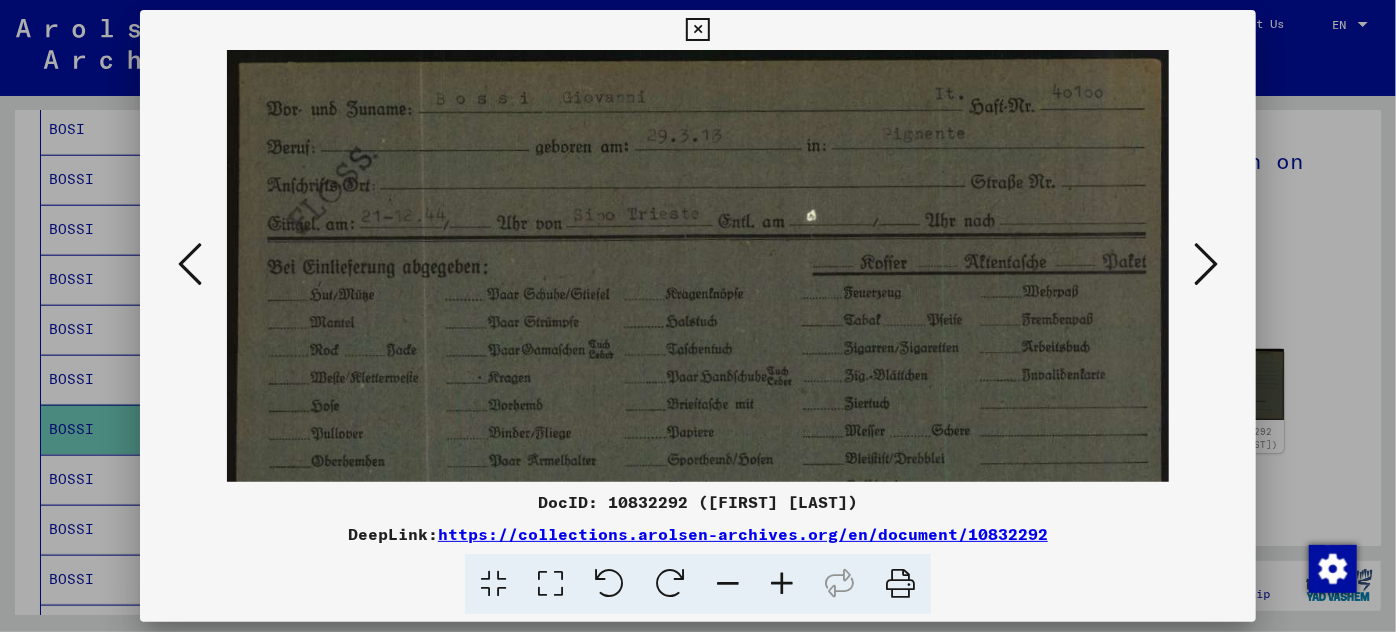 click at bounding box center (782, 584) 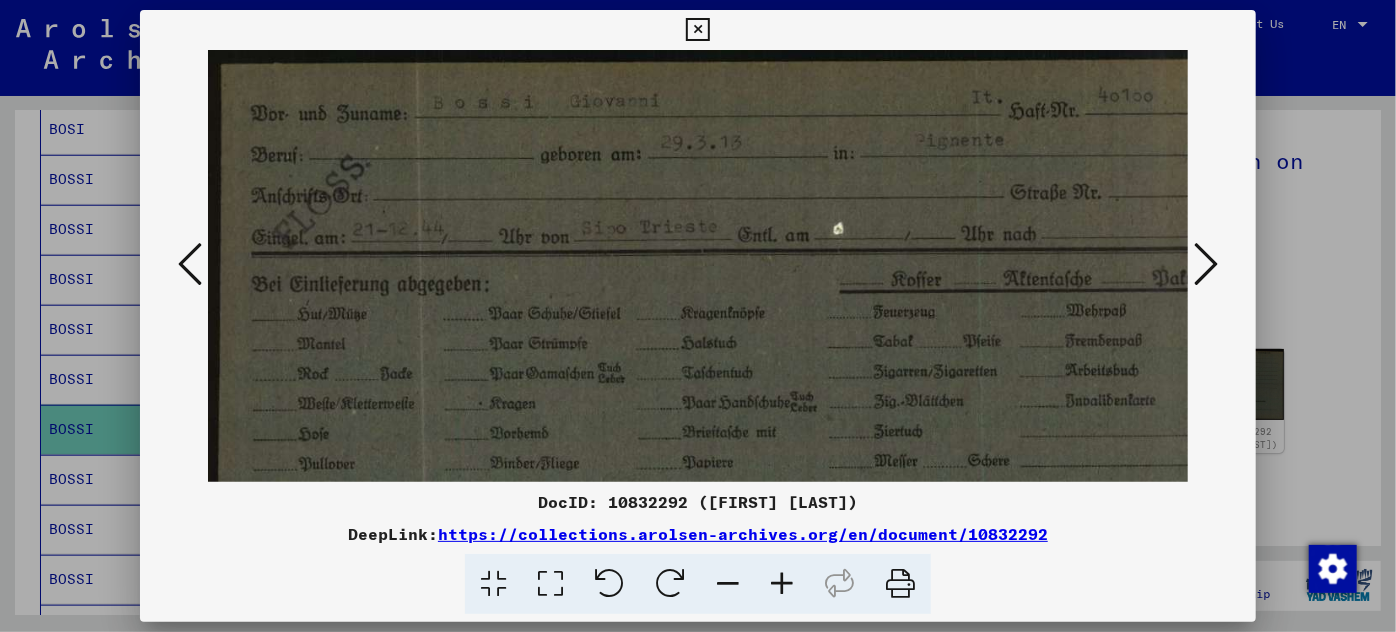 click at bounding box center [782, 584] 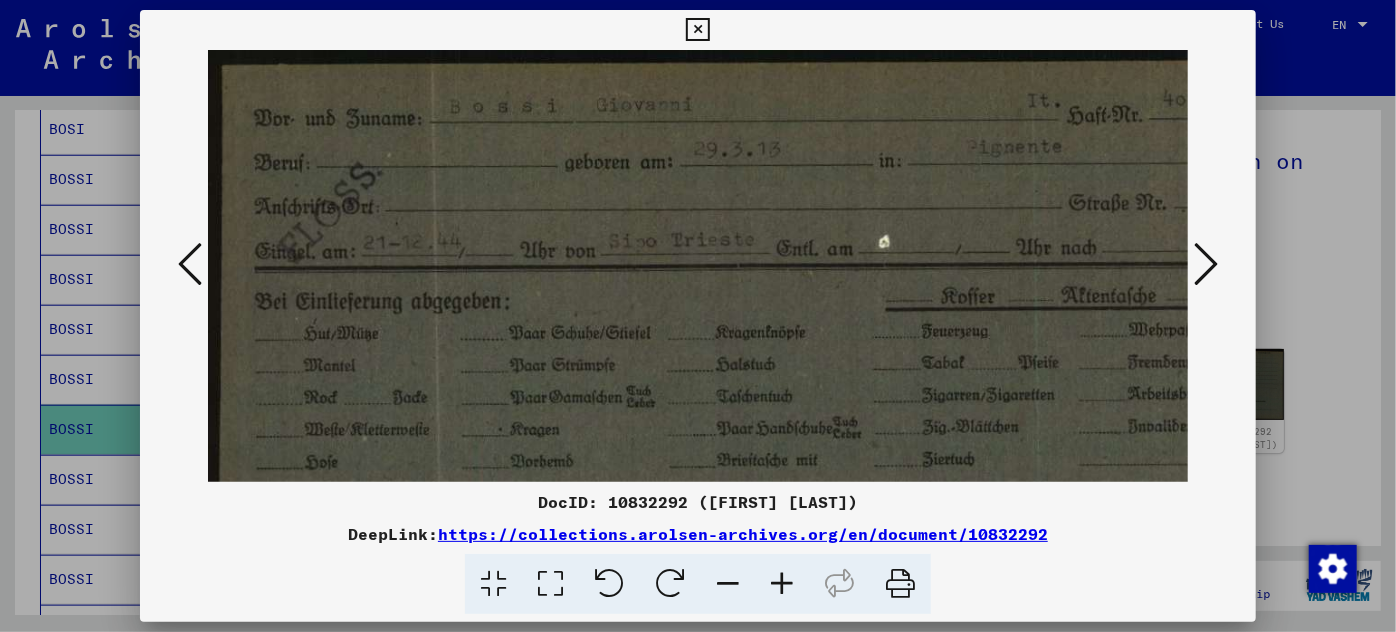 click at bounding box center [782, 584] 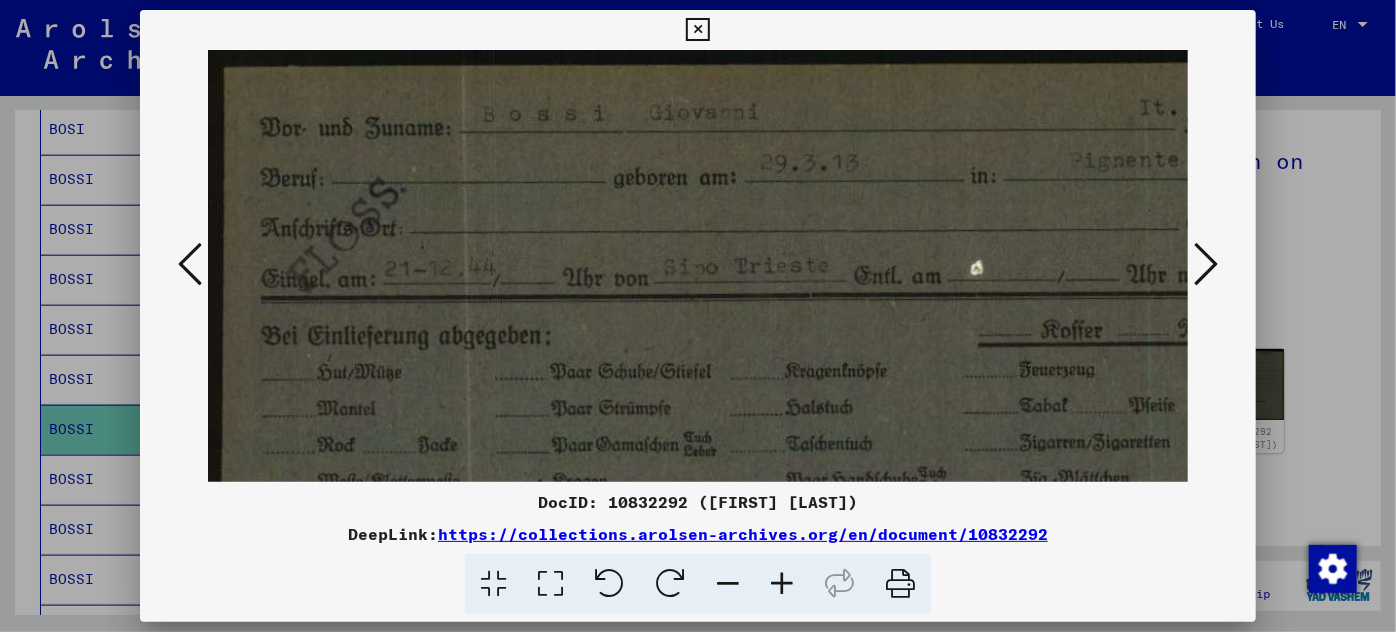 click at bounding box center [782, 584] 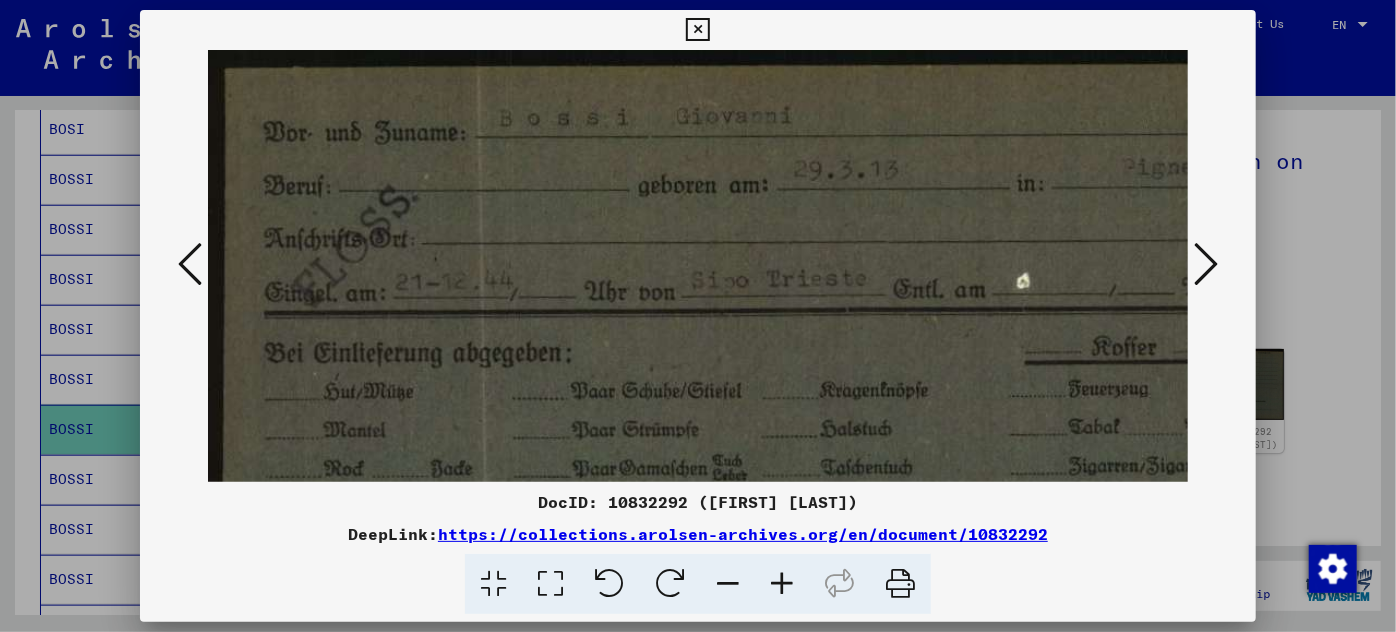 scroll, scrollTop: 7, scrollLeft: 0, axis: vertical 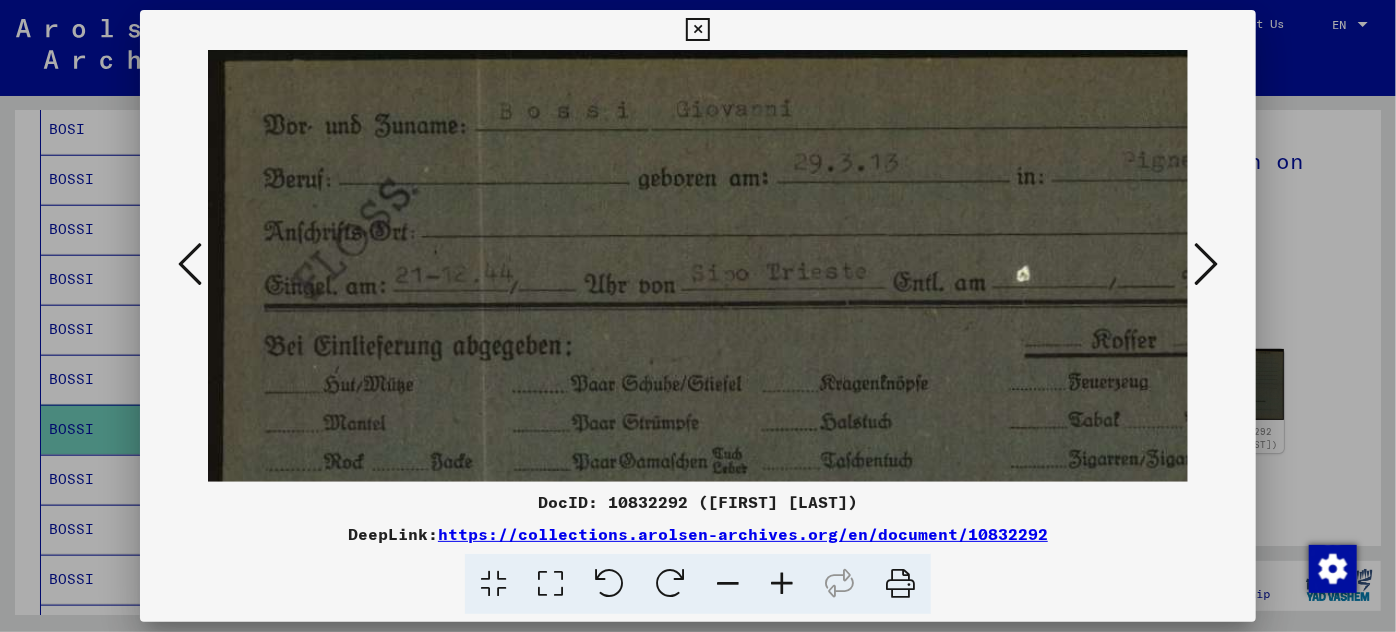 click at bounding box center [865, 484] 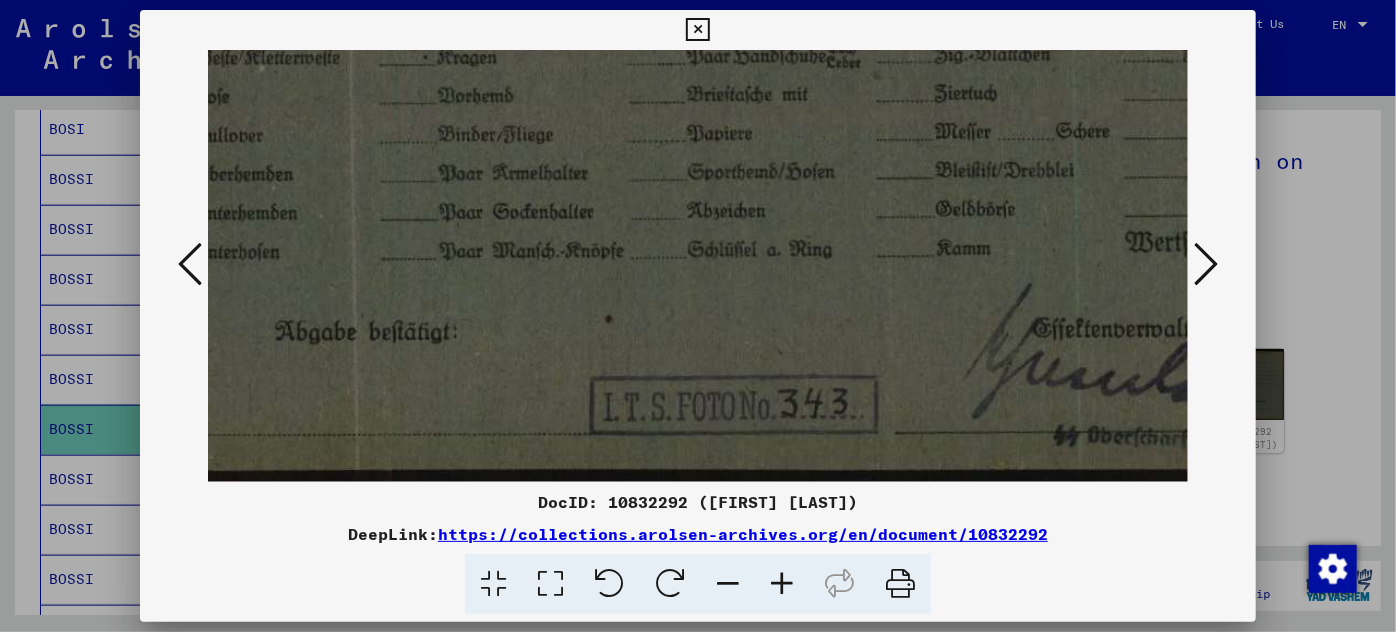 scroll, scrollTop: 450, scrollLeft: 137, axis: both 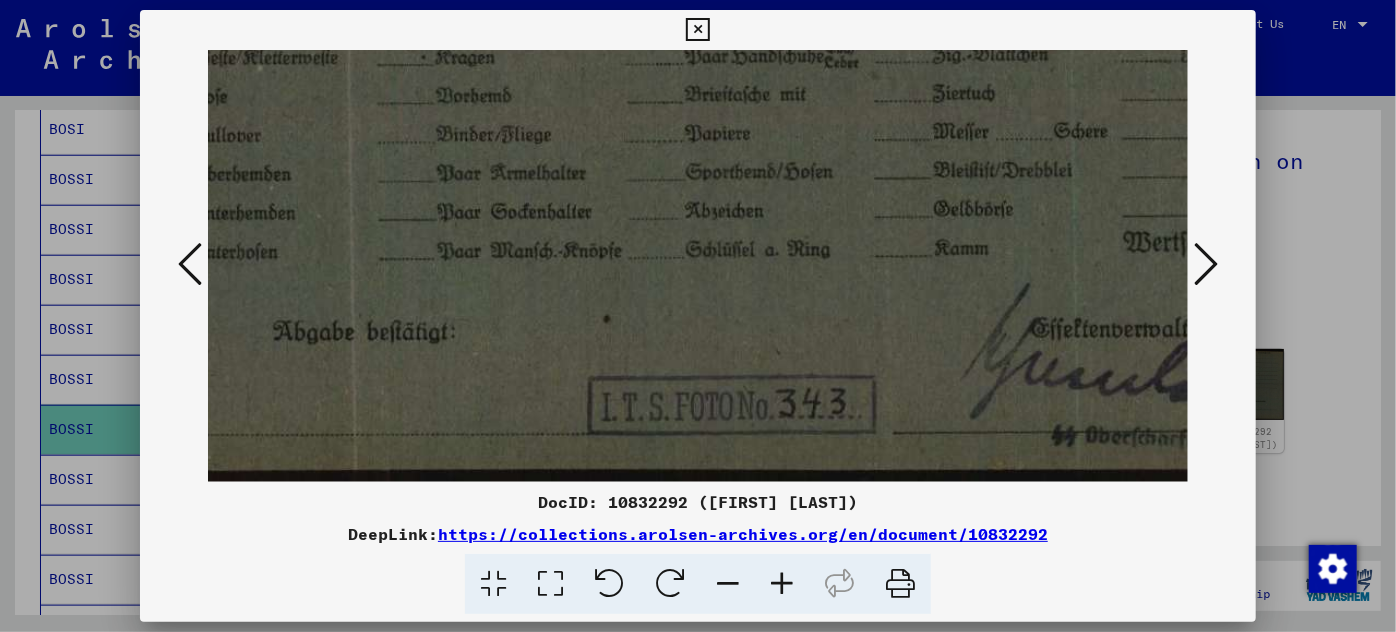 drag, startPoint x: 884, startPoint y: 259, endPoint x: 826, endPoint y: -100, distance: 363.65506 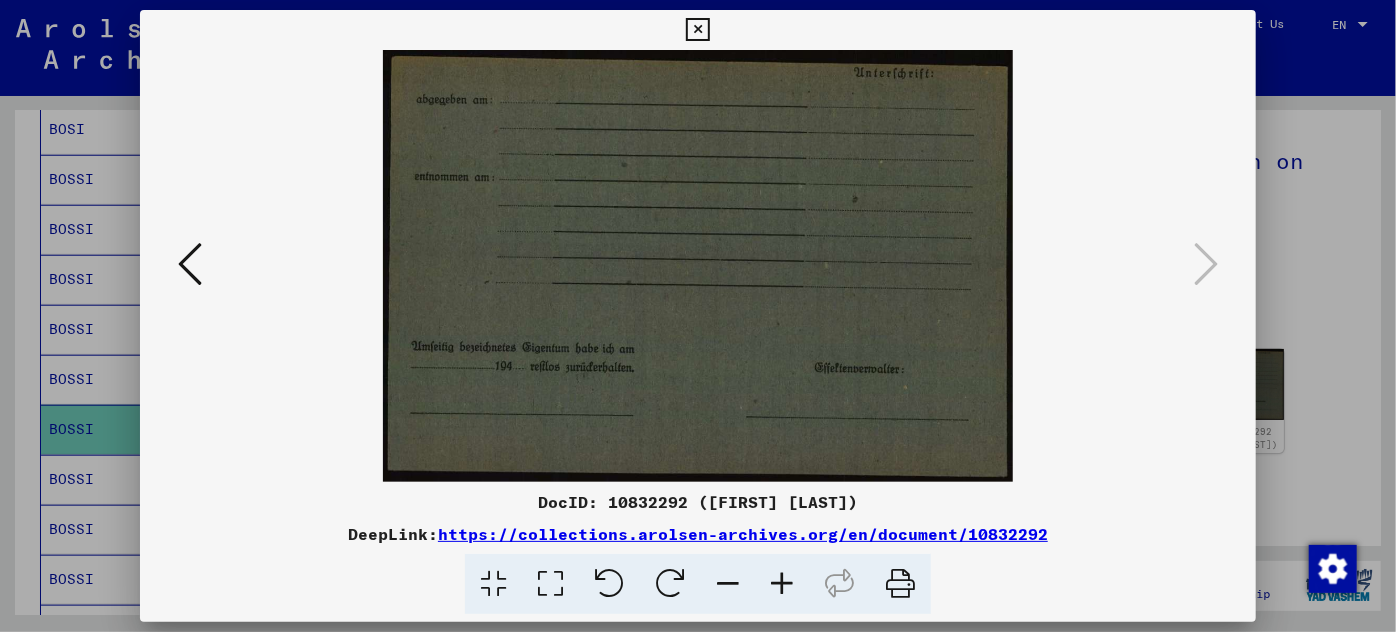 scroll, scrollTop: 0, scrollLeft: 0, axis: both 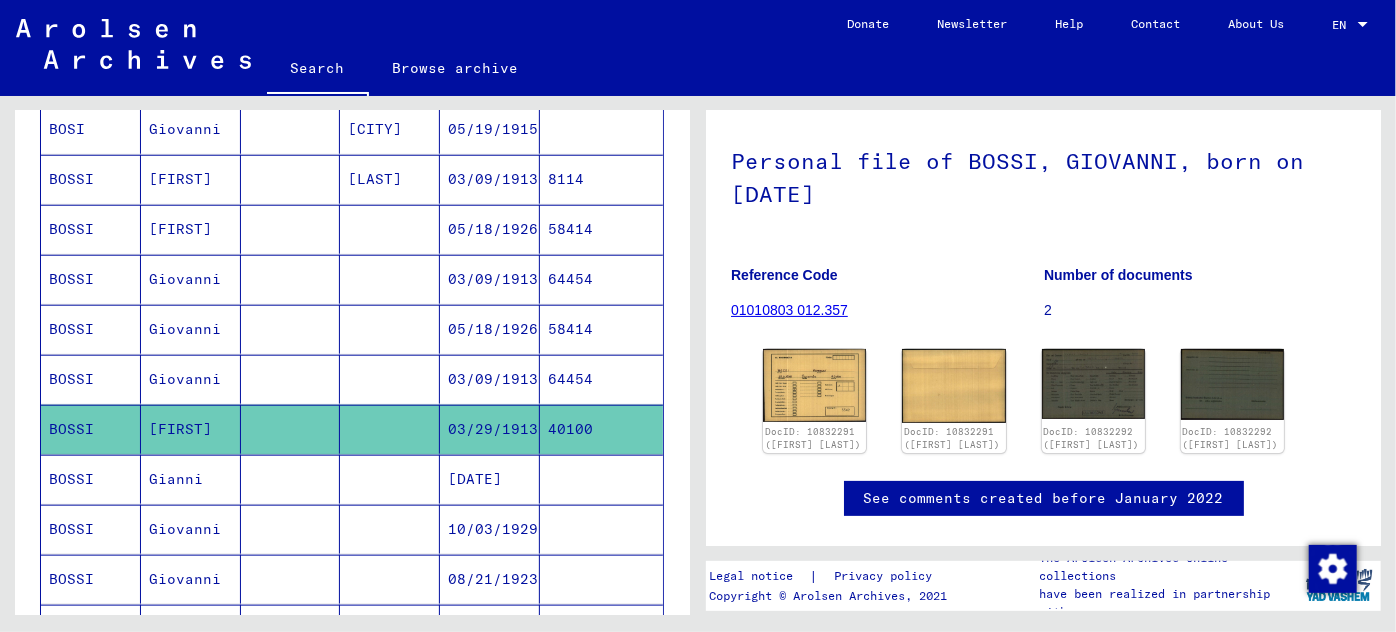 click on "10/03/1929" at bounding box center [490, 579] 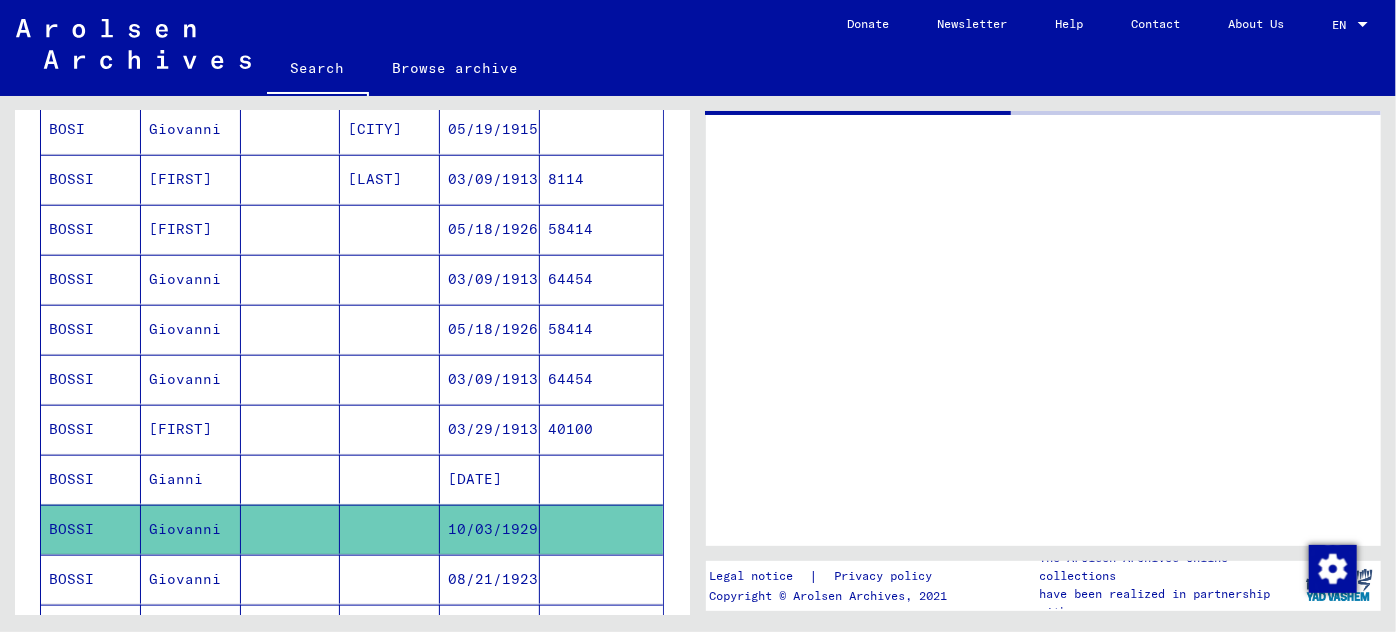 scroll, scrollTop: 0, scrollLeft: 0, axis: both 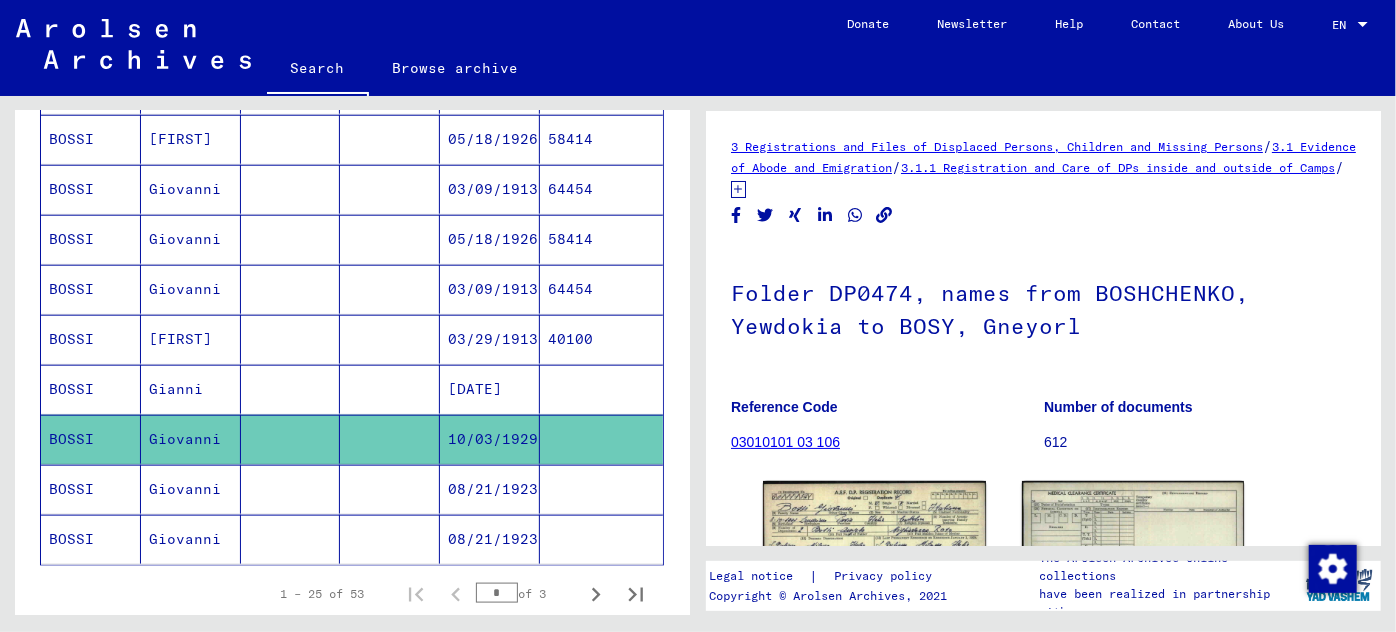 click on "03/09/1913" at bounding box center (490, 239) 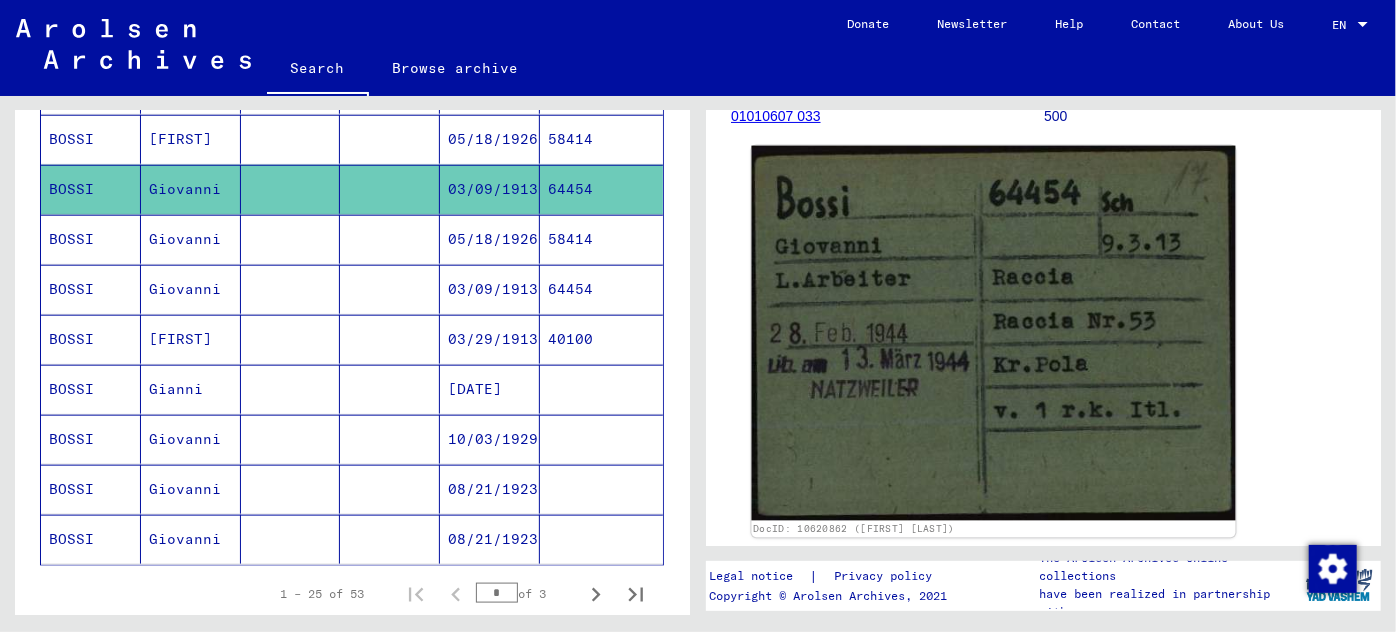 scroll, scrollTop: 272, scrollLeft: 0, axis: vertical 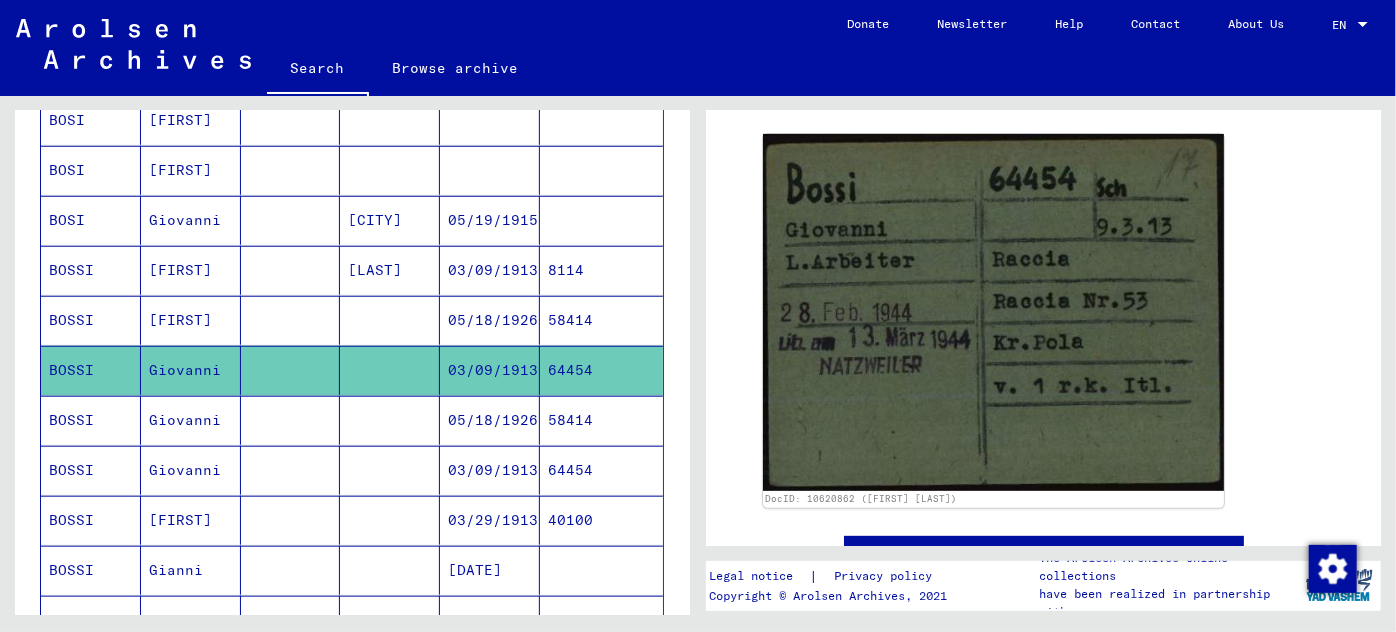 click on "05/18/1926" at bounding box center [490, 470] 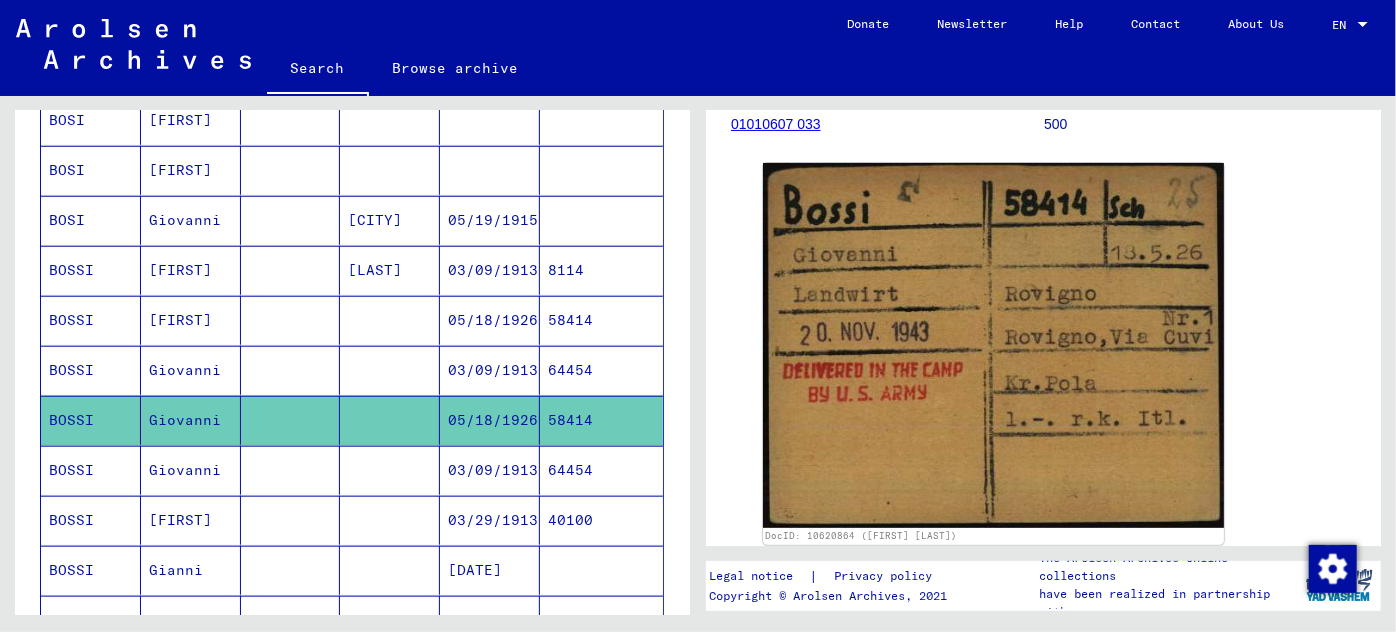 scroll, scrollTop: 272, scrollLeft: 0, axis: vertical 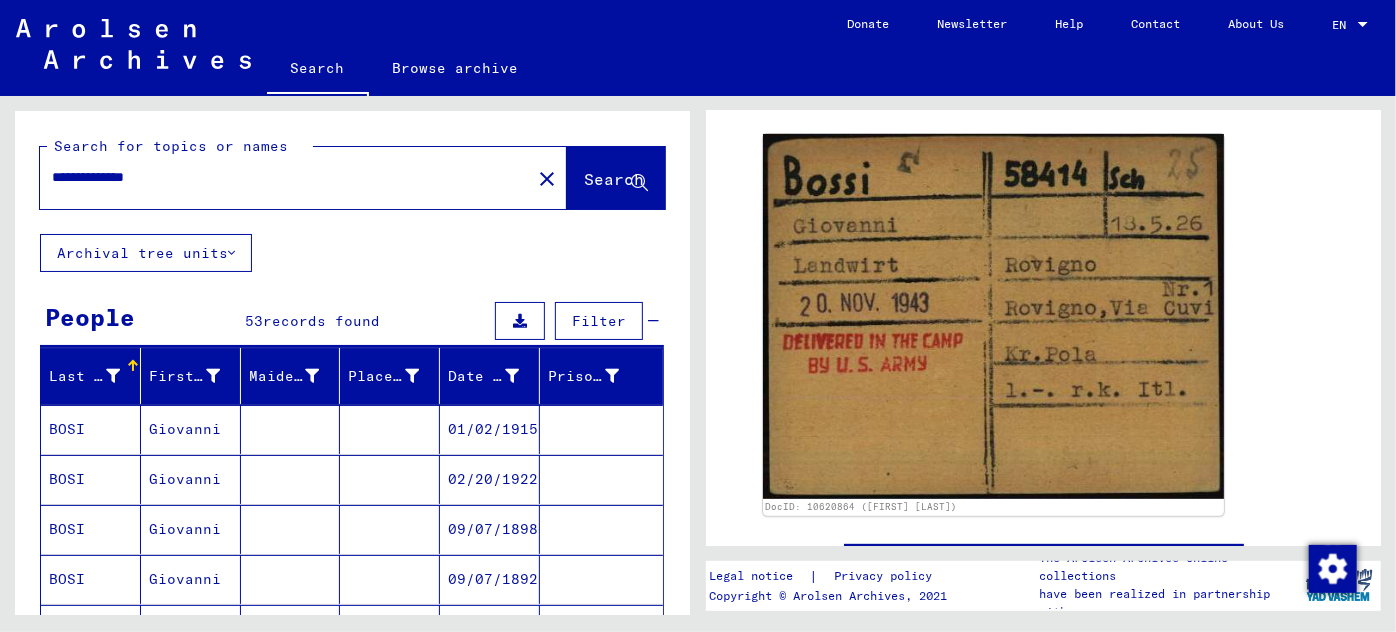 drag, startPoint x: 201, startPoint y: 173, endPoint x: 22, endPoint y: 183, distance: 179.27911 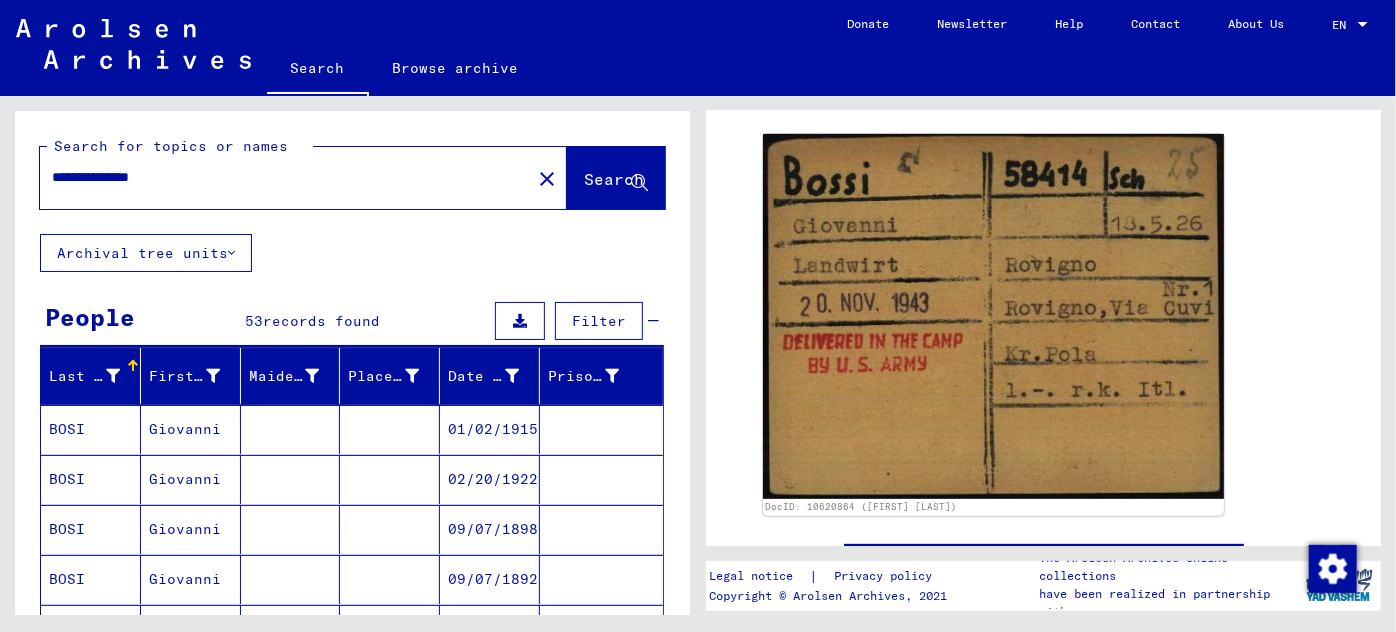 type on "**********" 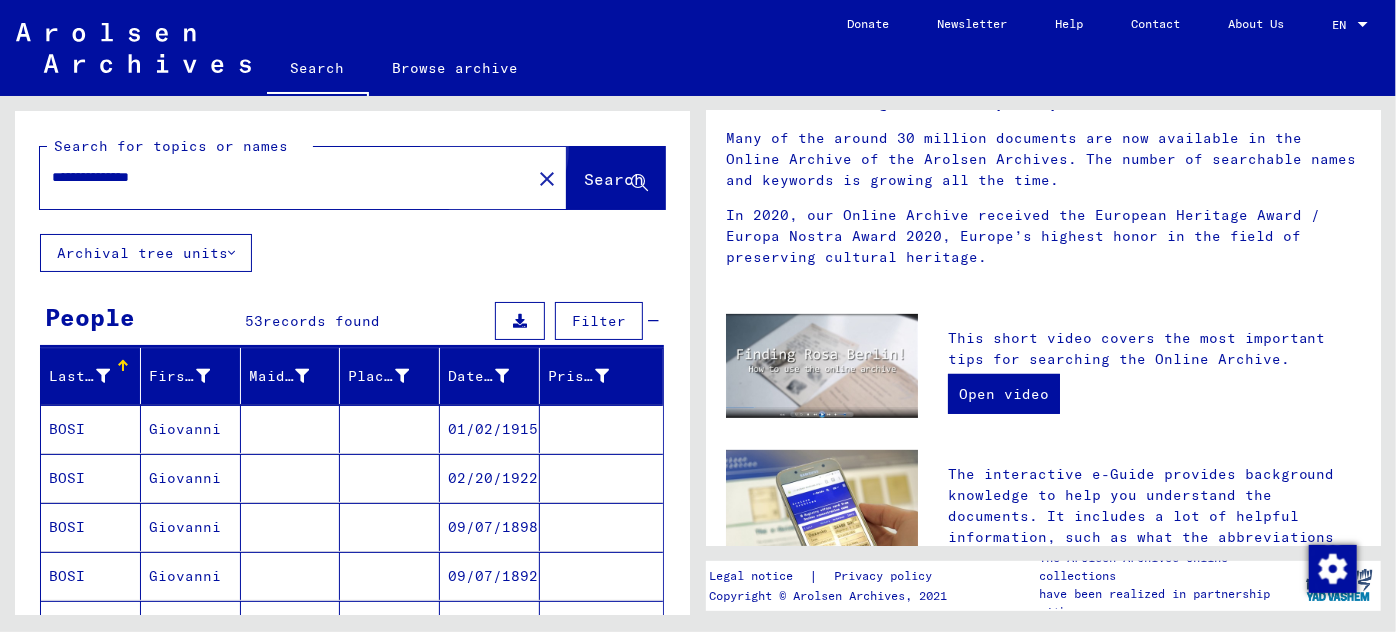 scroll, scrollTop: 0, scrollLeft: 0, axis: both 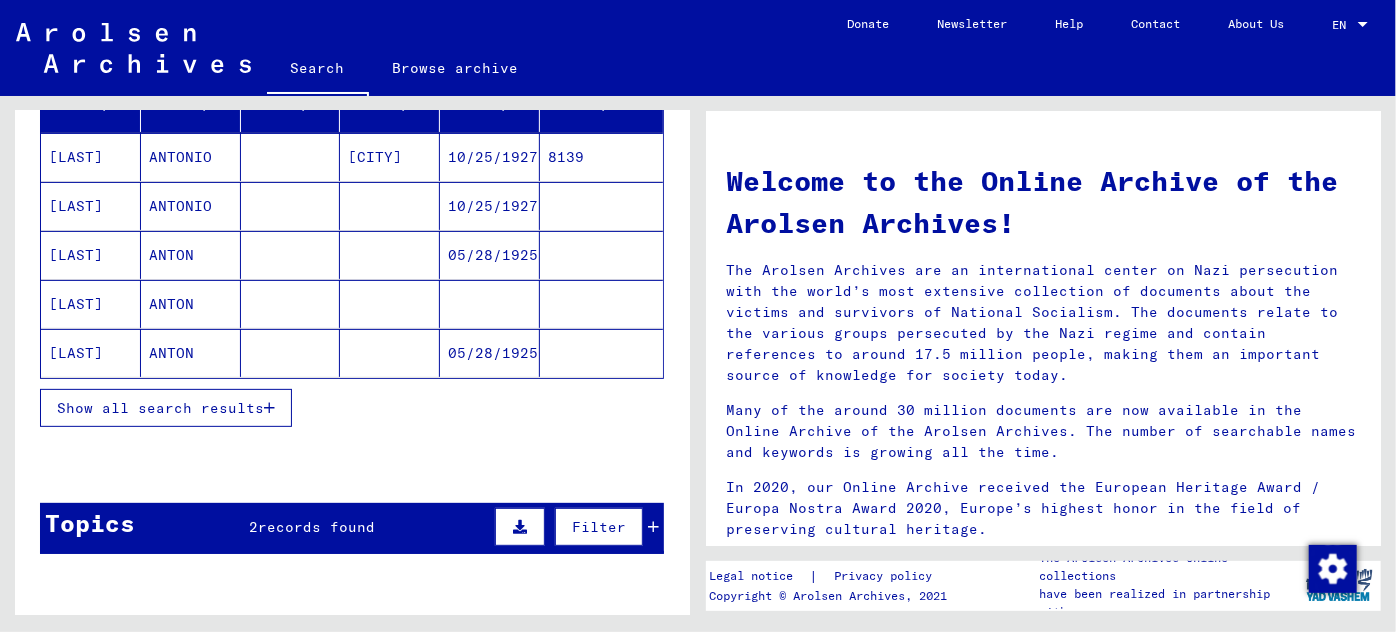 click at bounding box center (269, 408) 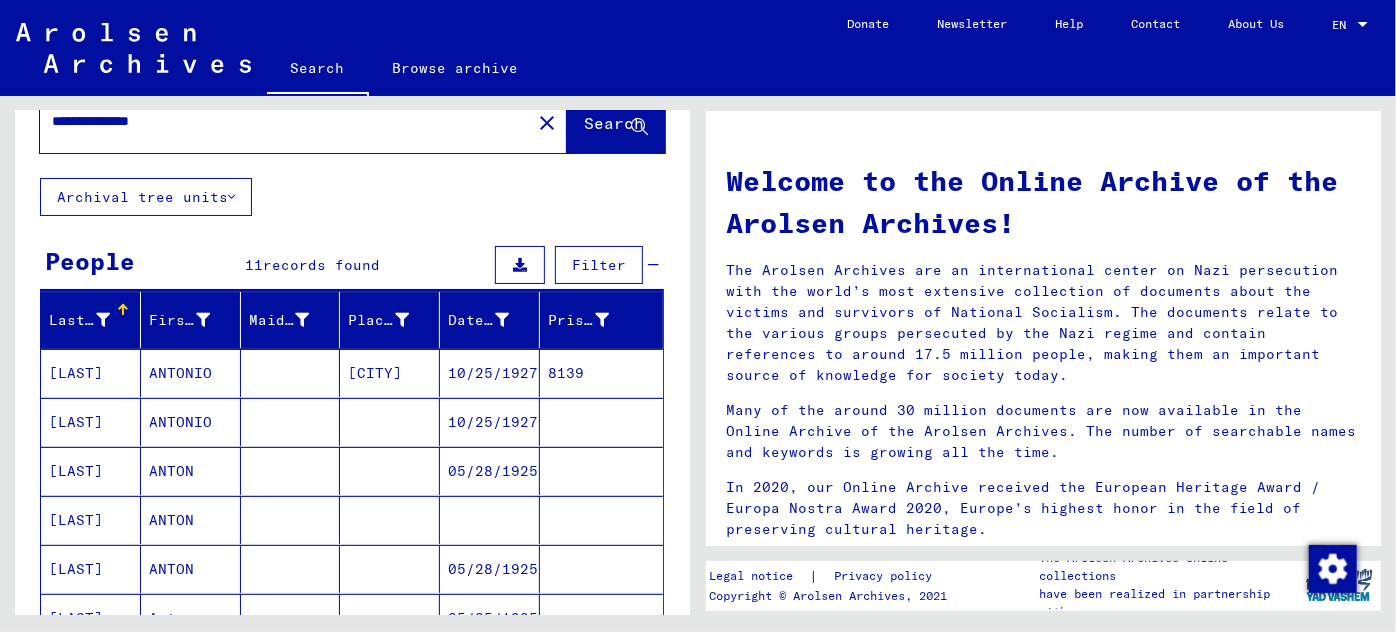 scroll, scrollTop: 0, scrollLeft: 0, axis: both 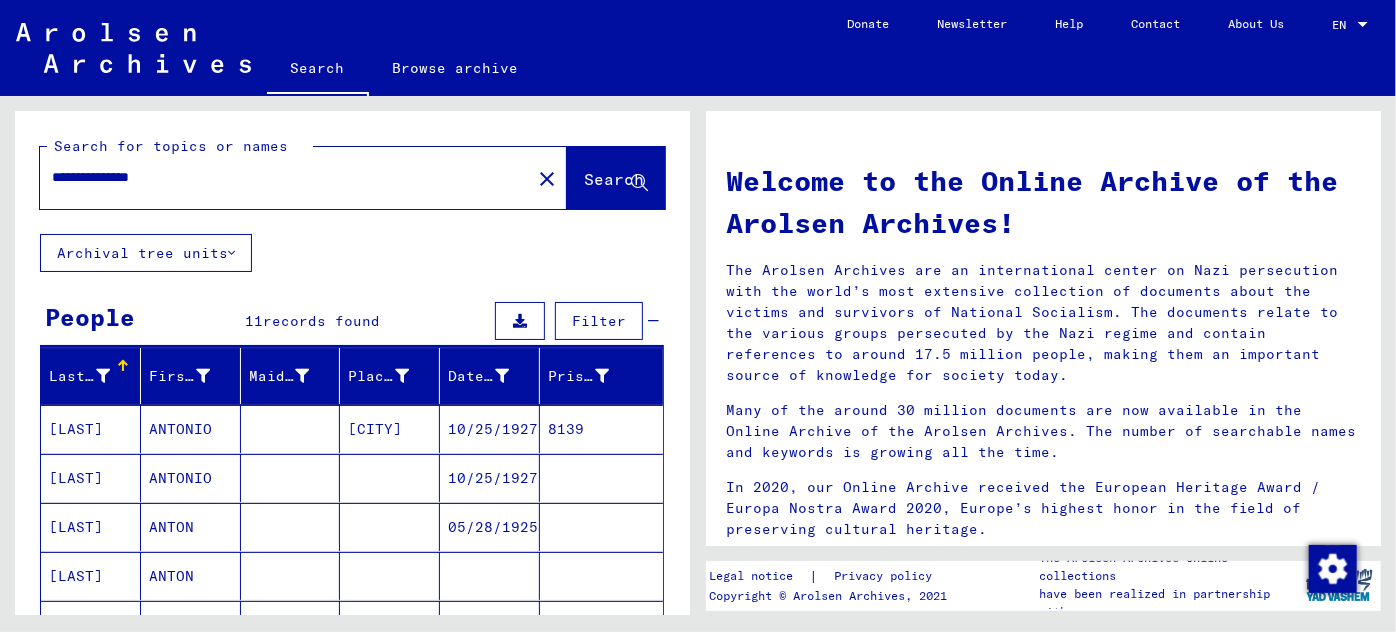 click on "ANTONIO" at bounding box center (191, 478) 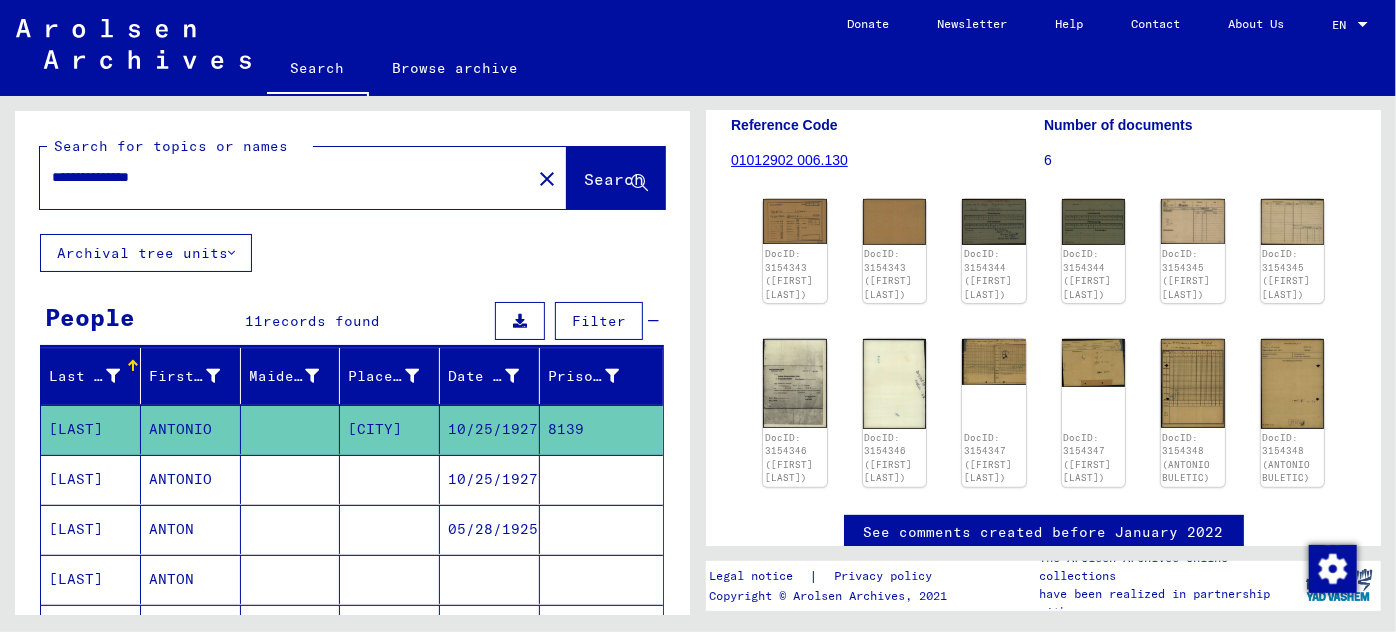scroll, scrollTop: 270, scrollLeft: 0, axis: vertical 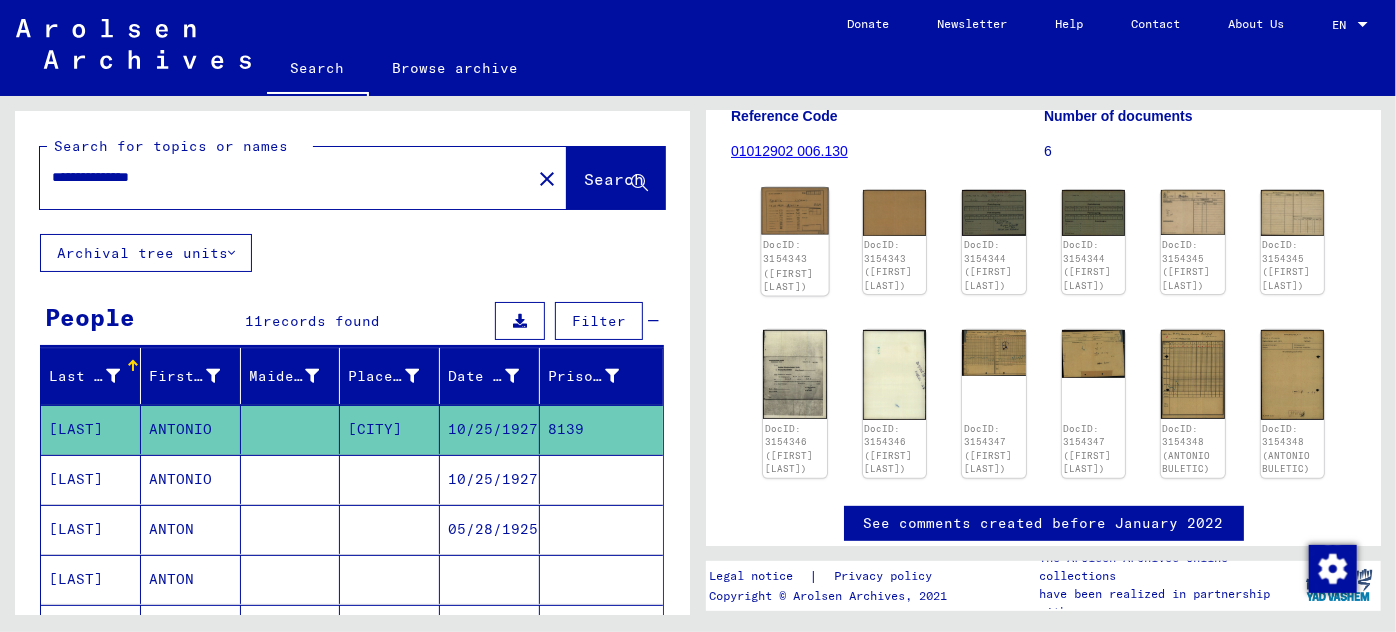 click 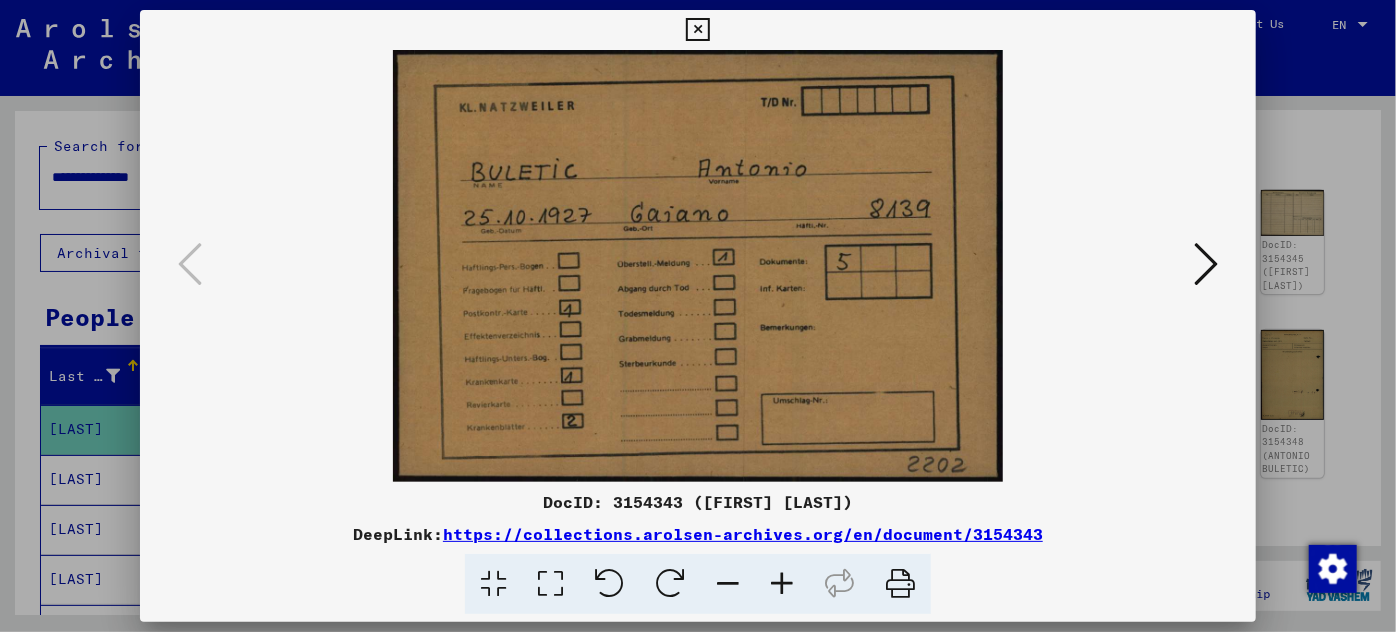 click at bounding box center (1206, 264) 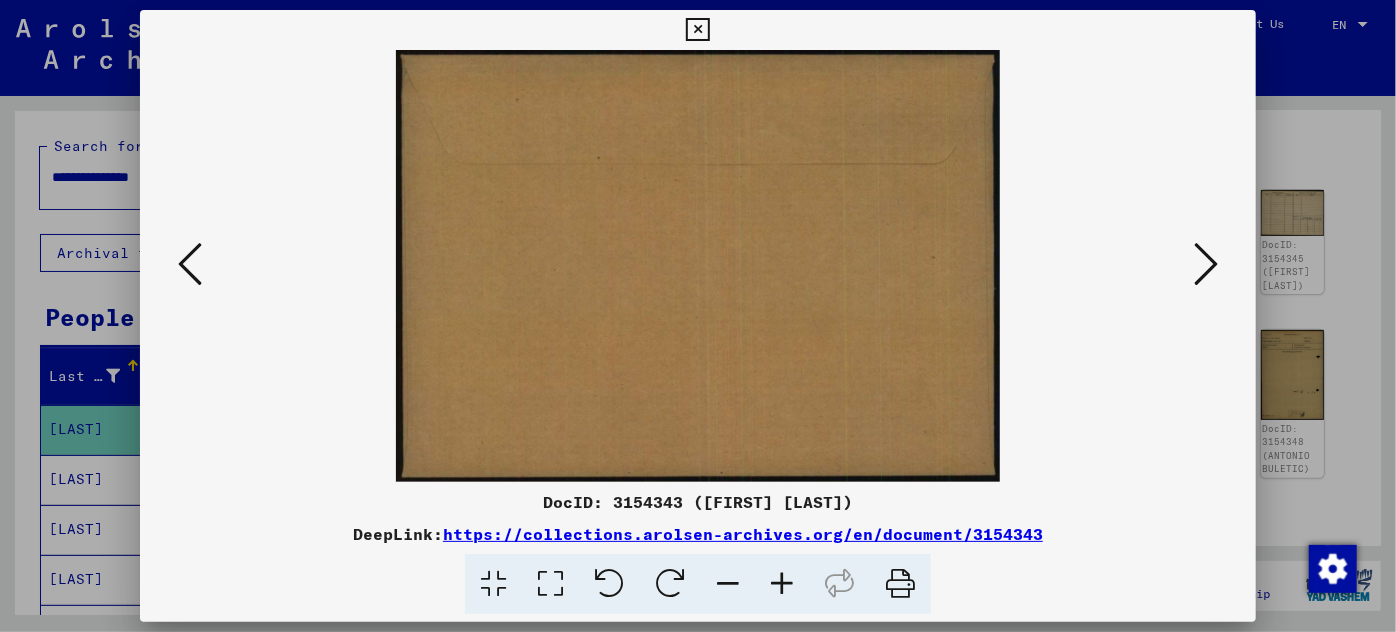 click at bounding box center (1206, 264) 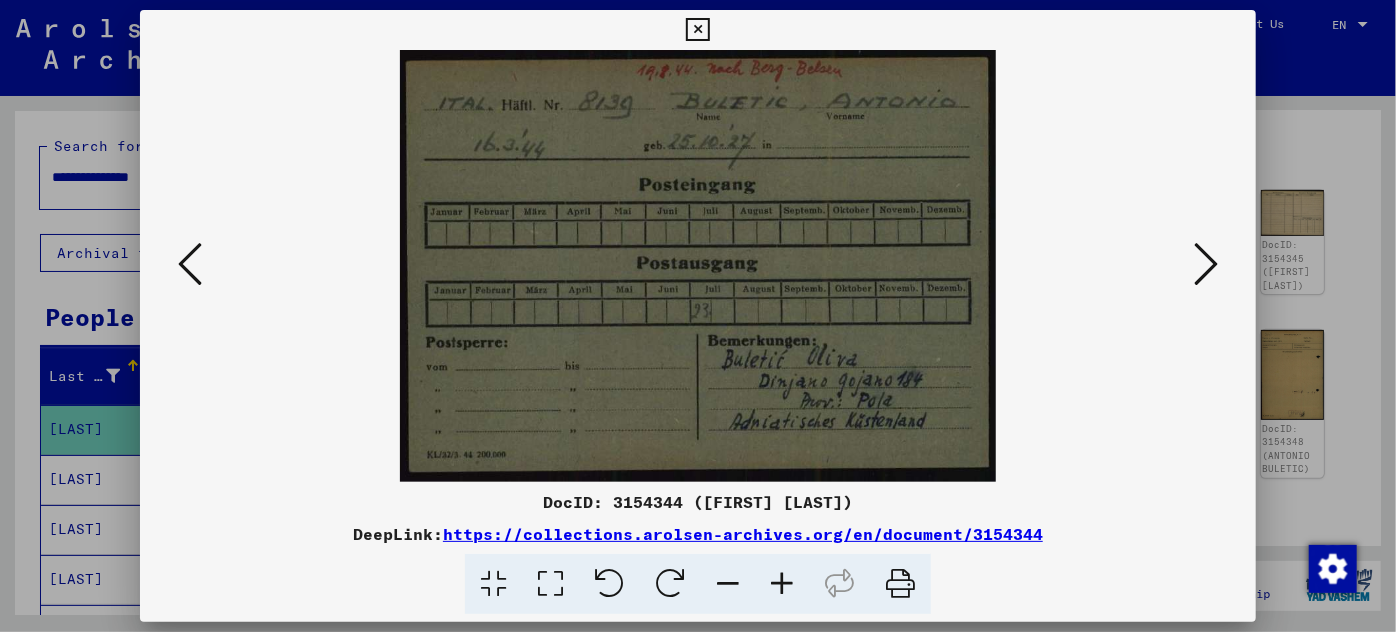 click at bounding box center [782, 584] 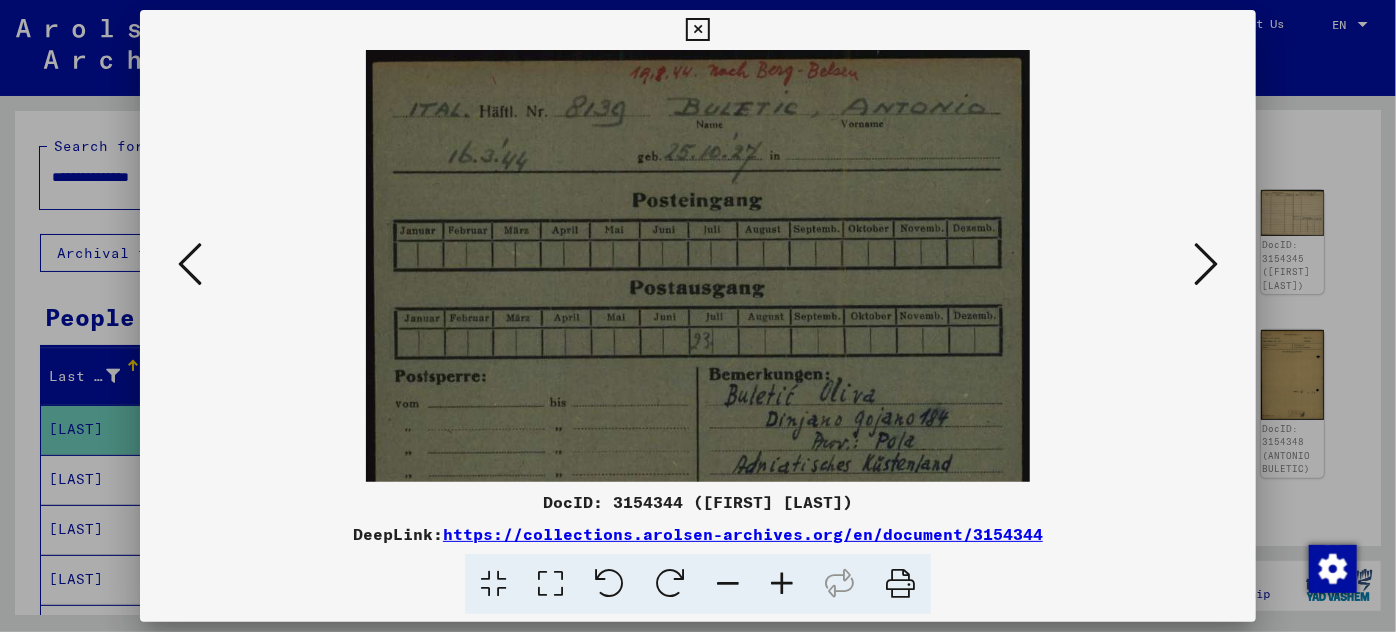 click at bounding box center [782, 584] 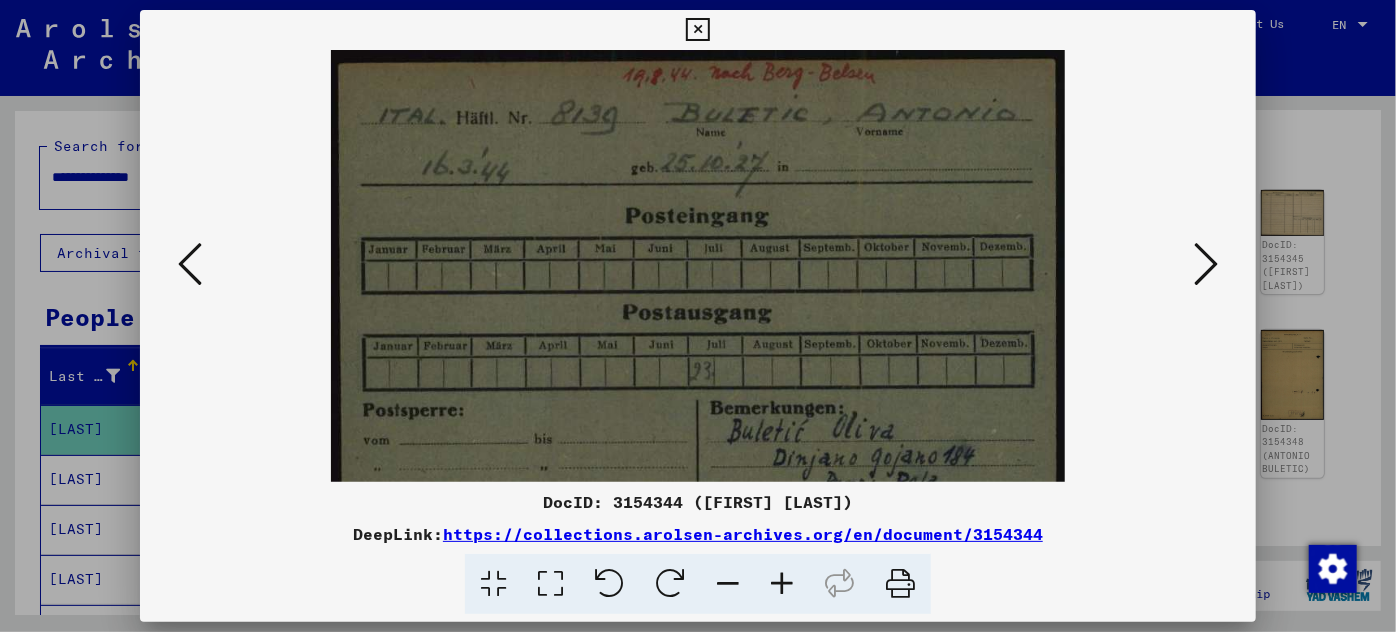 click at bounding box center (782, 584) 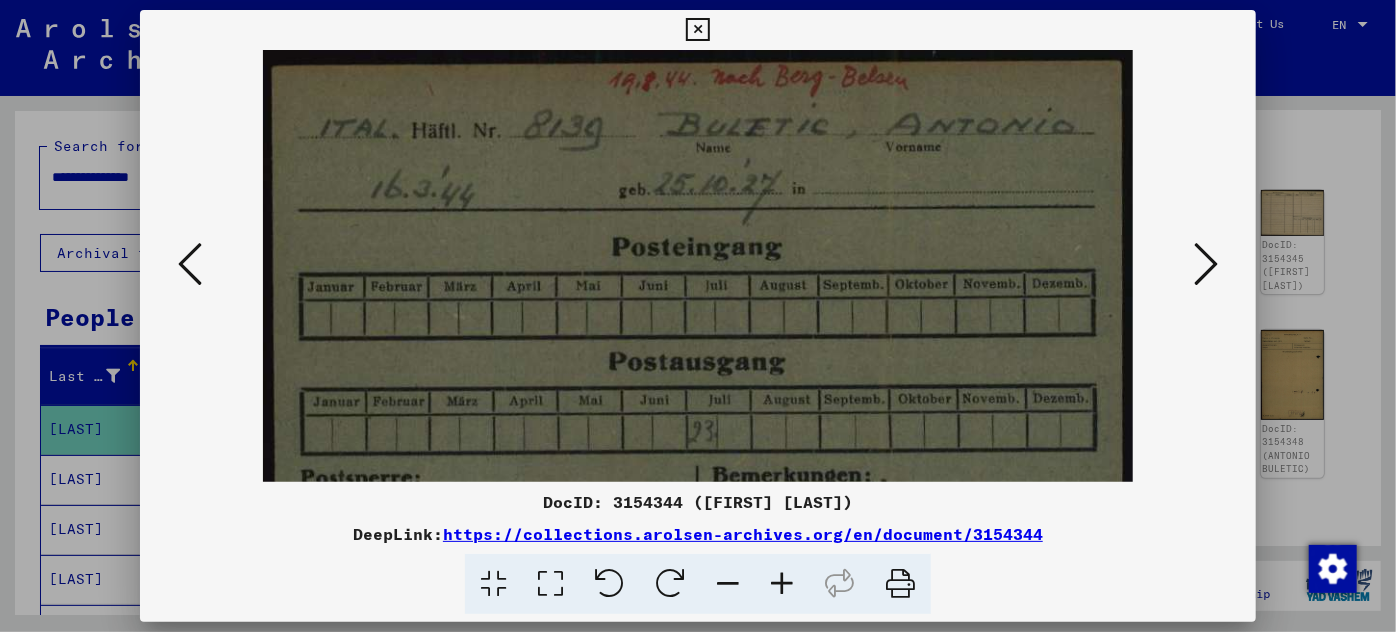 click at bounding box center (782, 584) 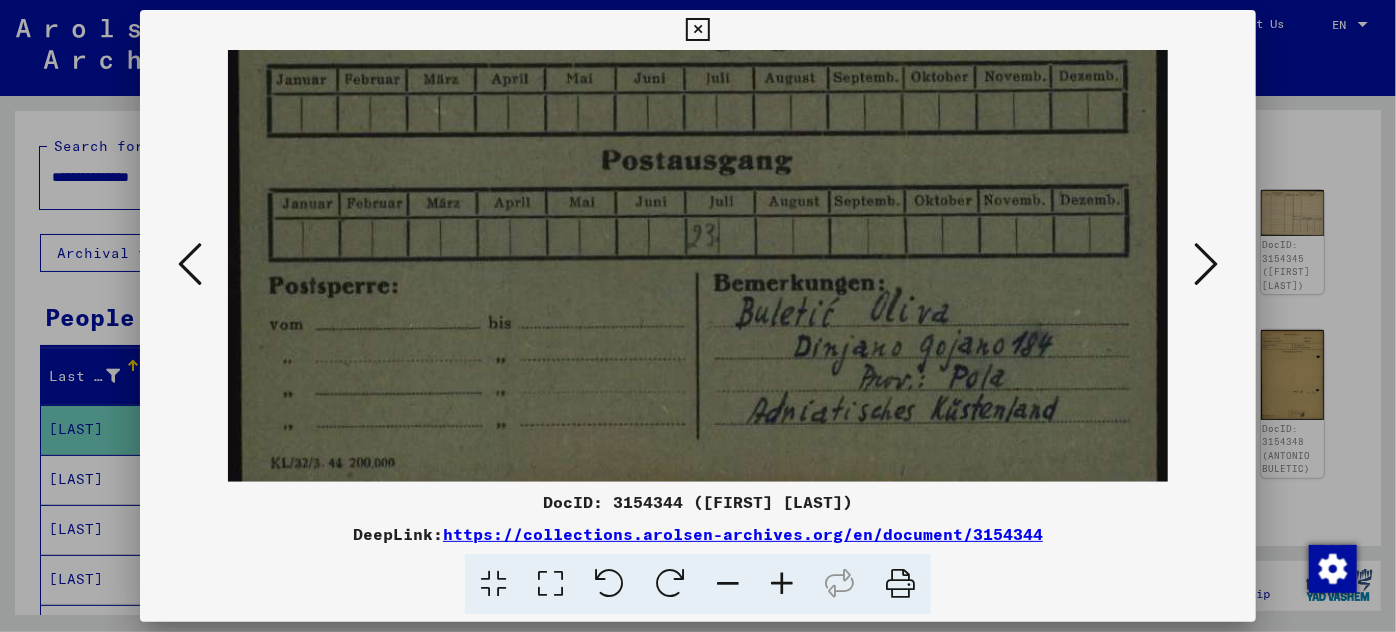 scroll, scrollTop: 250, scrollLeft: 0, axis: vertical 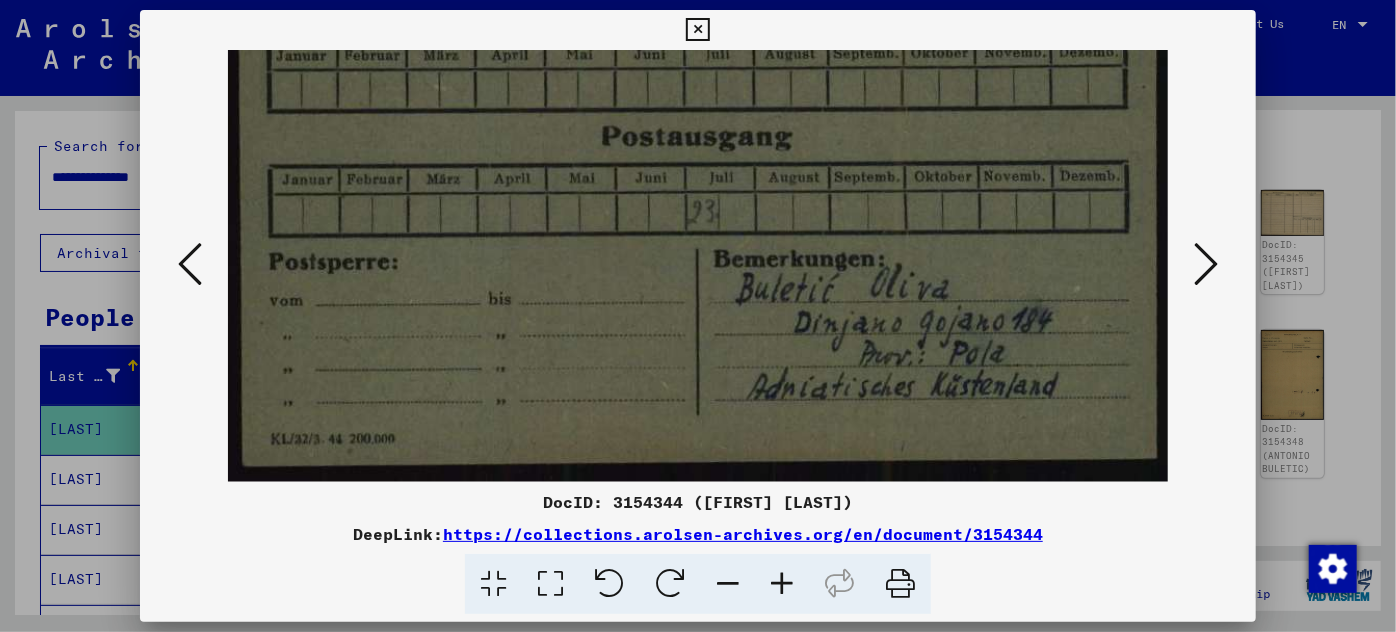 drag, startPoint x: 827, startPoint y: 388, endPoint x: 834, endPoint y: 84, distance: 304.08057 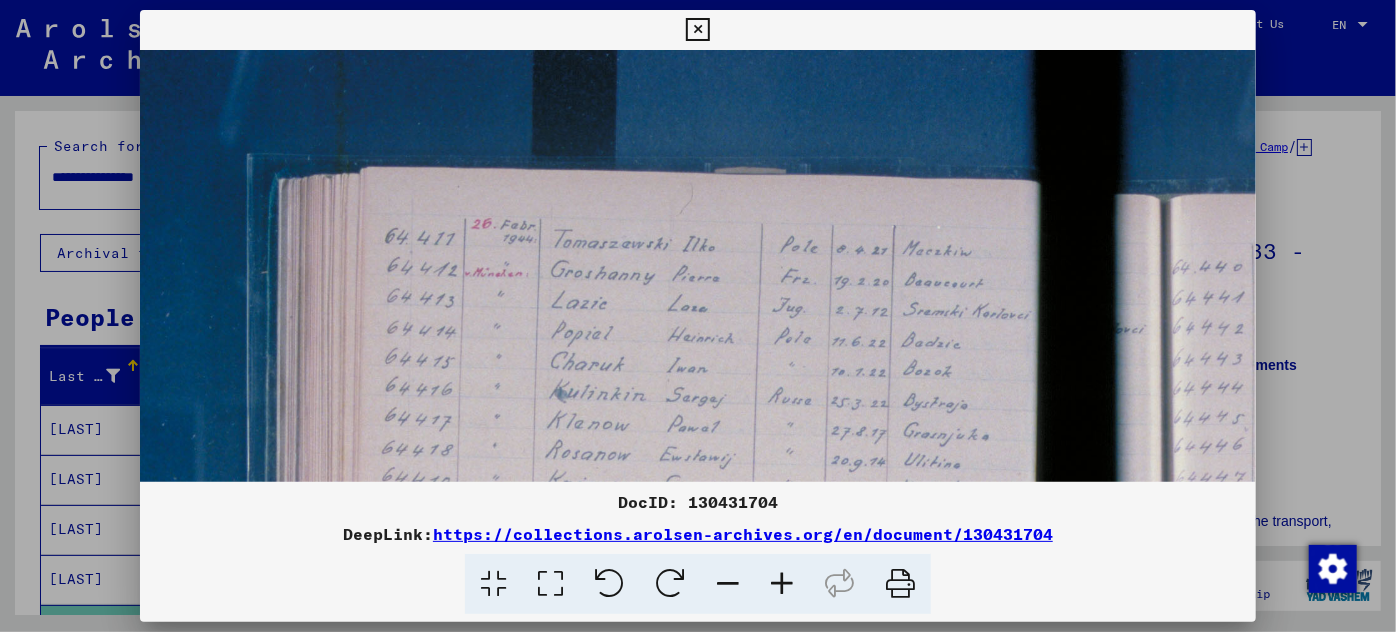 scroll, scrollTop: 0, scrollLeft: 0, axis: both 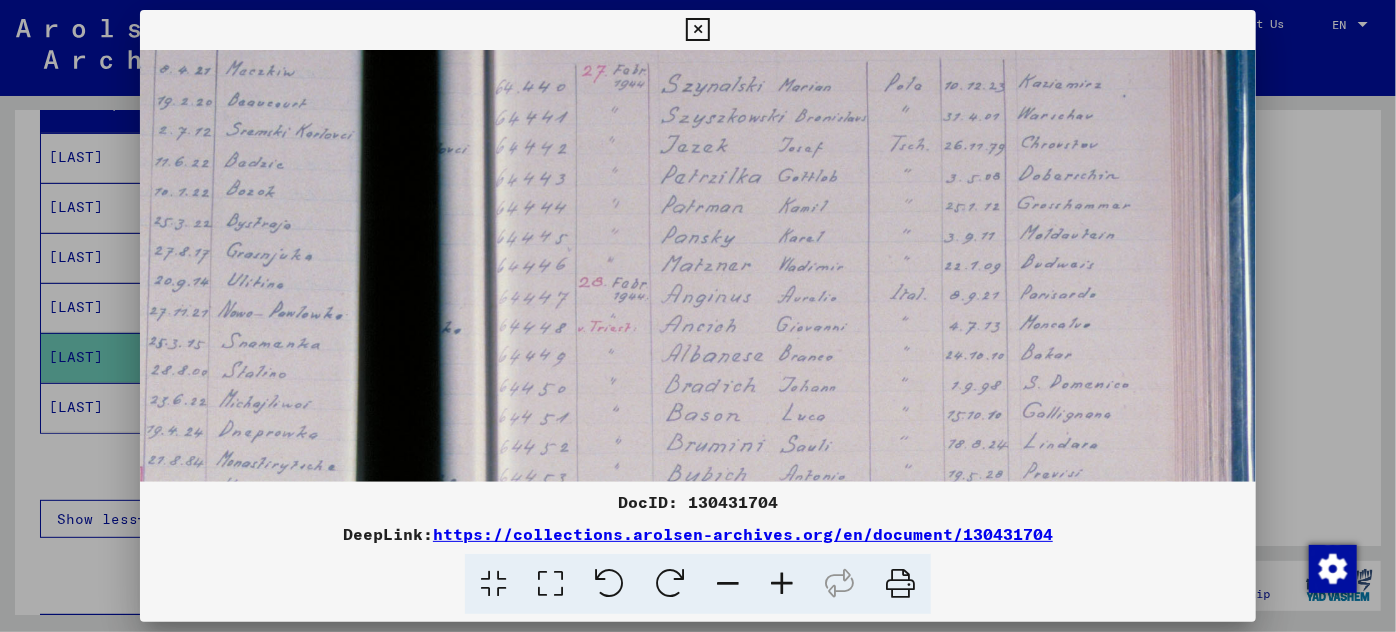 click at bounding box center [698, 316] 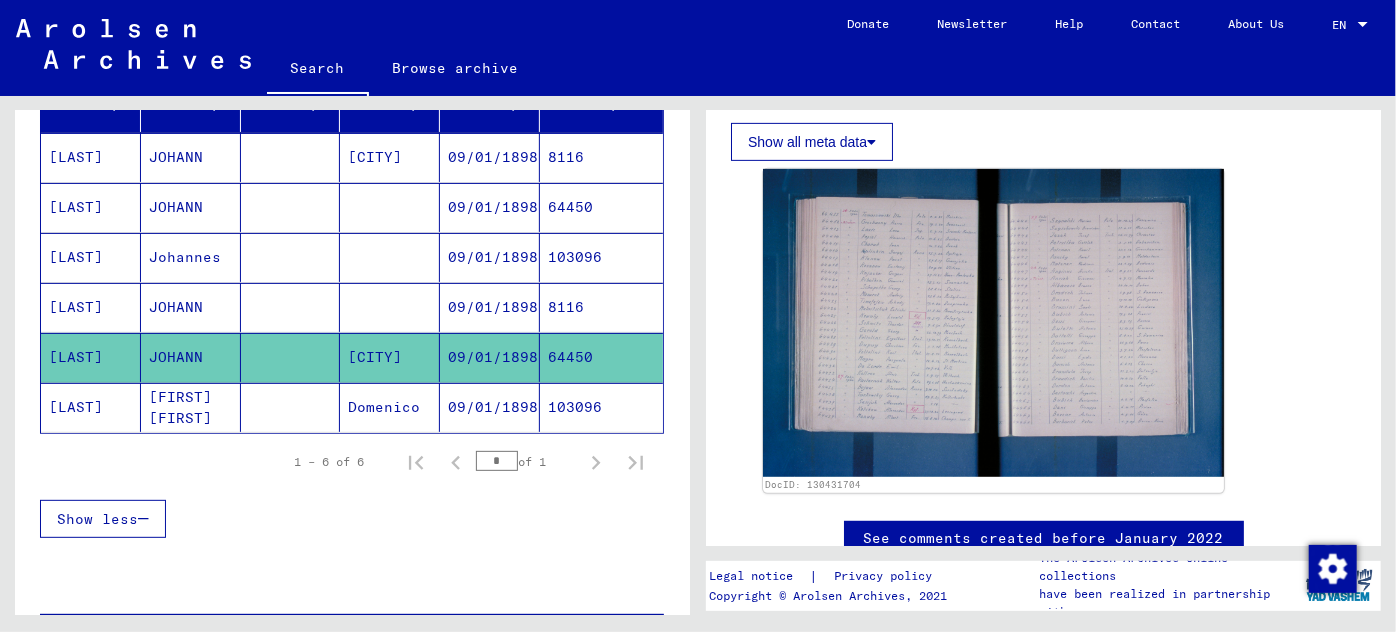 click on "103096" 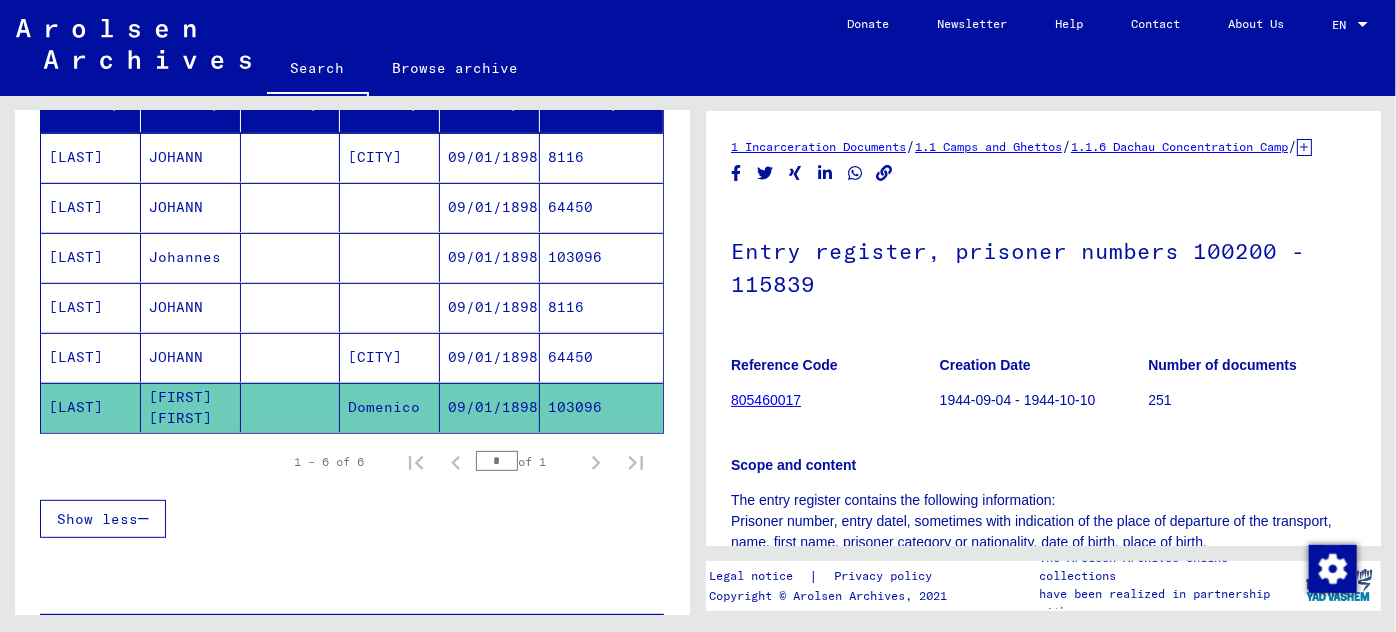 scroll, scrollTop: 0, scrollLeft: 0, axis: both 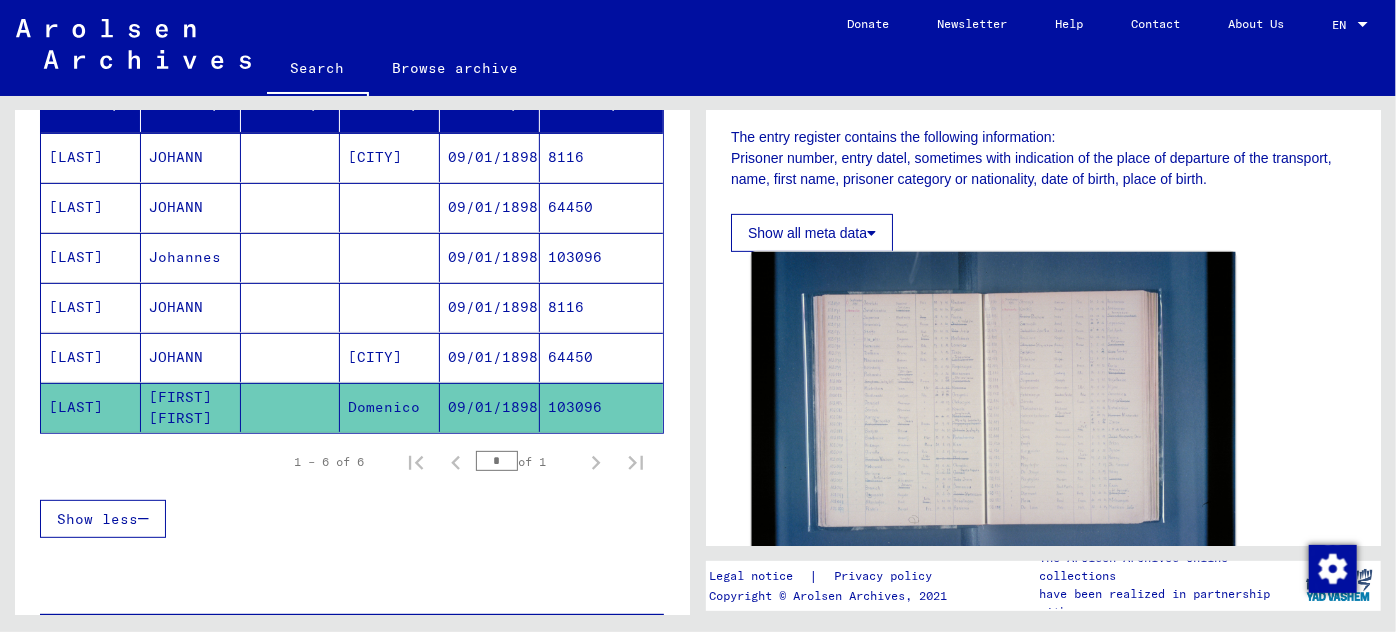 click 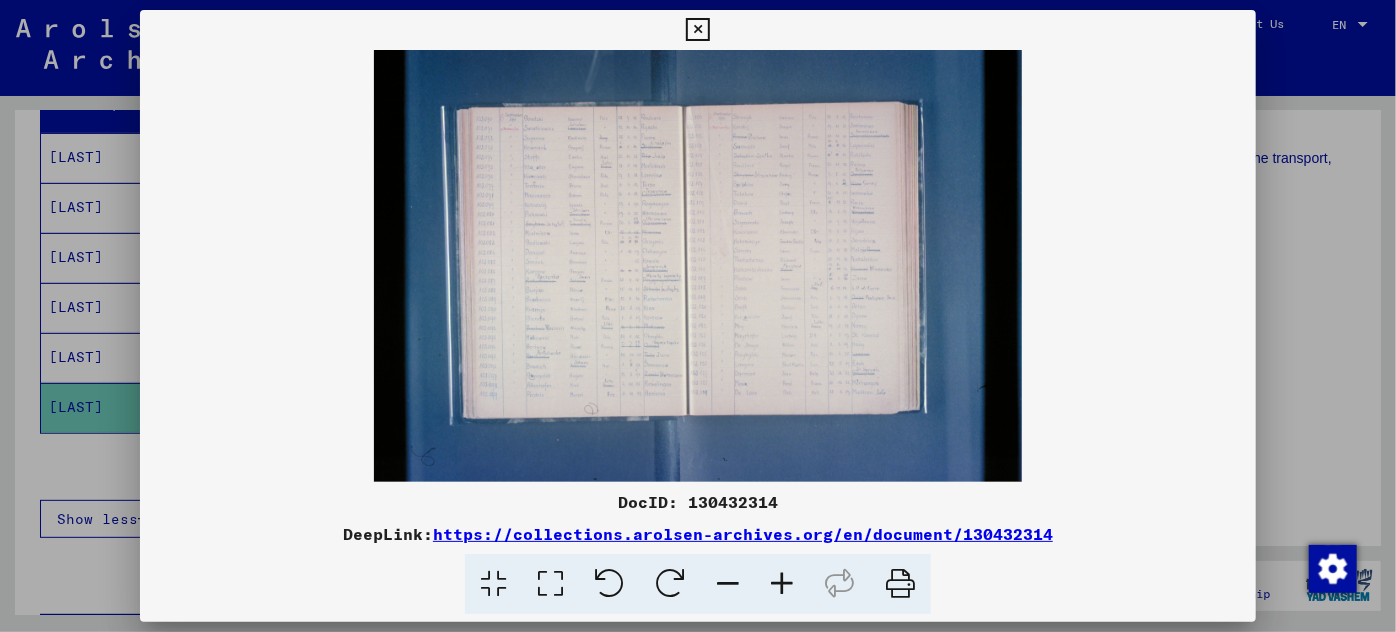 click at bounding box center (698, 266) 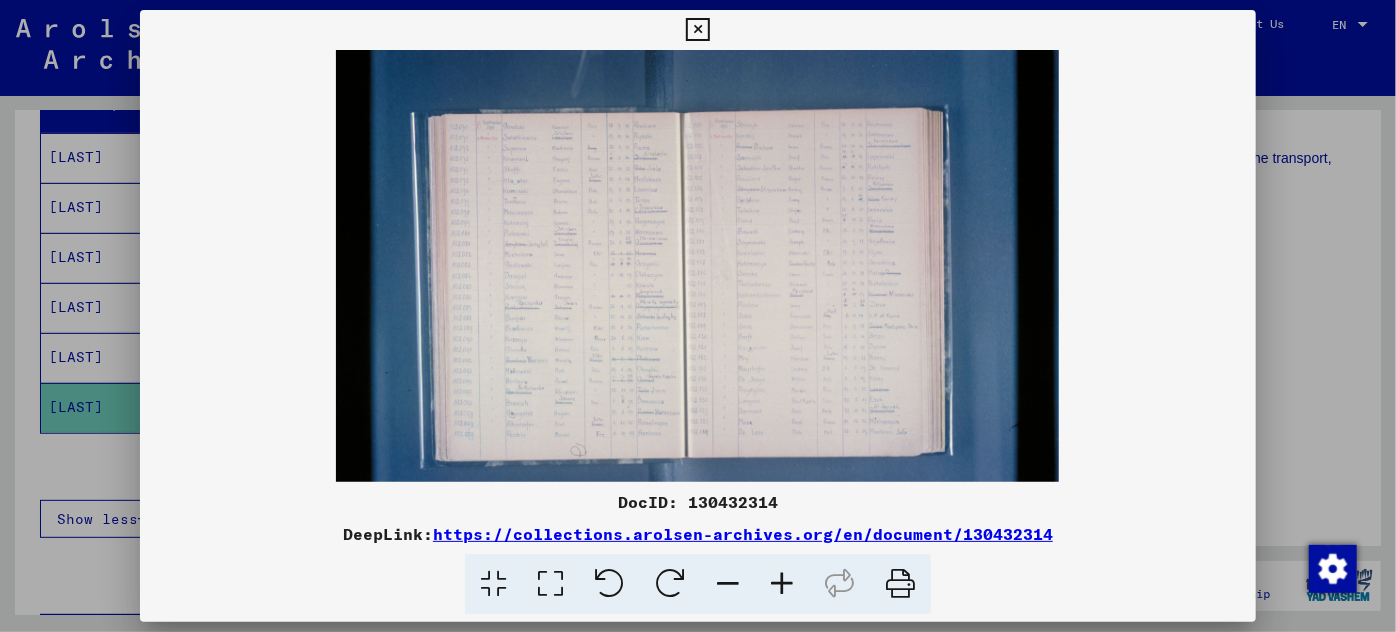 click at bounding box center (782, 584) 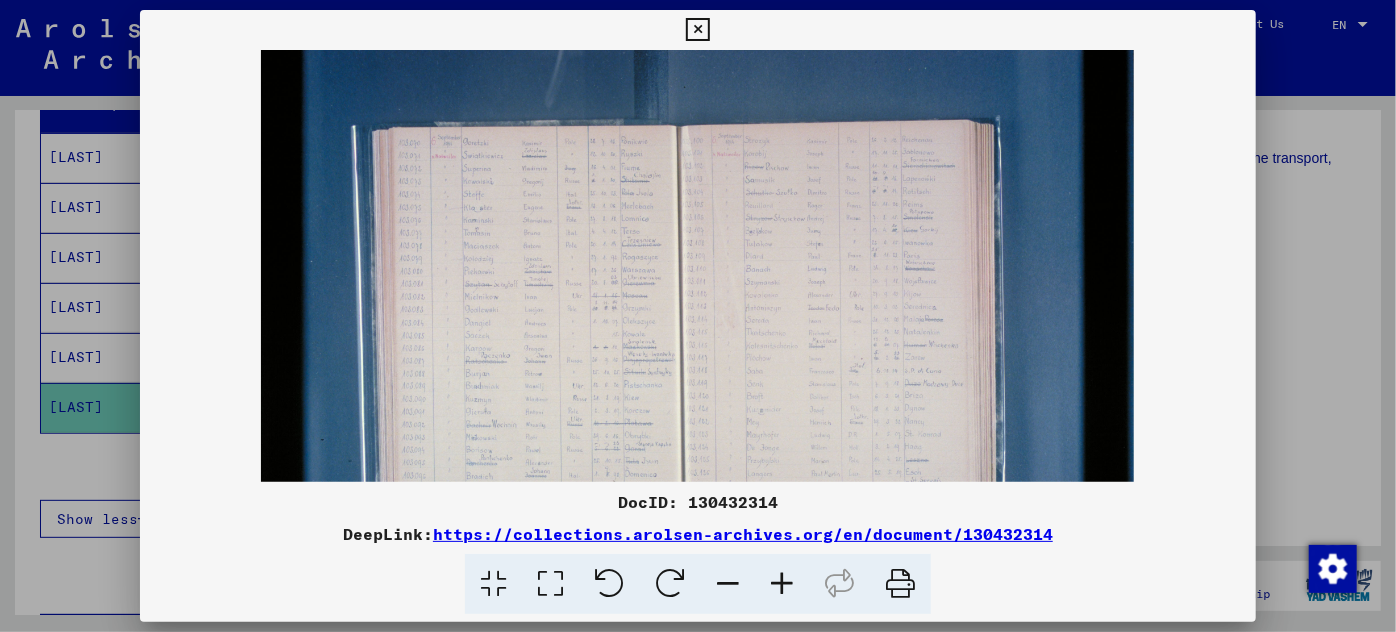 click at bounding box center [782, 584] 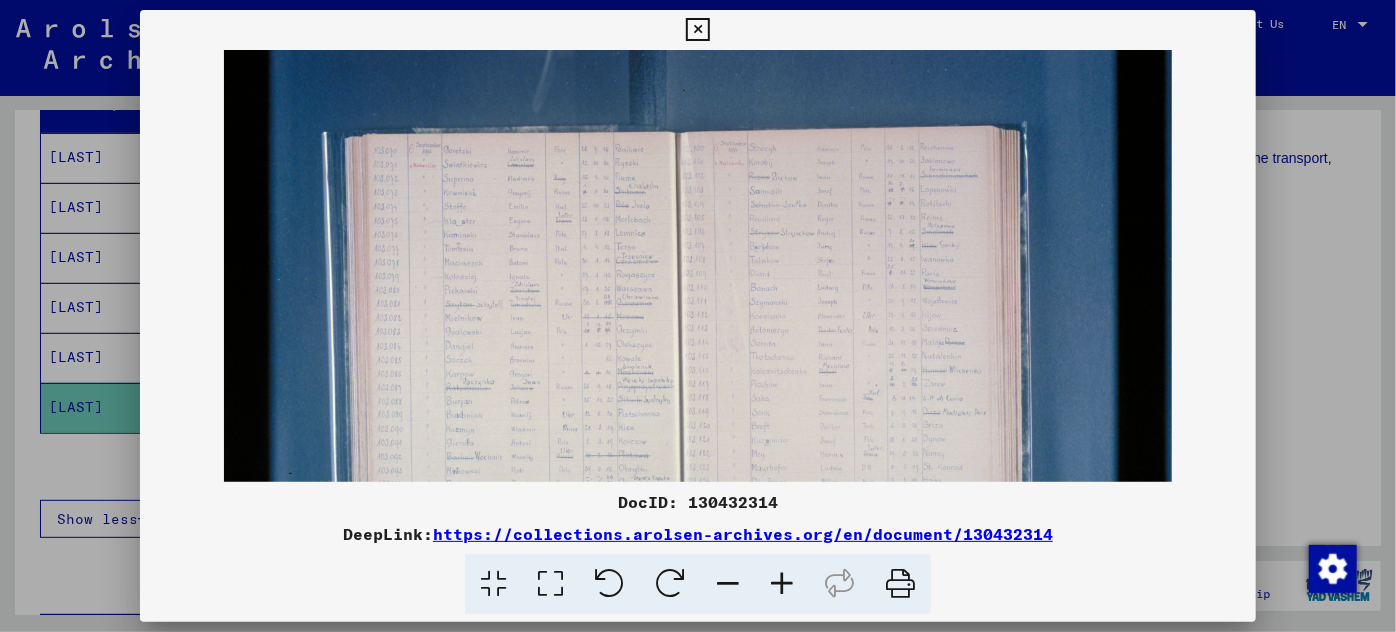 click at bounding box center (782, 584) 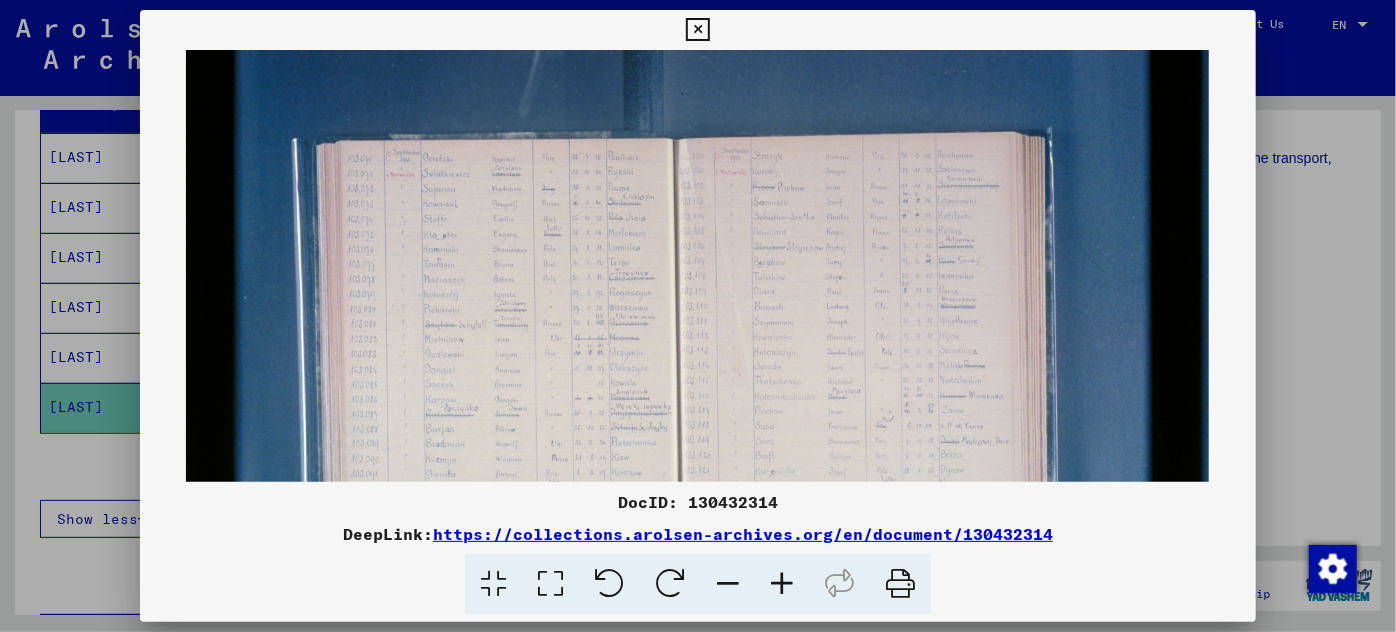 click at bounding box center [782, 584] 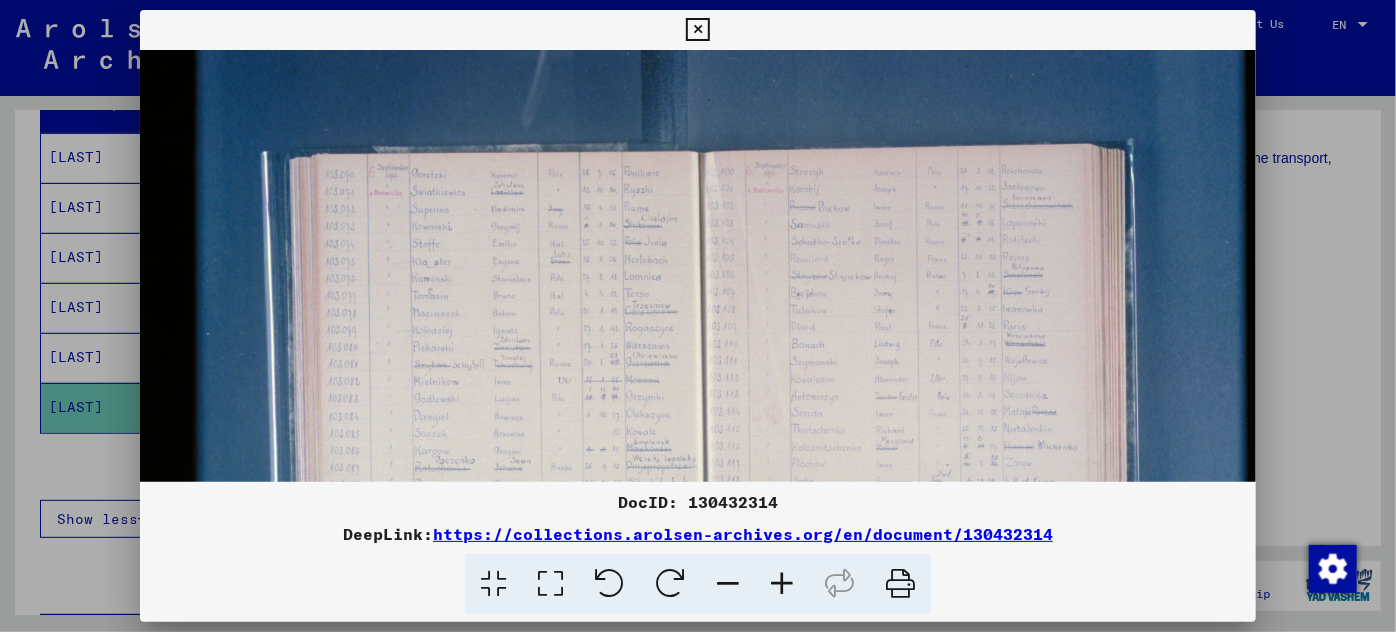 click at bounding box center [782, 584] 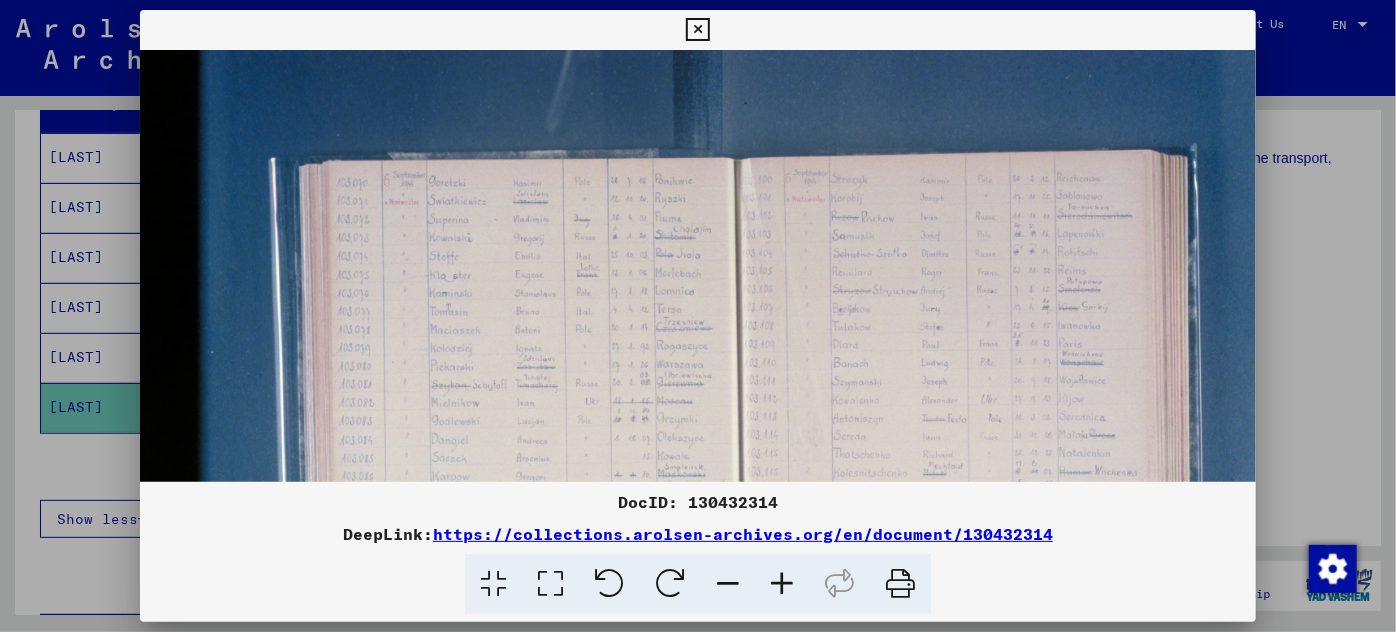 click at bounding box center (782, 584) 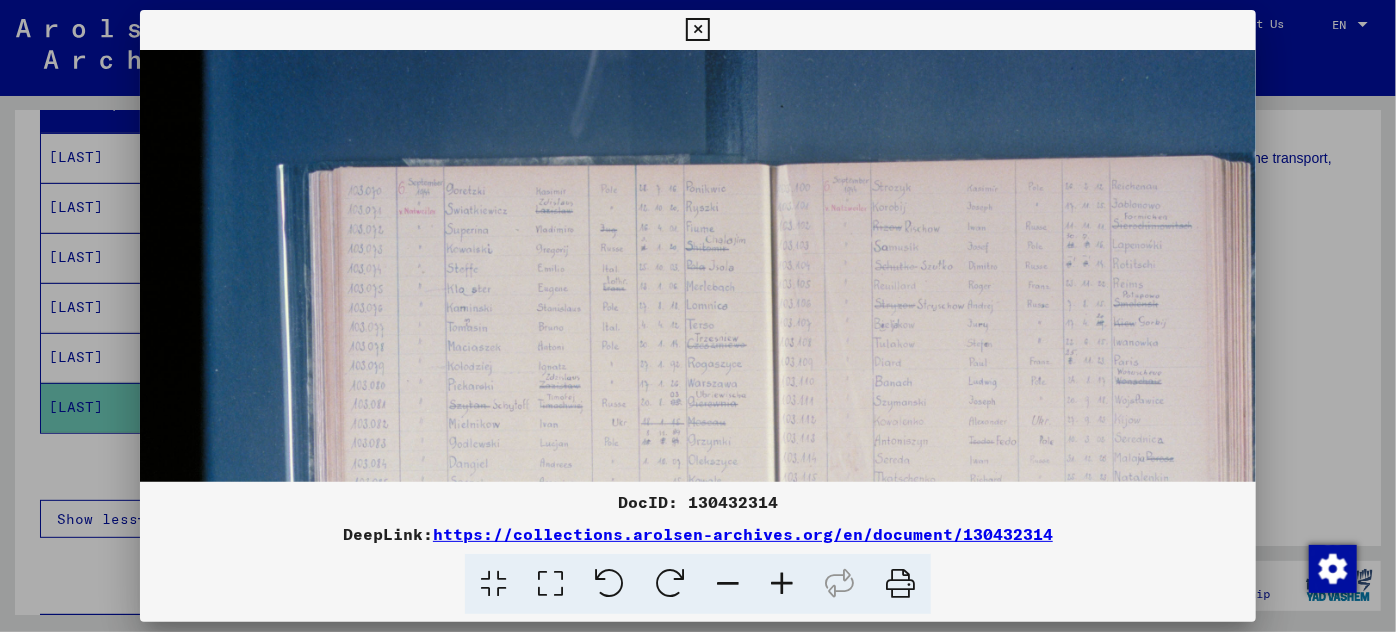 click at bounding box center (782, 584) 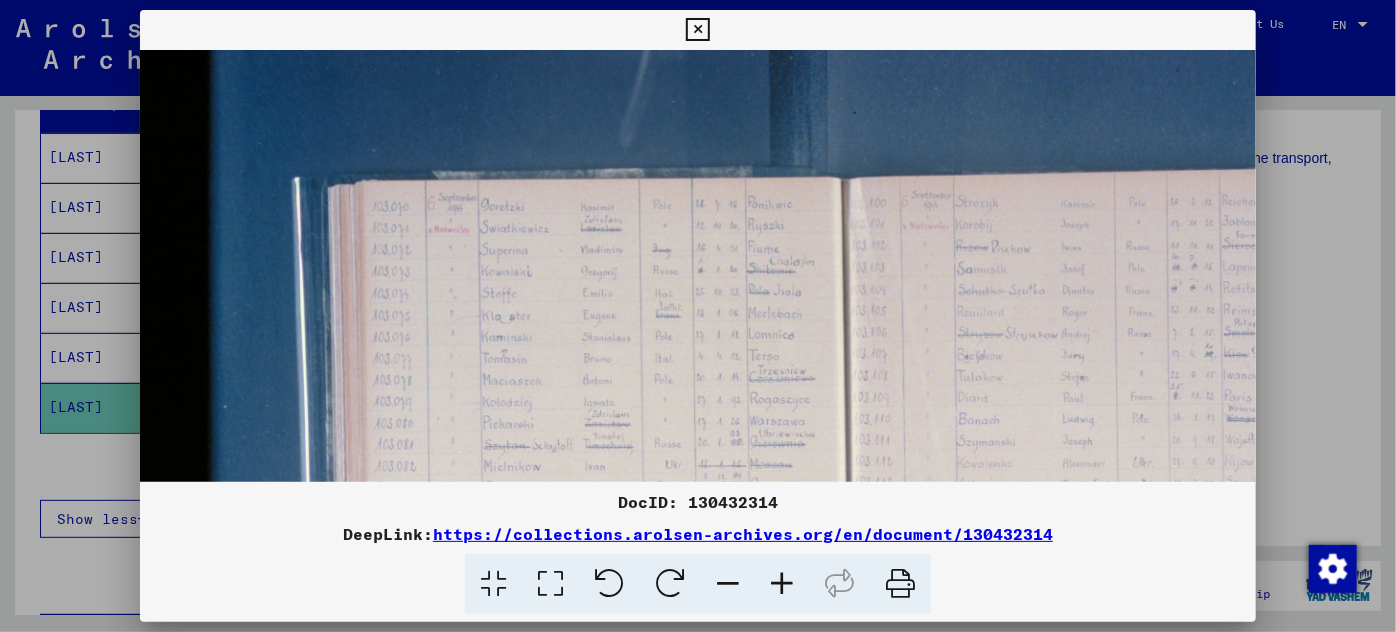 click at bounding box center (782, 584) 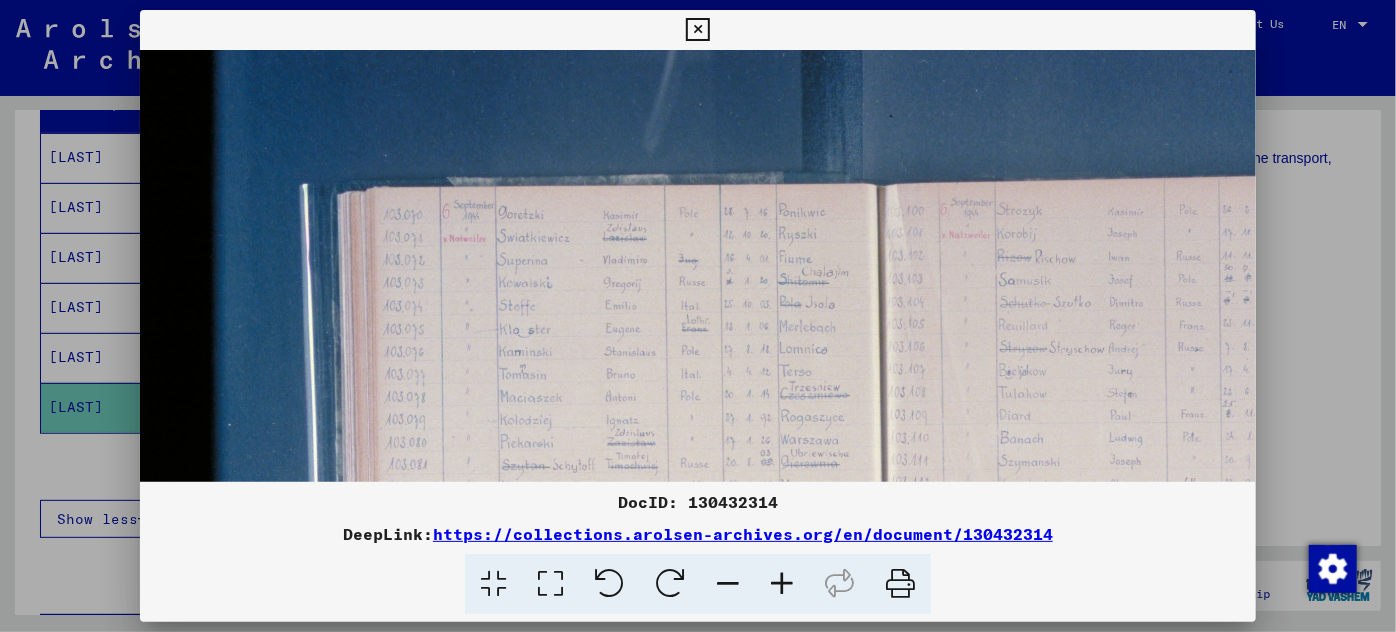 click at bounding box center (782, 584) 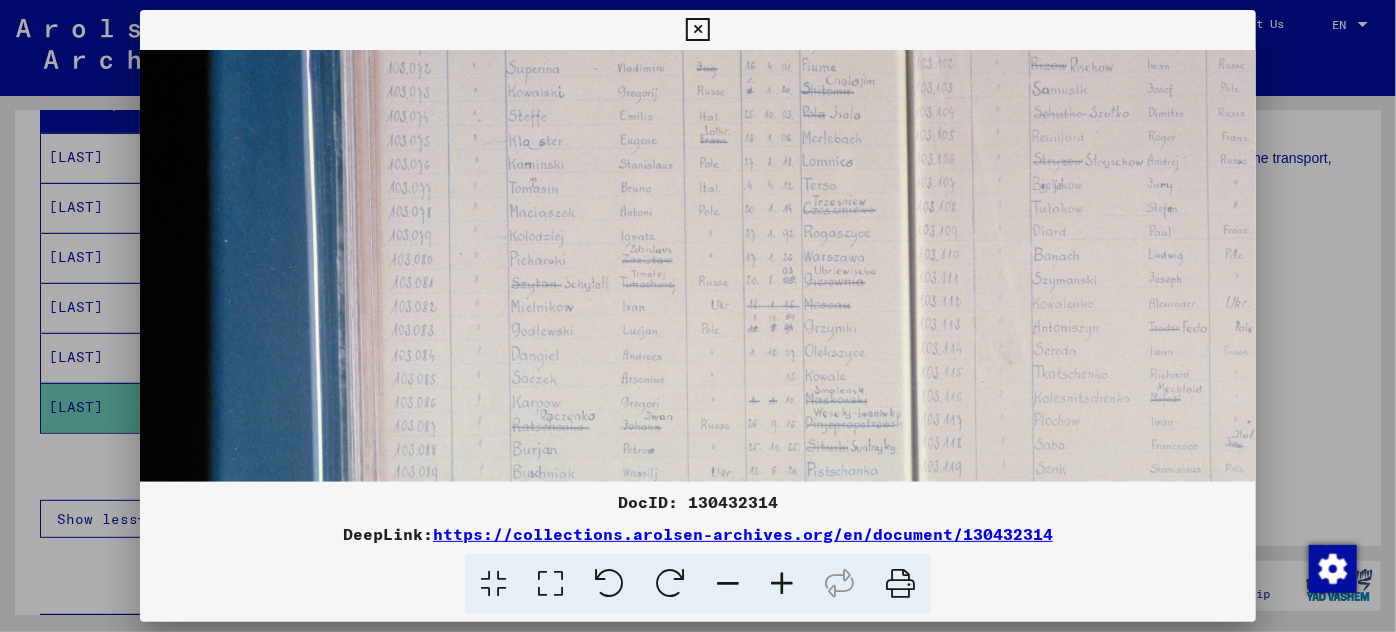scroll, scrollTop: 256, scrollLeft: 18, axis: both 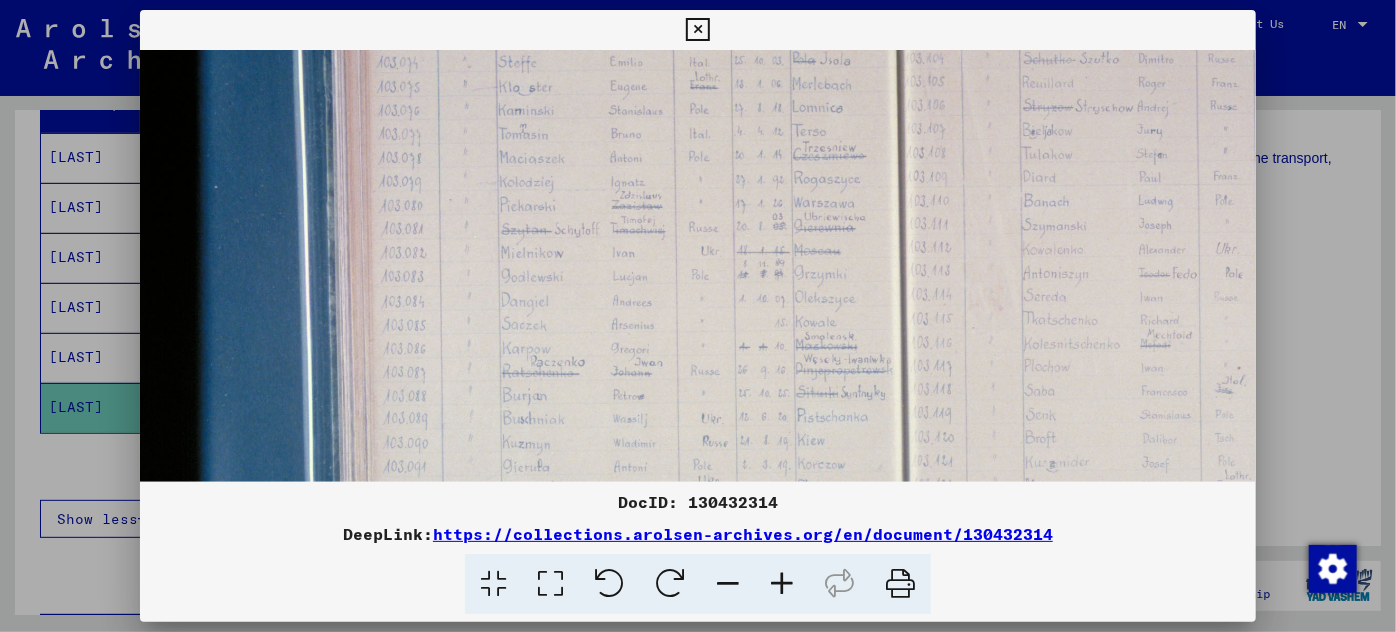 drag, startPoint x: 672, startPoint y: 379, endPoint x: 652, endPoint y: 155, distance: 224.89108 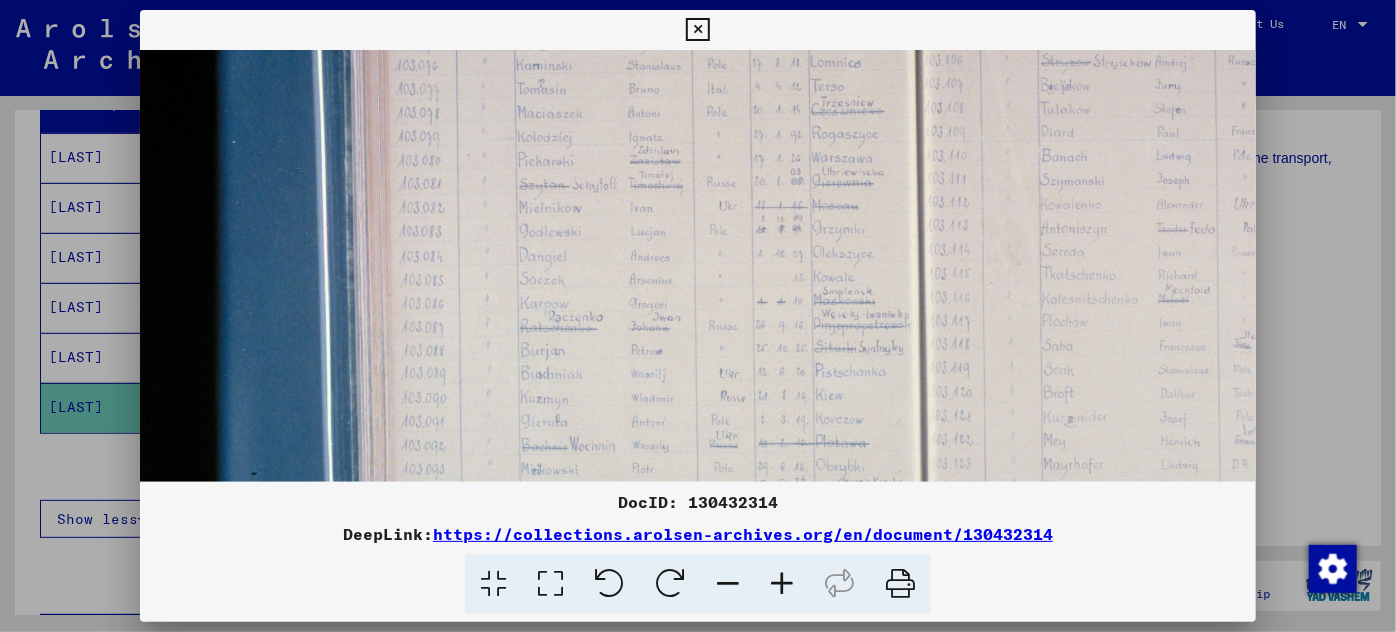 scroll, scrollTop: 469, scrollLeft: 0, axis: vertical 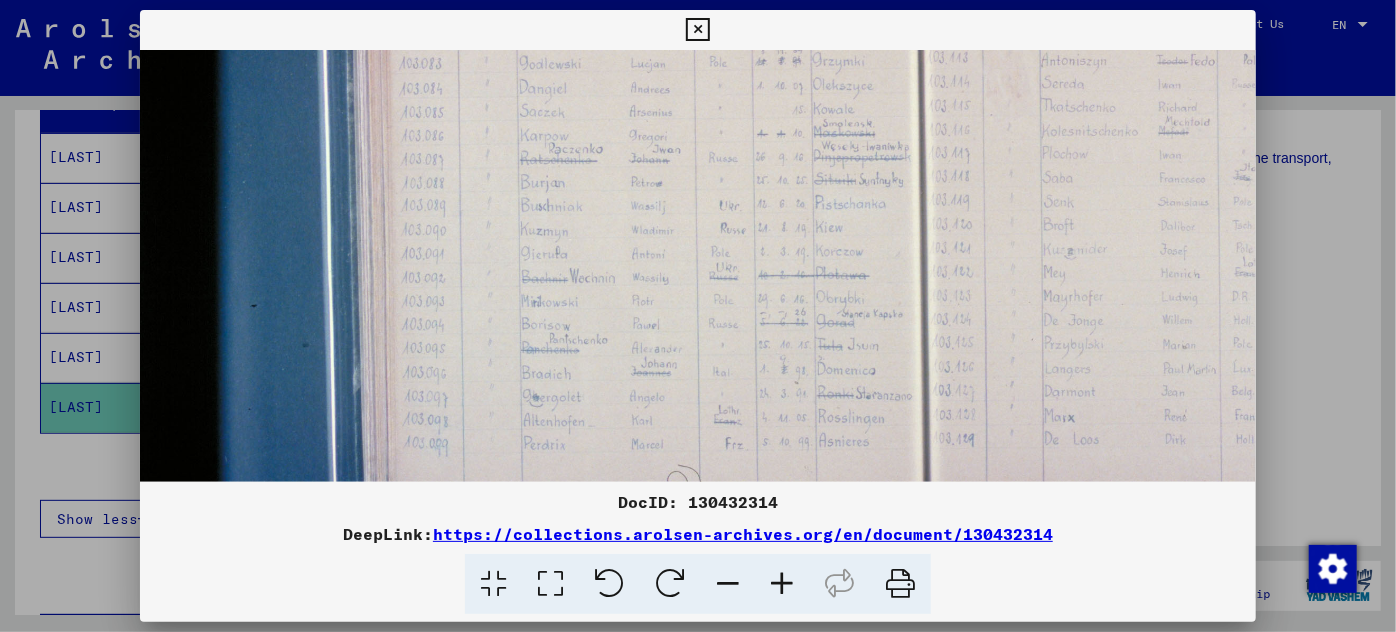 drag, startPoint x: 581, startPoint y: 218, endPoint x: 646, endPoint y: 7, distance: 220.78496 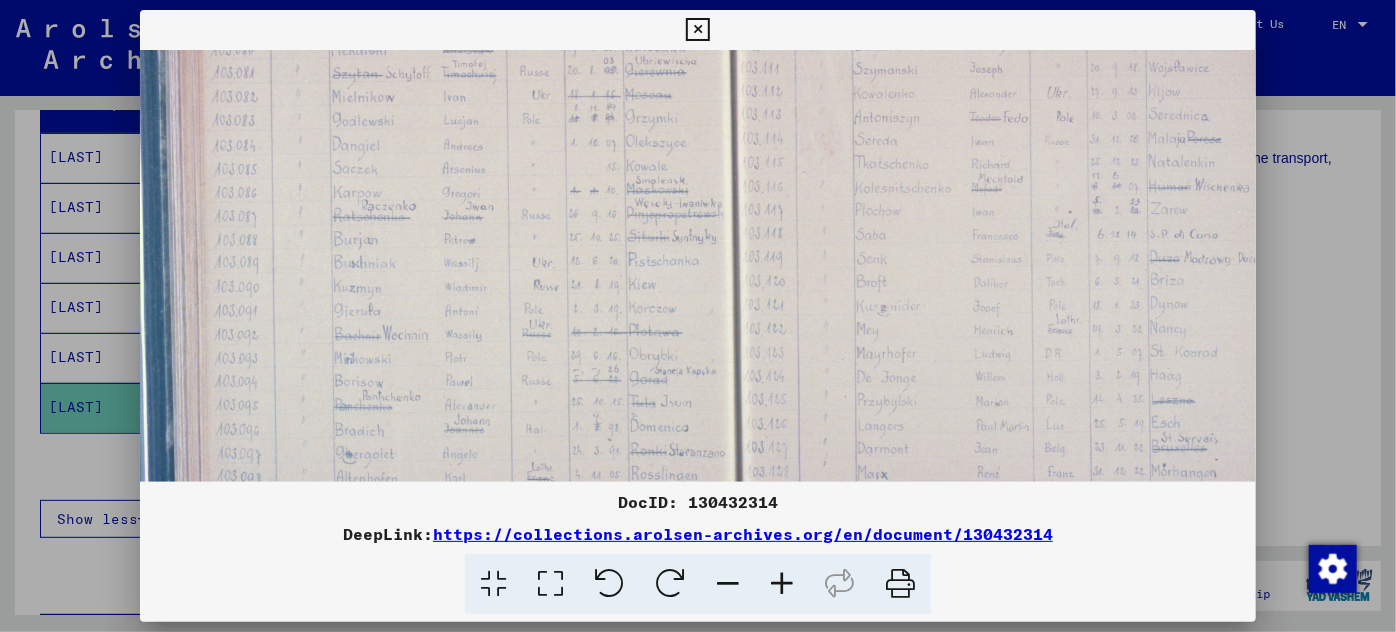 scroll, scrollTop: 415, scrollLeft: 187, axis: both 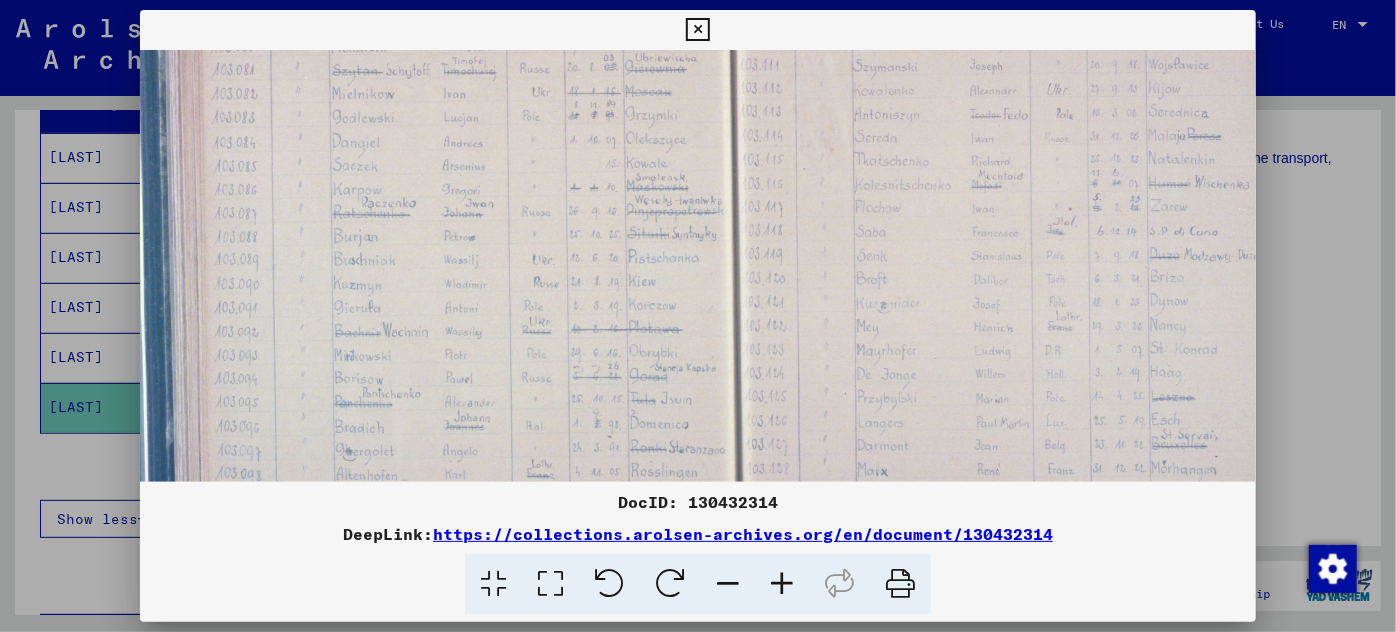 drag, startPoint x: 650, startPoint y: 132, endPoint x: 481, endPoint y: 189, distance: 178.35358 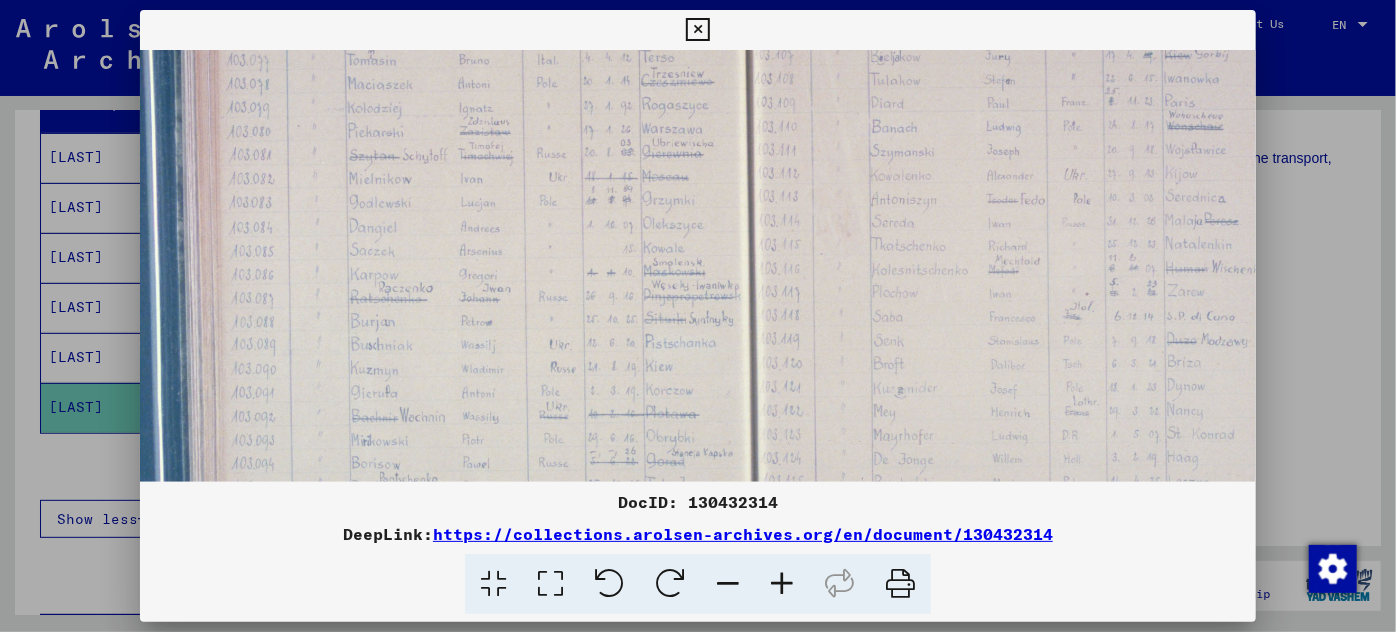 scroll, scrollTop: 104, scrollLeft: 148, axis: both 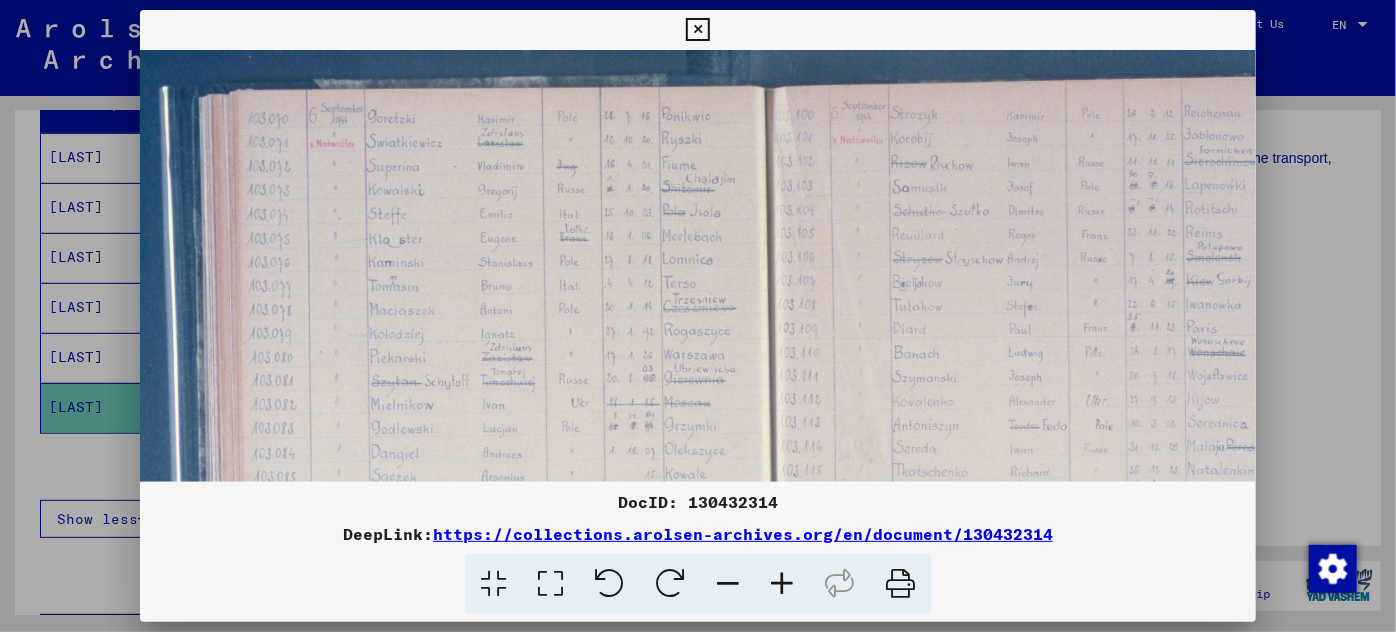 drag, startPoint x: 552, startPoint y: 206, endPoint x: 592, endPoint y: 516, distance: 312.57 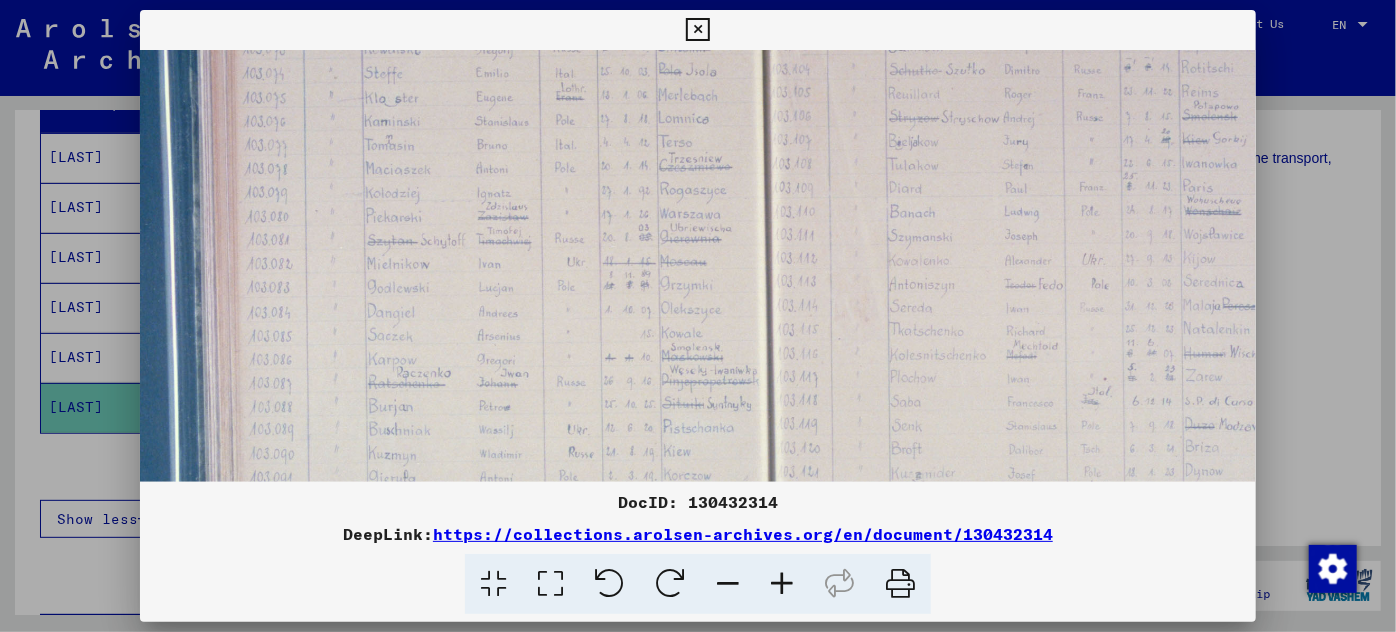 drag, startPoint x: 519, startPoint y: 430, endPoint x: 493, endPoint y: 303, distance: 129.6341 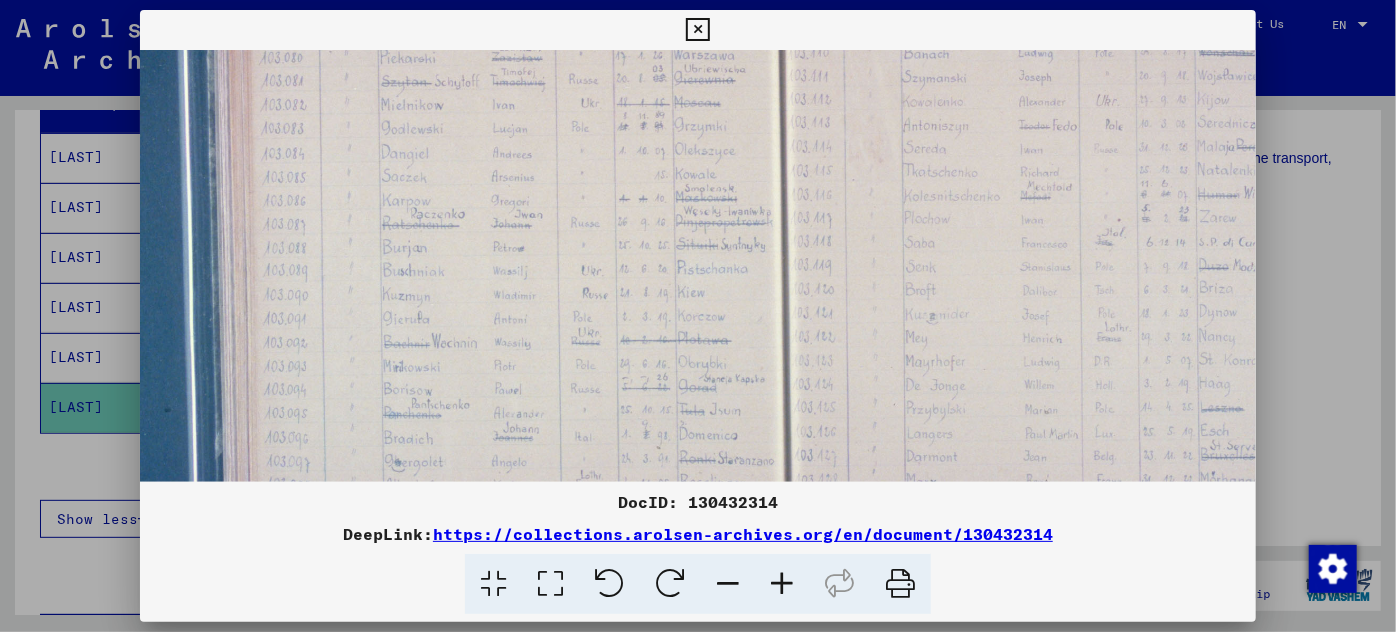 scroll, scrollTop: 405, scrollLeft: 139, axis: both 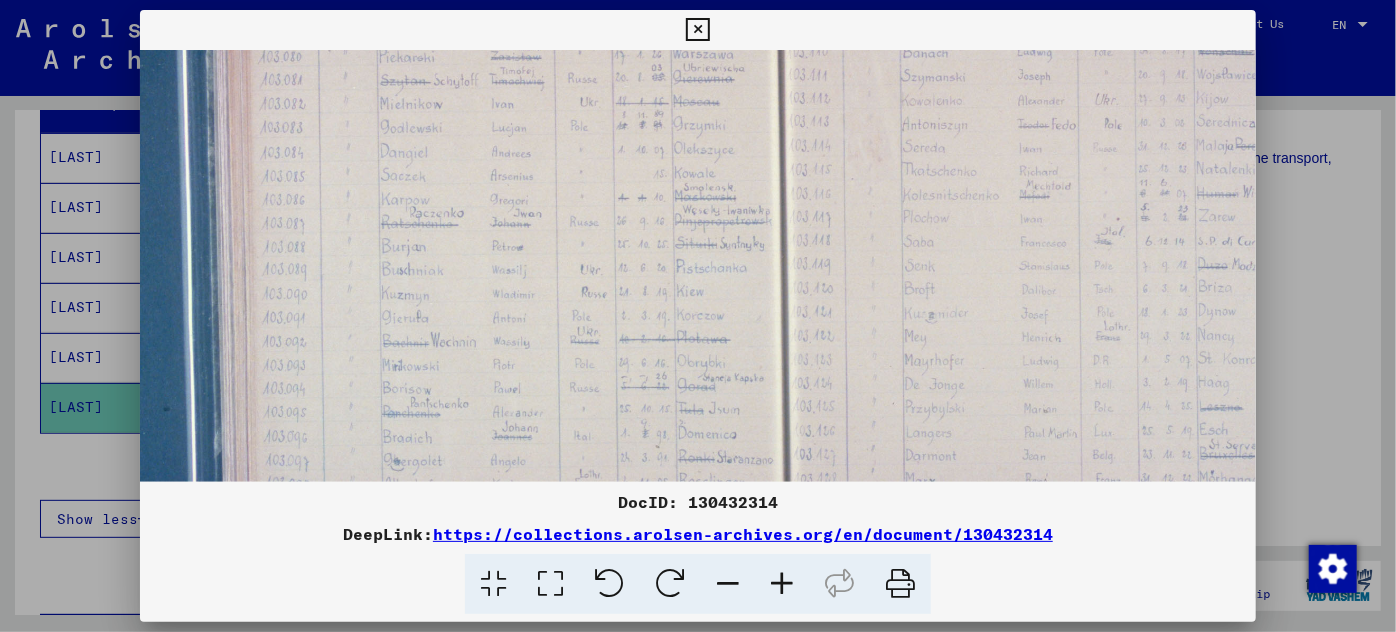 drag, startPoint x: 477, startPoint y: 444, endPoint x: 492, endPoint y: 286, distance: 158.71043 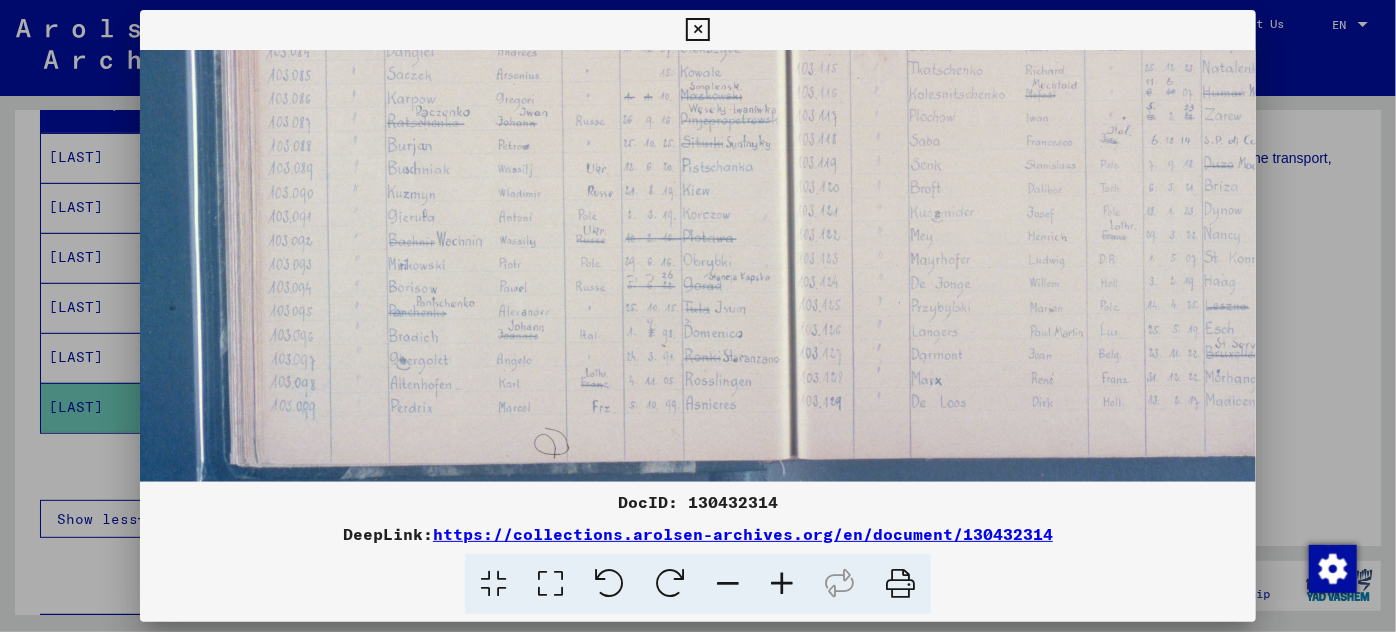 scroll, scrollTop: 506, scrollLeft: 133, axis: both 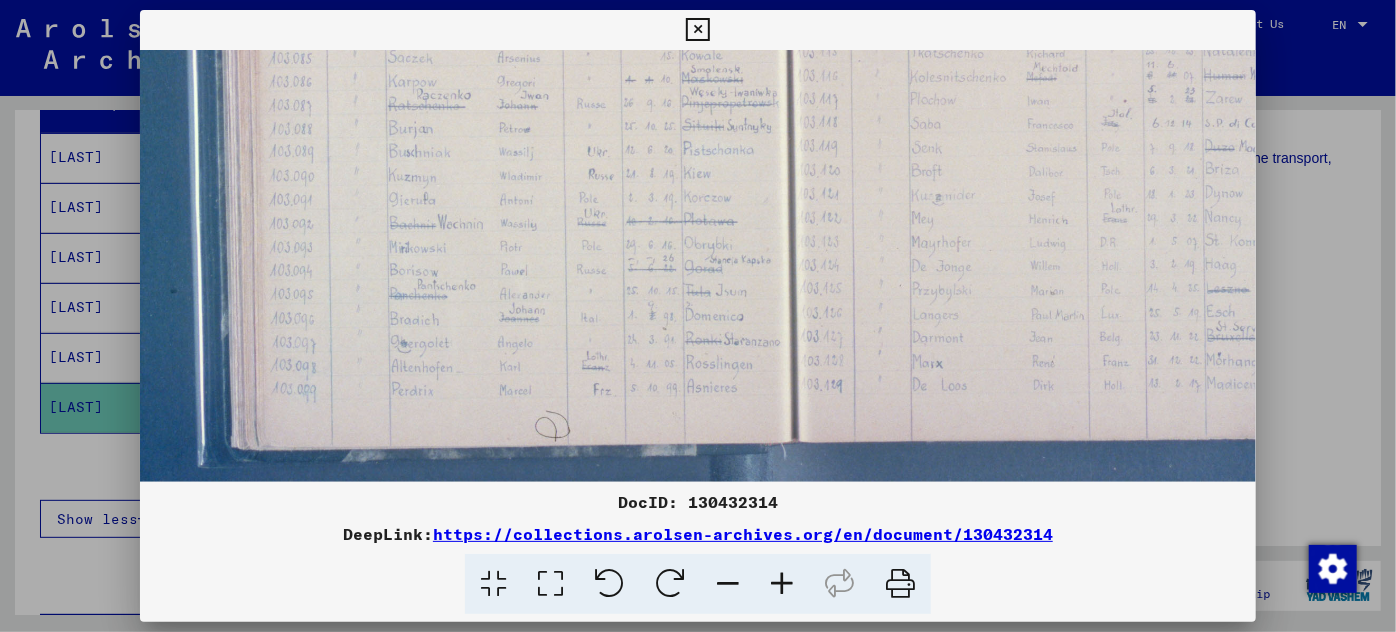 drag, startPoint x: 500, startPoint y: 429, endPoint x: 508, endPoint y: 306, distance: 123.25989 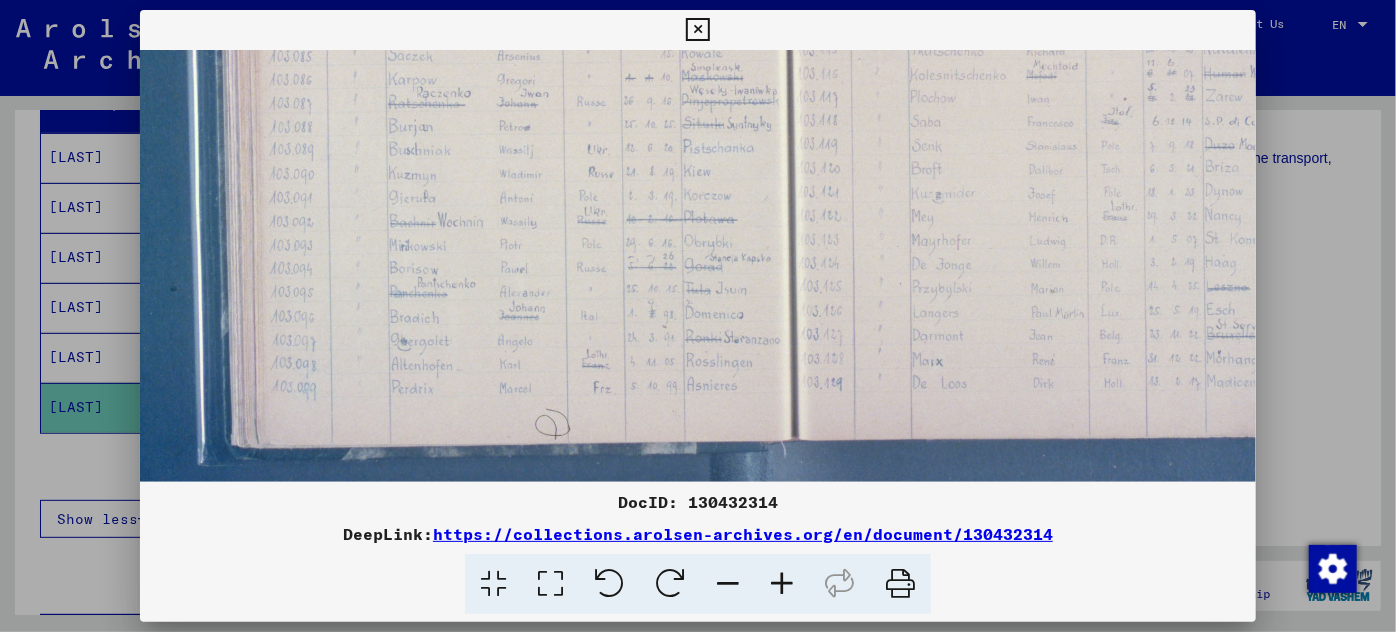 click at bounding box center [782, 584] 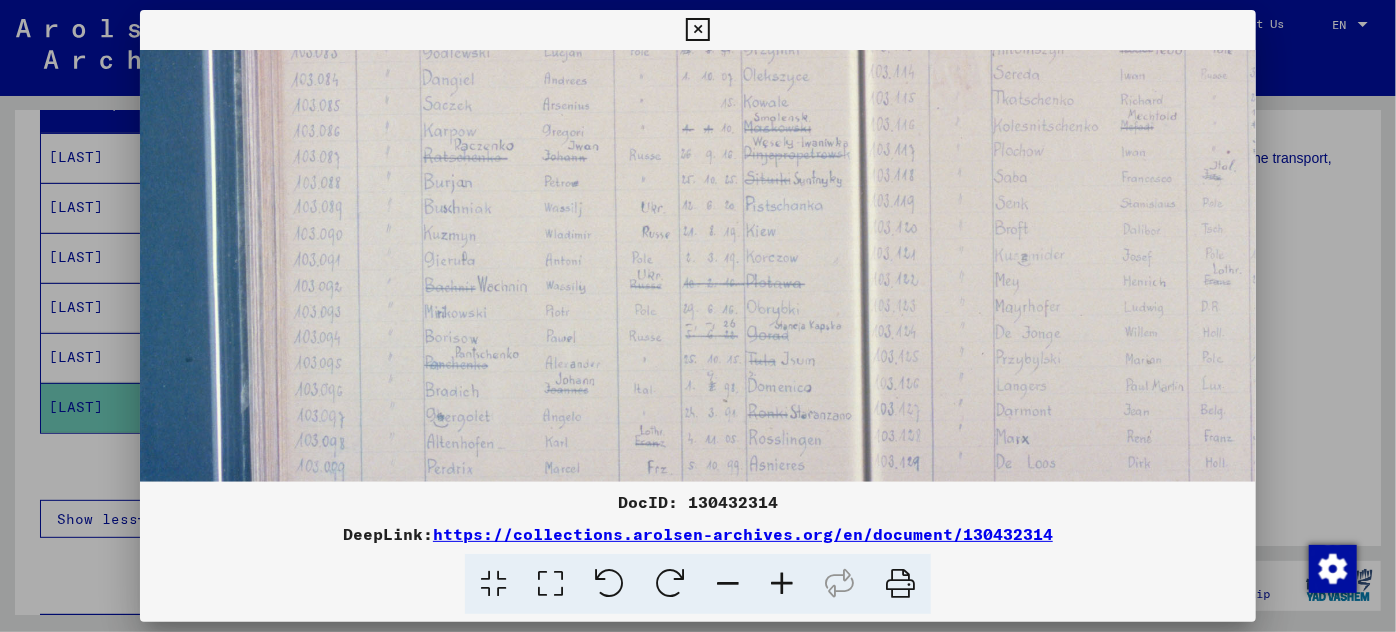click at bounding box center [782, 584] 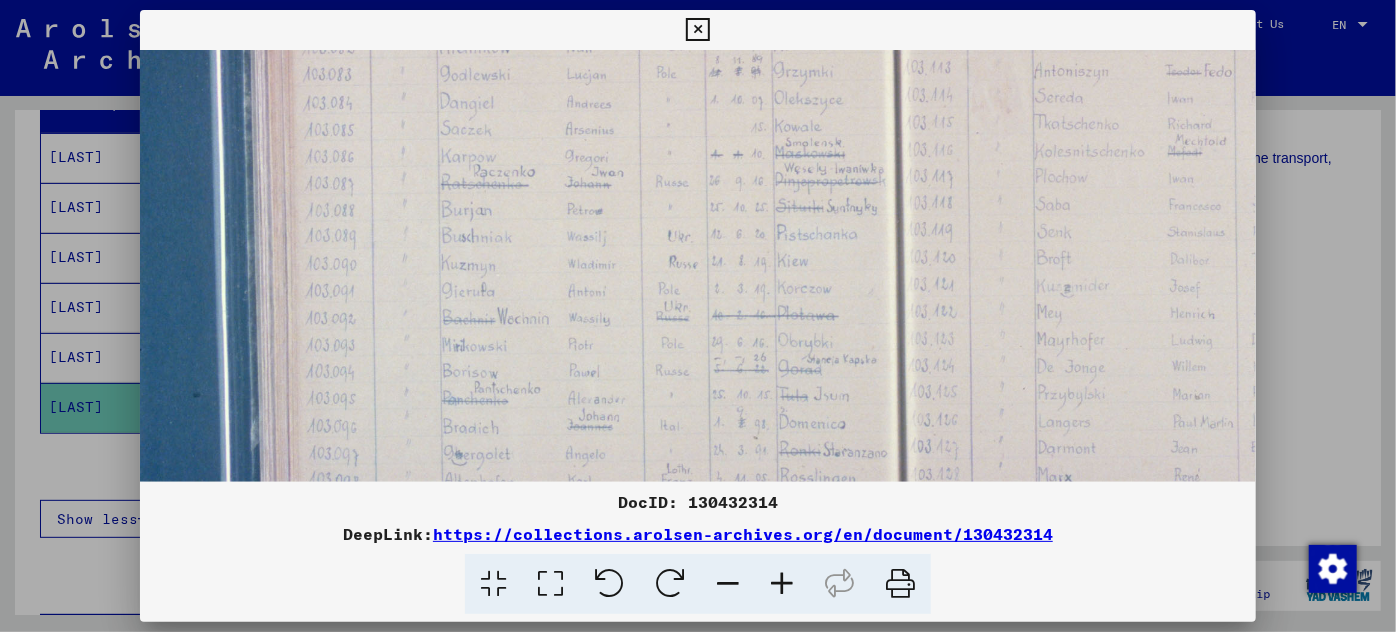click at bounding box center (782, 584) 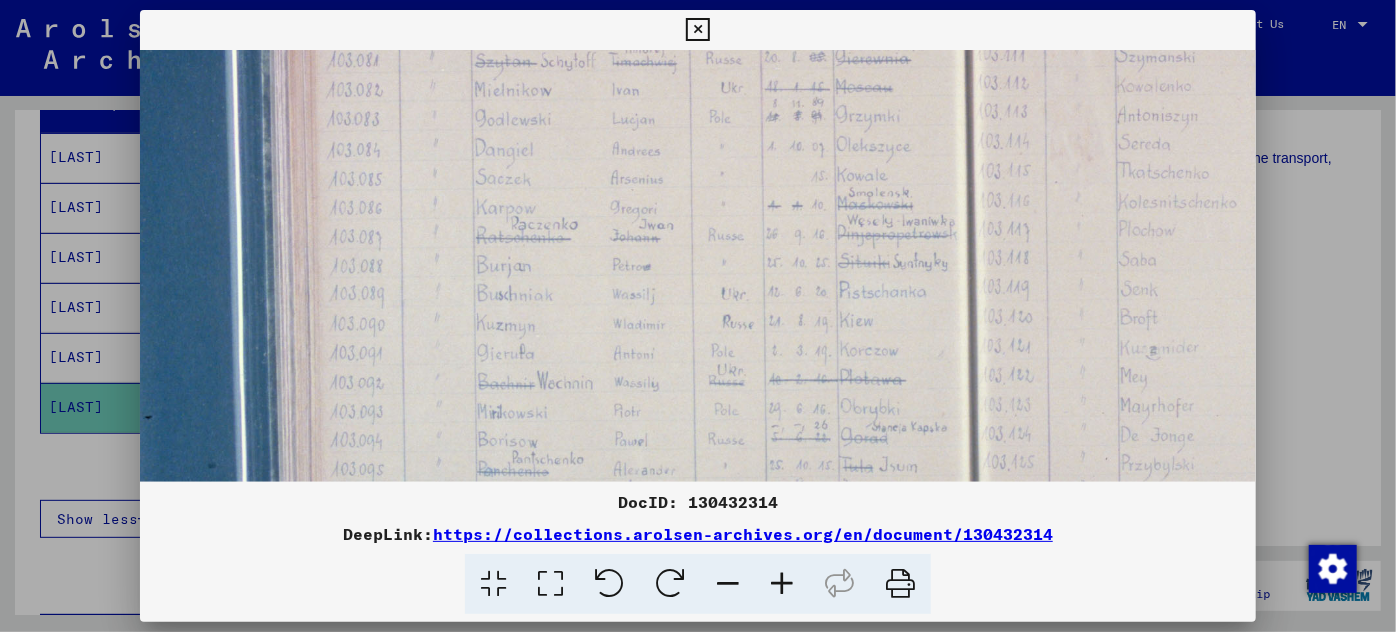 click at bounding box center [782, 584] 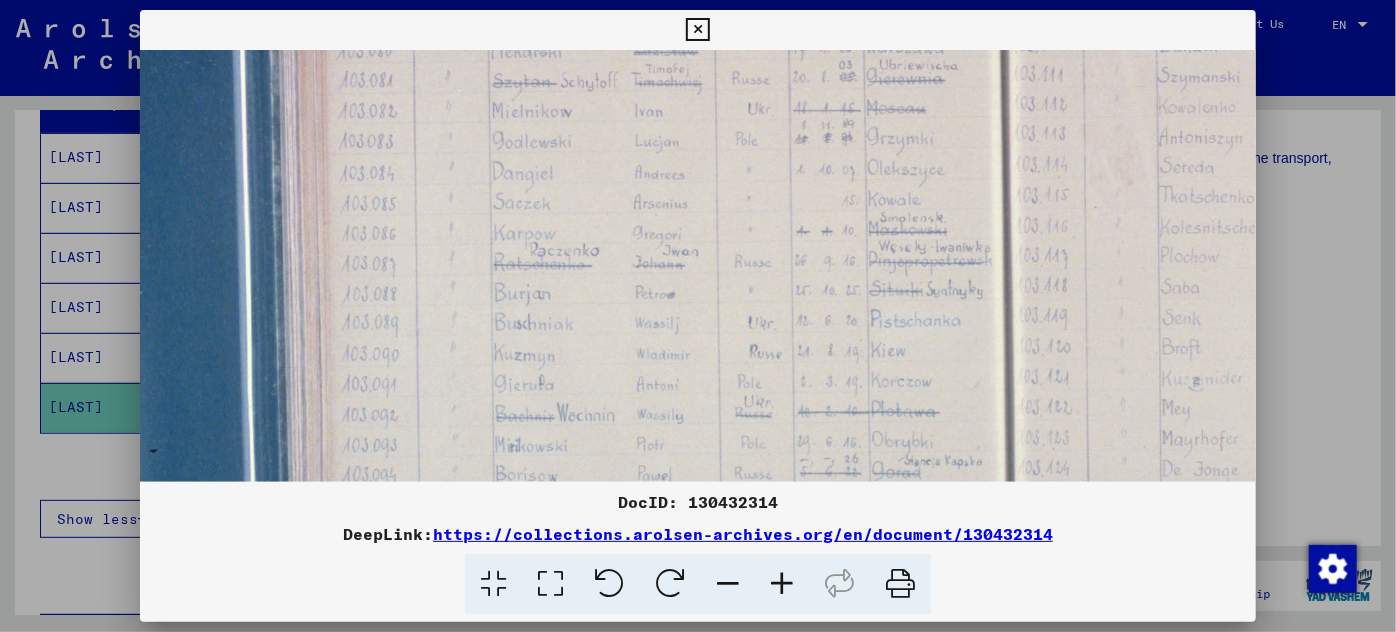 click at bounding box center [1044, 216] 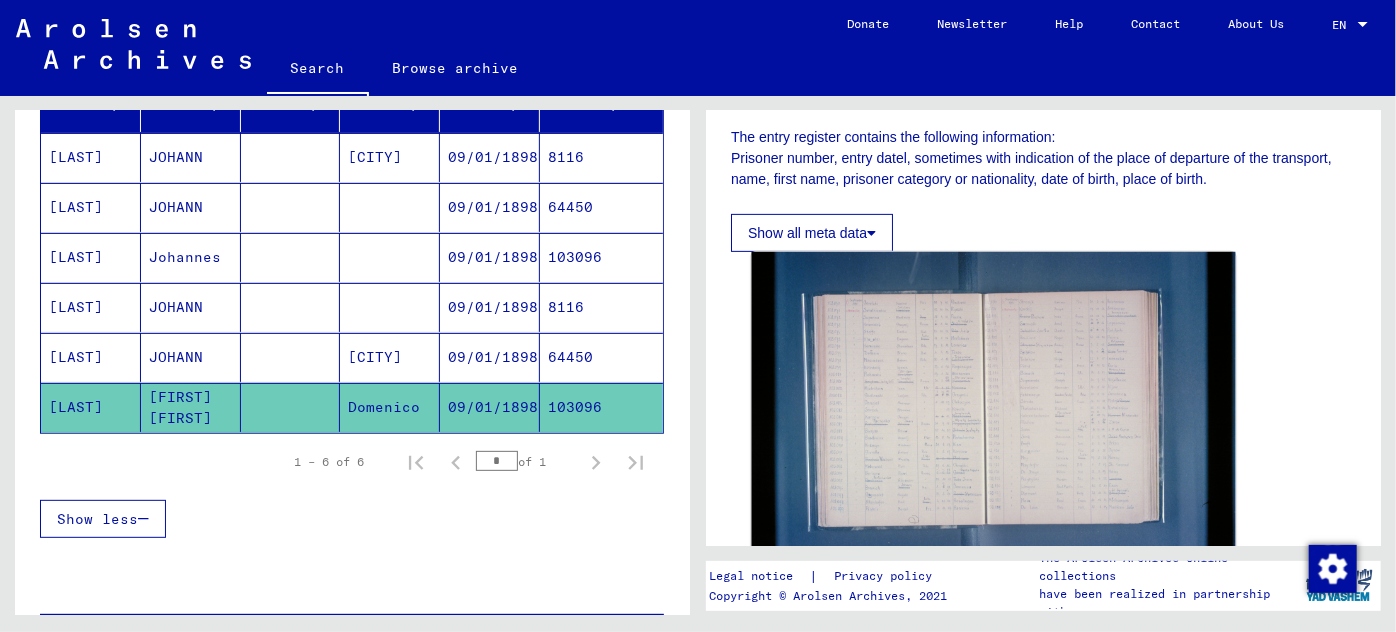click 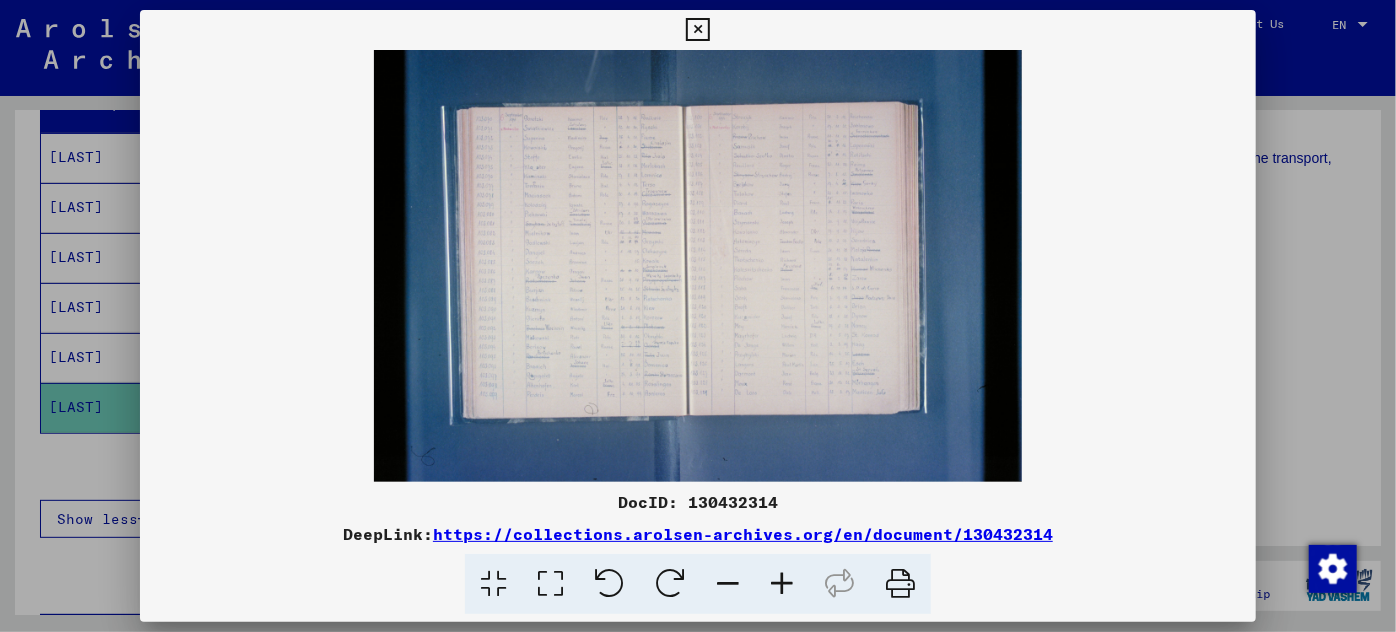 click at bounding box center (782, 584) 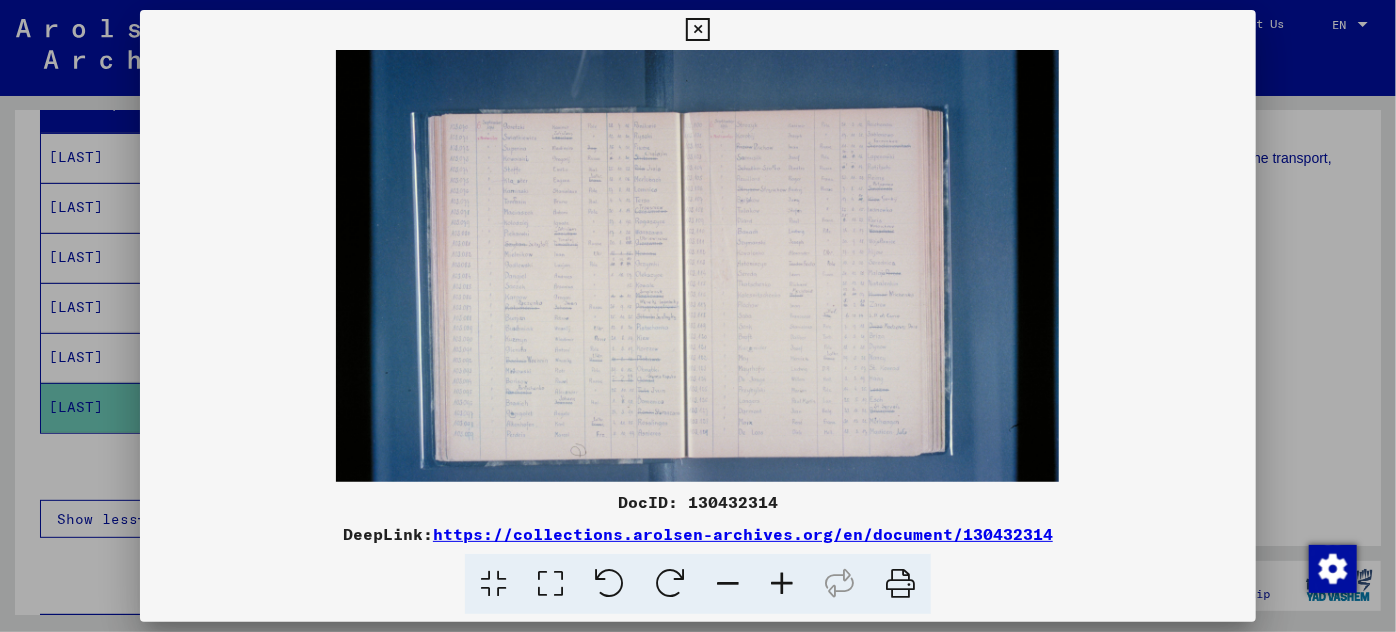 click at bounding box center (782, 584) 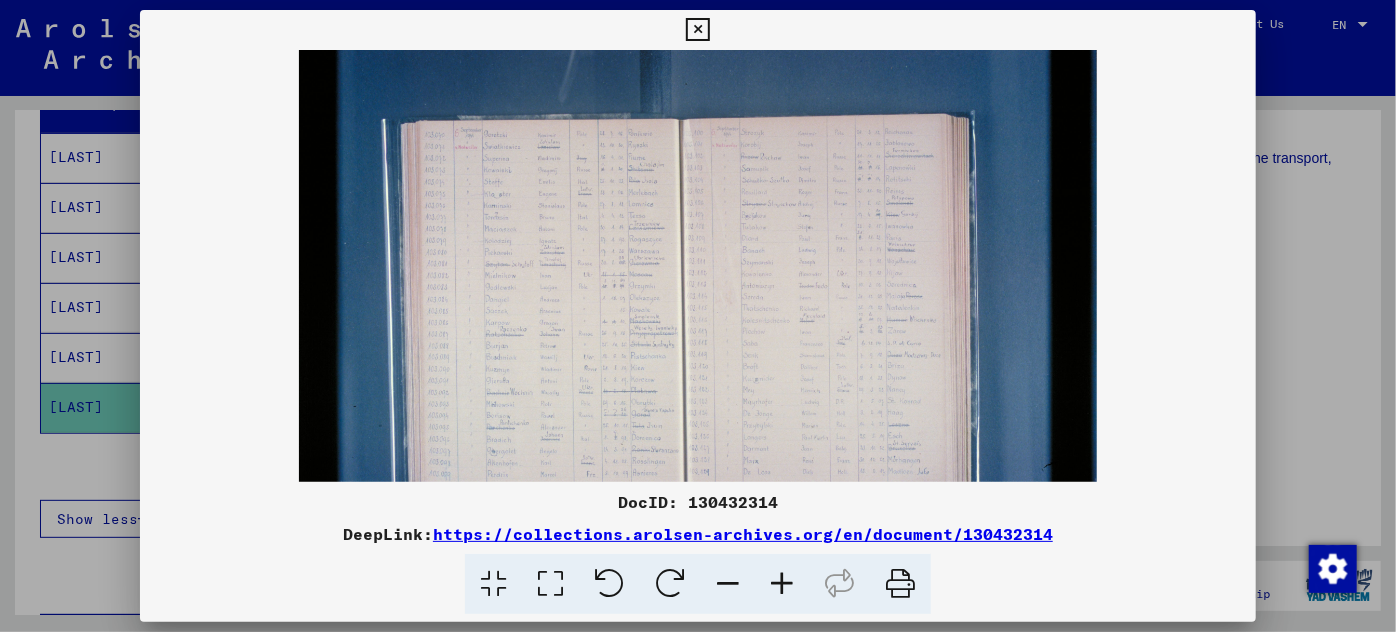 click at bounding box center [782, 584] 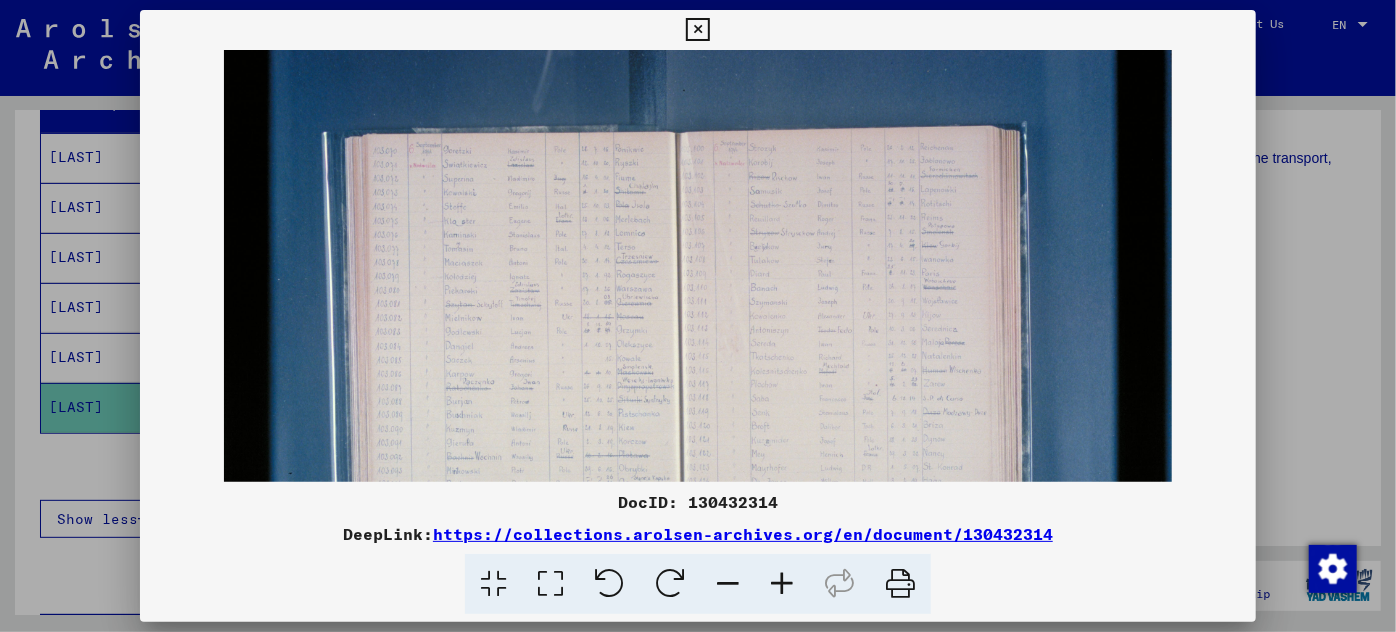 click at bounding box center (782, 584) 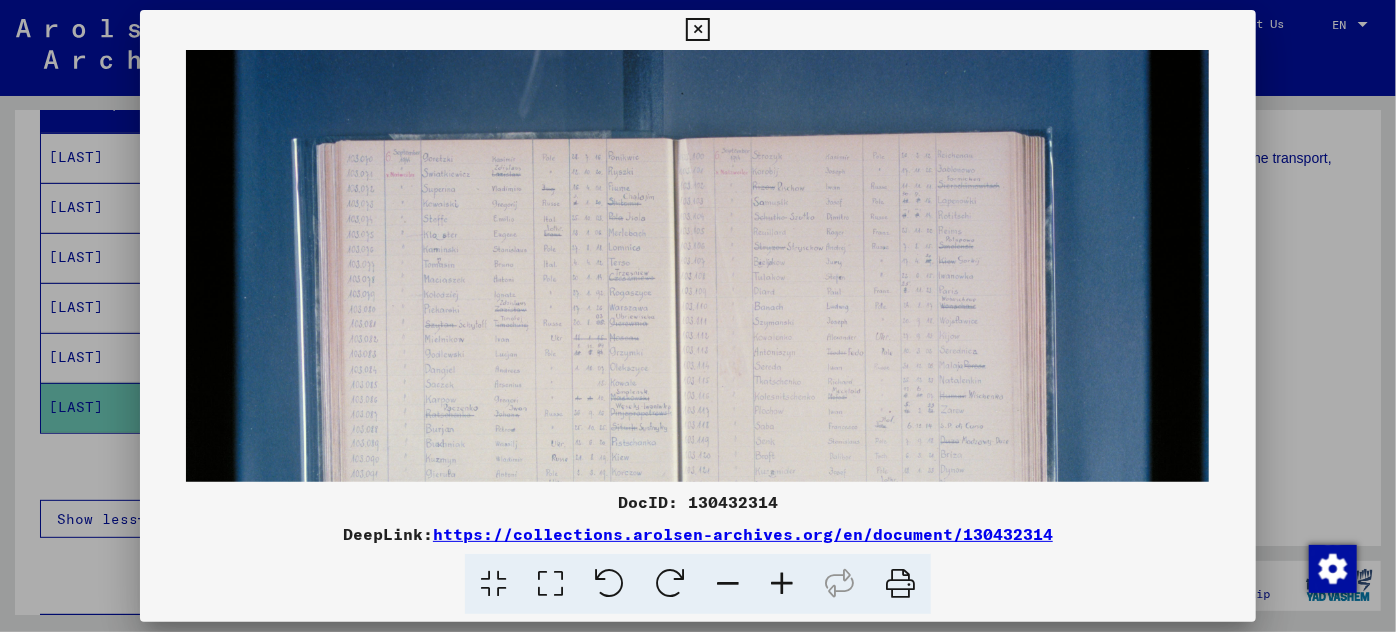 click at bounding box center [782, 584] 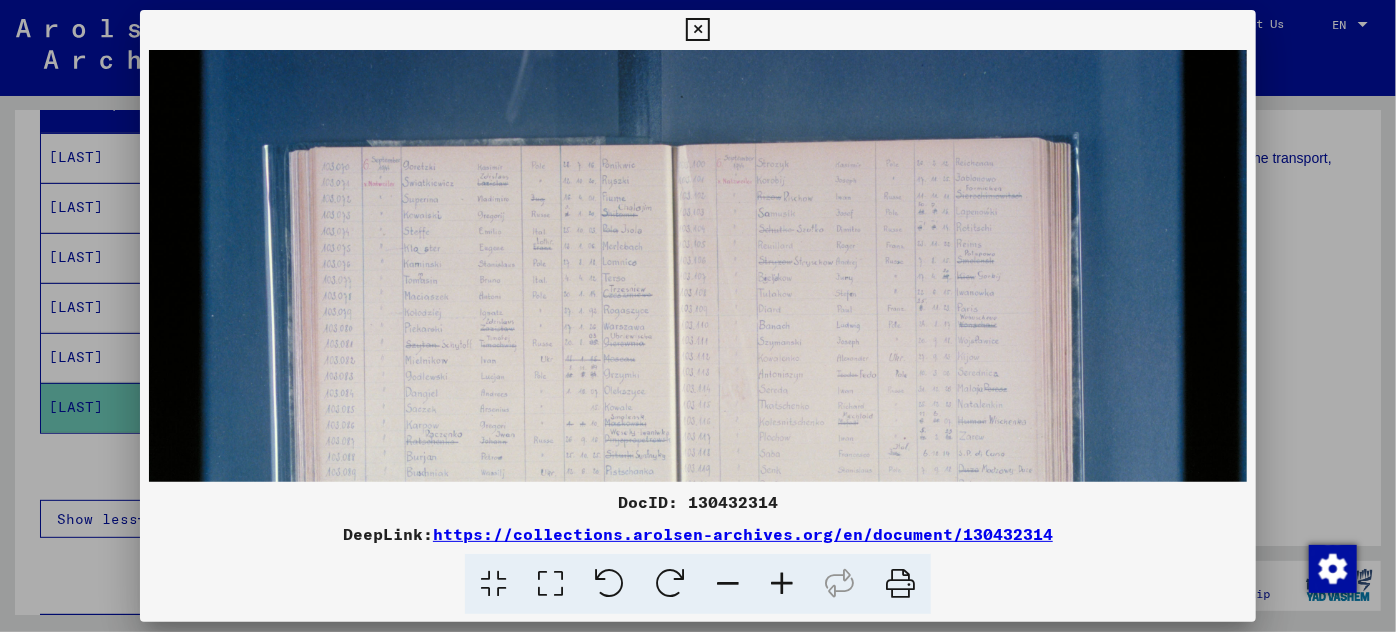 click at bounding box center [782, 584] 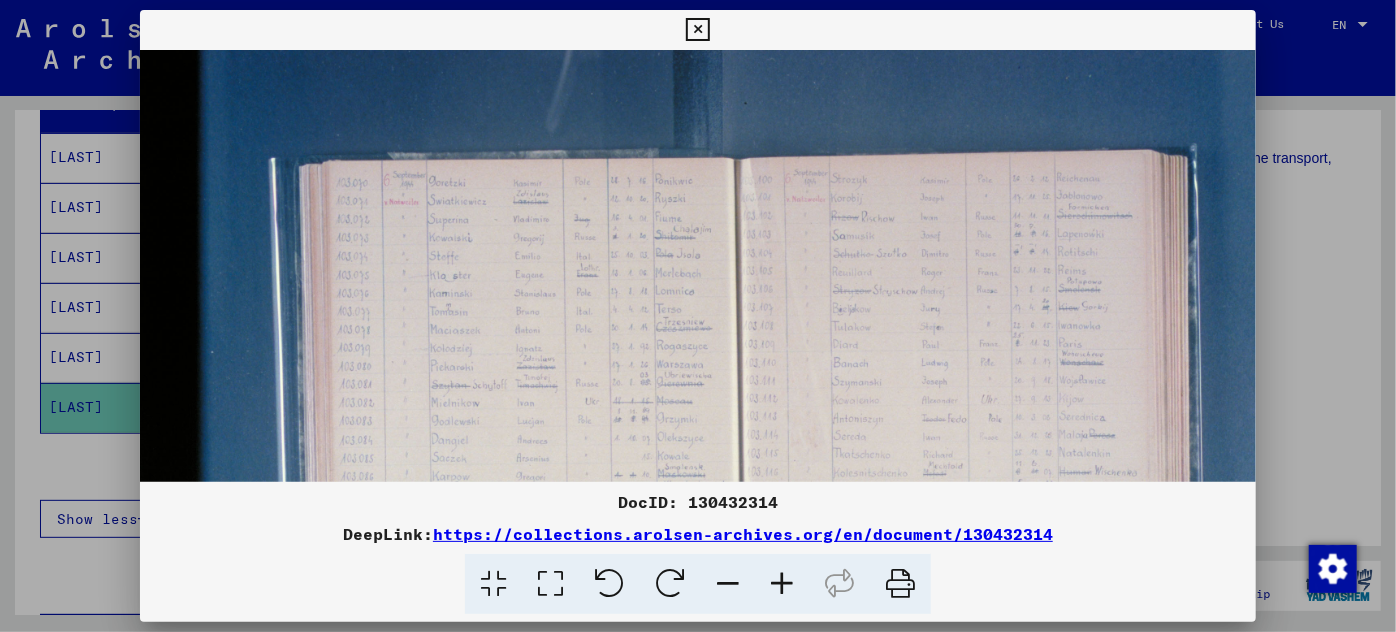 click at bounding box center (782, 584) 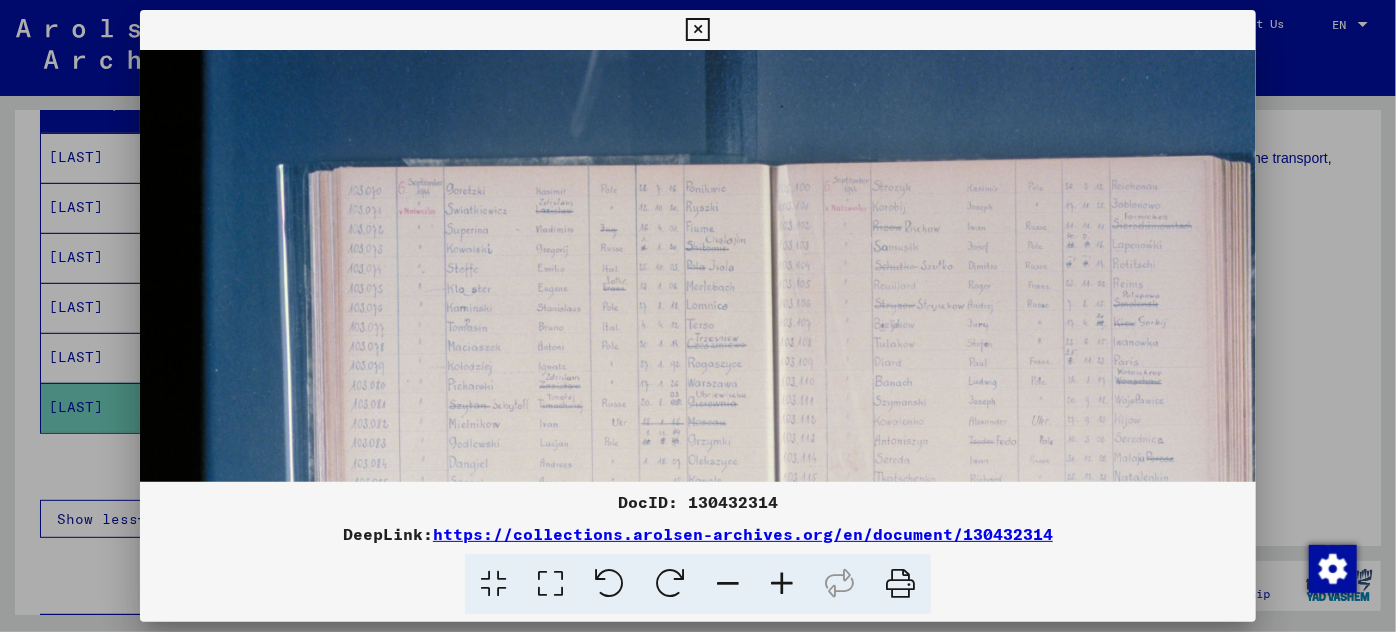 click at bounding box center (782, 584) 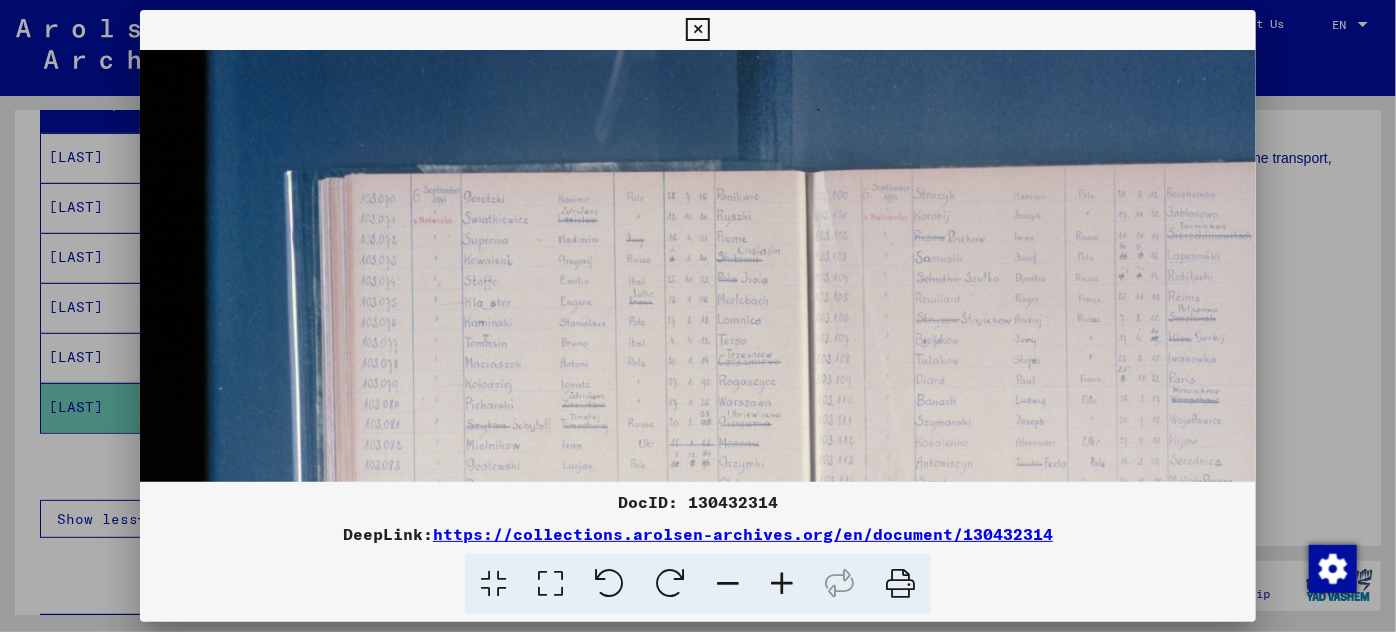 click at bounding box center [782, 584] 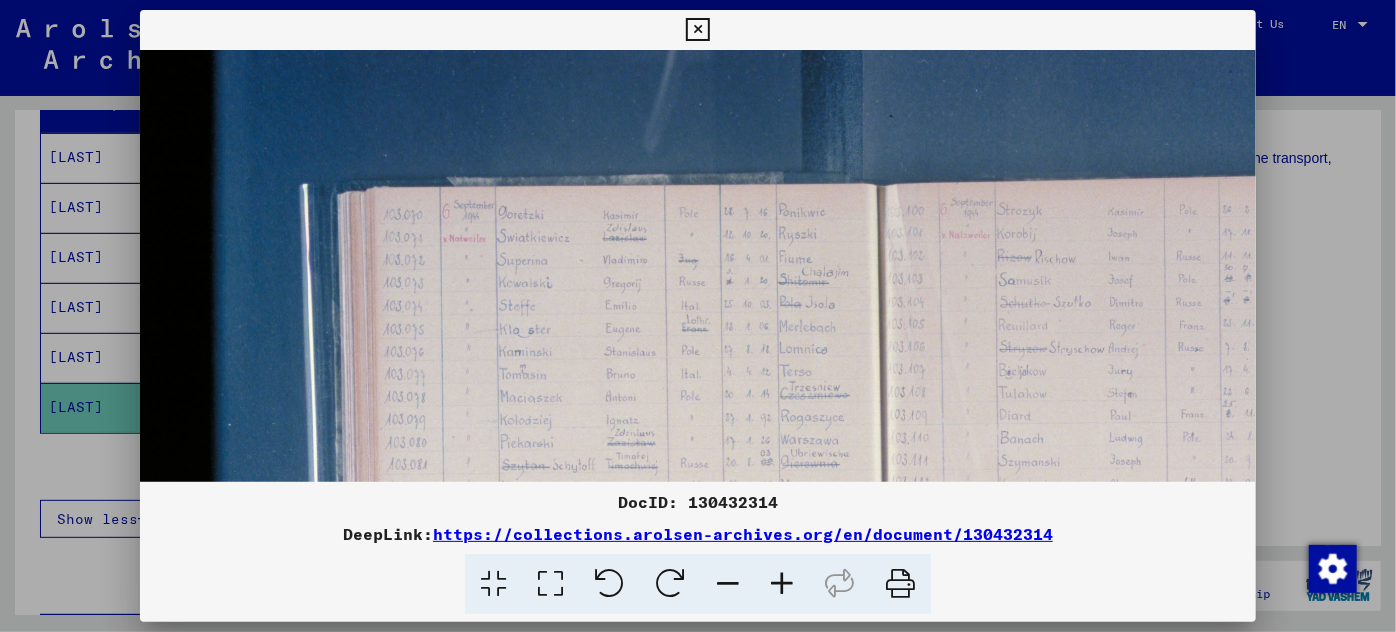 click at bounding box center [782, 584] 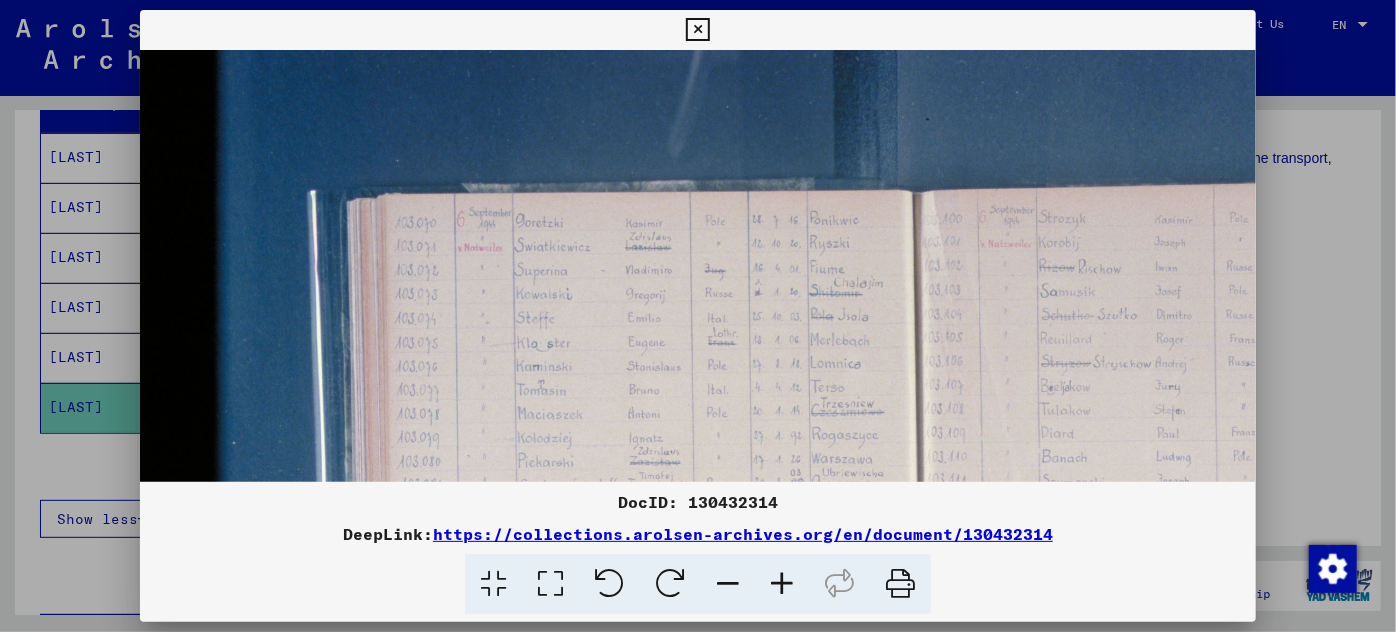 click at bounding box center (782, 584) 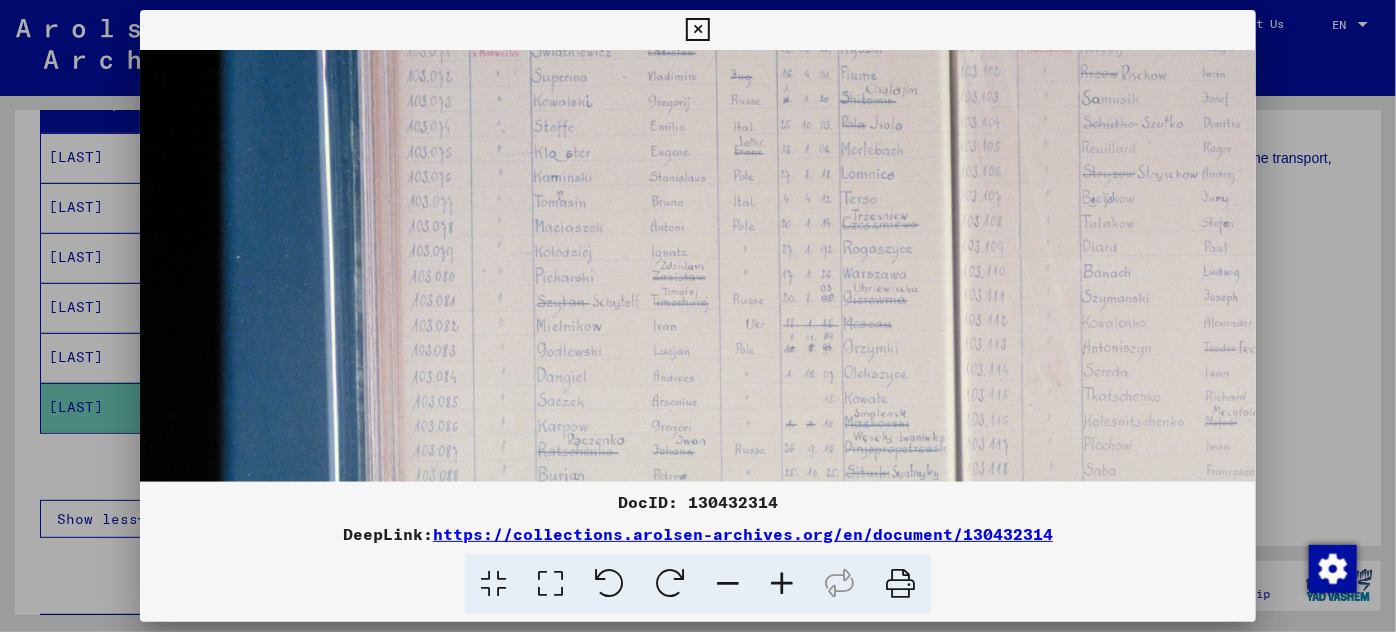 scroll, scrollTop: 501, scrollLeft: 11, axis: both 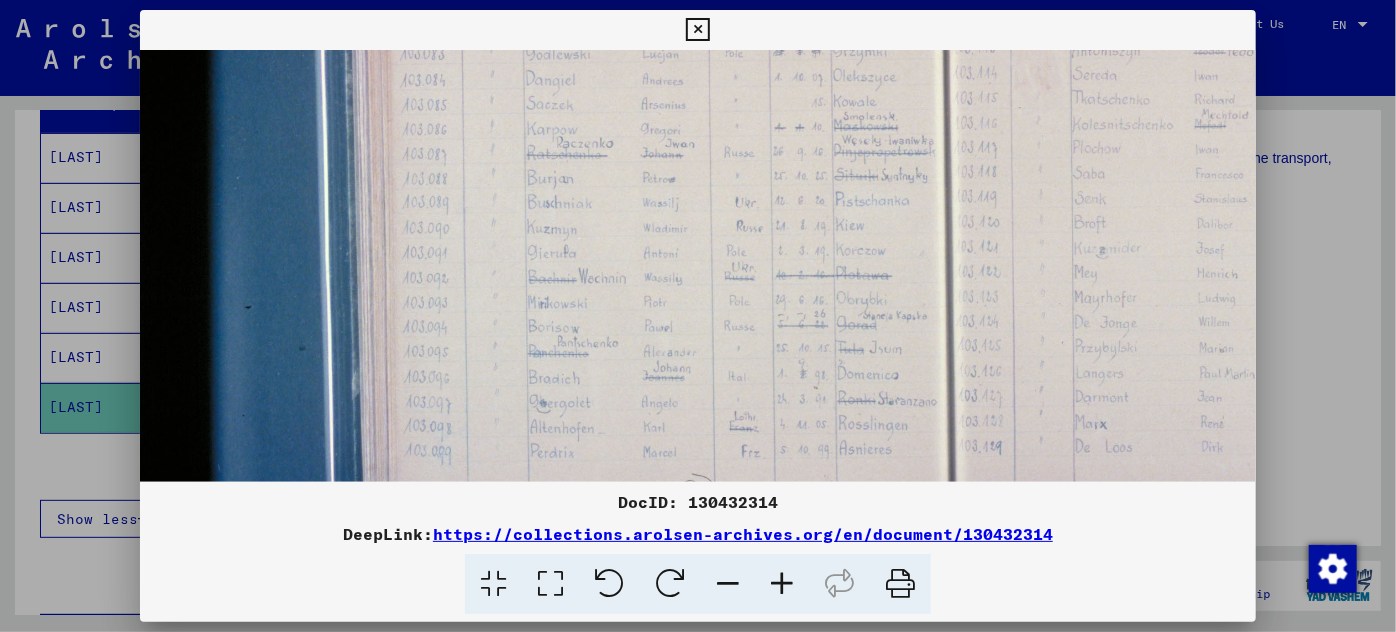 drag, startPoint x: 765, startPoint y: 429, endPoint x: 786, endPoint y: -73, distance: 502.43906 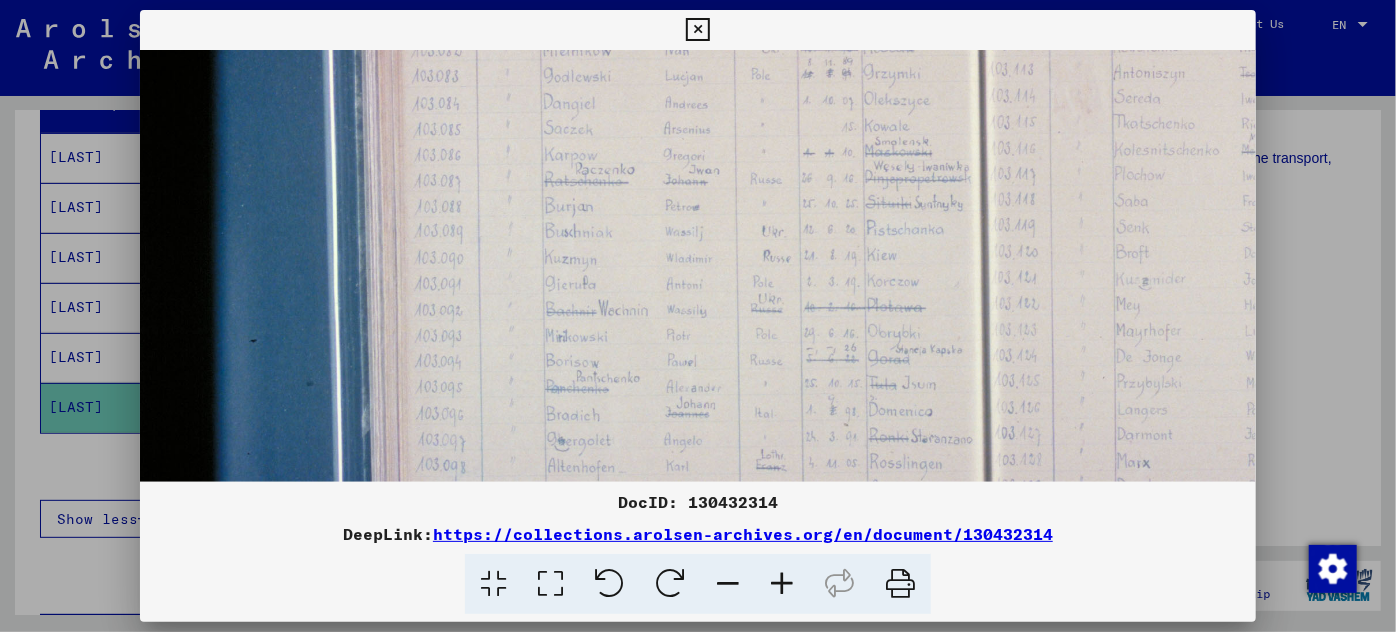 click at bounding box center (782, 584) 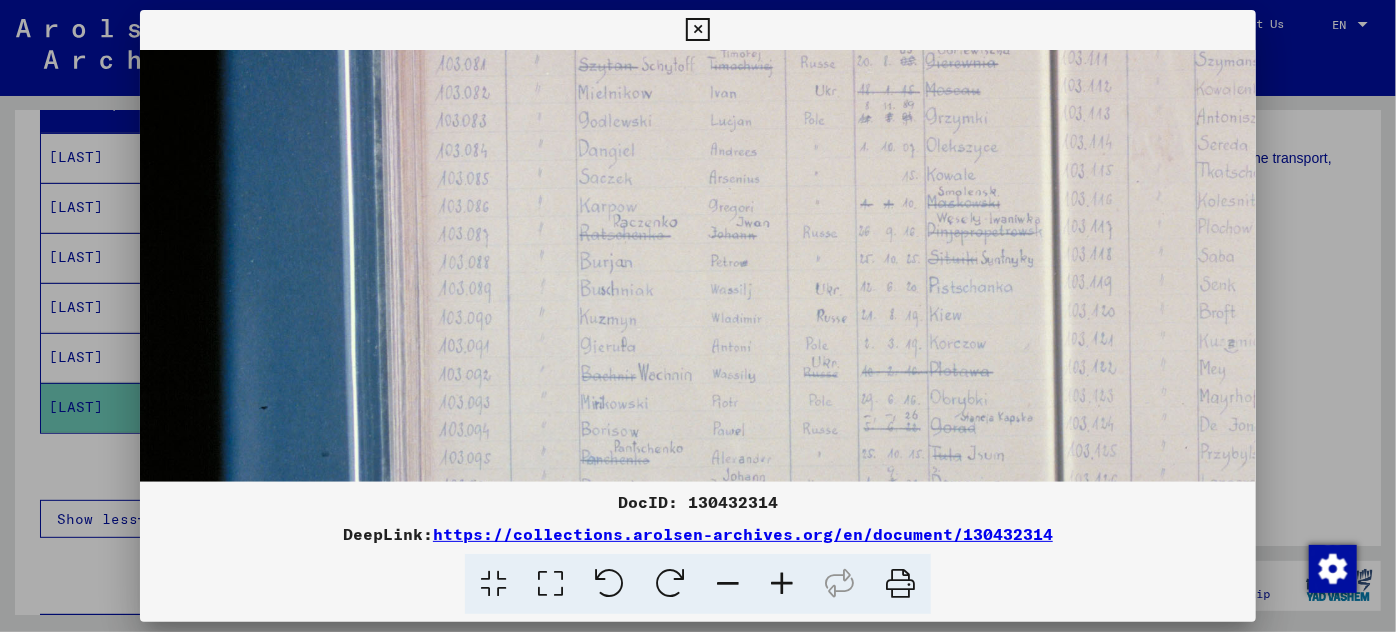 click at bounding box center (782, 584) 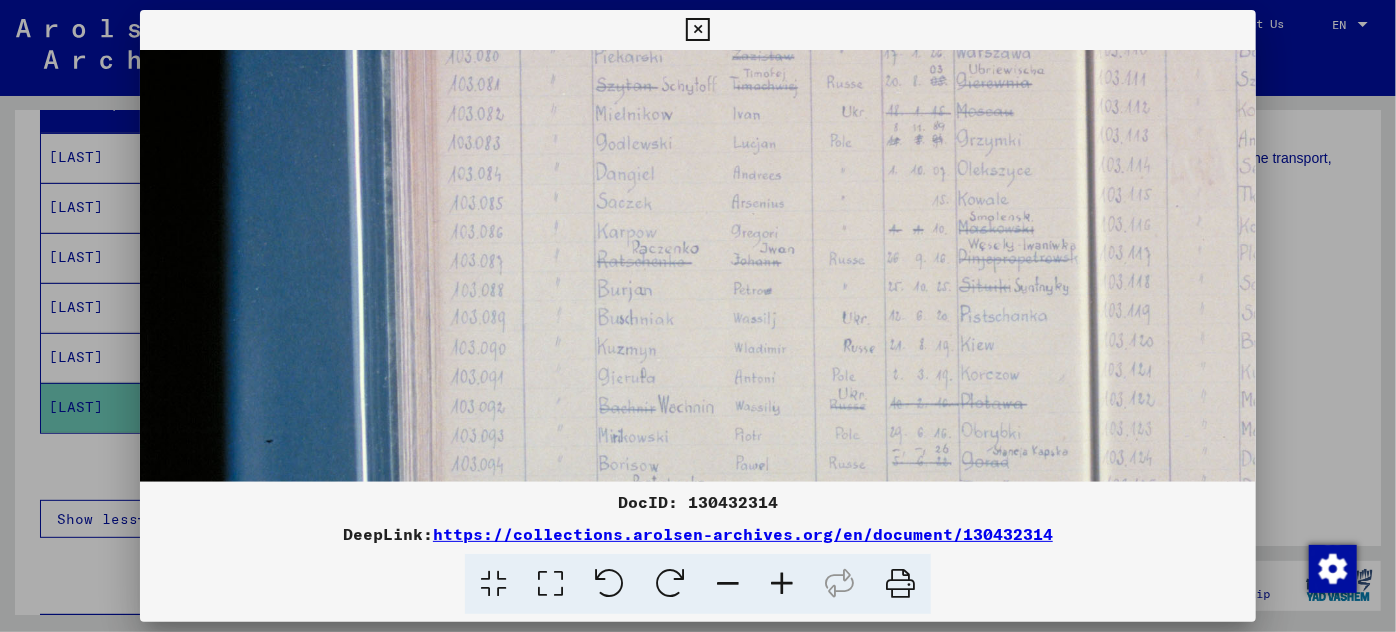 click at bounding box center (698, 316) 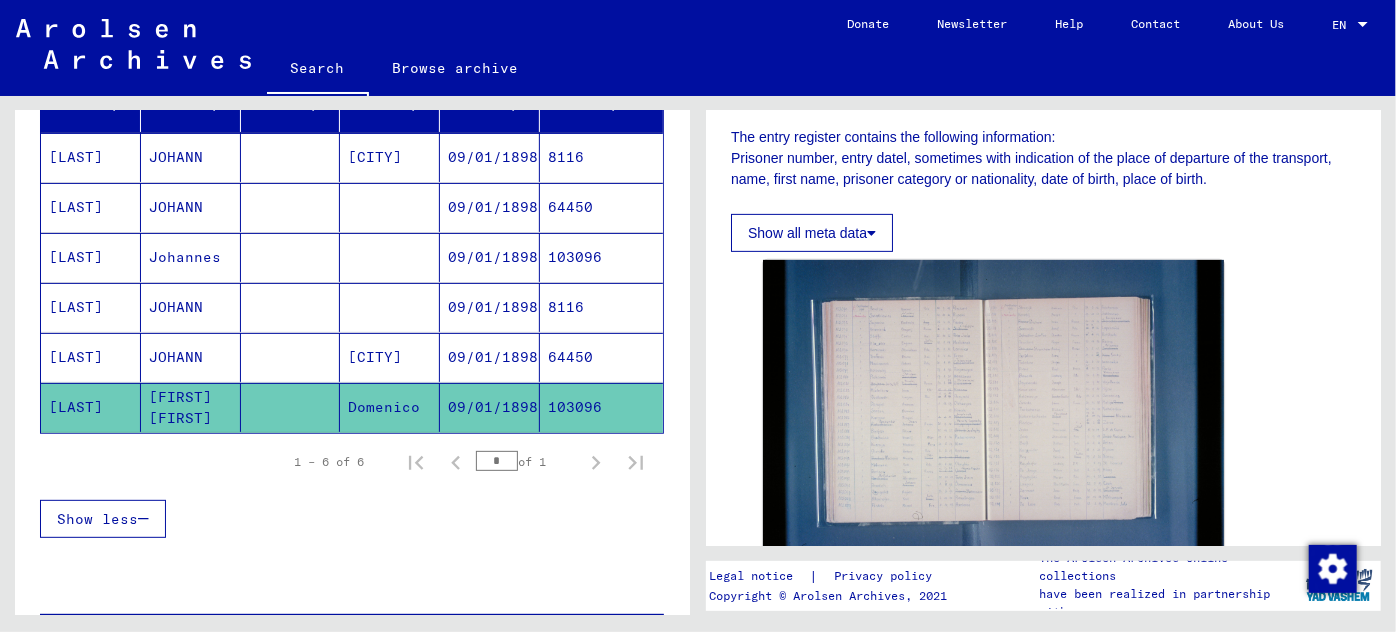 click on "09/01/1898" at bounding box center [490, 407] 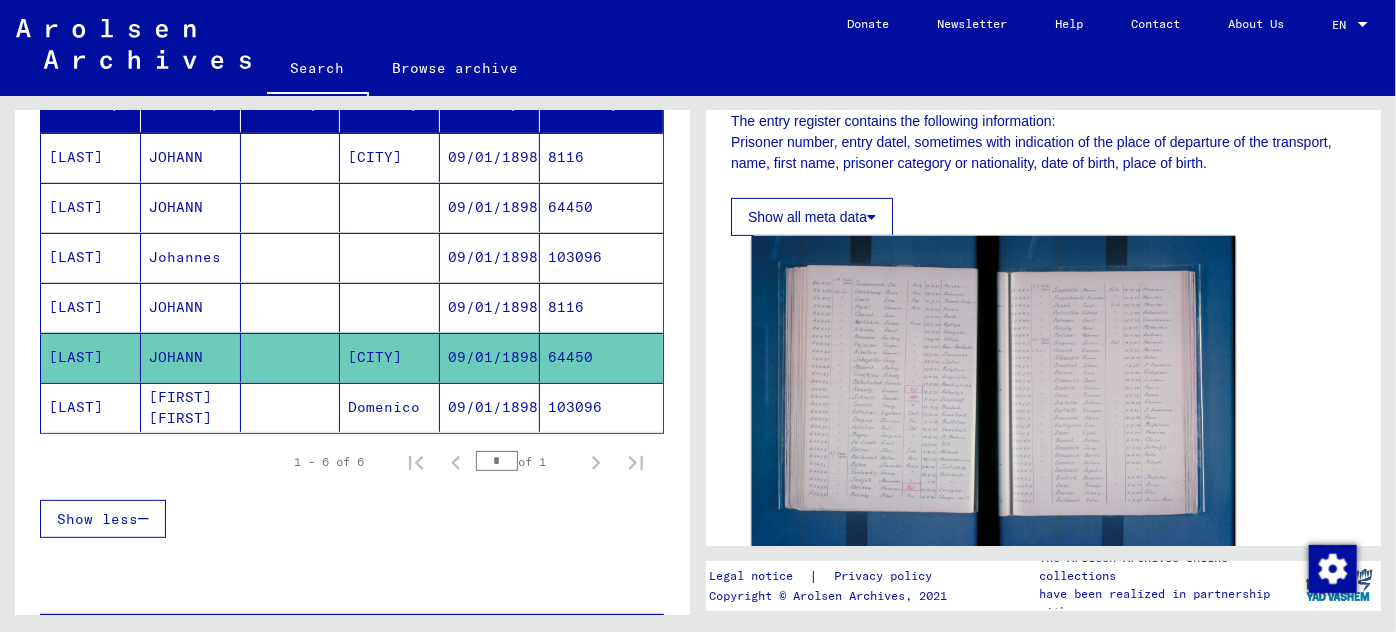 scroll, scrollTop: 454, scrollLeft: 0, axis: vertical 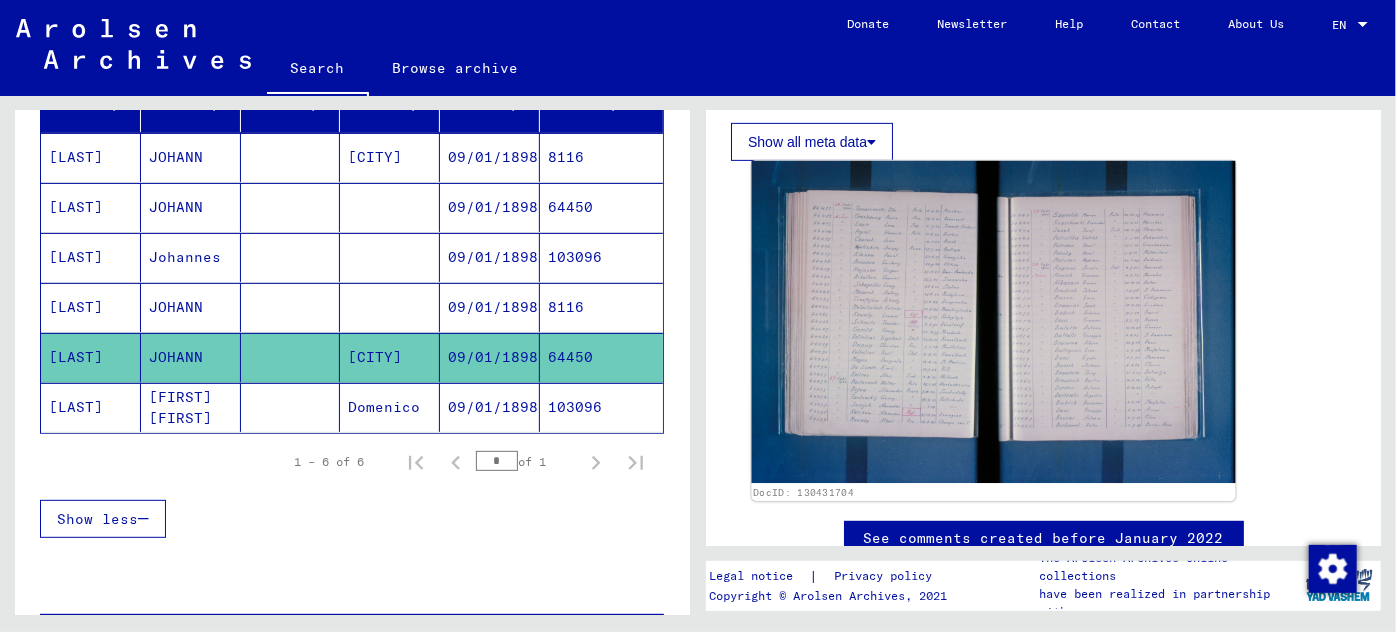 click 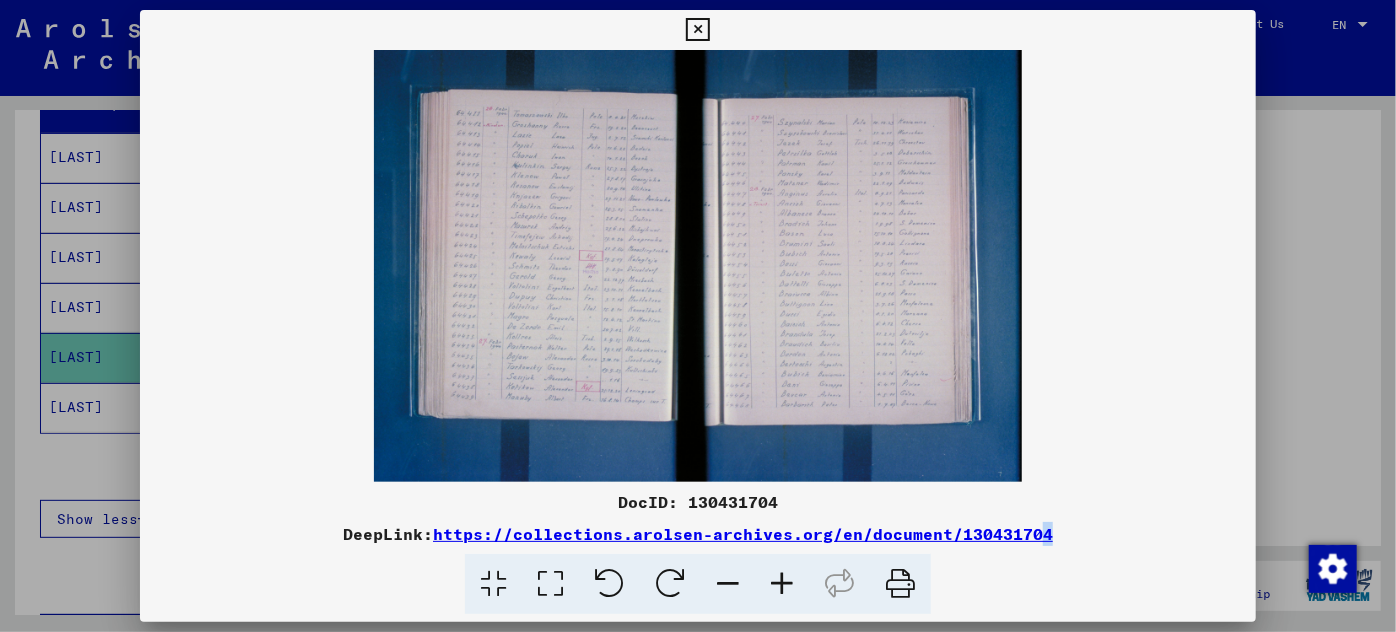 click on "DeepLink:  https://collections.arolsen-archives.org/en/document/130431704" at bounding box center (698, 534) 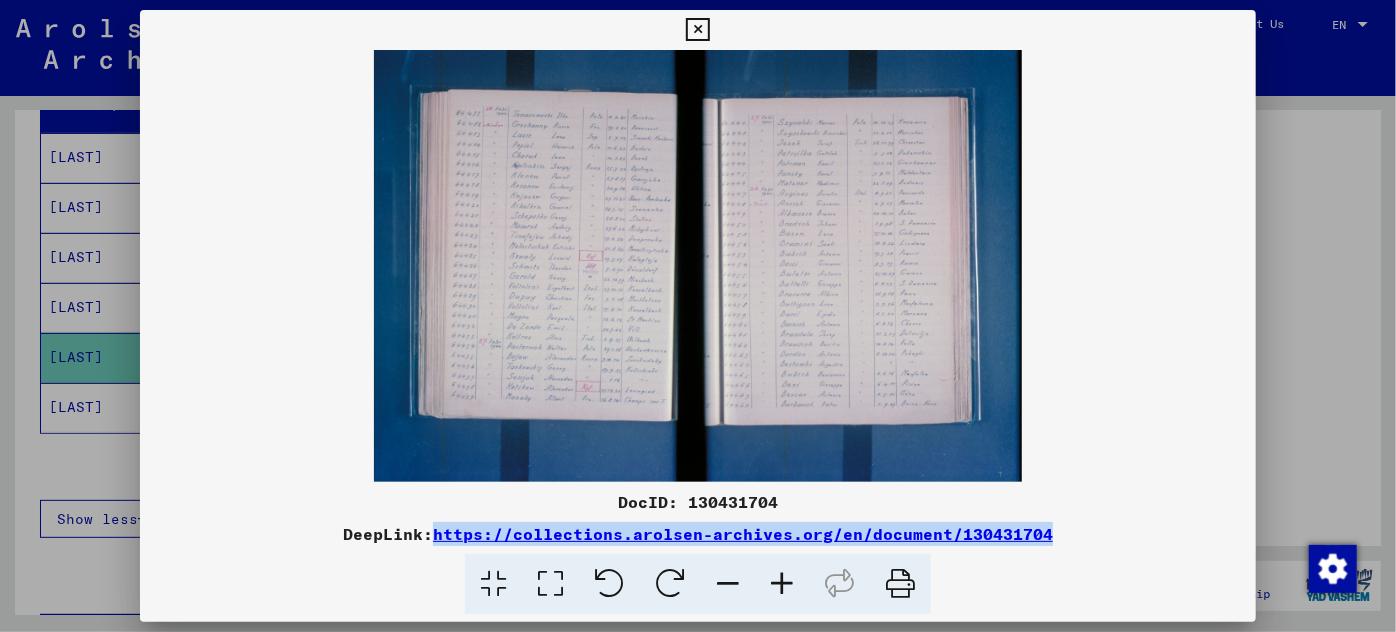 drag, startPoint x: 1068, startPoint y: 526, endPoint x: 438, endPoint y: 526, distance: 630 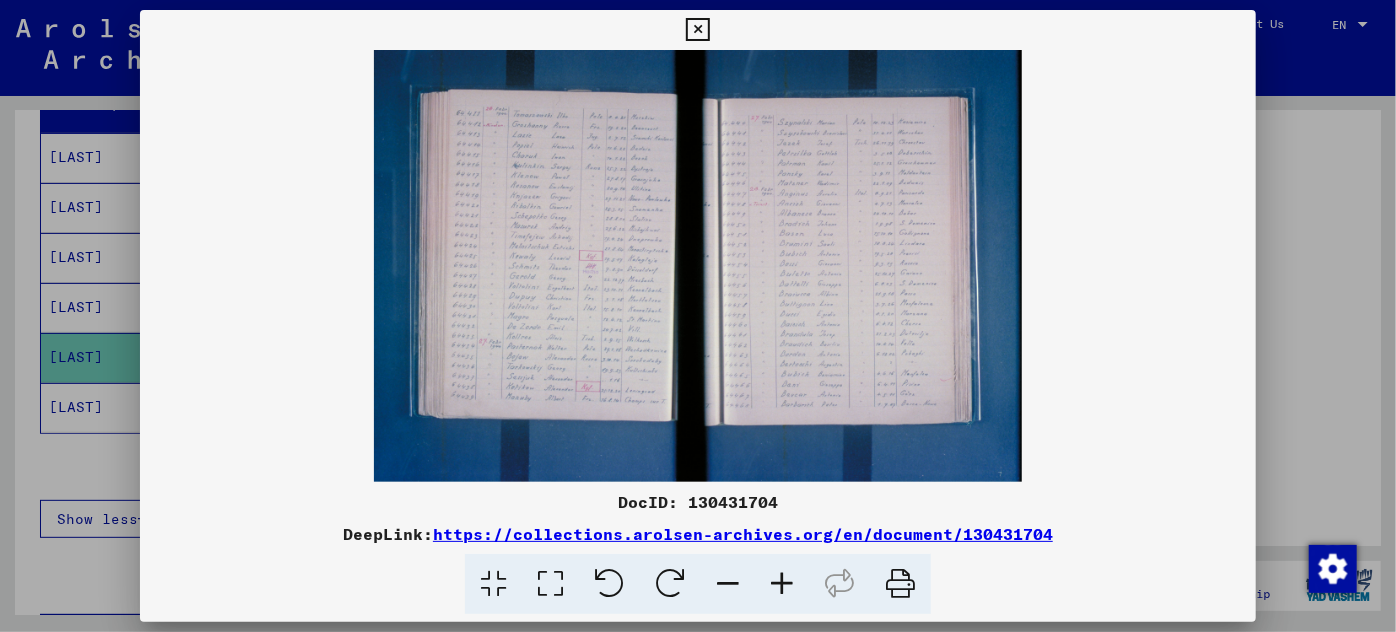 click at bounding box center (782, 584) 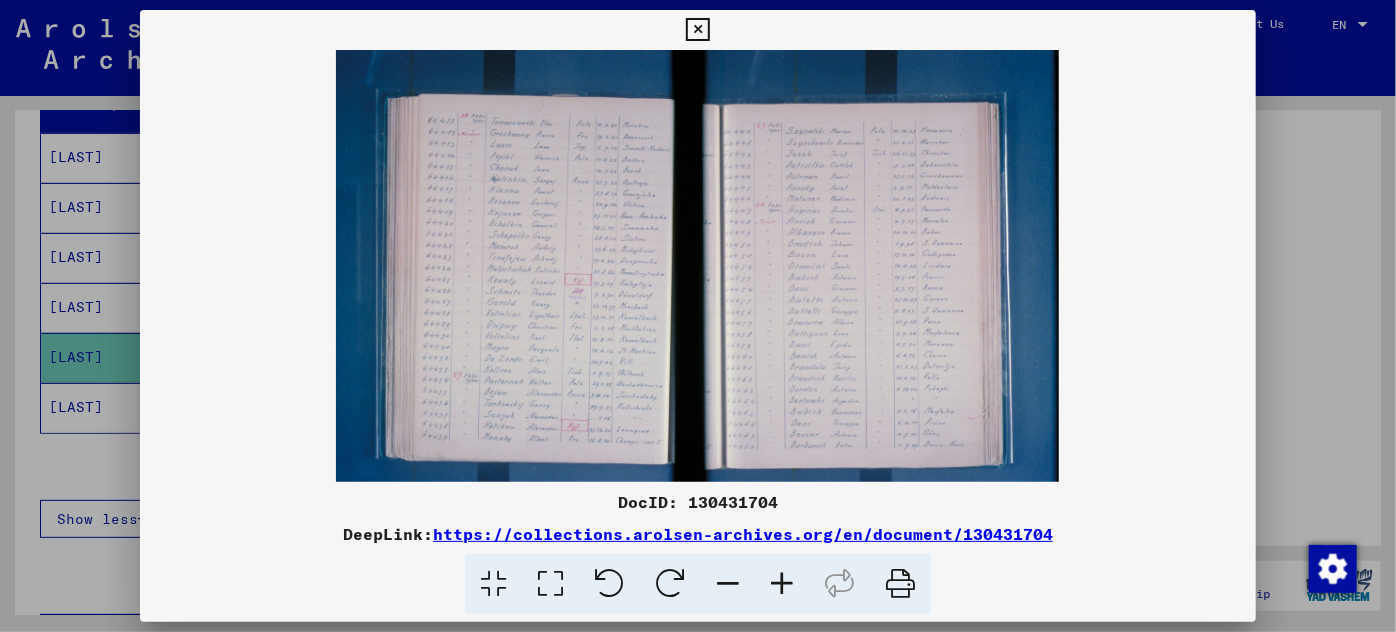 click at bounding box center (782, 584) 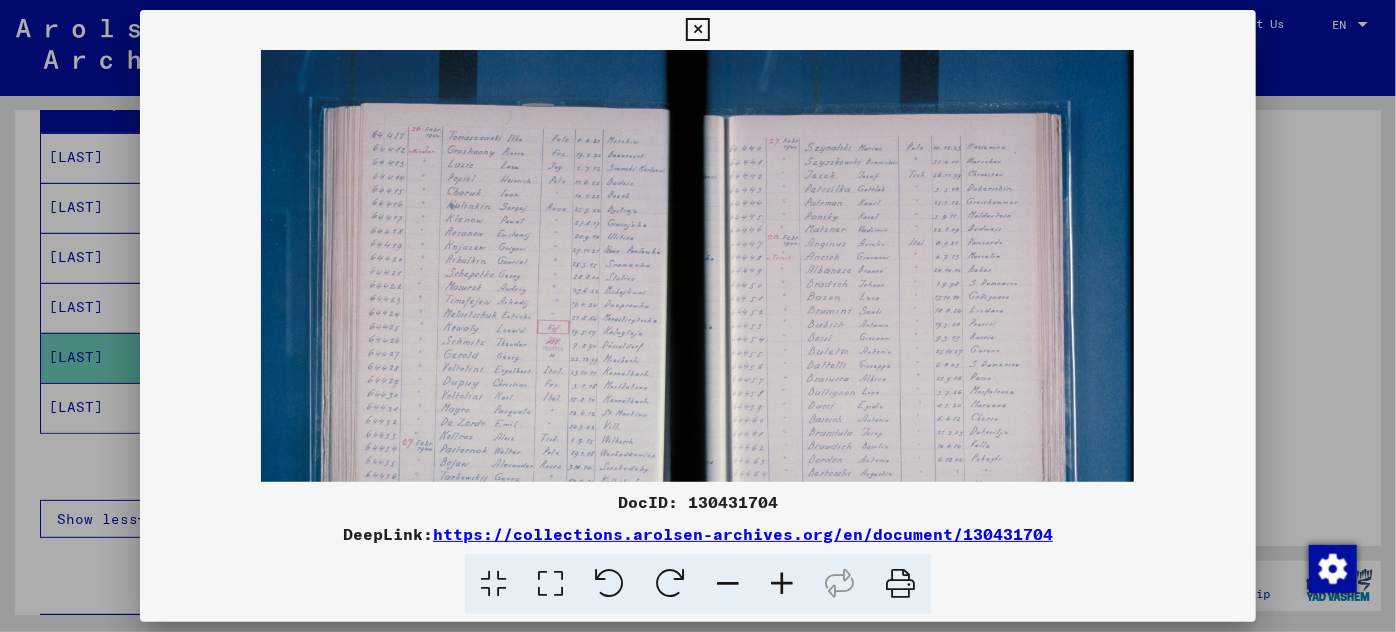 click at bounding box center [782, 584] 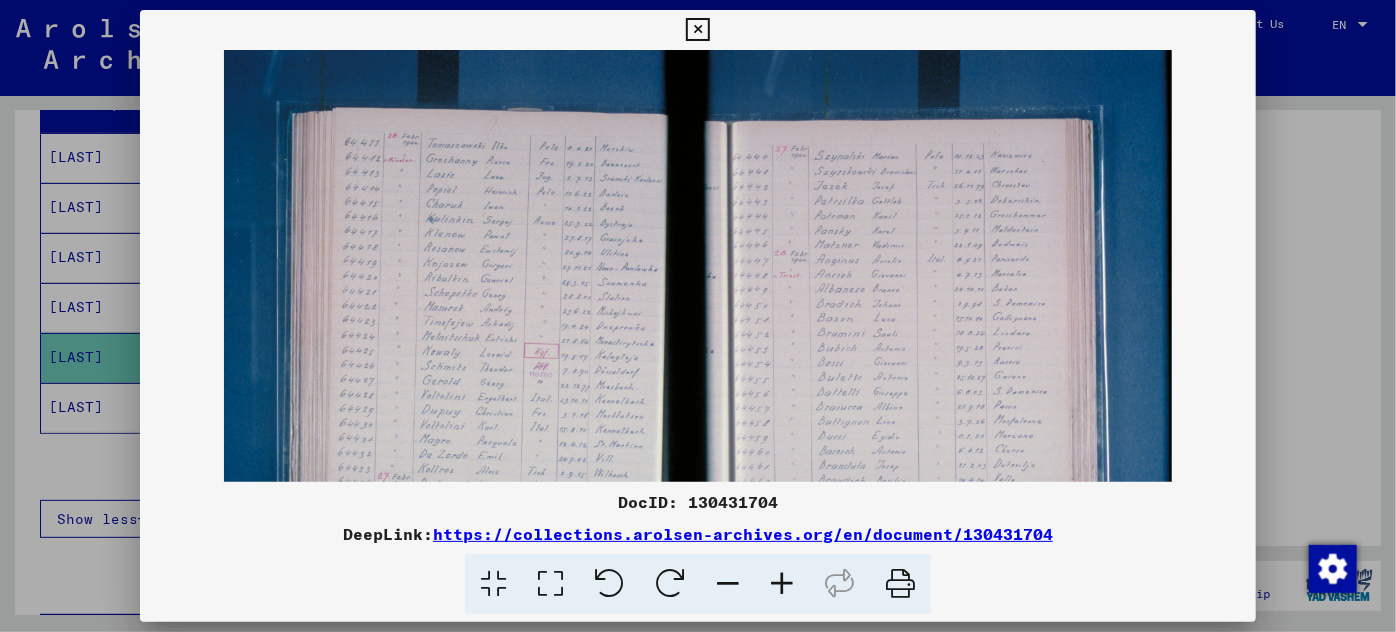 click at bounding box center [782, 584] 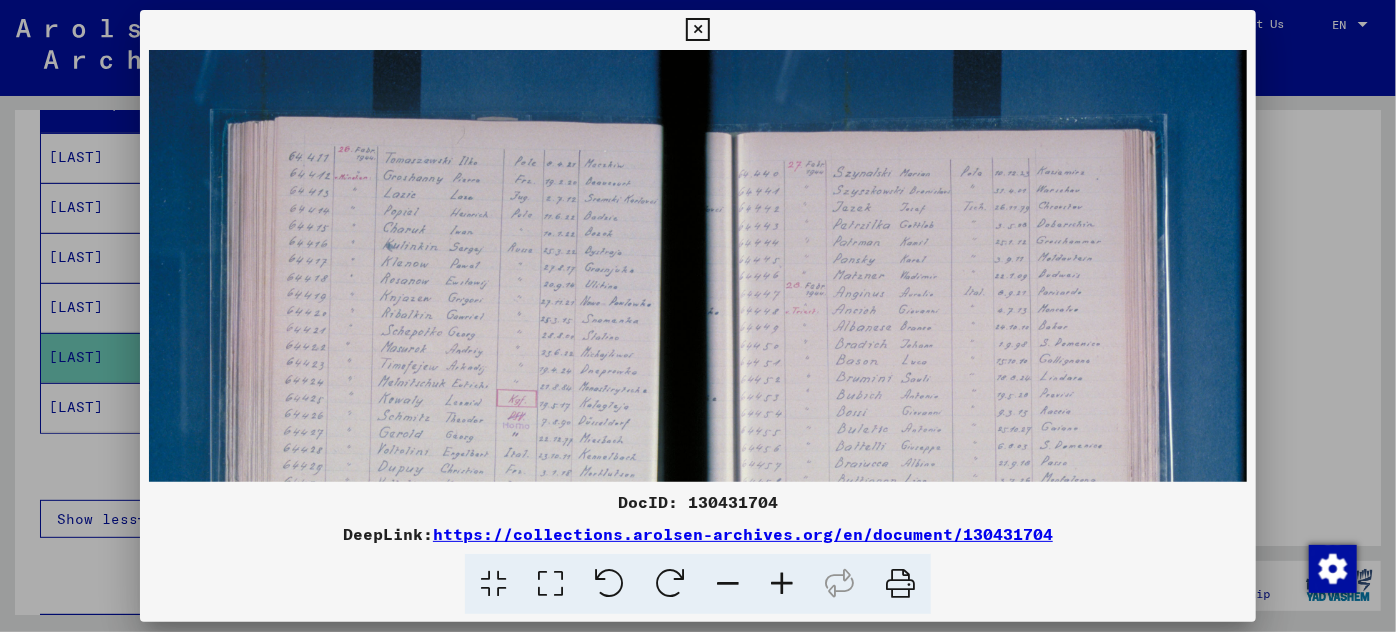 click at bounding box center [782, 584] 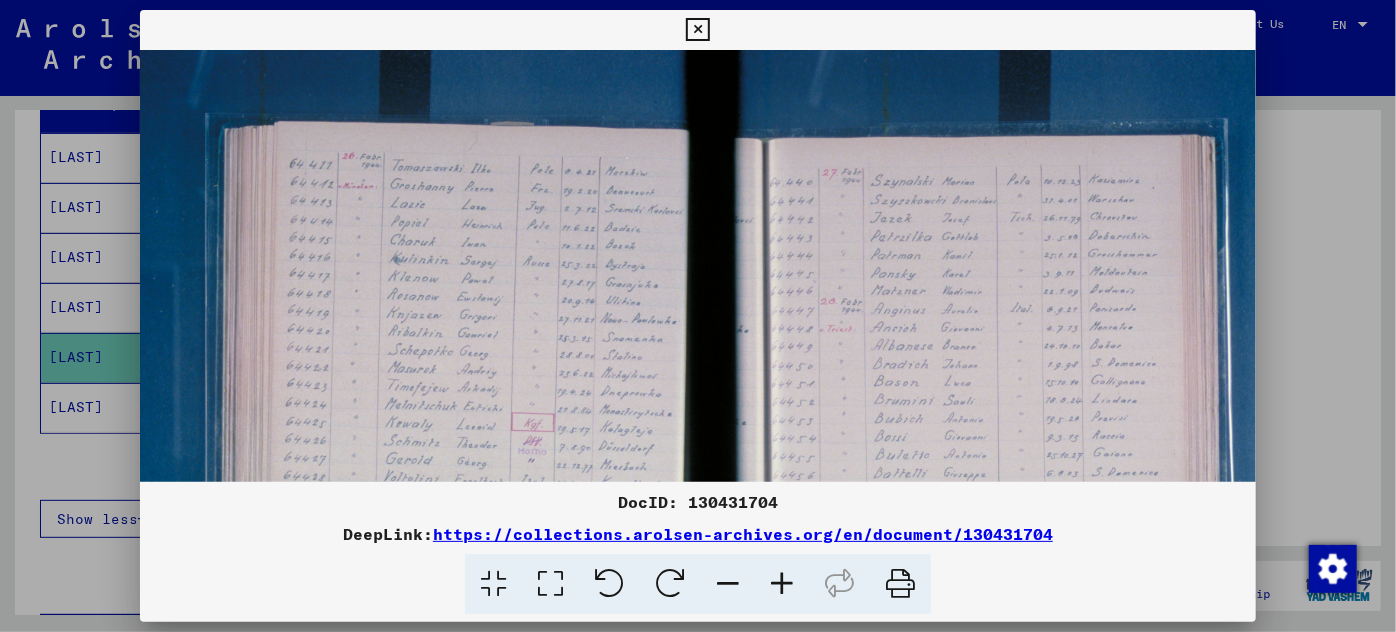 click at bounding box center (782, 584) 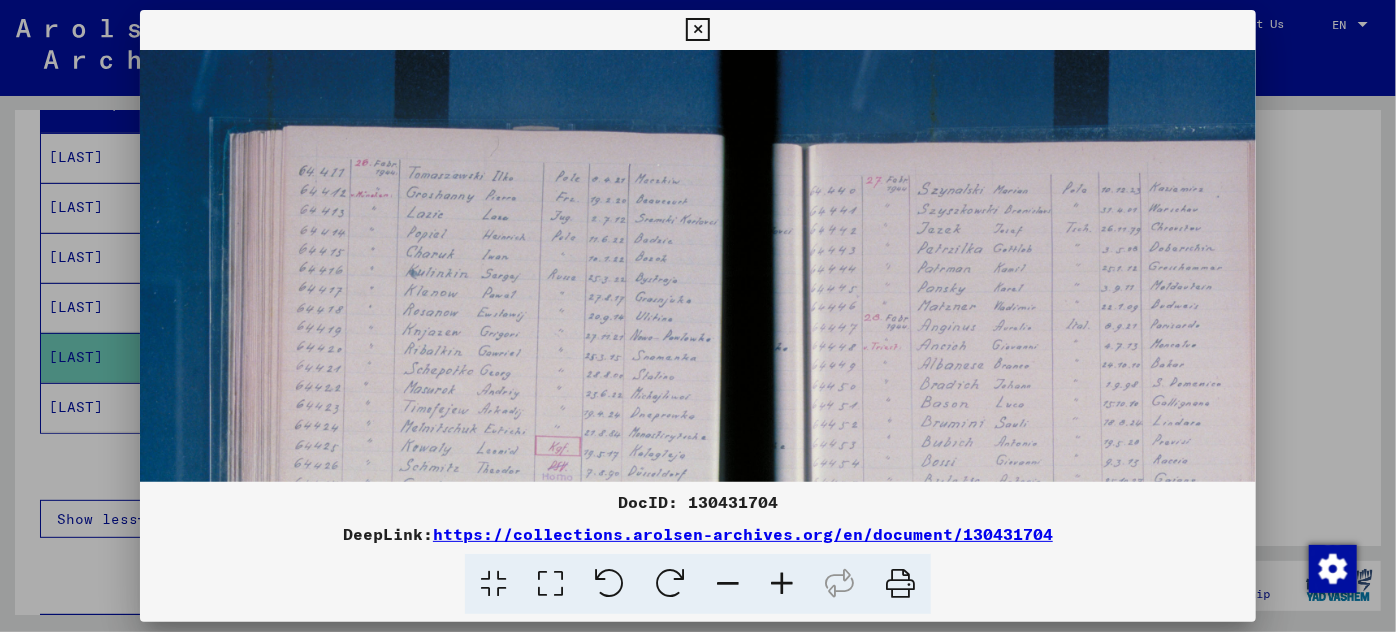 click at bounding box center (782, 584) 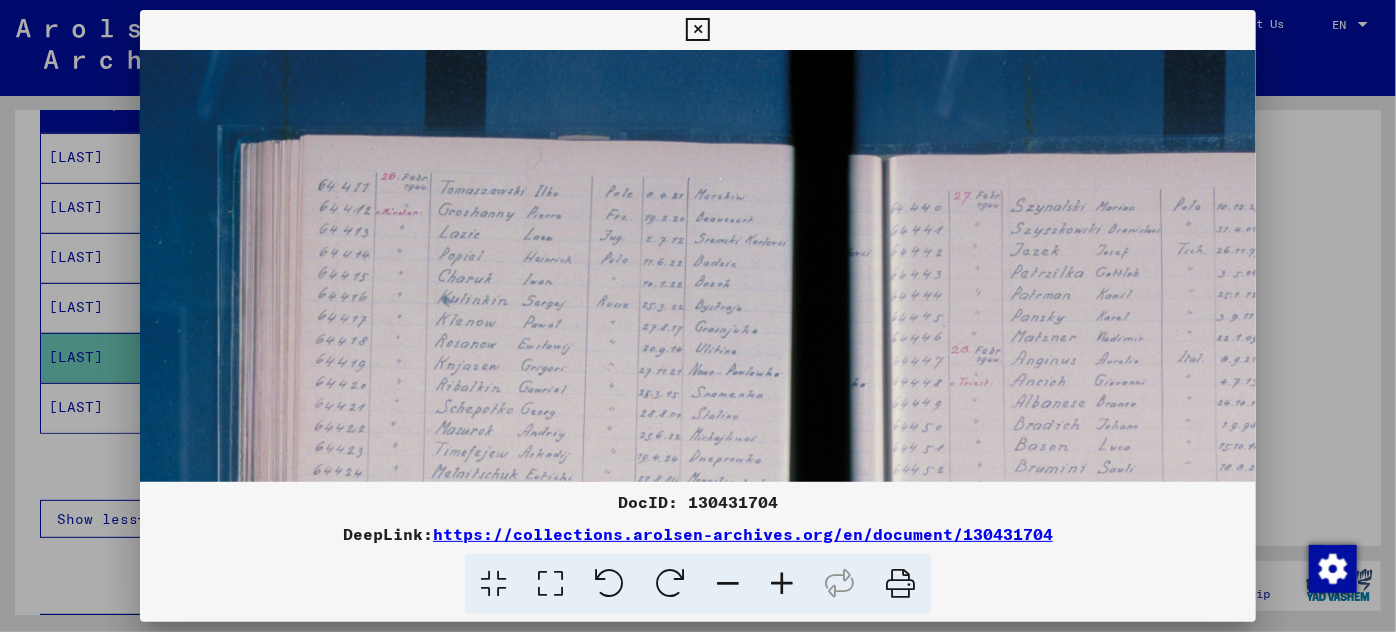 click at bounding box center [782, 584] 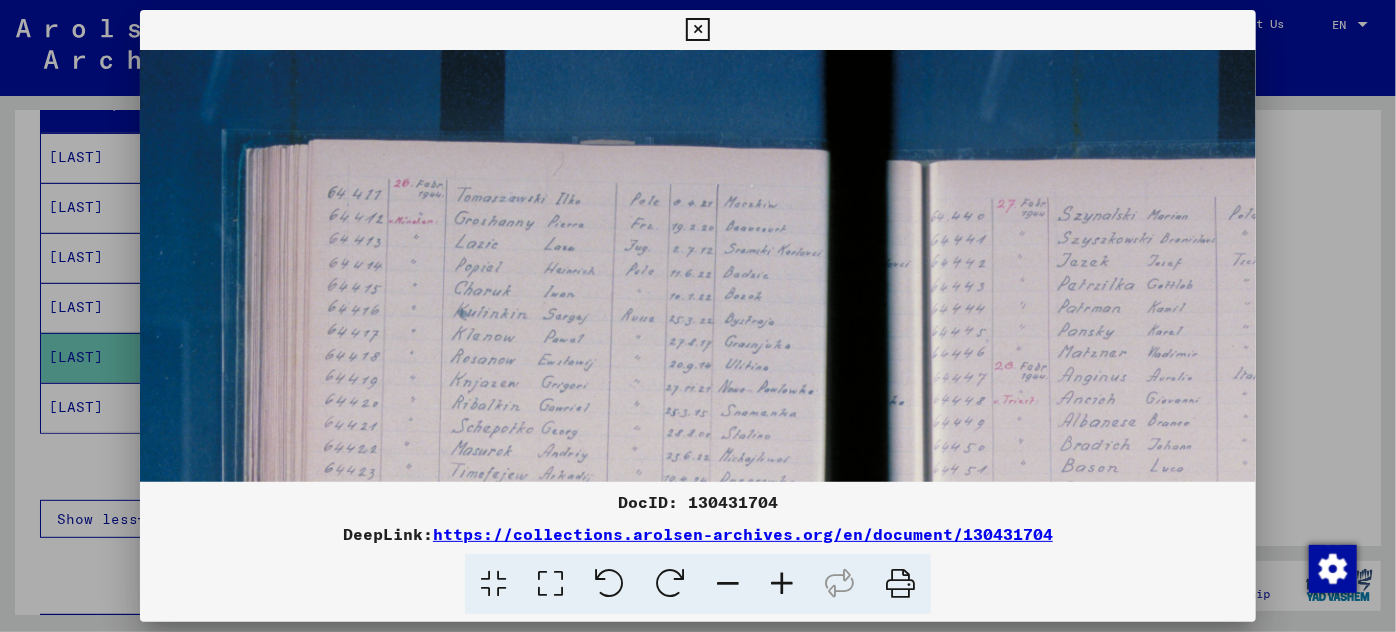 click at bounding box center [782, 584] 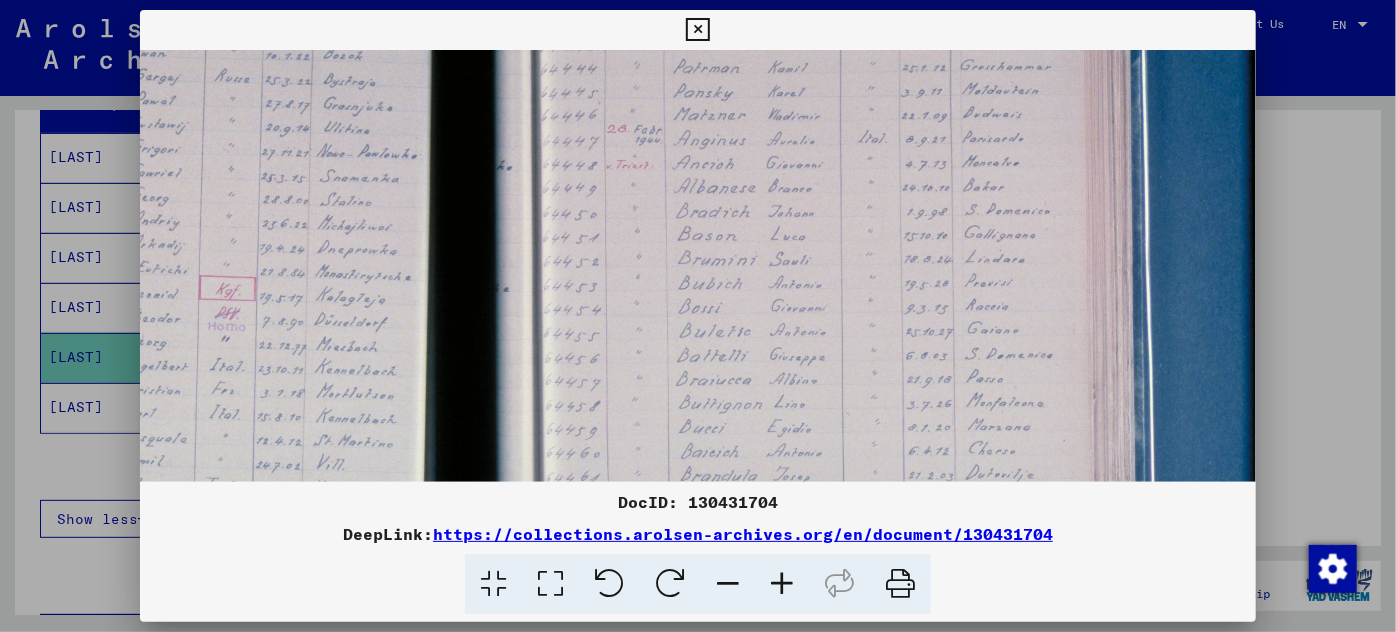 scroll, scrollTop: 291, scrollLeft: 431, axis: both 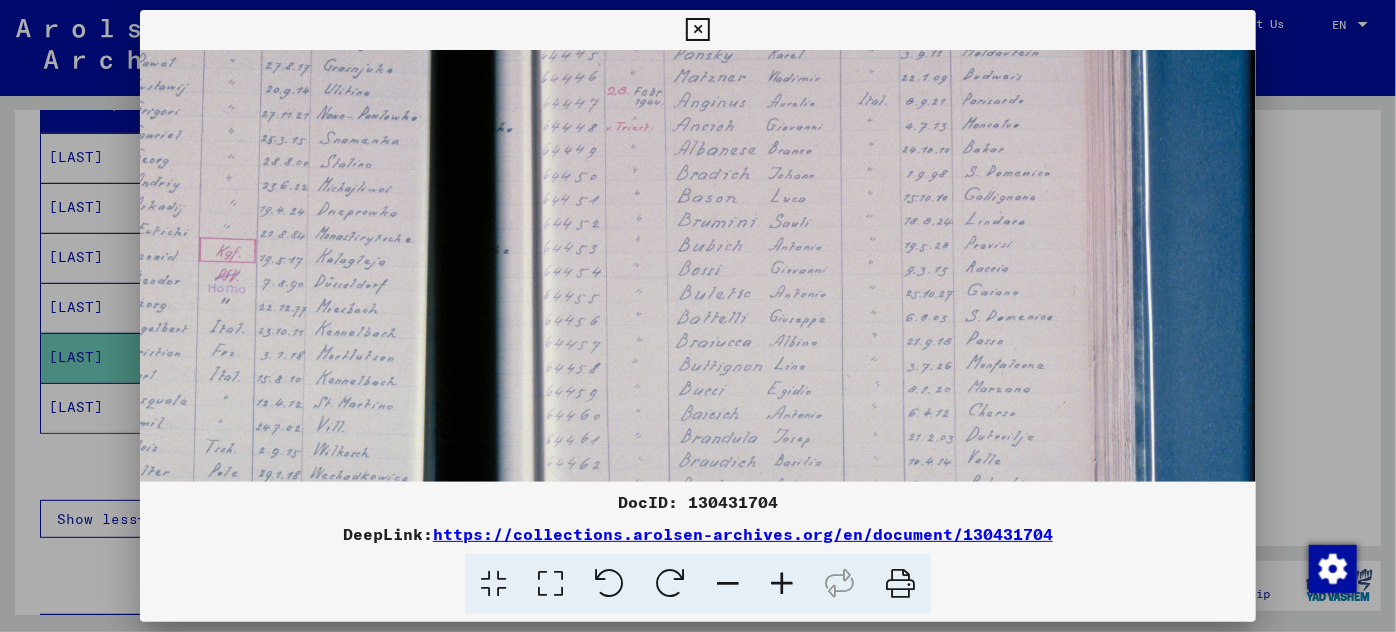 drag, startPoint x: 961, startPoint y: 347, endPoint x: 388, endPoint y: 88, distance: 628.81635 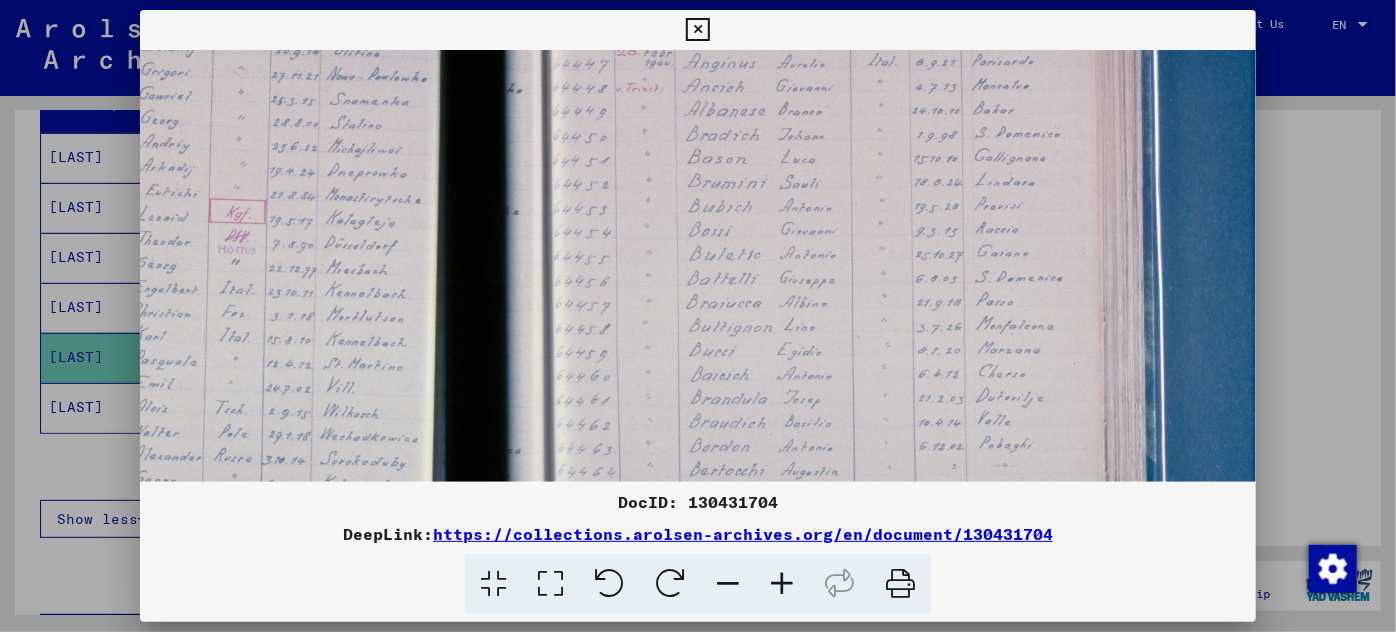 scroll, scrollTop: 312, scrollLeft: 421, axis: both 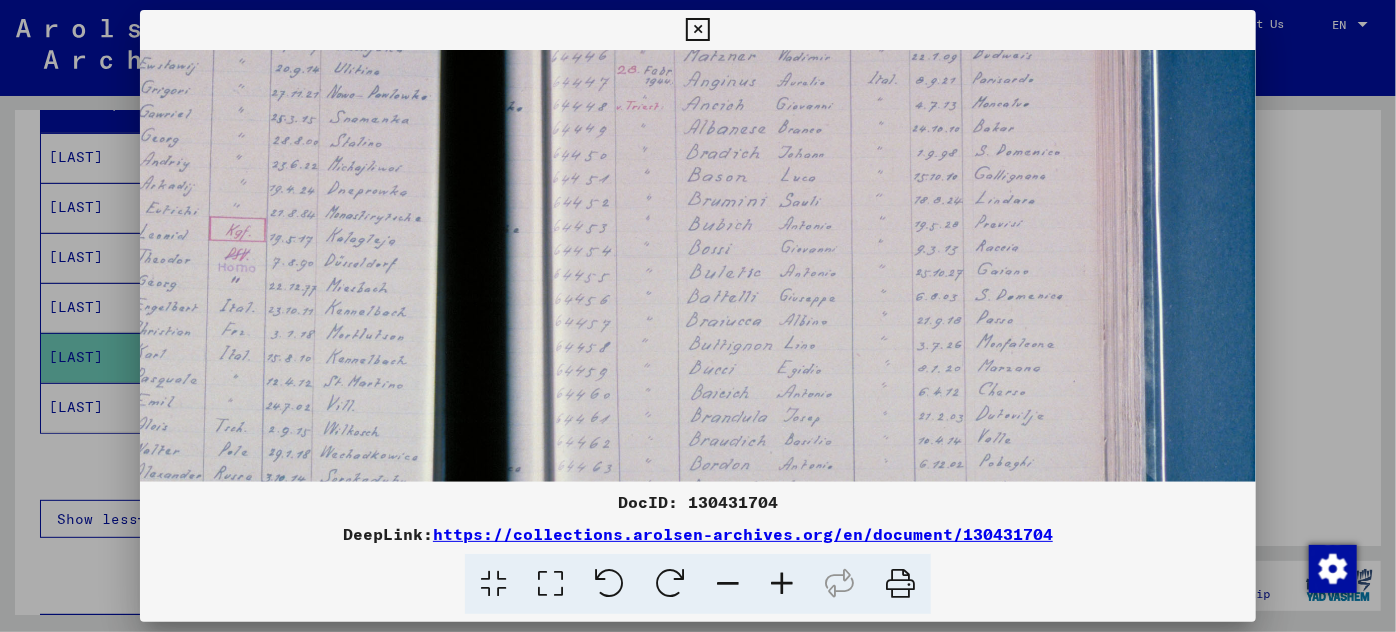 drag, startPoint x: 672, startPoint y: 378, endPoint x: 684, endPoint y: 362, distance: 20 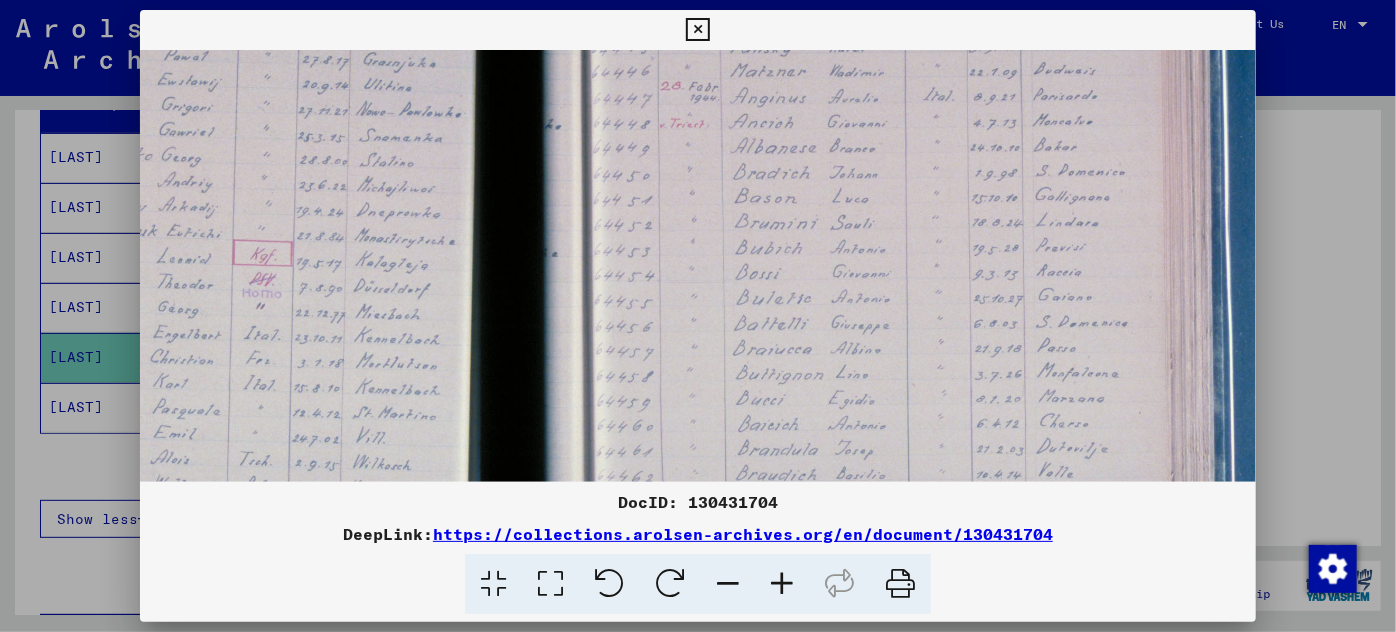 click at bounding box center [782, 584] 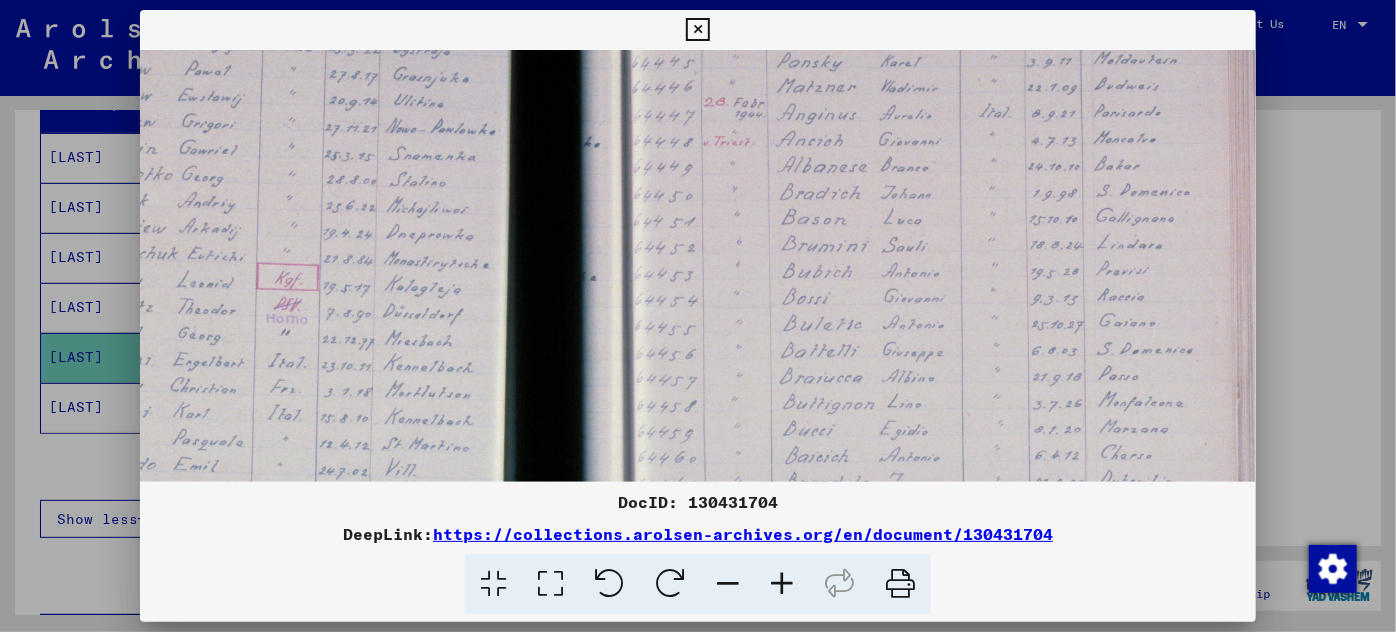 drag, startPoint x: 1056, startPoint y: 528, endPoint x: 435, endPoint y: 543, distance: 621.18115 